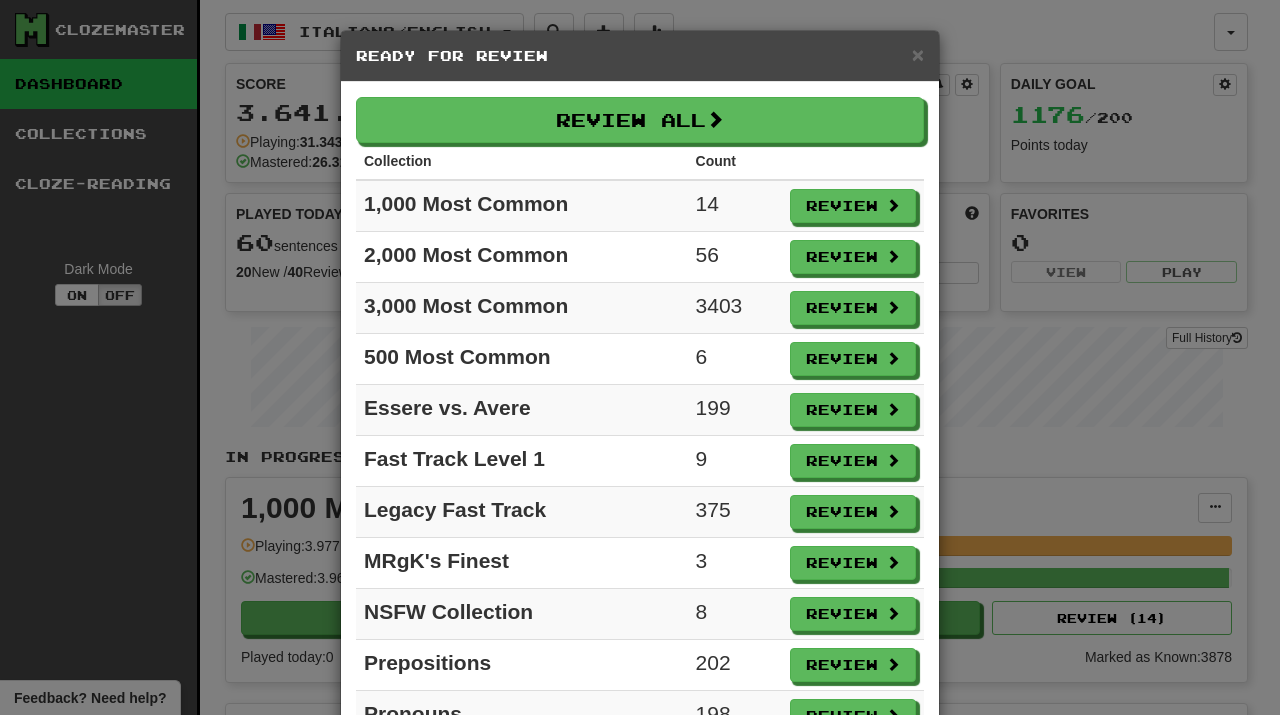 scroll, scrollTop: 0, scrollLeft: 0, axis: both 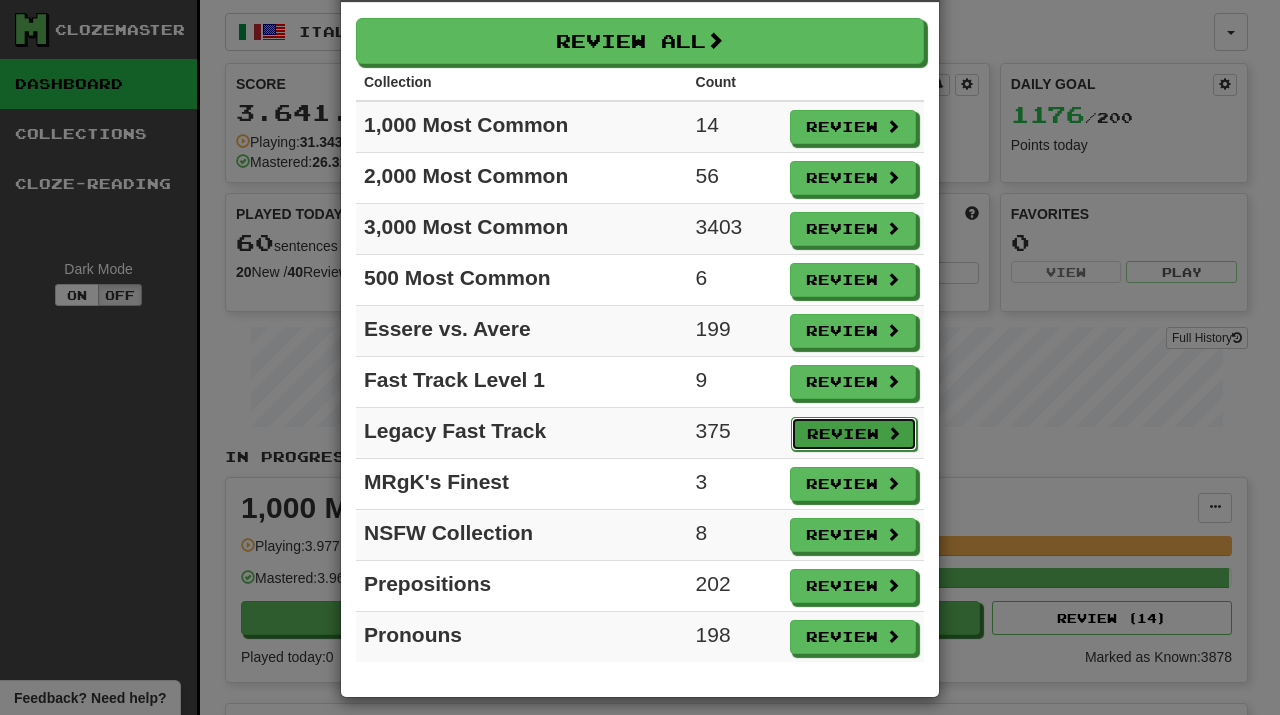 click on "Review" at bounding box center [854, 434] 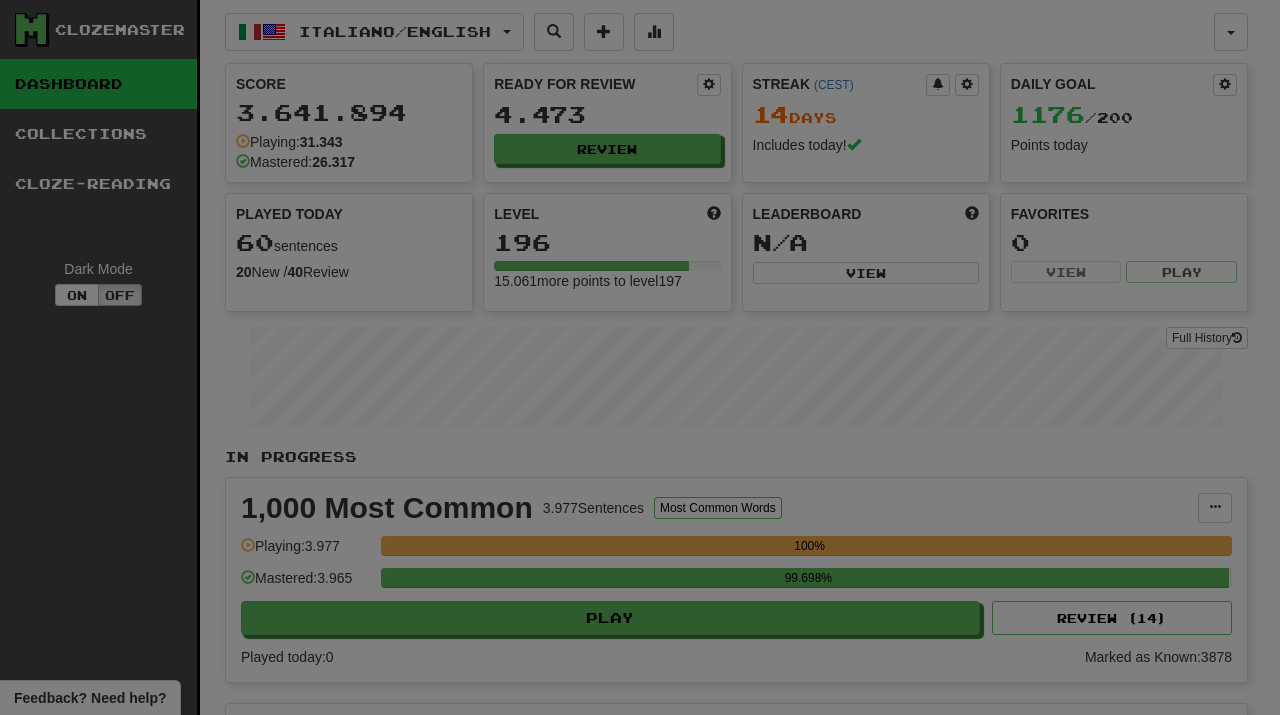 select on "**" 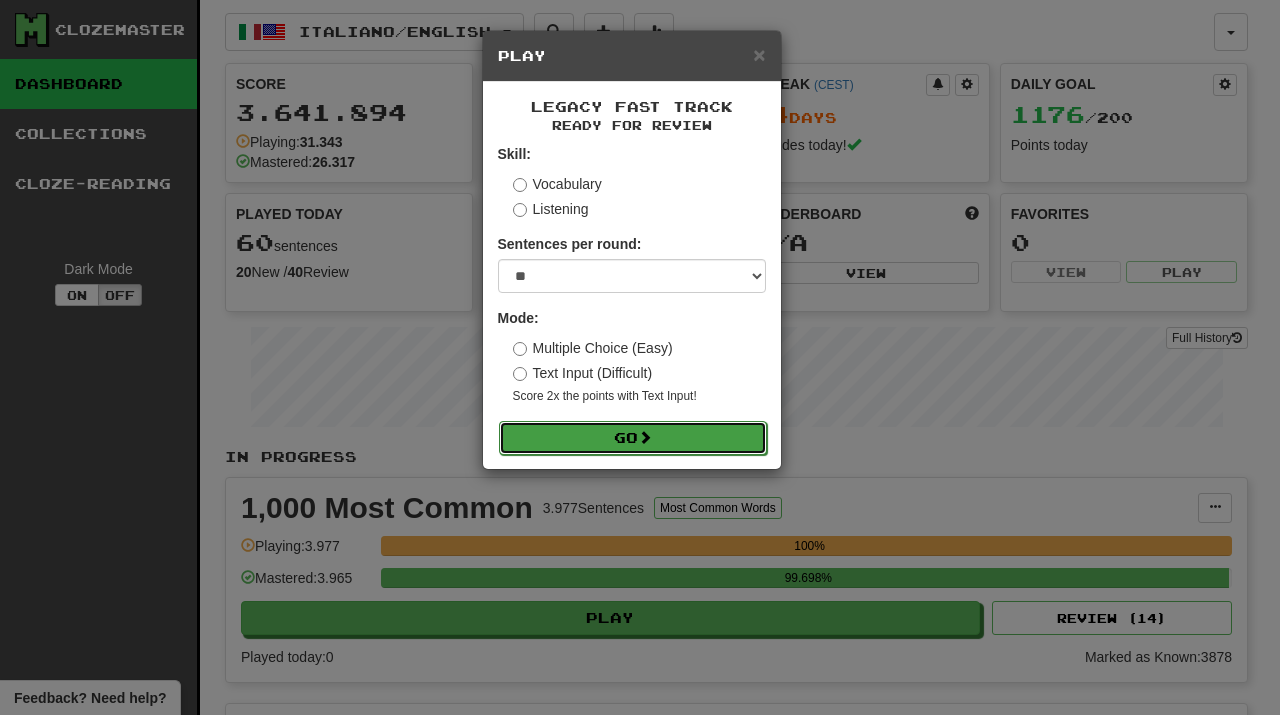 click at bounding box center (645, 437) 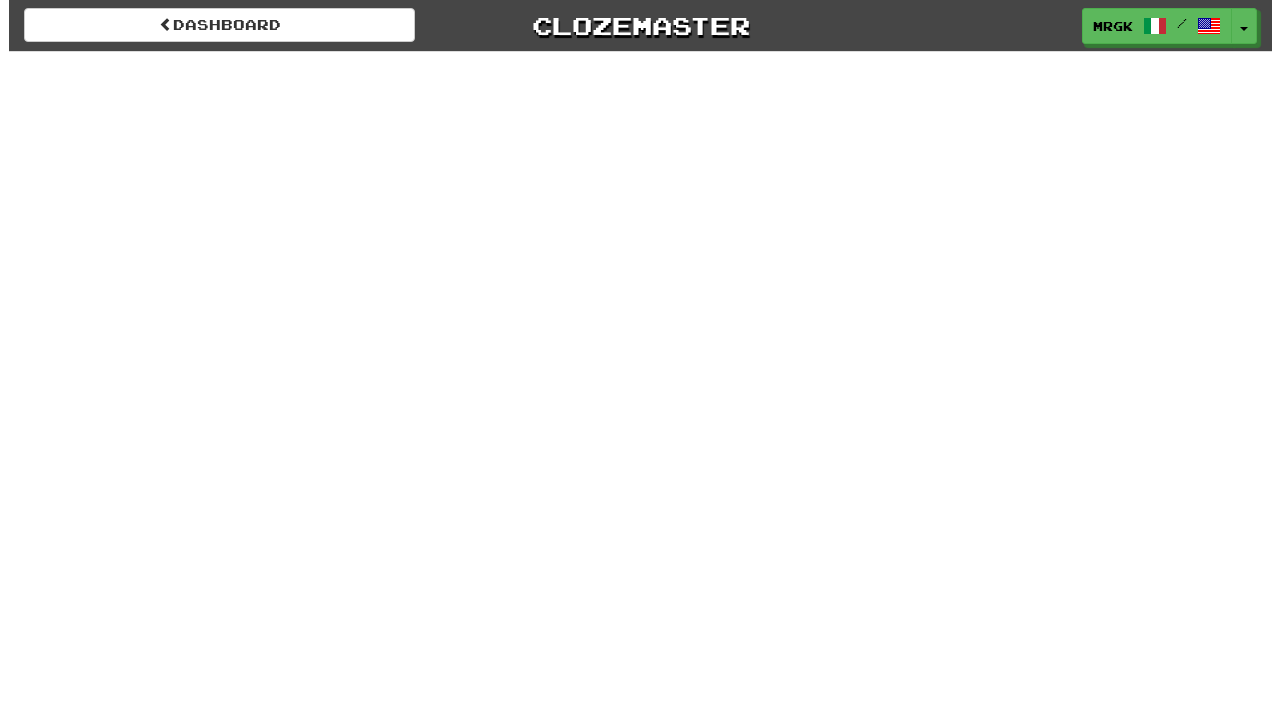 scroll, scrollTop: 0, scrollLeft: 0, axis: both 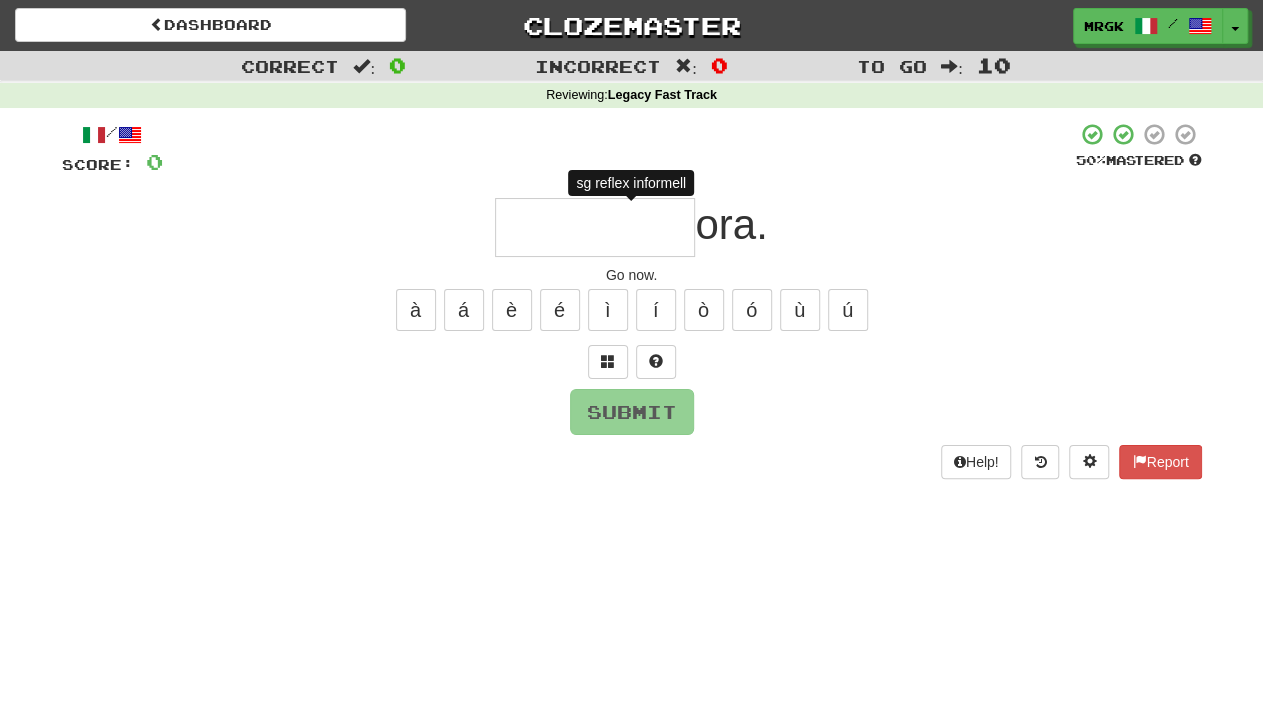 type on "*" 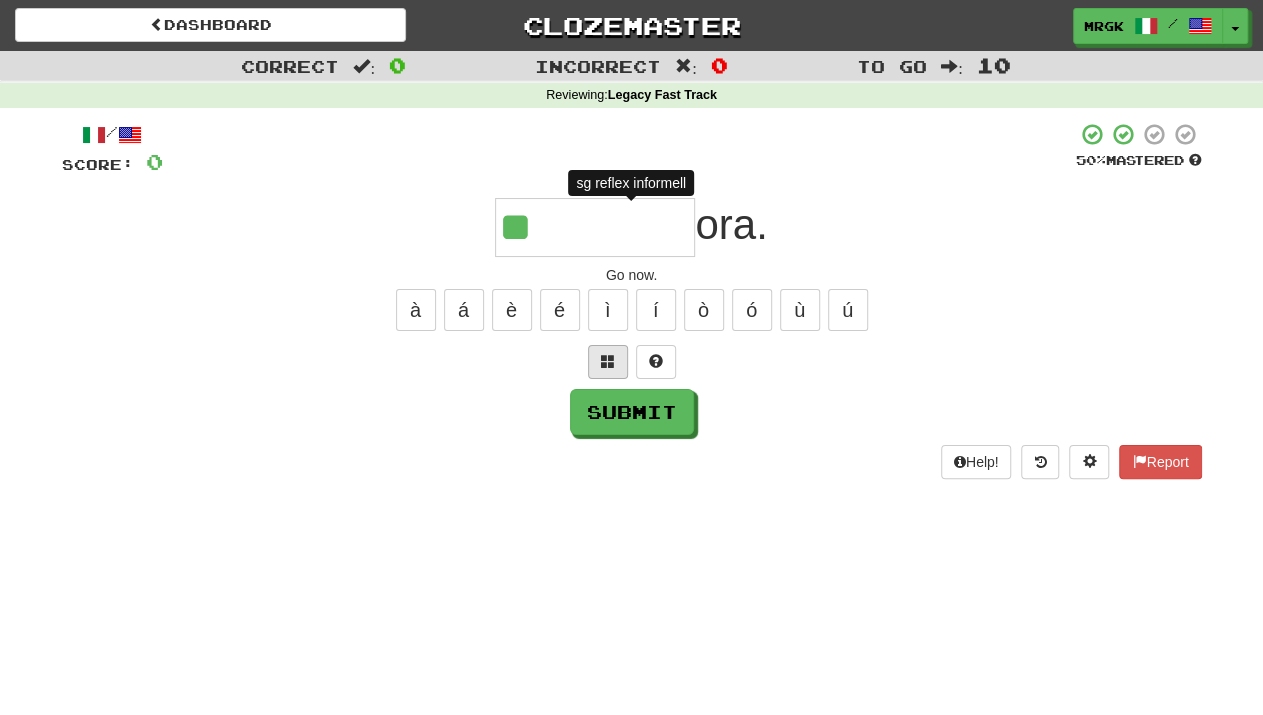type on "**" 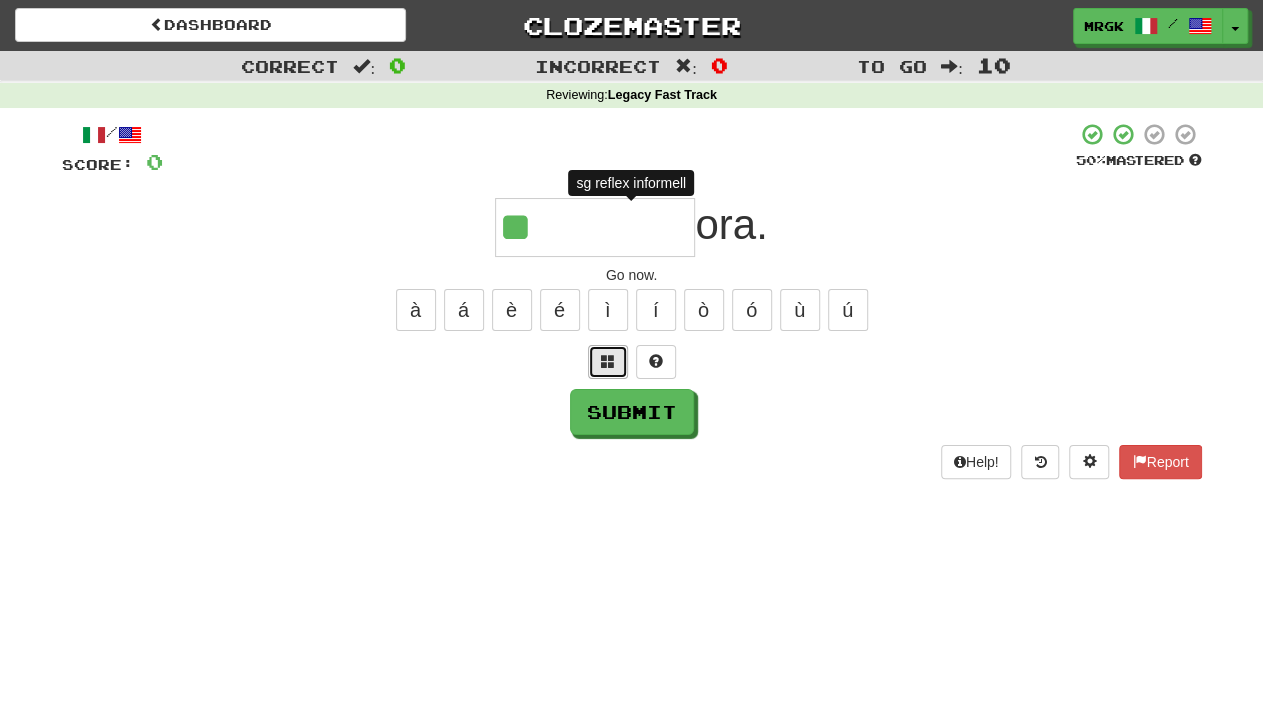 click at bounding box center (608, 362) 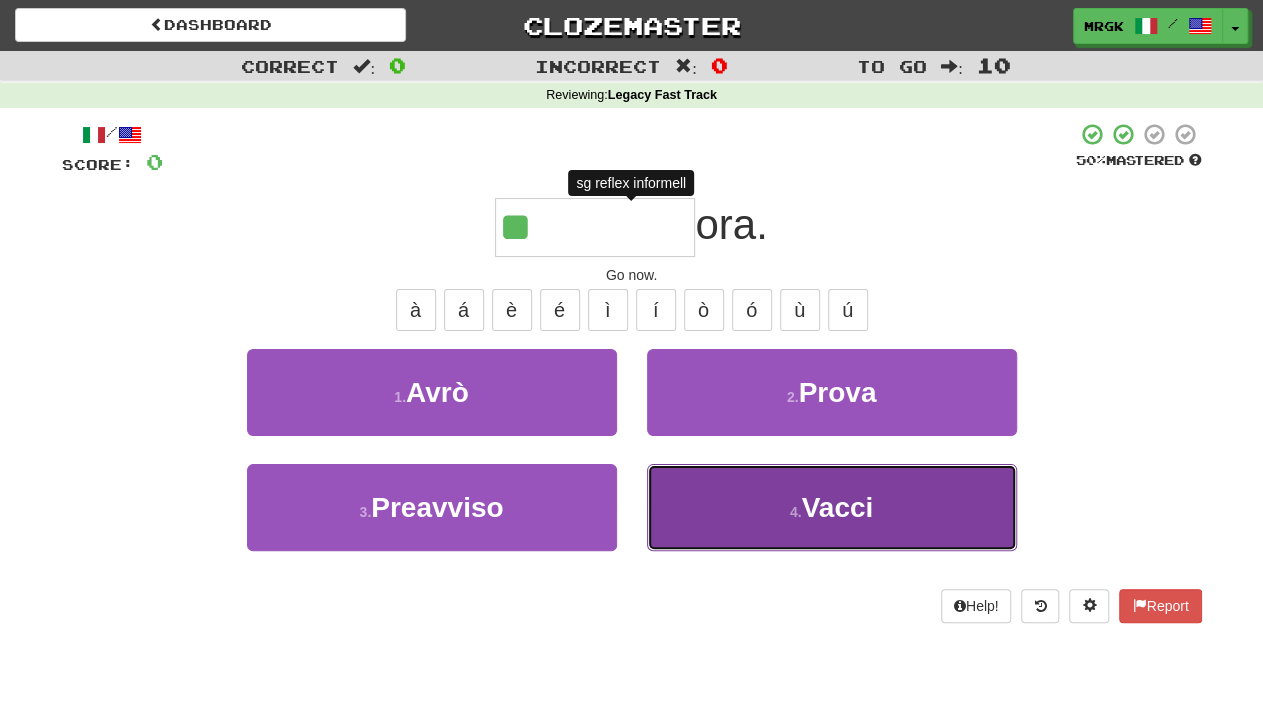 click on "4 .  Vacci" at bounding box center (832, 507) 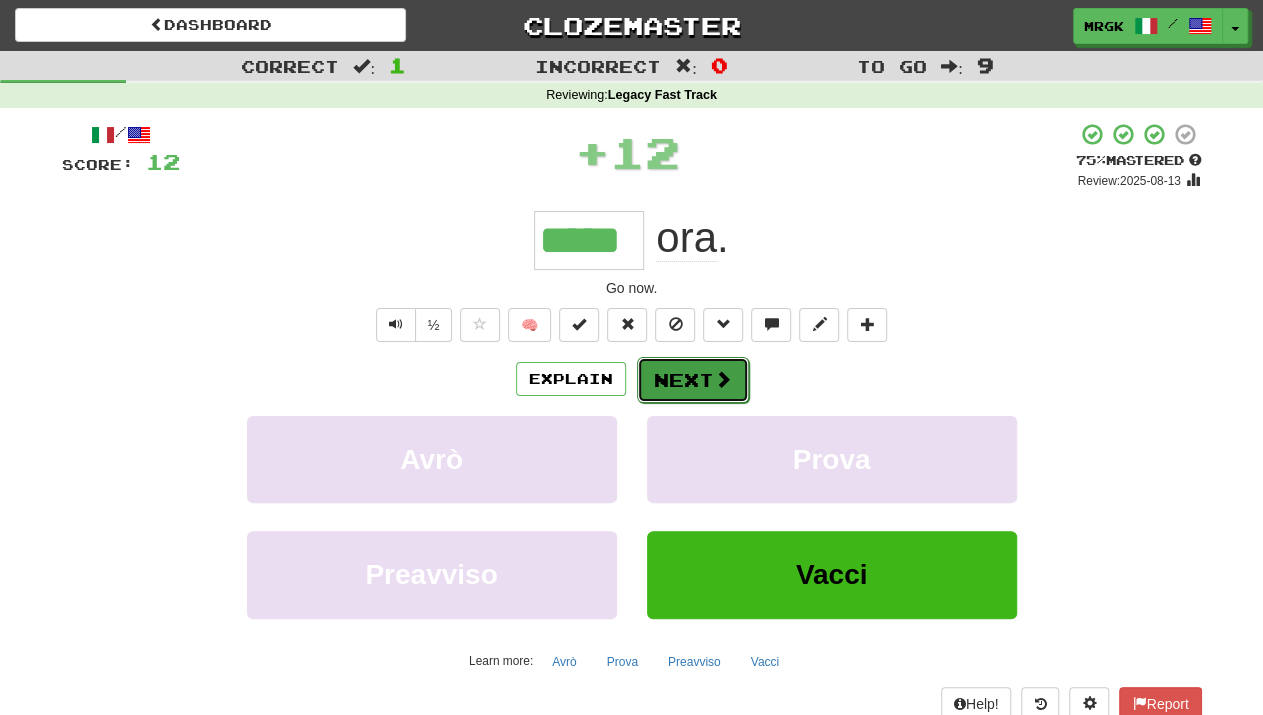 click on "Next" at bounding box center (693, 380) 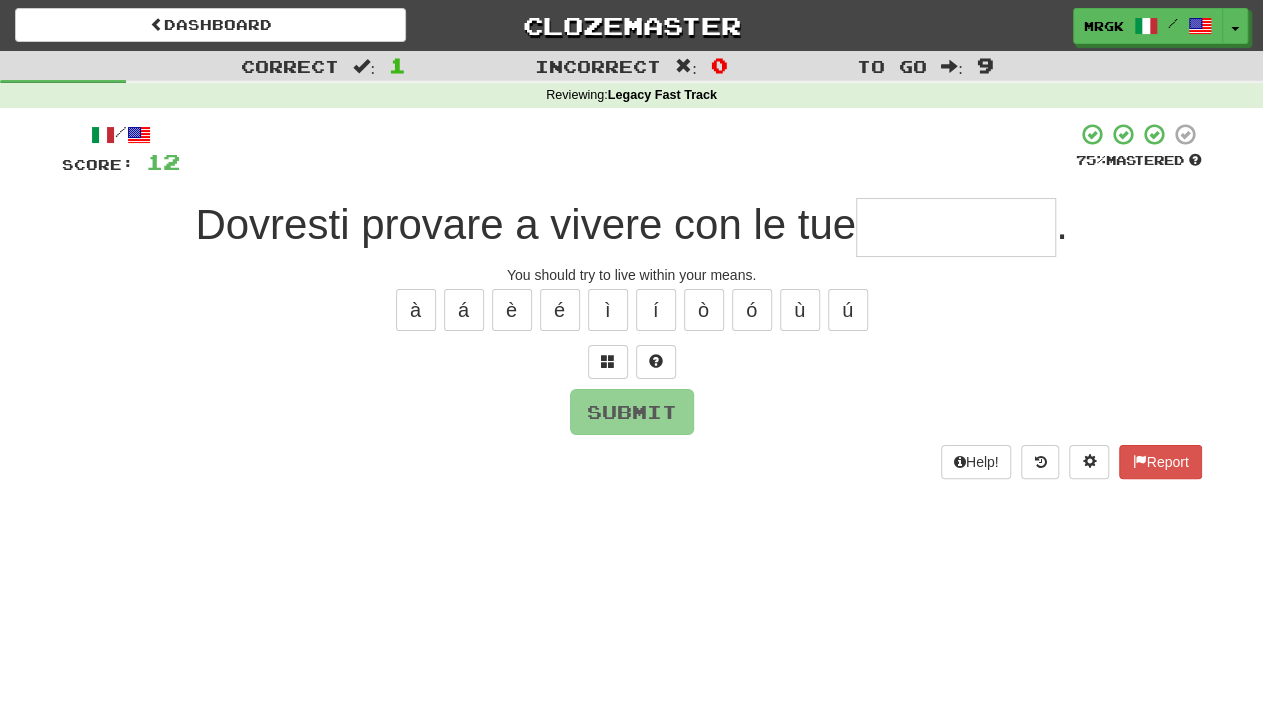 click at bounding box center [956, 227] 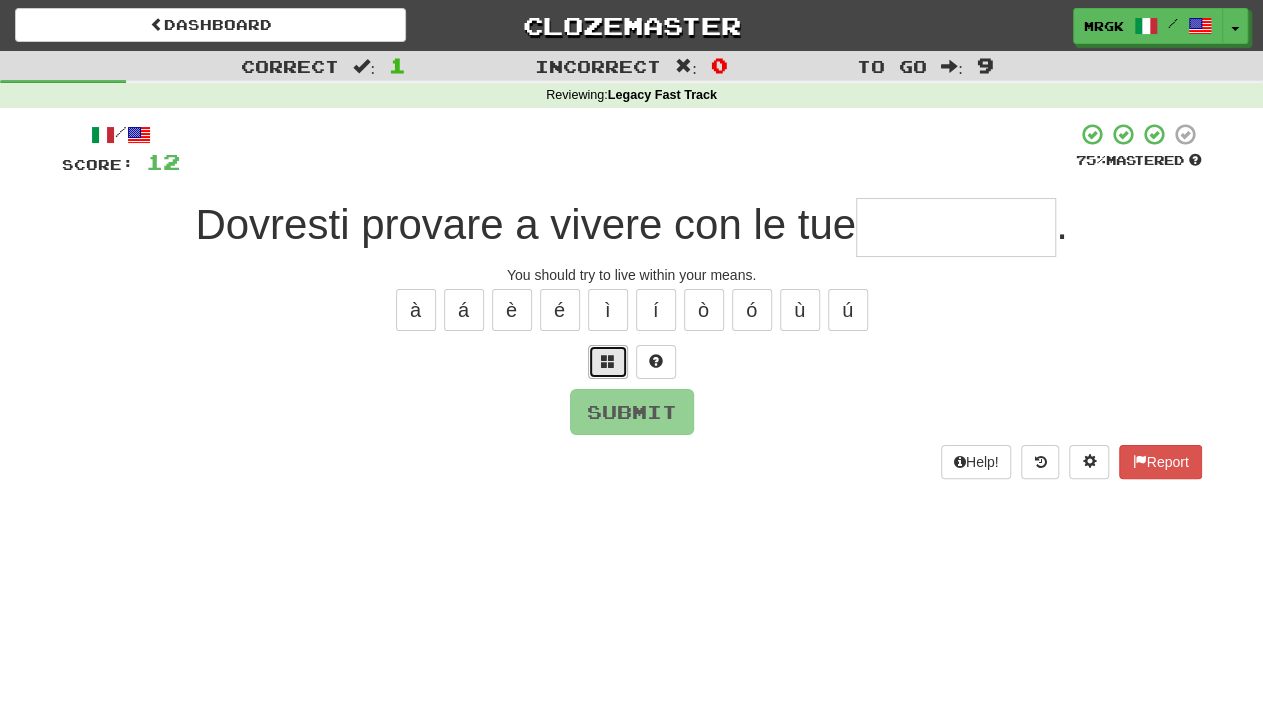 click at bounding box center [608, 362] 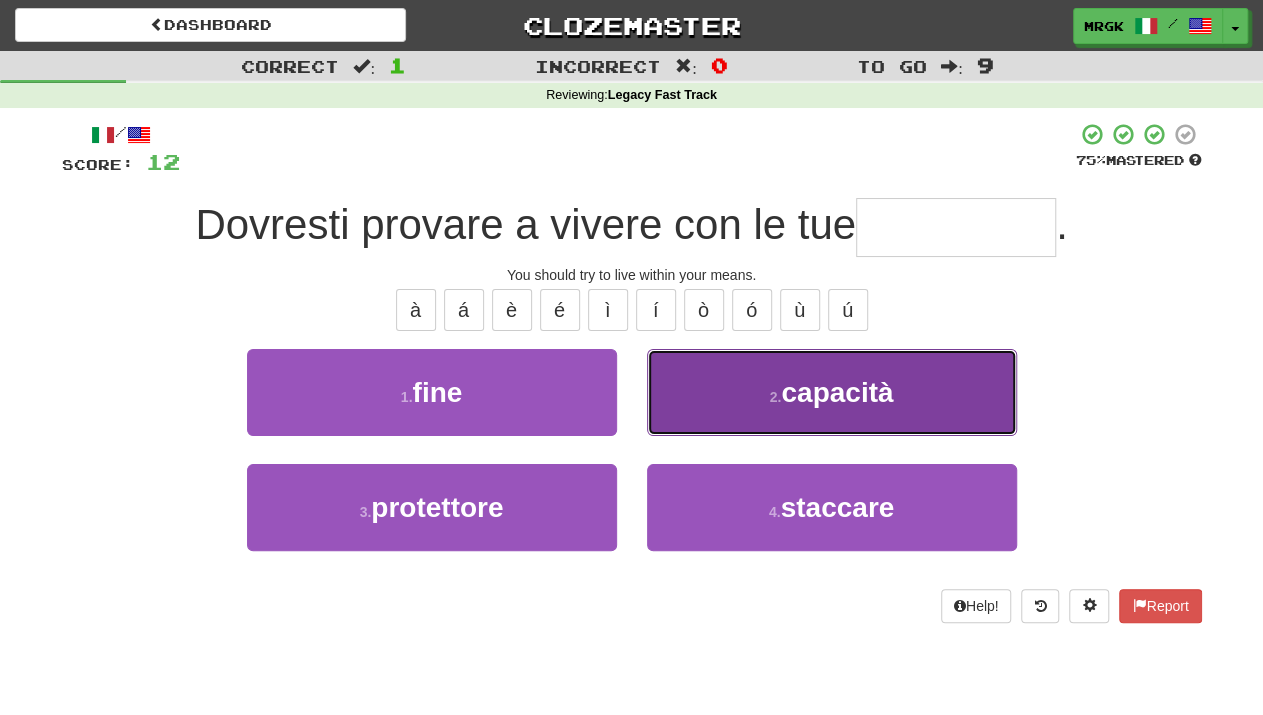 click on "2 .  capacità" at bounding box center (832, 392) 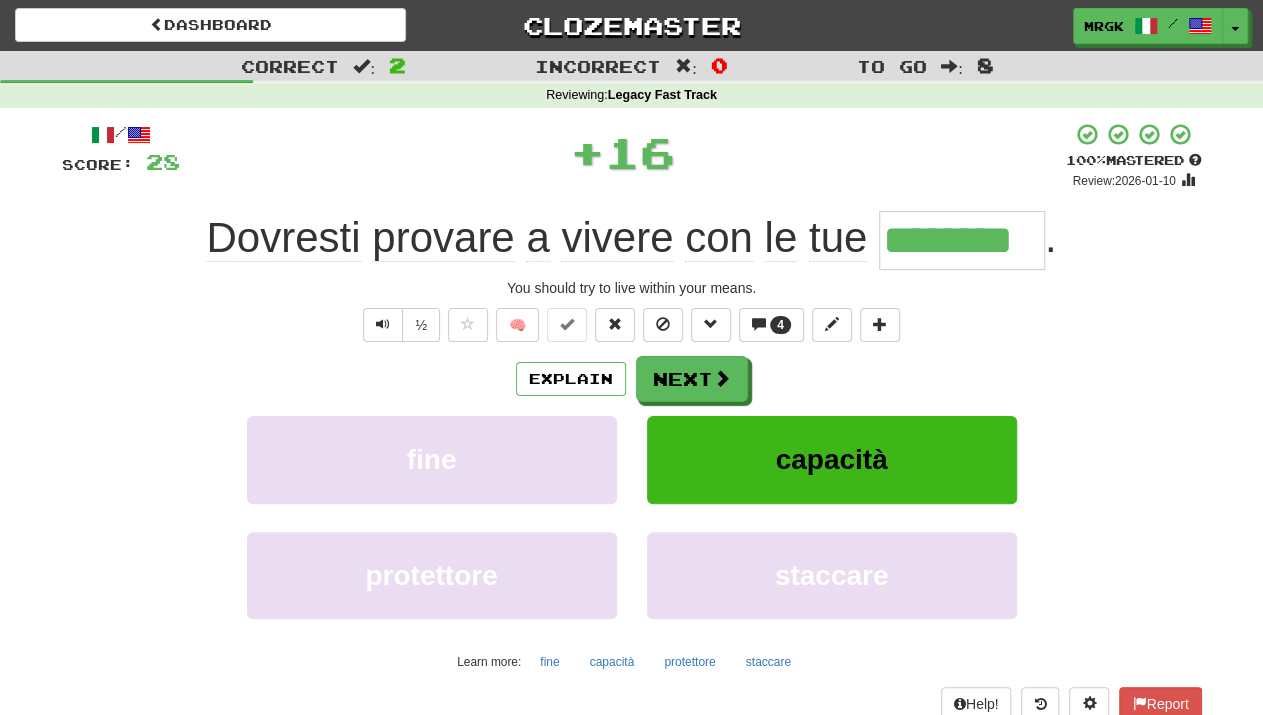 click on "/  Score:   28 + 16 100 %  Mastered Review:  2026-01-10 Dovresti   provare   a   vivere   con   le   tue   ******** . You should try to live within your means. ½ 🧠 4 Explain Next fine capacità protettore staccare Learn more: fine capacità protettore staccare  Help!  Report Sentence Source" at bounding box center [632, 437] 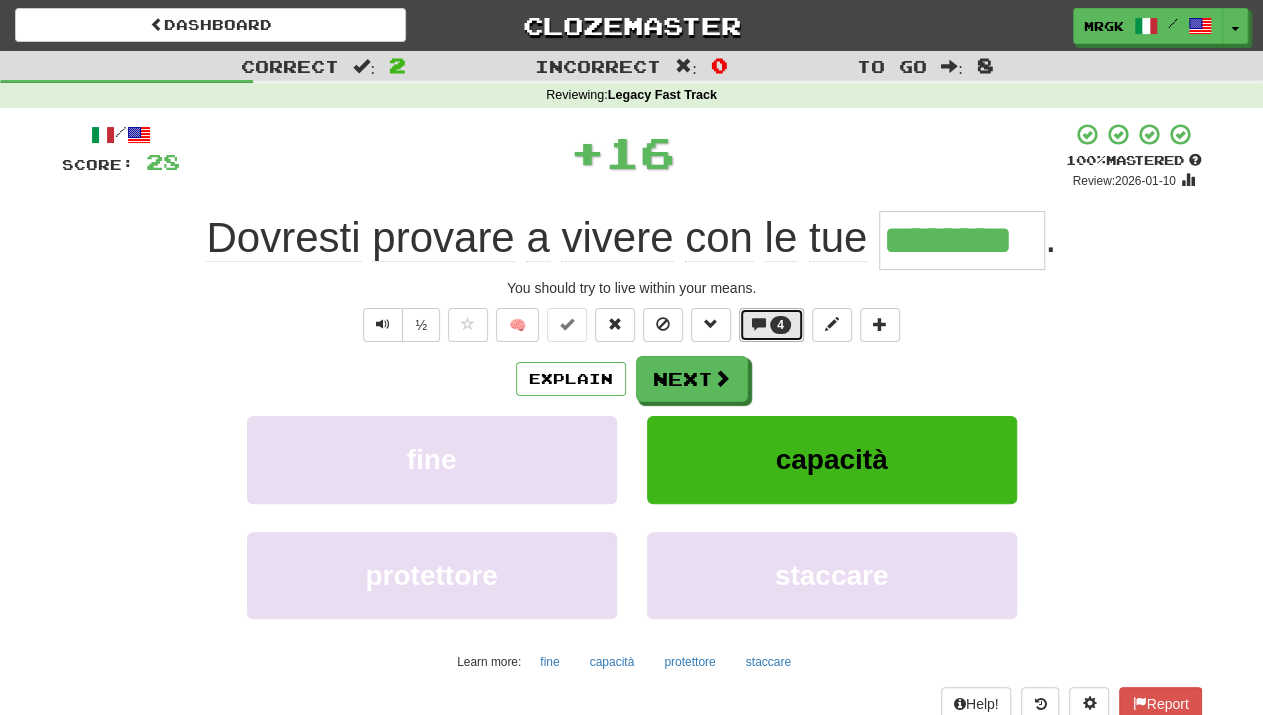 click on "4" at bounding box center [780, 325] 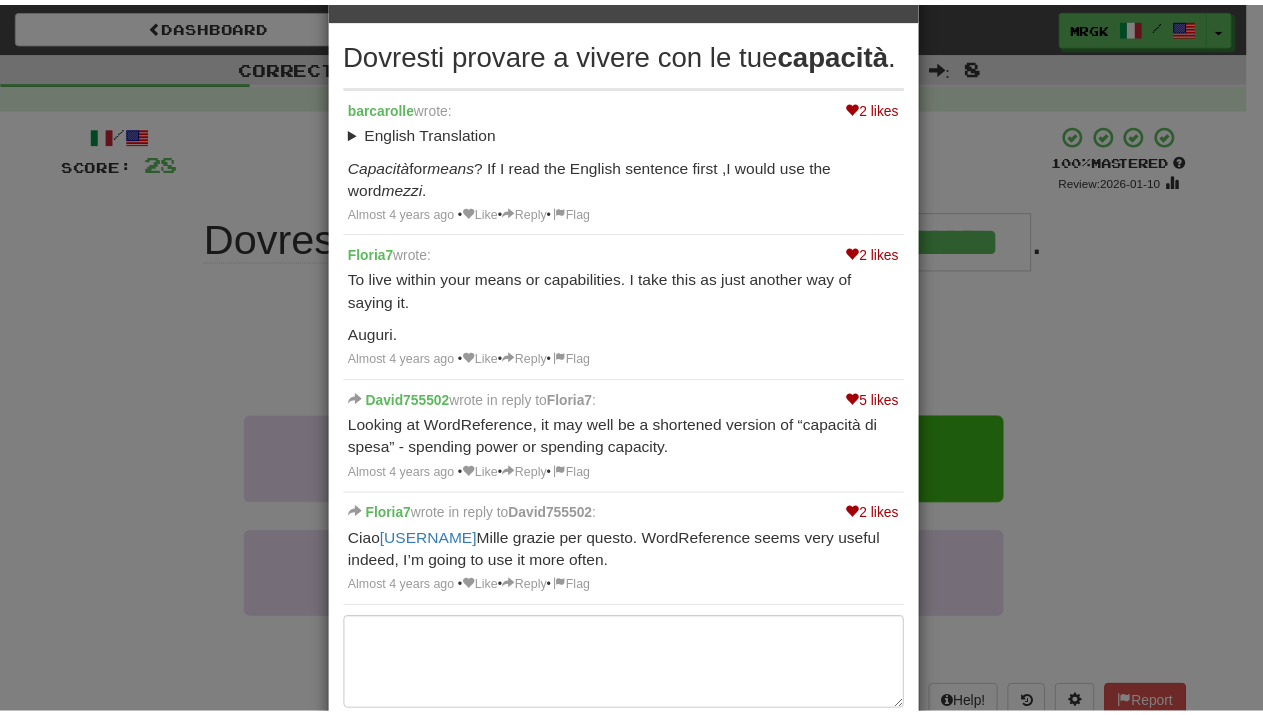 scroll, scrollTop: 0, scrollLeft: 0, axis: both 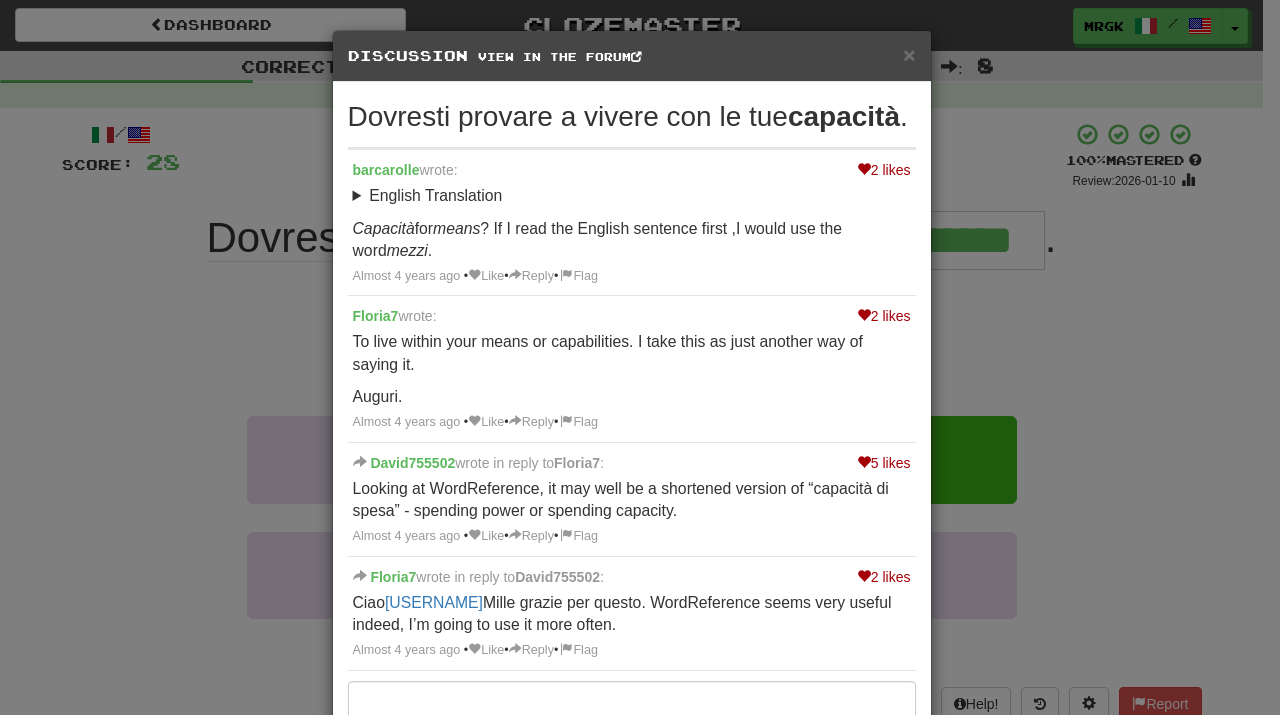click on "× Discussion View in the forum" at bounding box center [632, 56] 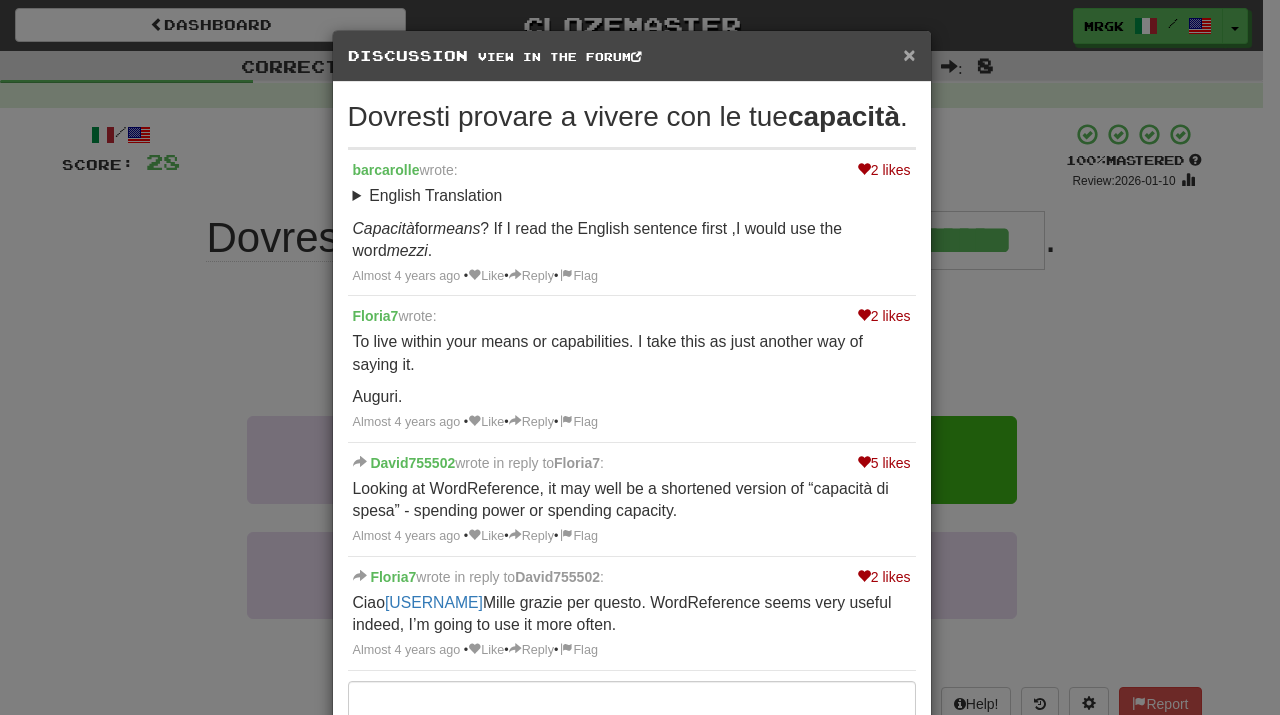 click on "×" at bounding box center (909, 54) 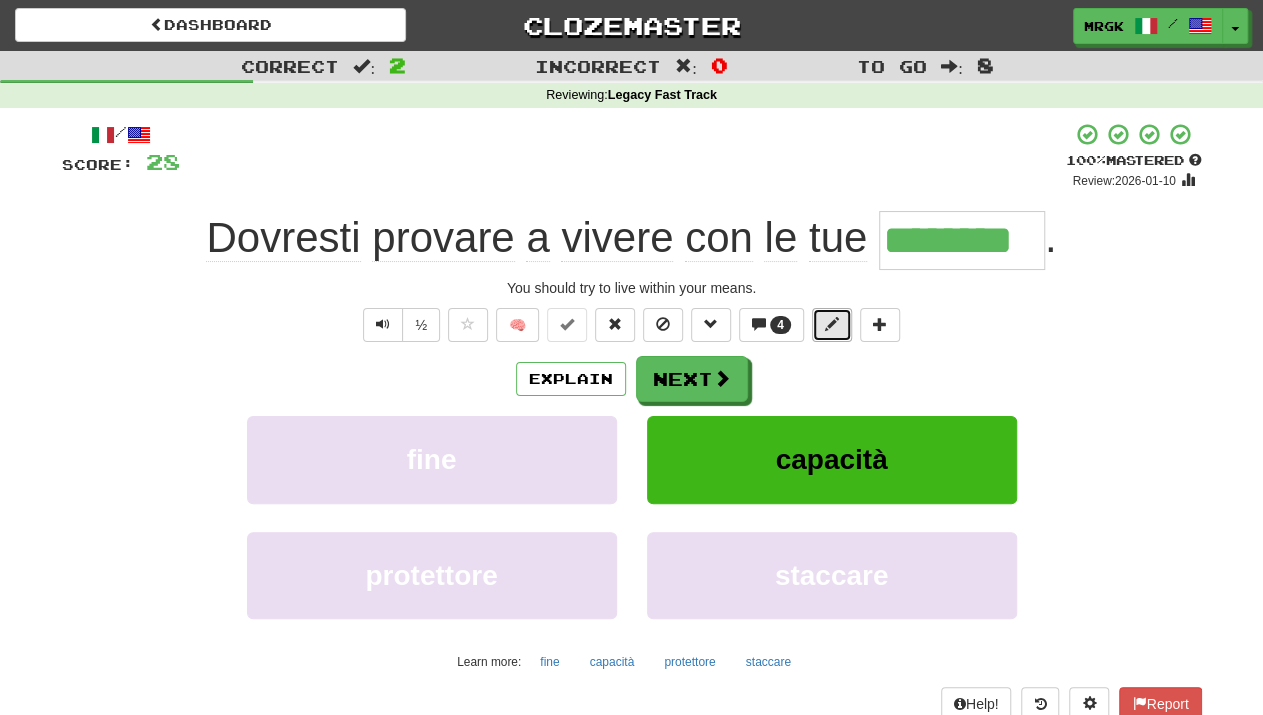 click at bounding box center (832, 324) 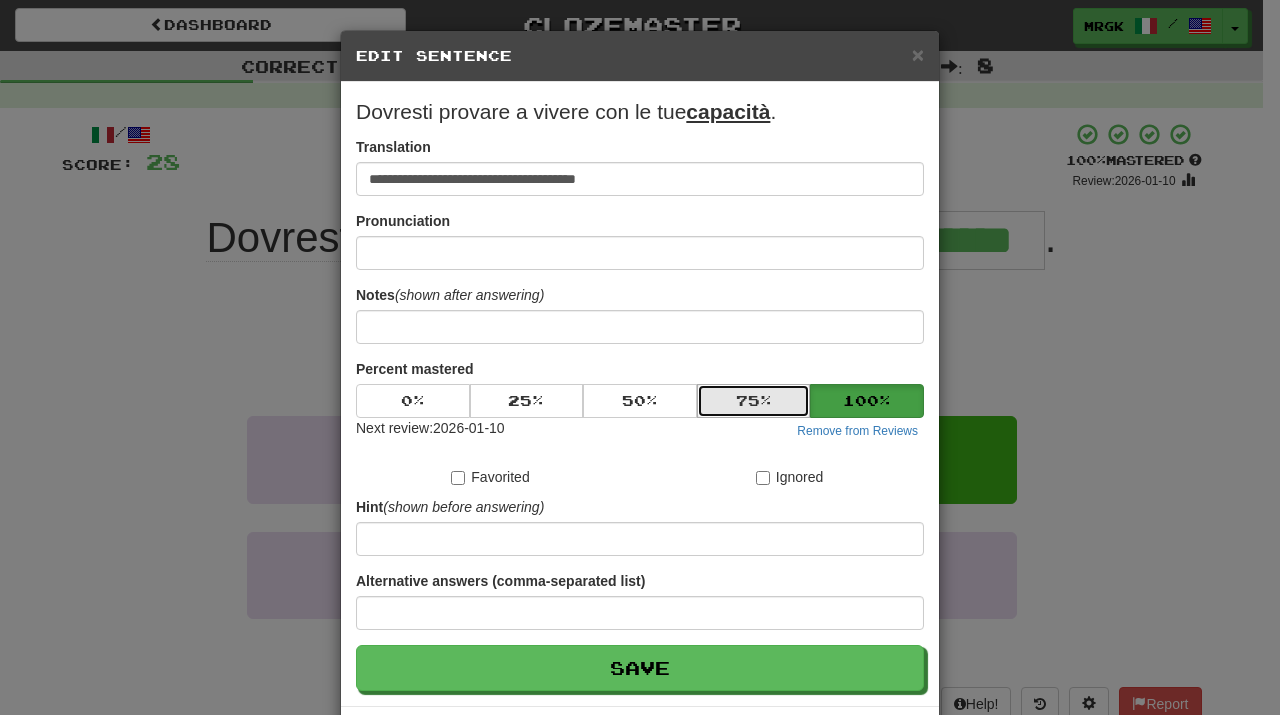 click on "75 %" at bounding box center (754, 401) 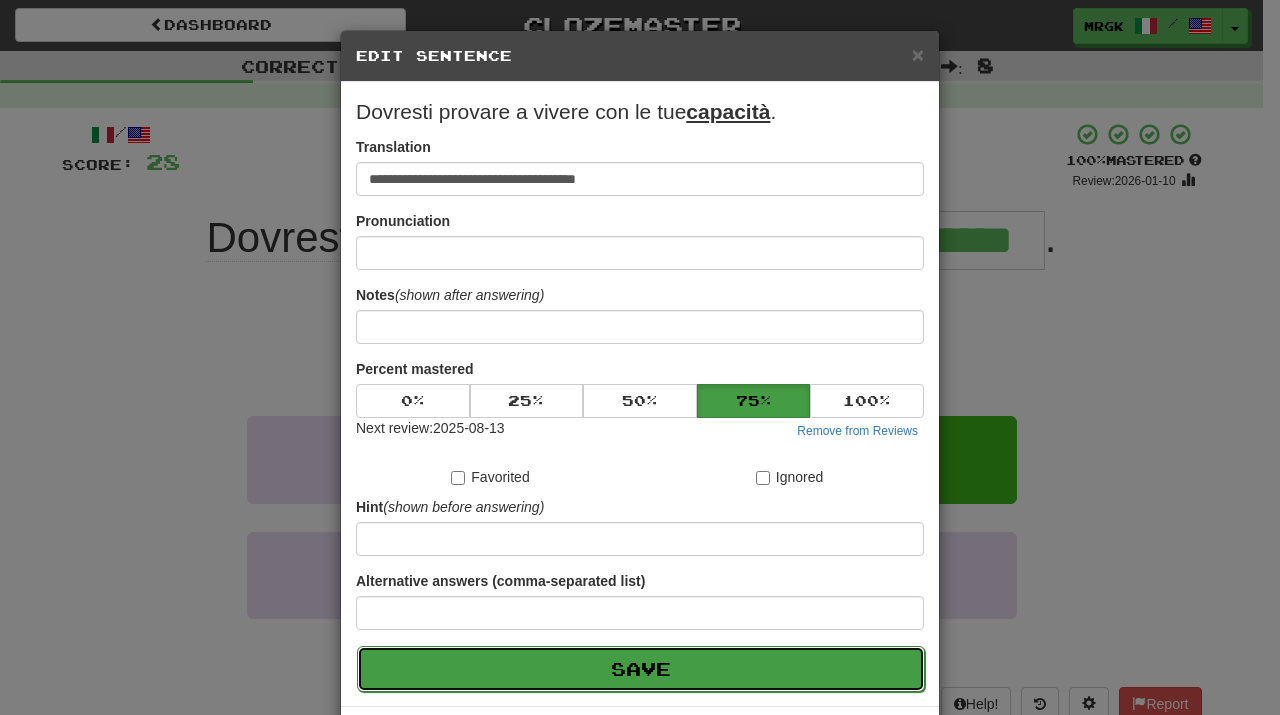 click on "Save" at bounding box center (641, 669) 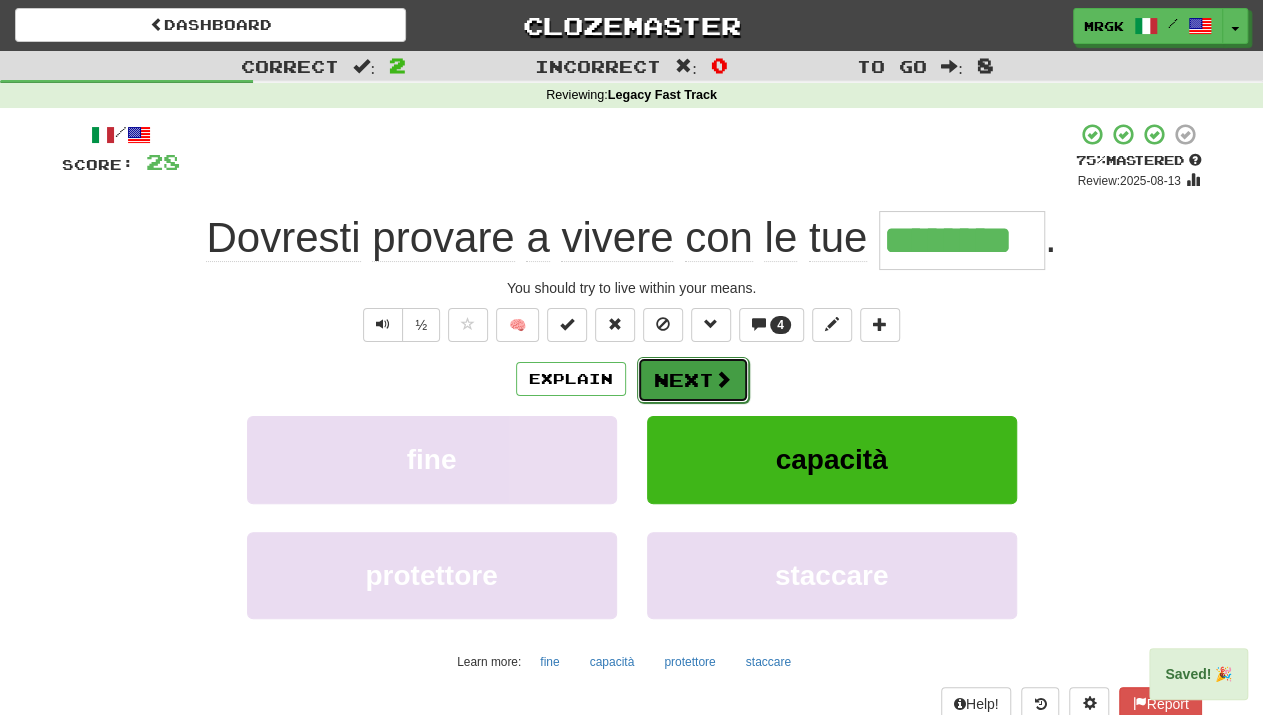 click on "Next" at bounding box center (693, 380) 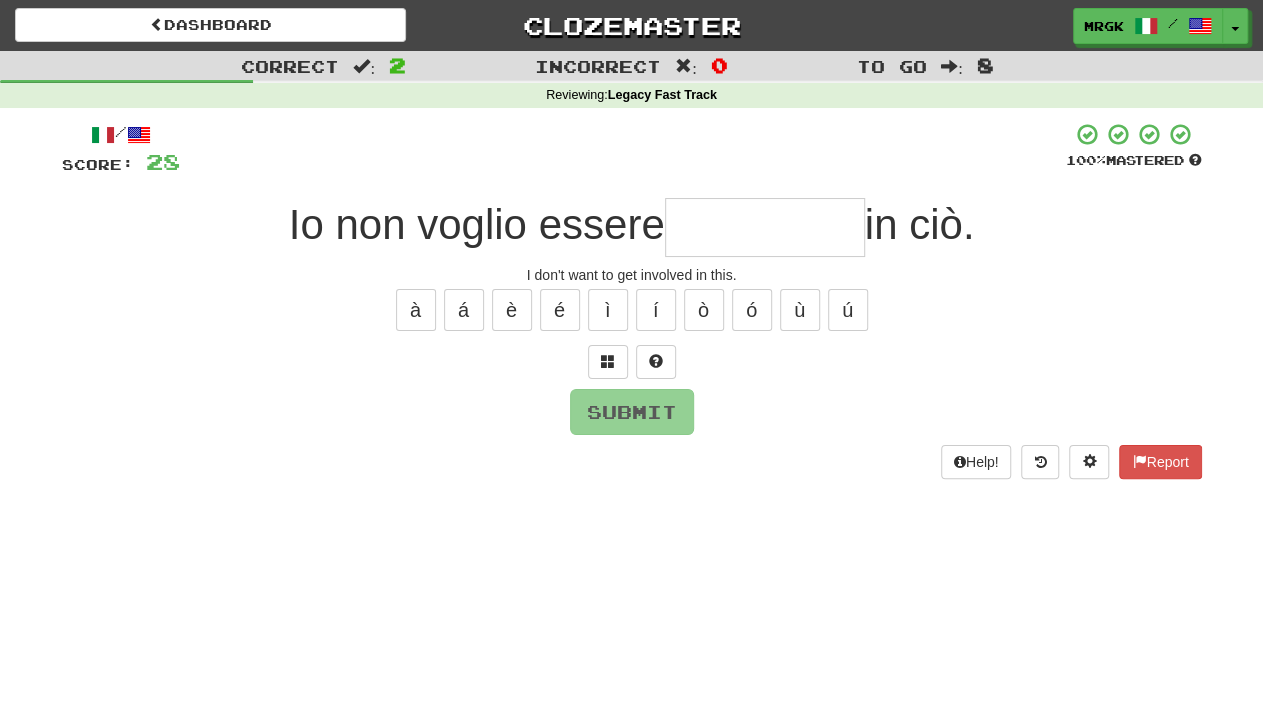 click at bounding box center (765, 227) 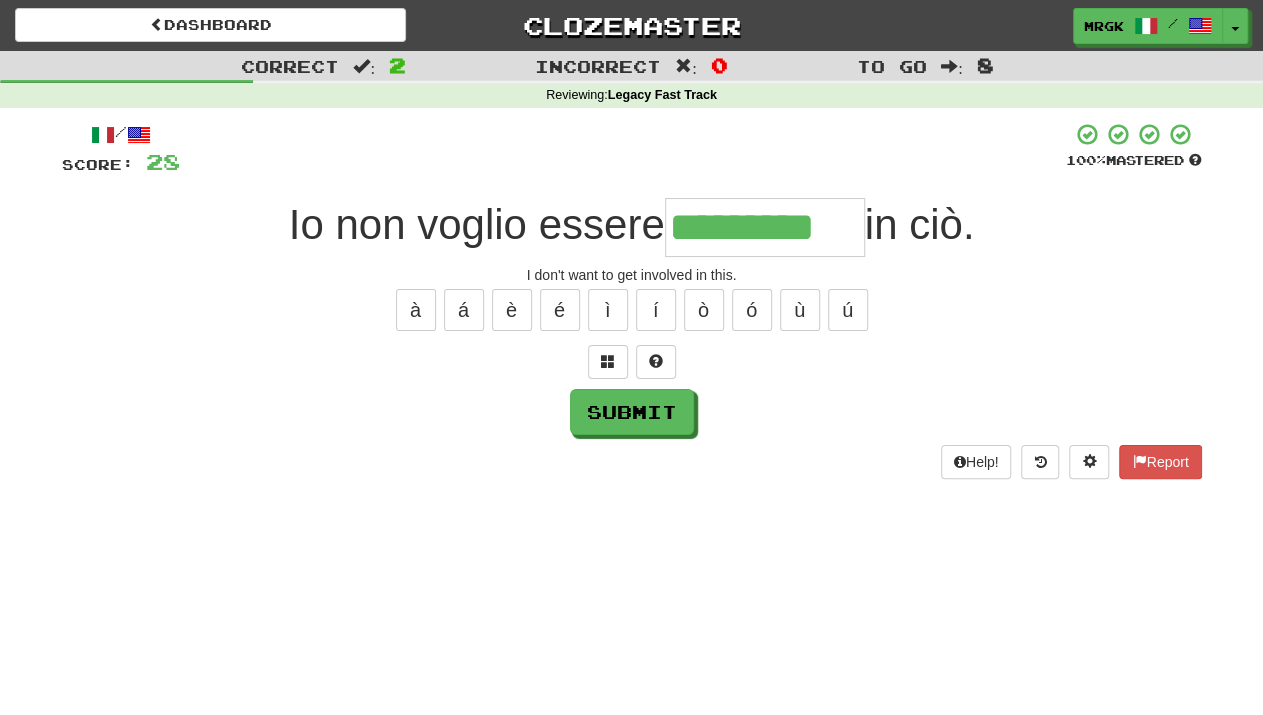 type on "*********" 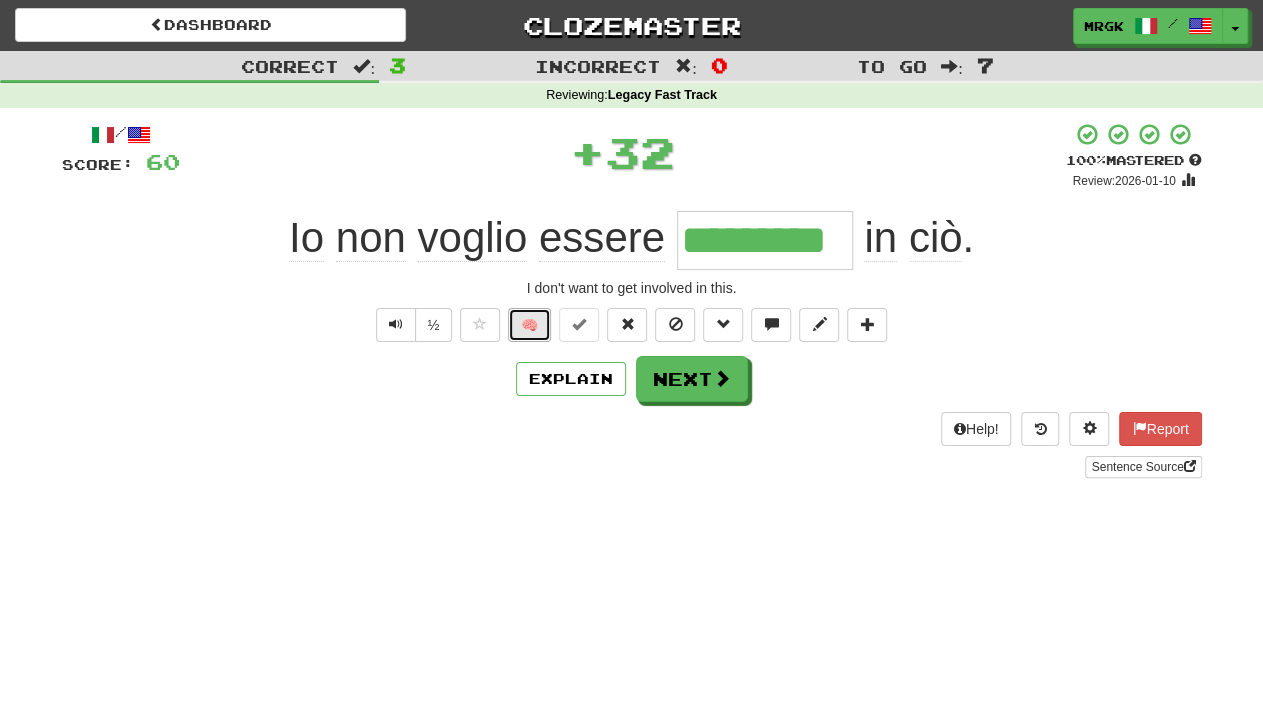 click on "🧠" at bounding box center [529, 325] 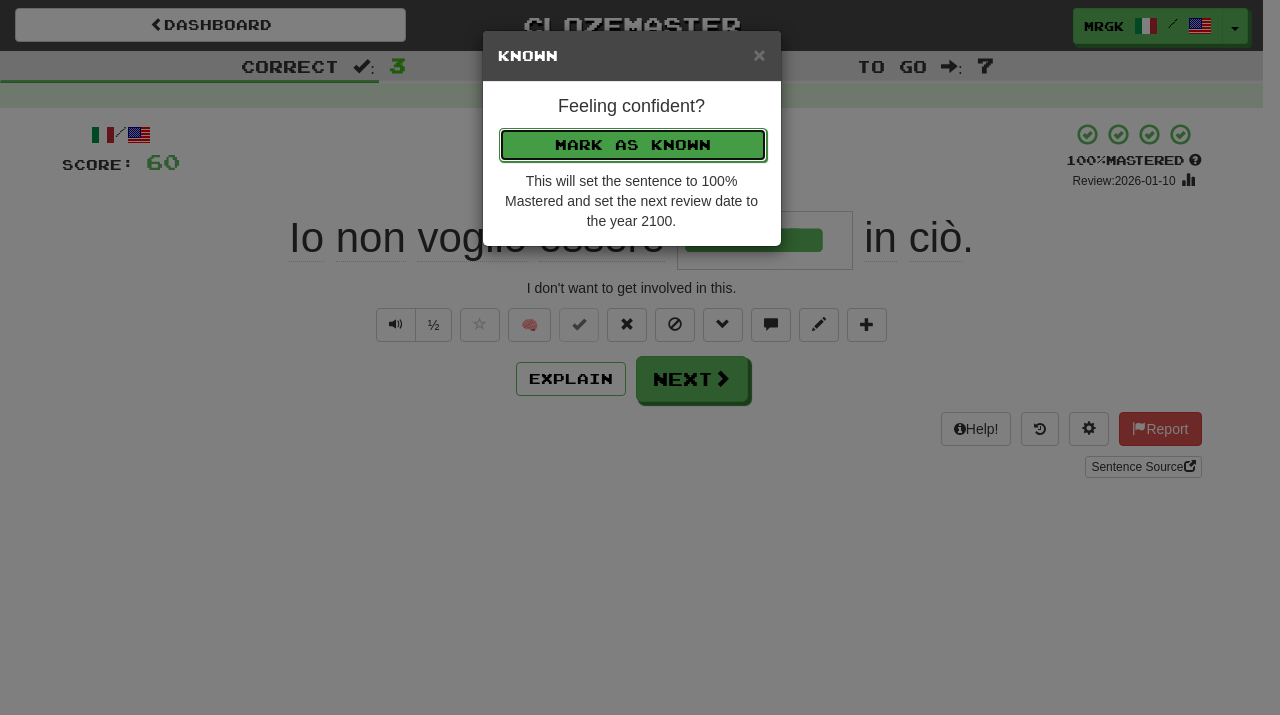 click on "Mark as Known" at bounding box center (633, 145) 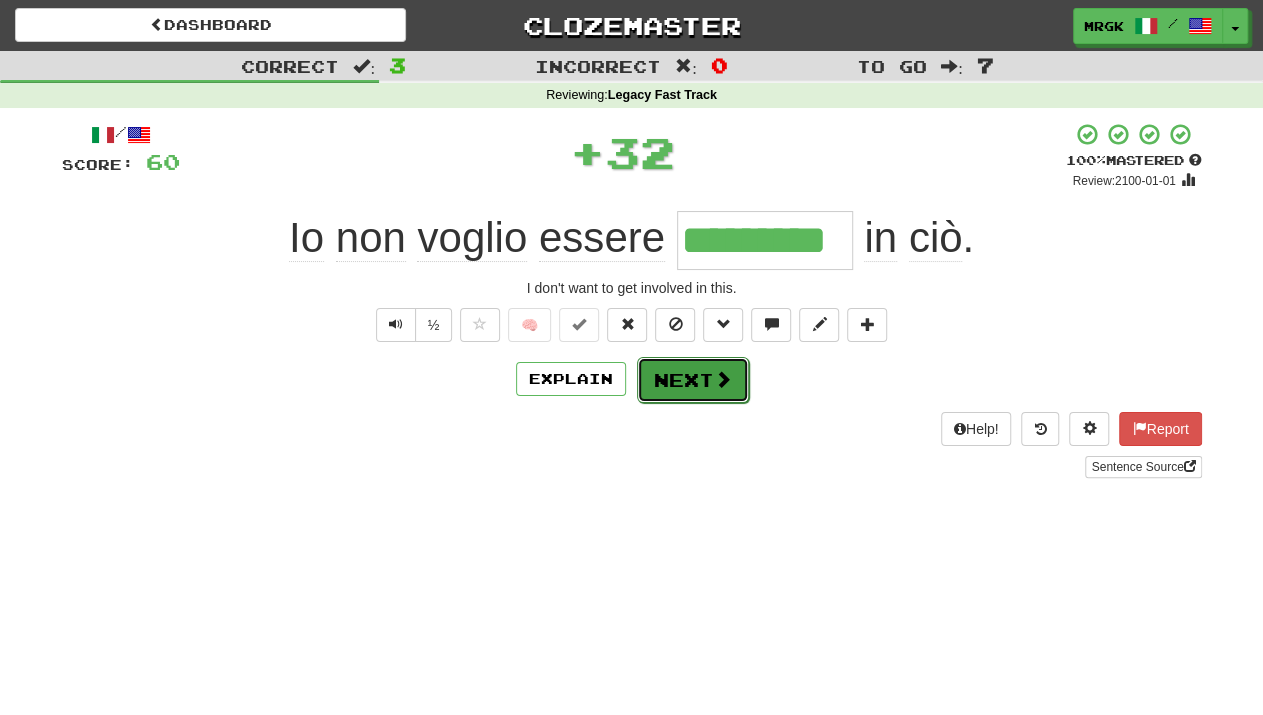 click on "Next" at bounding box center (693, 380) 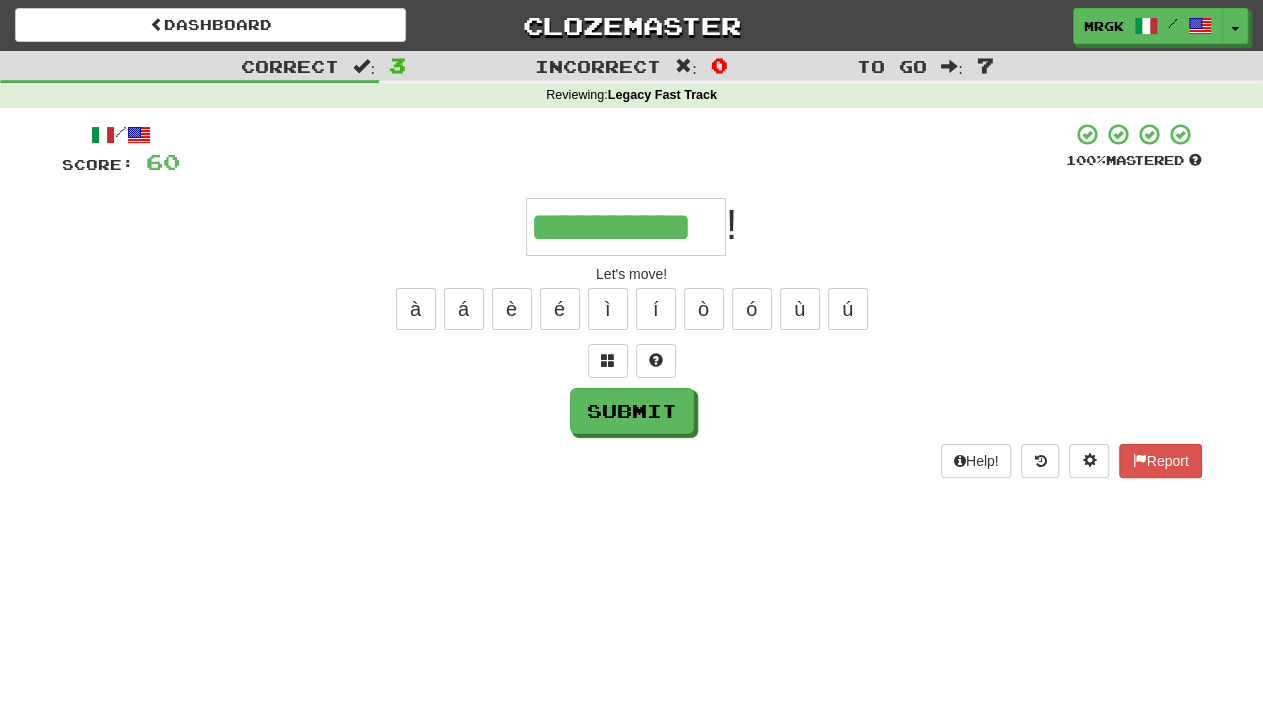 scroll, scrollTop: 0, scrollLeft: 31, axis: horizontal 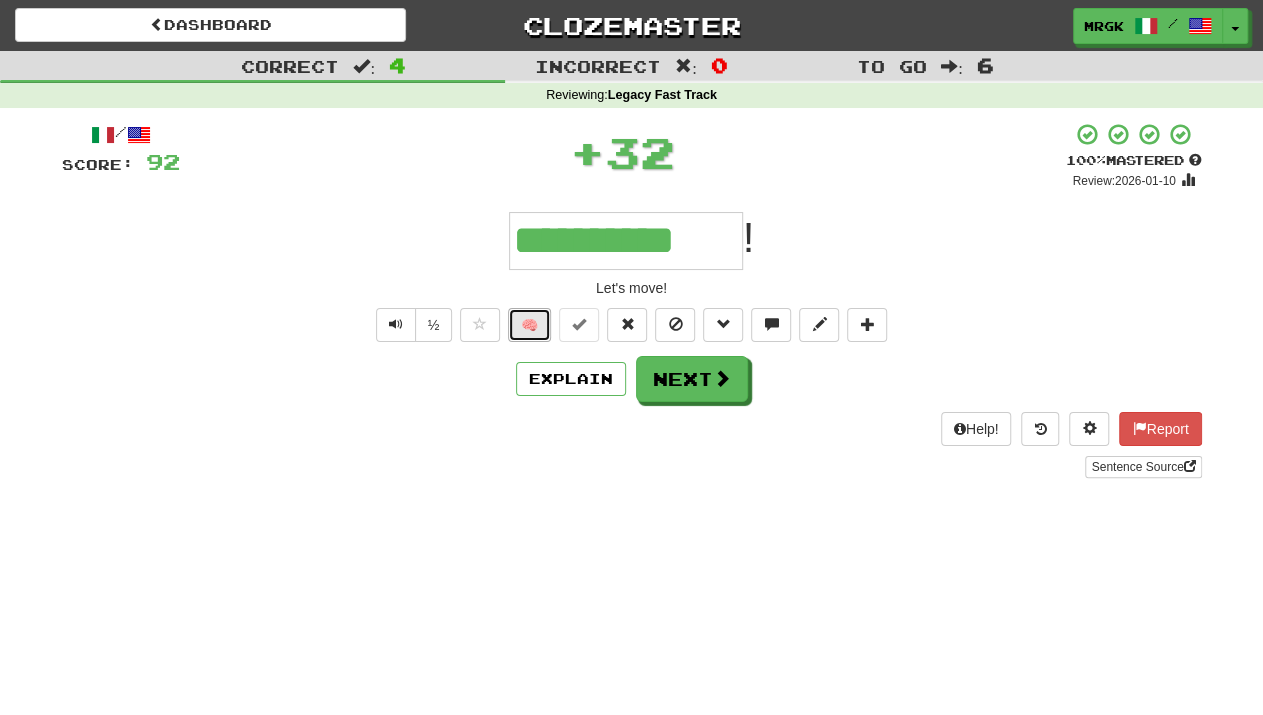 click on "🧠" at bounding box center [529, 325] 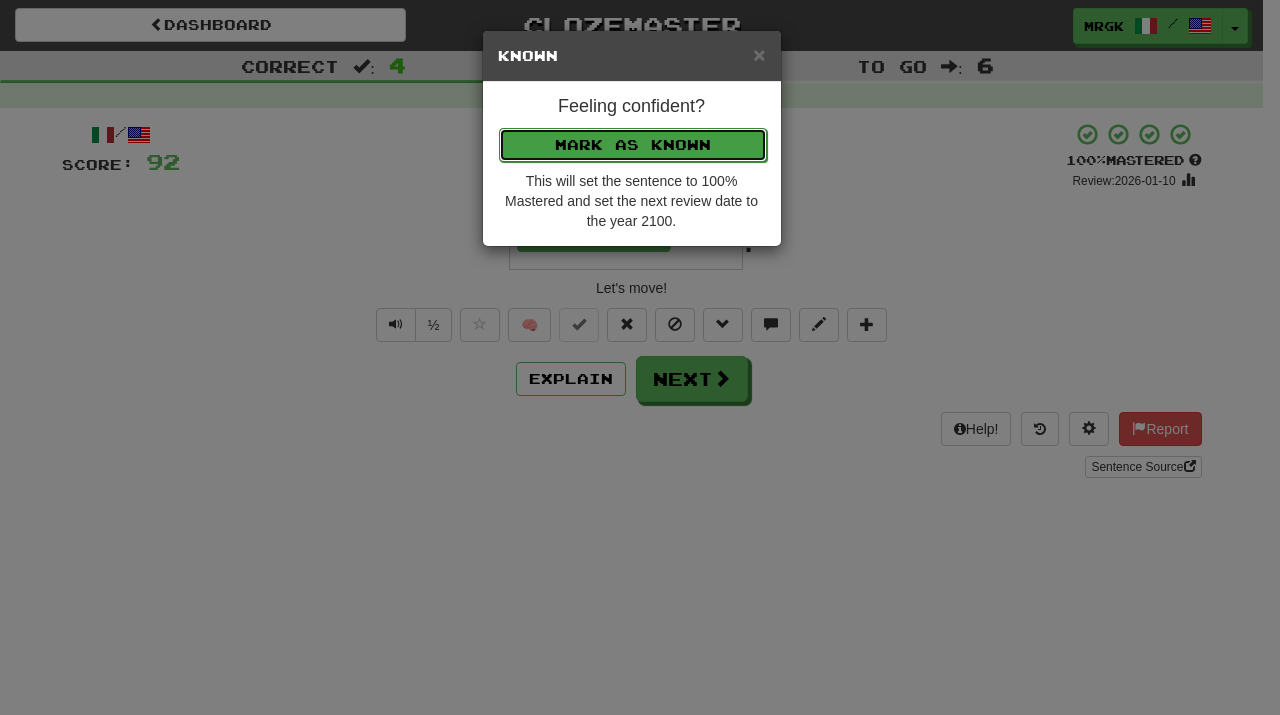 click on "Mark as Known" at bounding box center [633, 145] 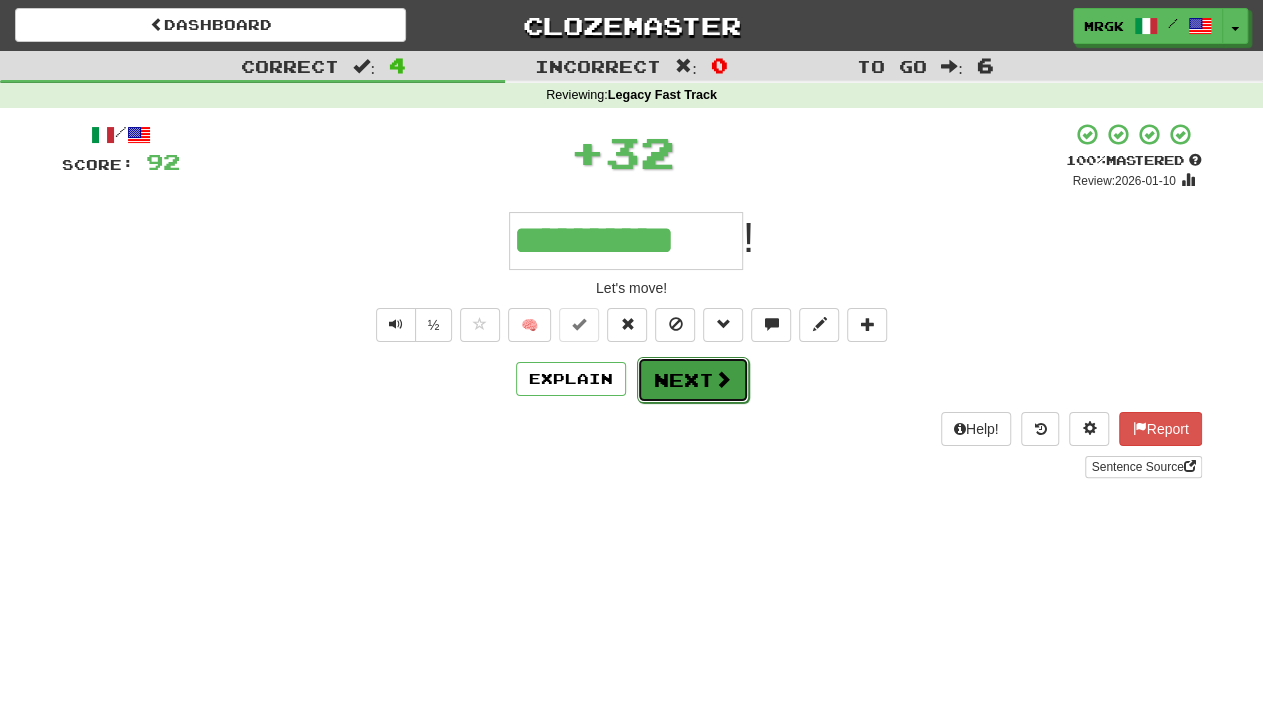 click on "Next" at bounding box center (693, 380) 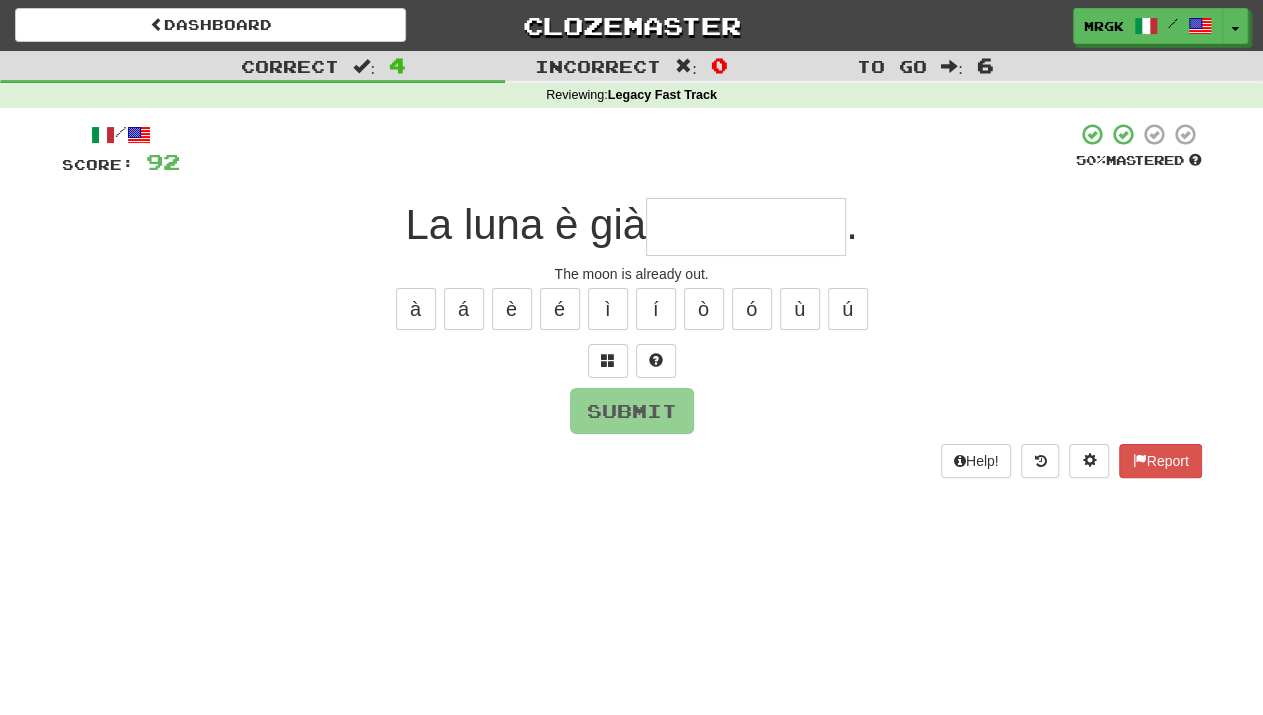 type on "*" 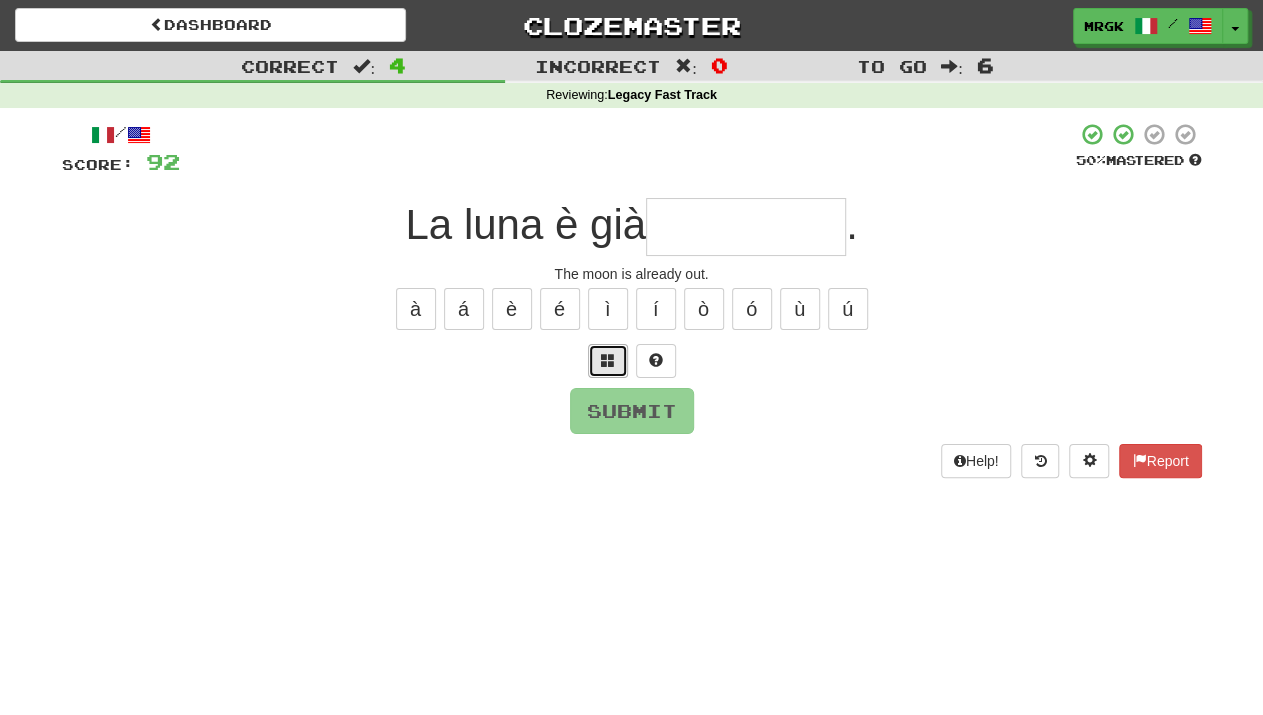 click at bounding box center (608, 361) 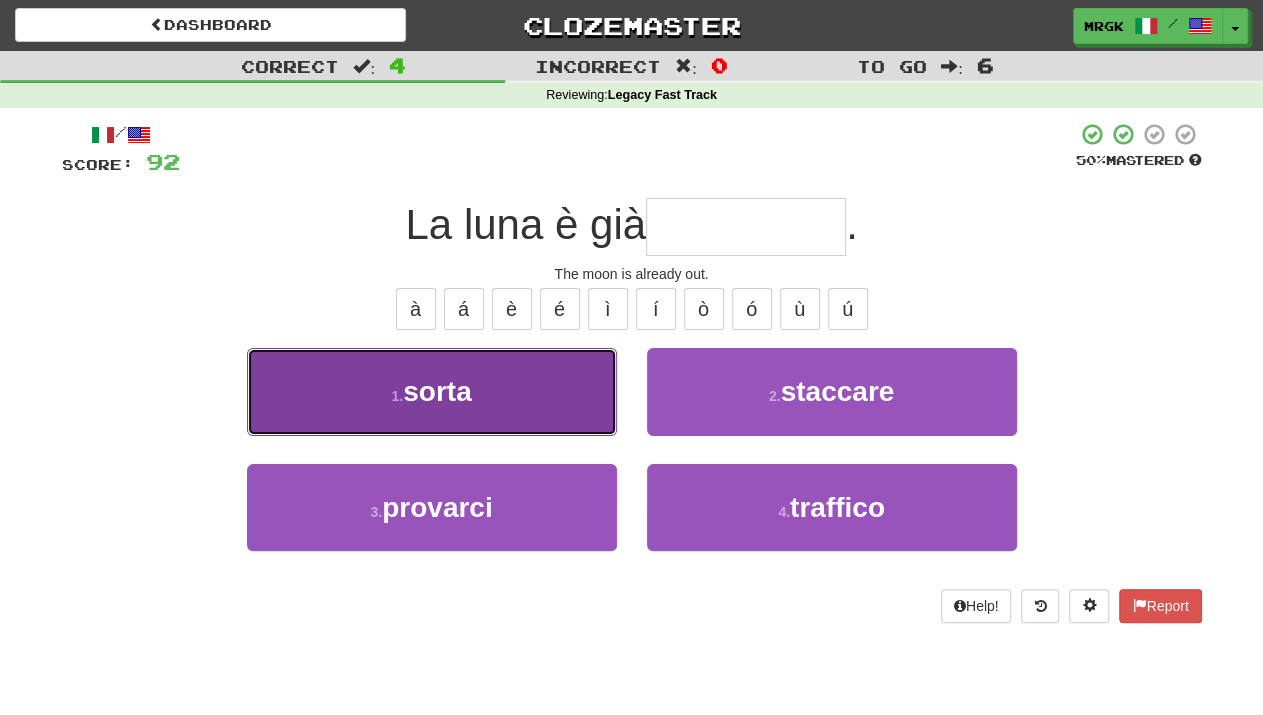 click on "1 .  sorta" at bounding box center [432, 391] 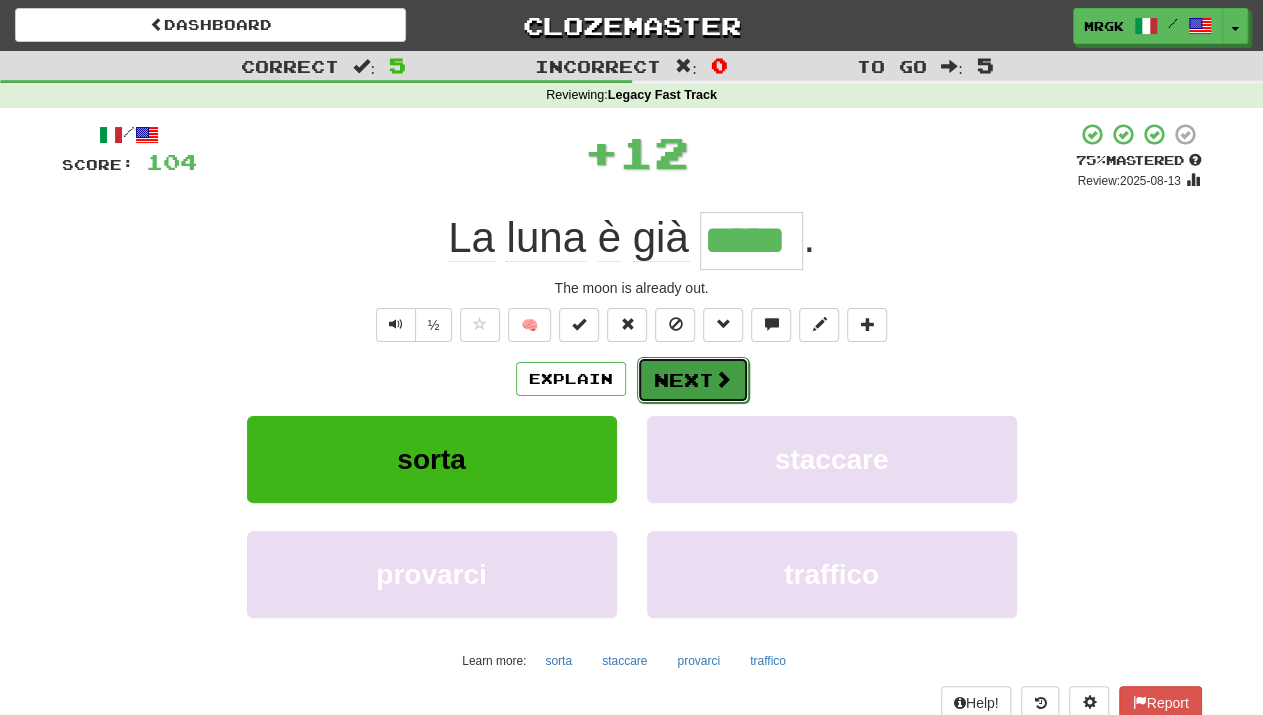 click on "Next" at bounding box center (693, 380) 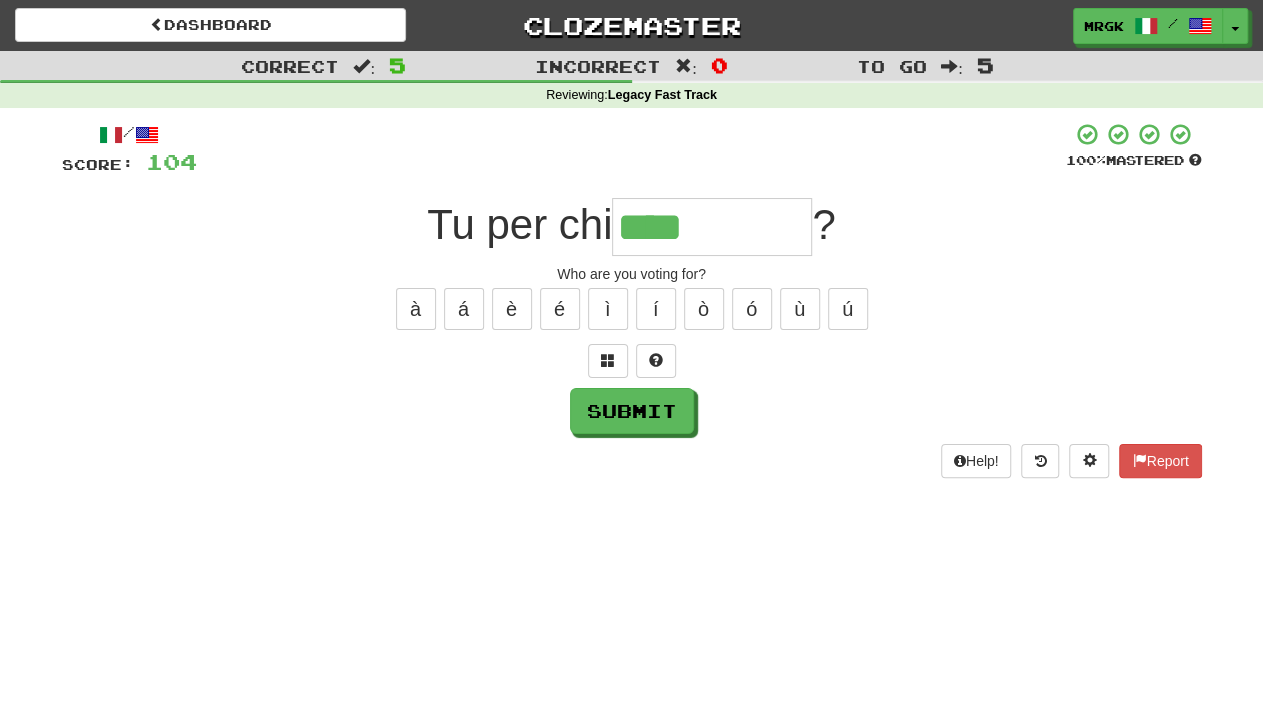 type on "****" 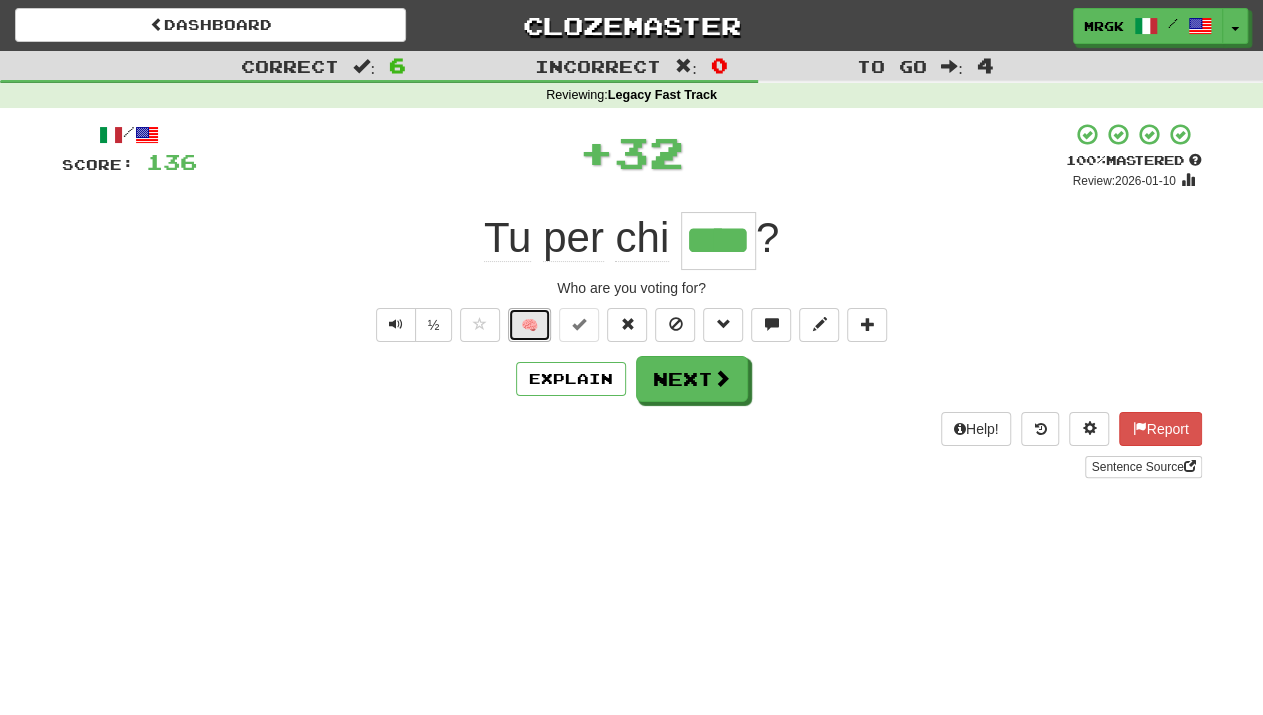 click on "🧠" at bounding box center [529, 325] 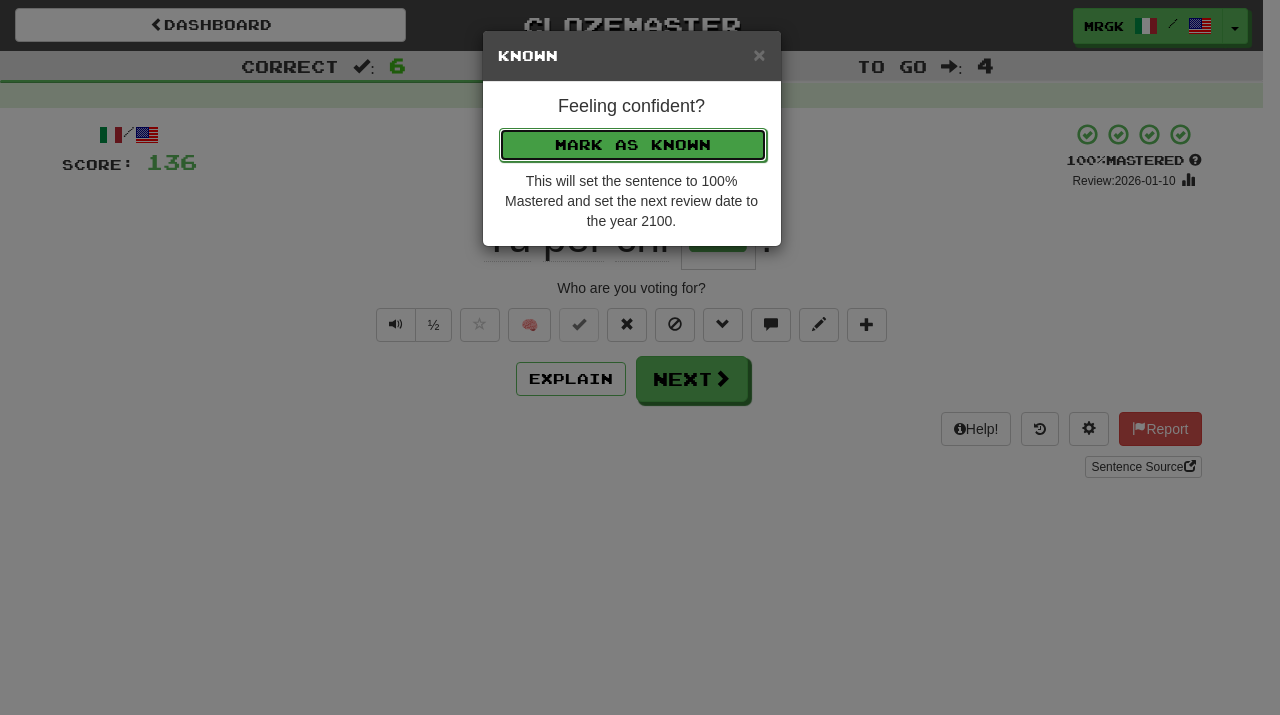 click on "Mark as Known" at bounding box center (633, 145) 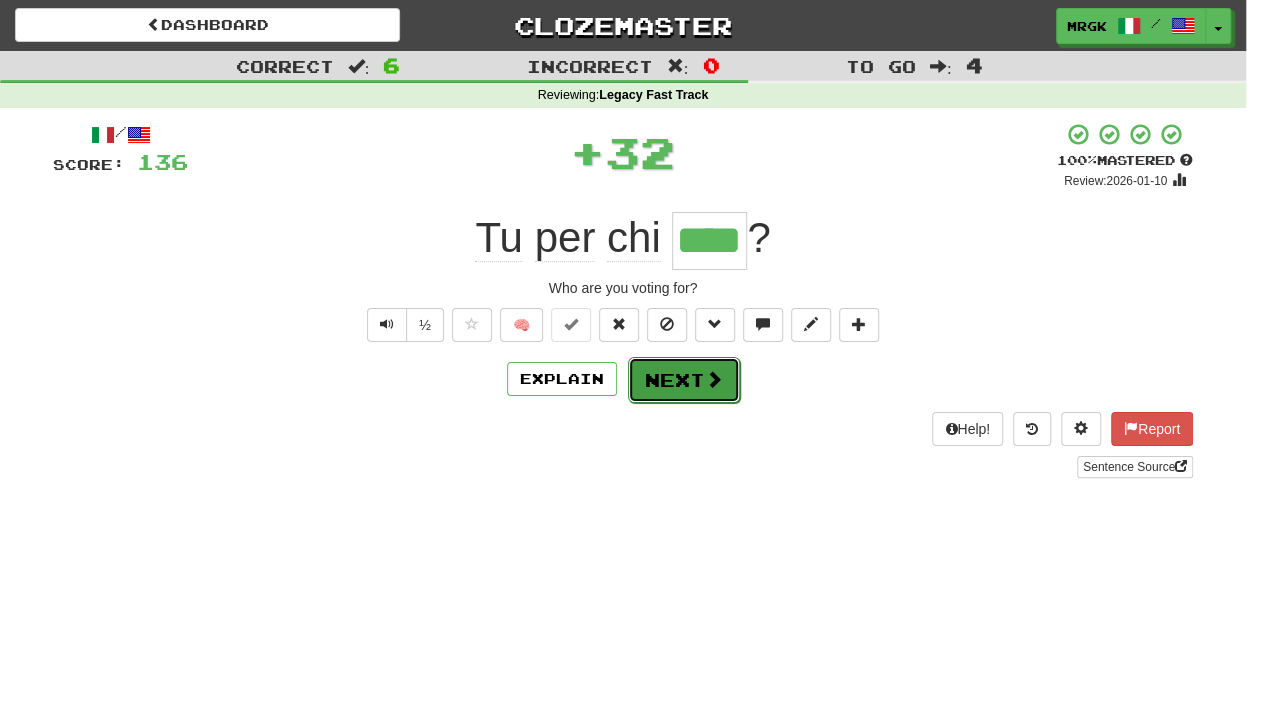 click on "Next" at bounding box center [684, 380] 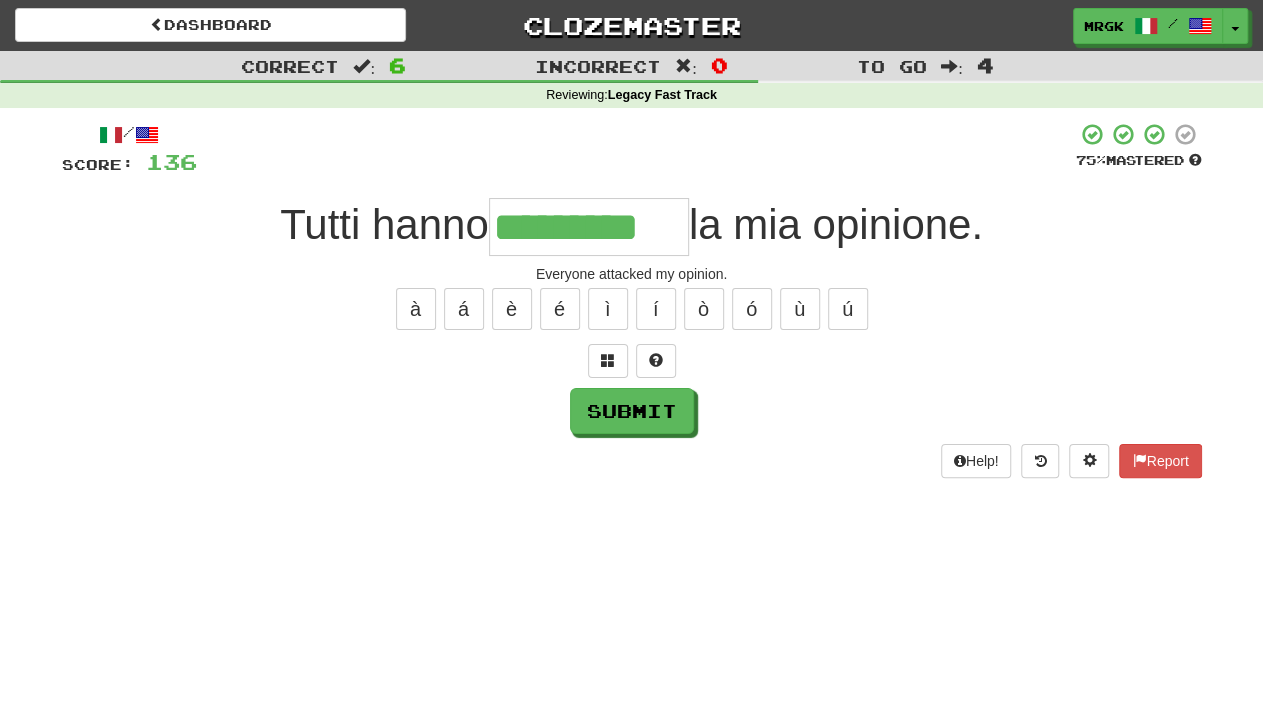 type on "*********" 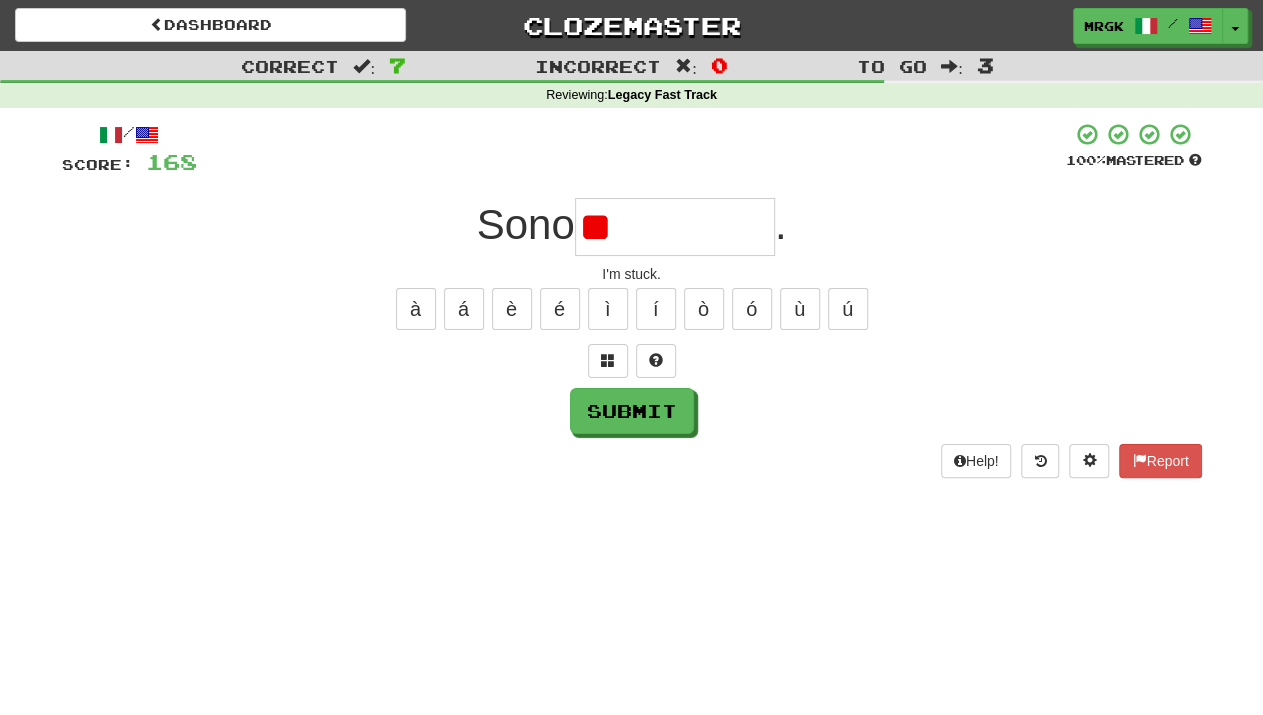 type on "*" 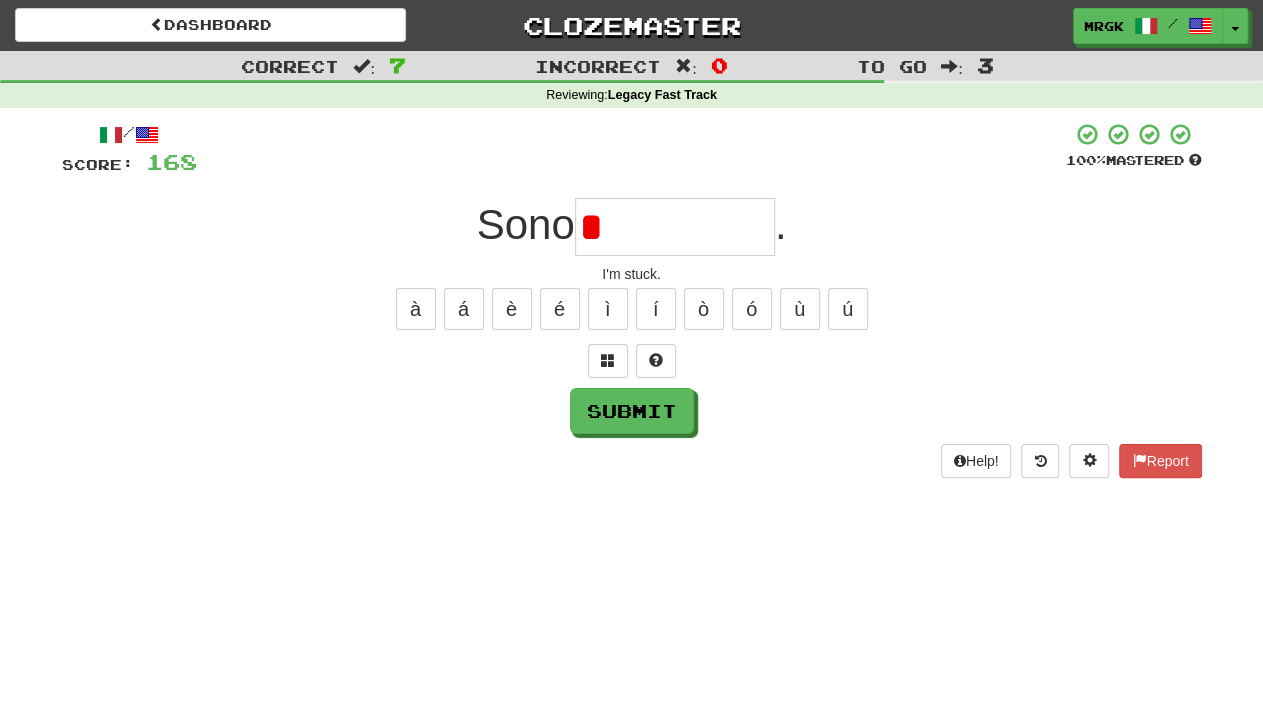 click on "*" at bounding box center (675, 227) 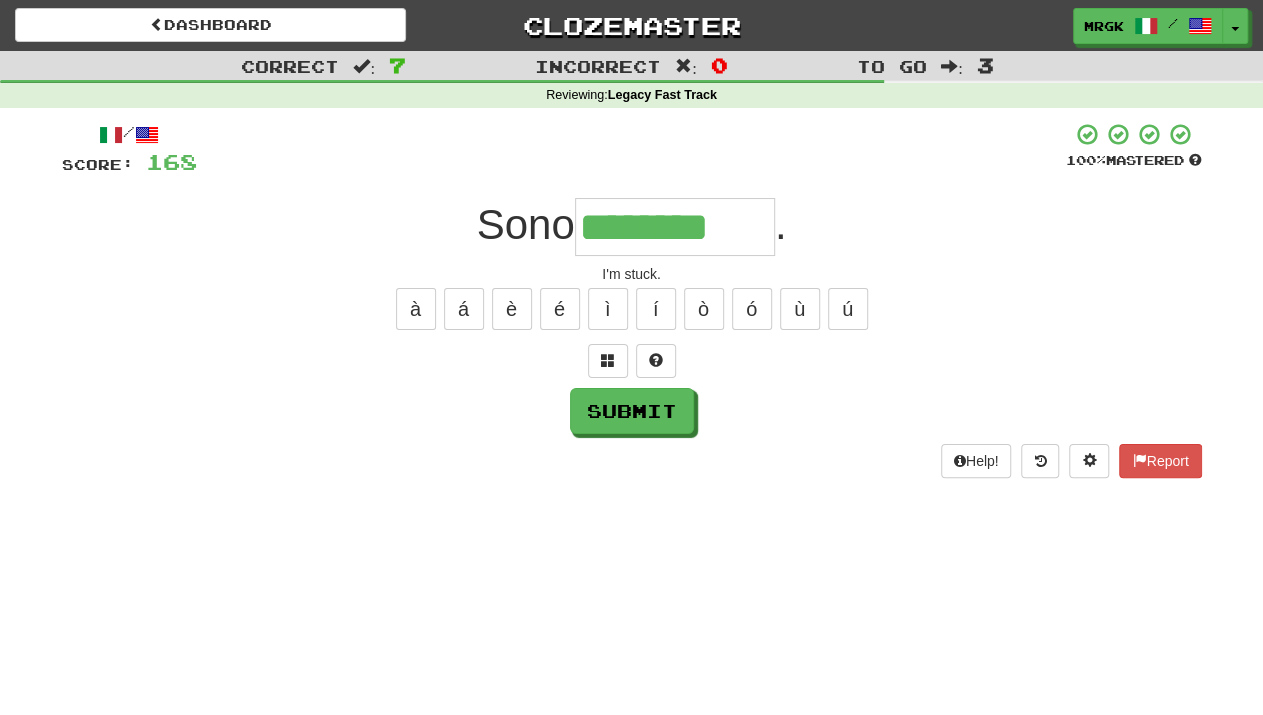 type on "********" 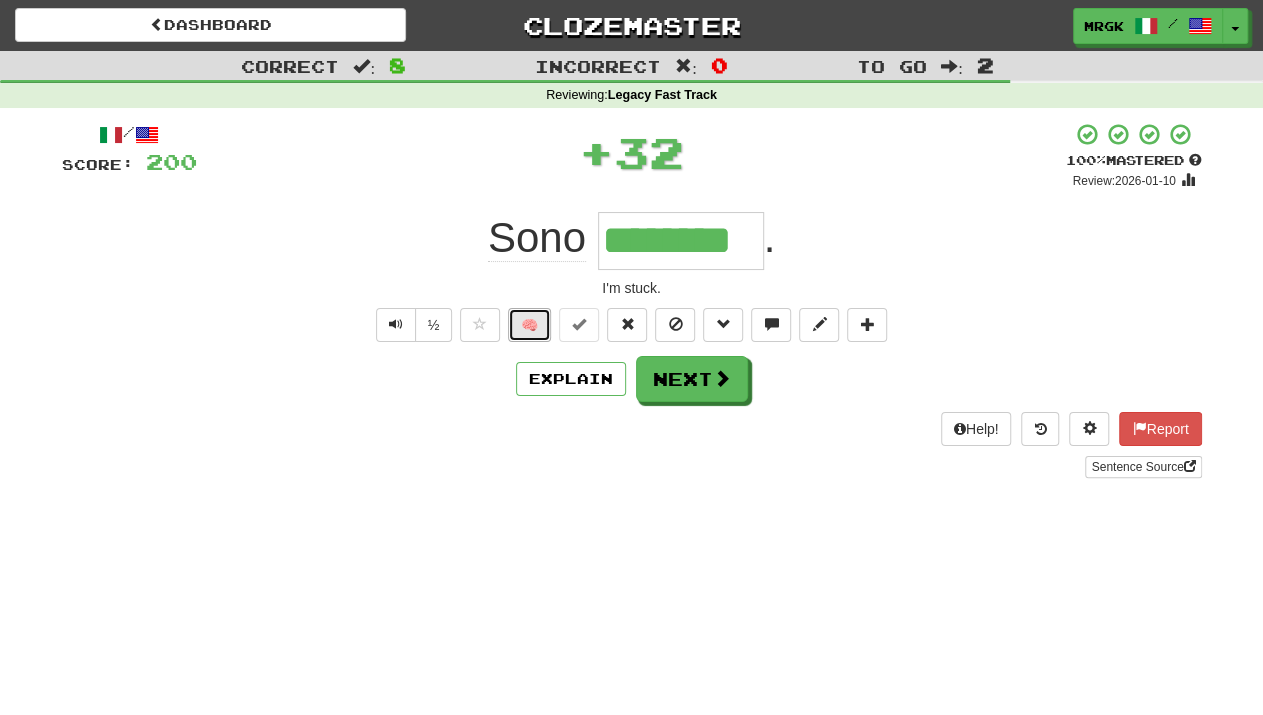 click on "🧠" at bounding box center [529, 325] 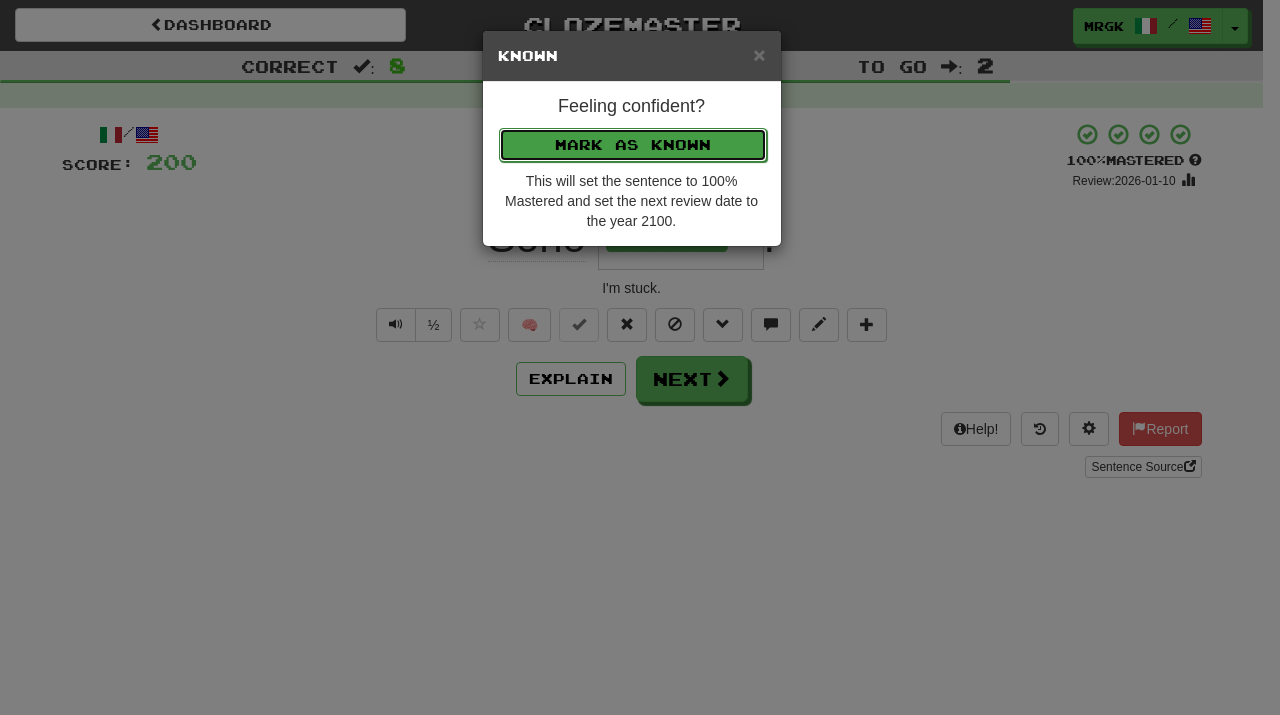 click on "Mark as Known" at bounding box center (633, 145) 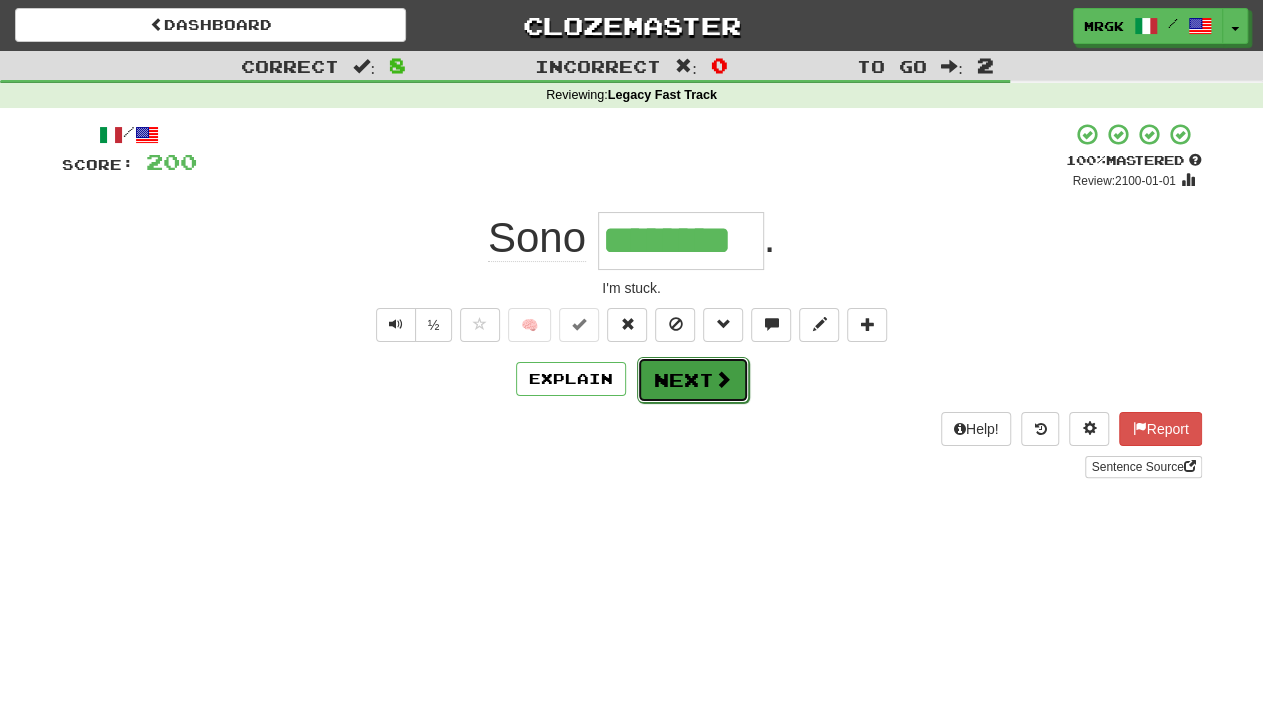 click on "Next" at bounding box center [693, 380] 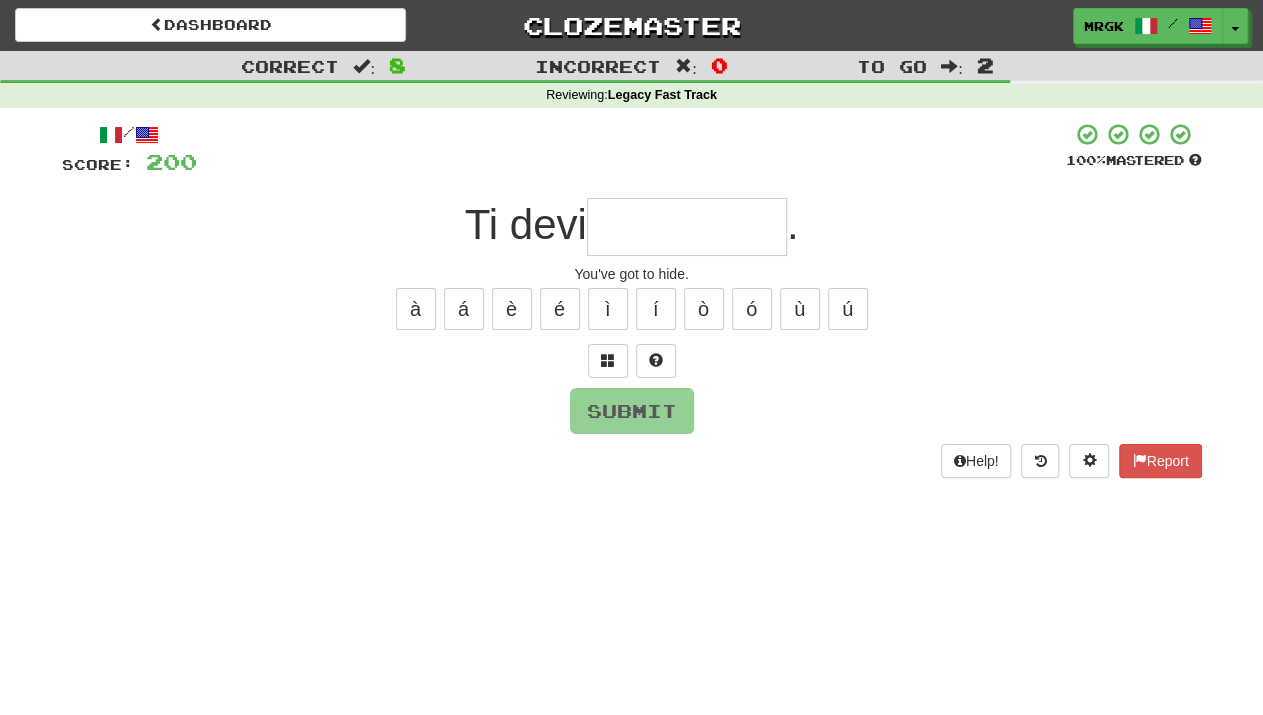 click at bounding box center (687, 227) 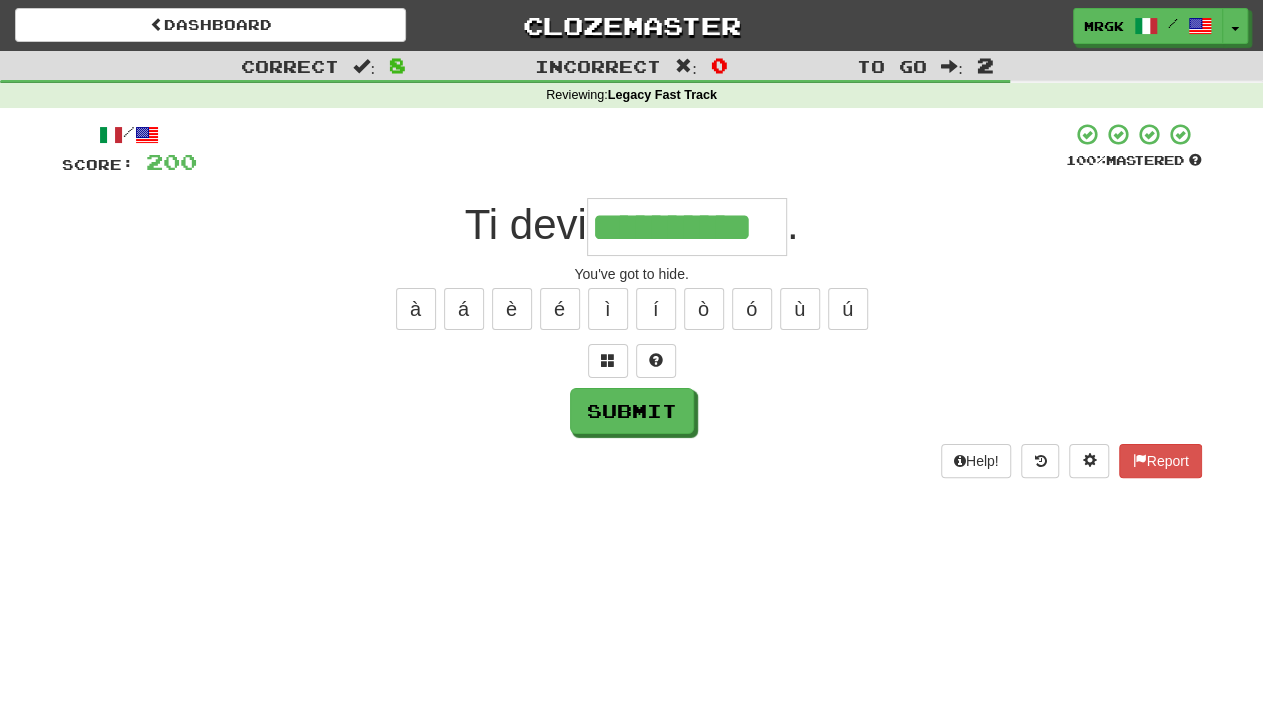 scroll, scrollTop: 0, scrollLeft: 27, axis: horizontal 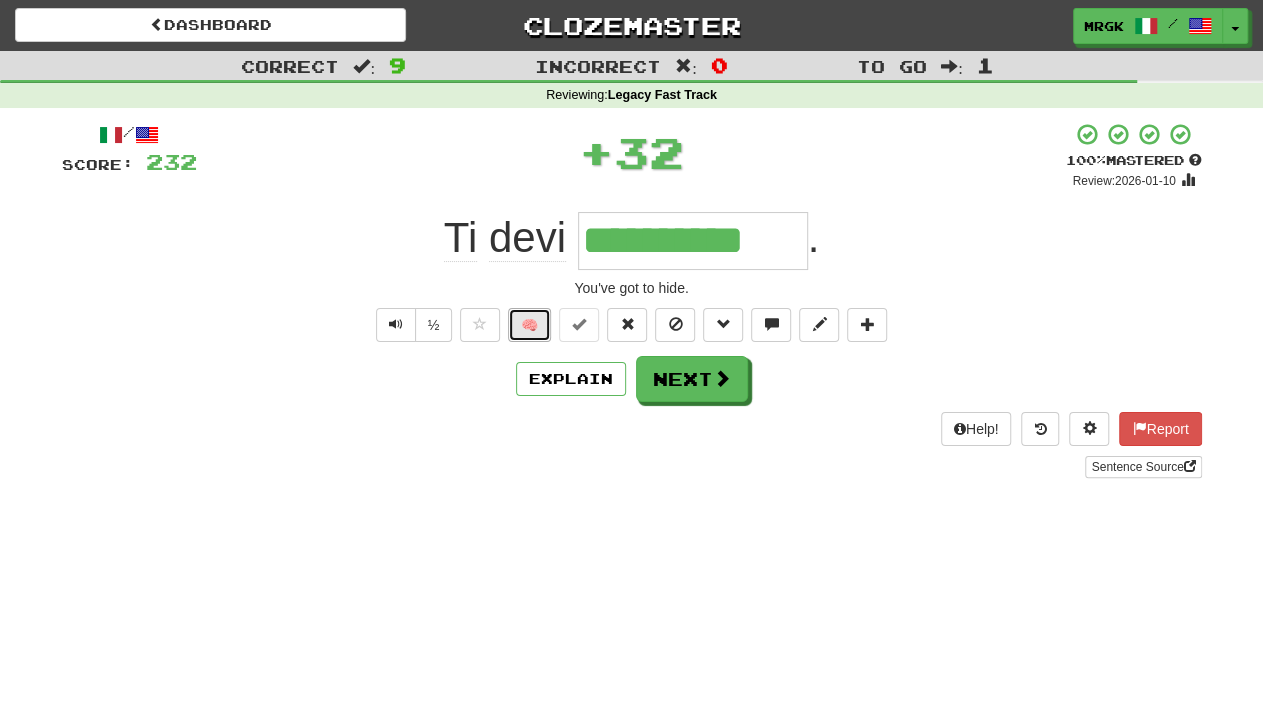 click on "🧠" at bounding box center (529, 325) 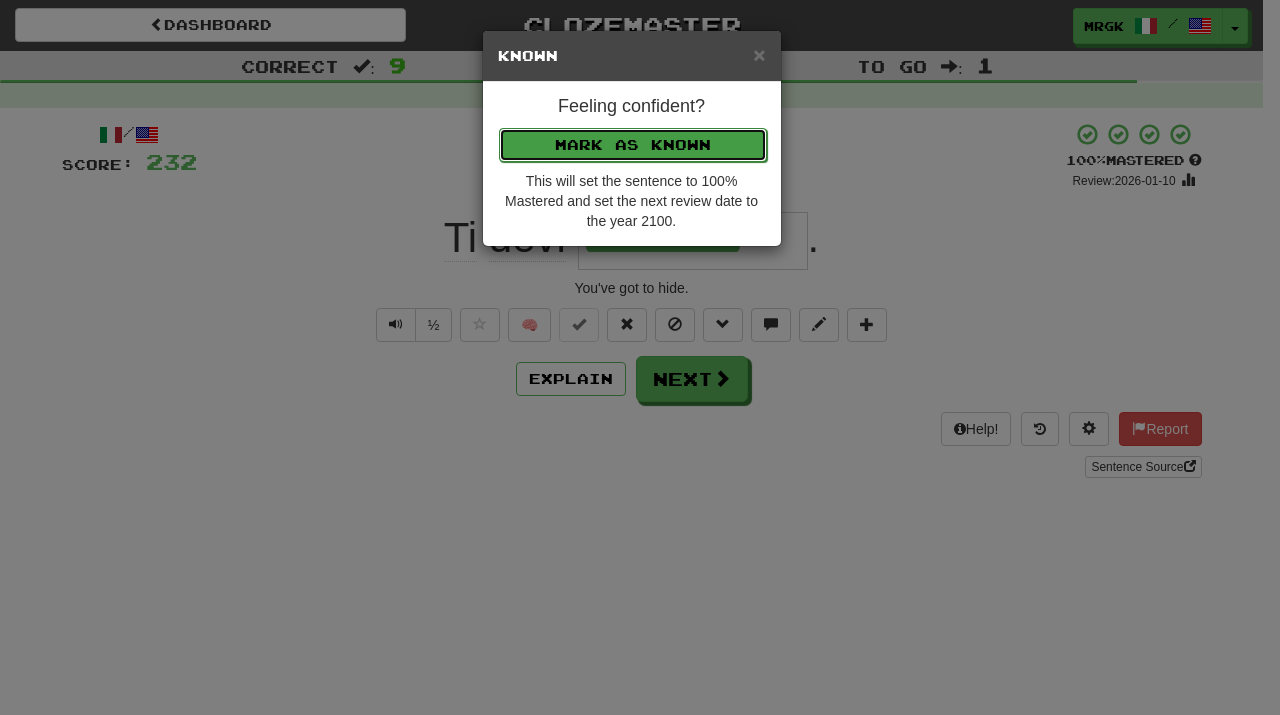click on "Mark as Known" at bounding box center [633, 145] 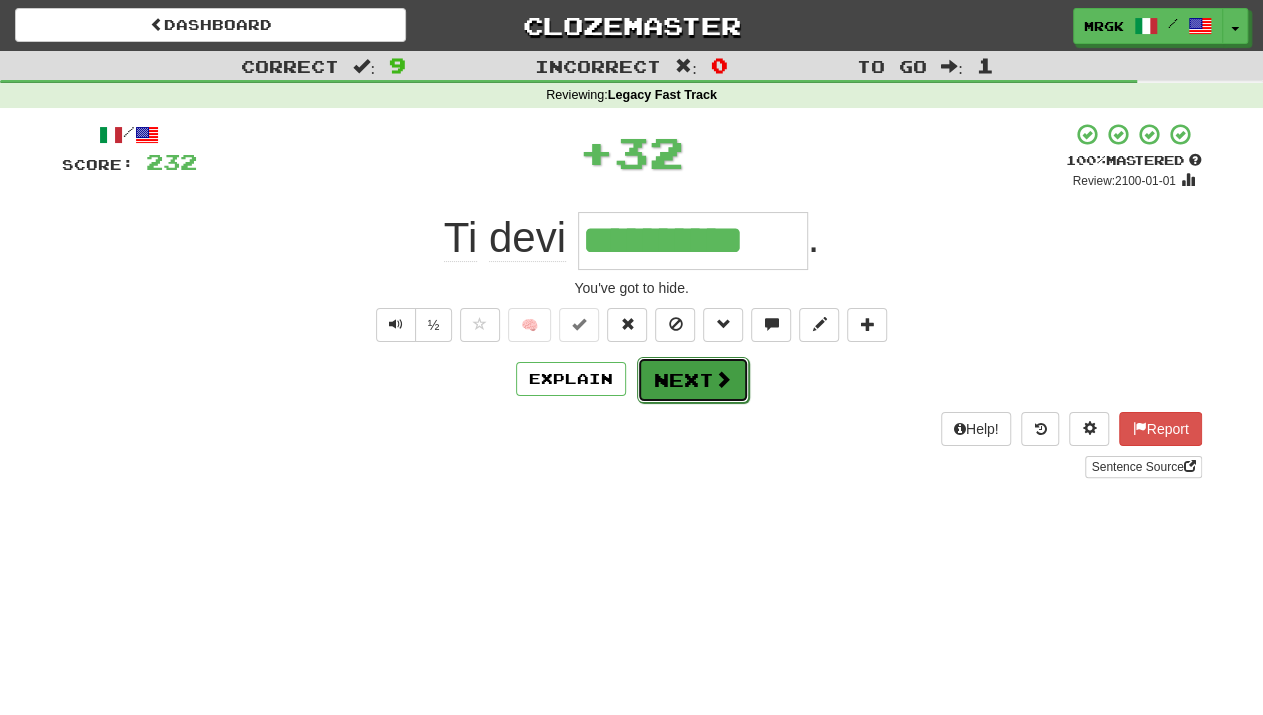click at bounding box center (723, 379) 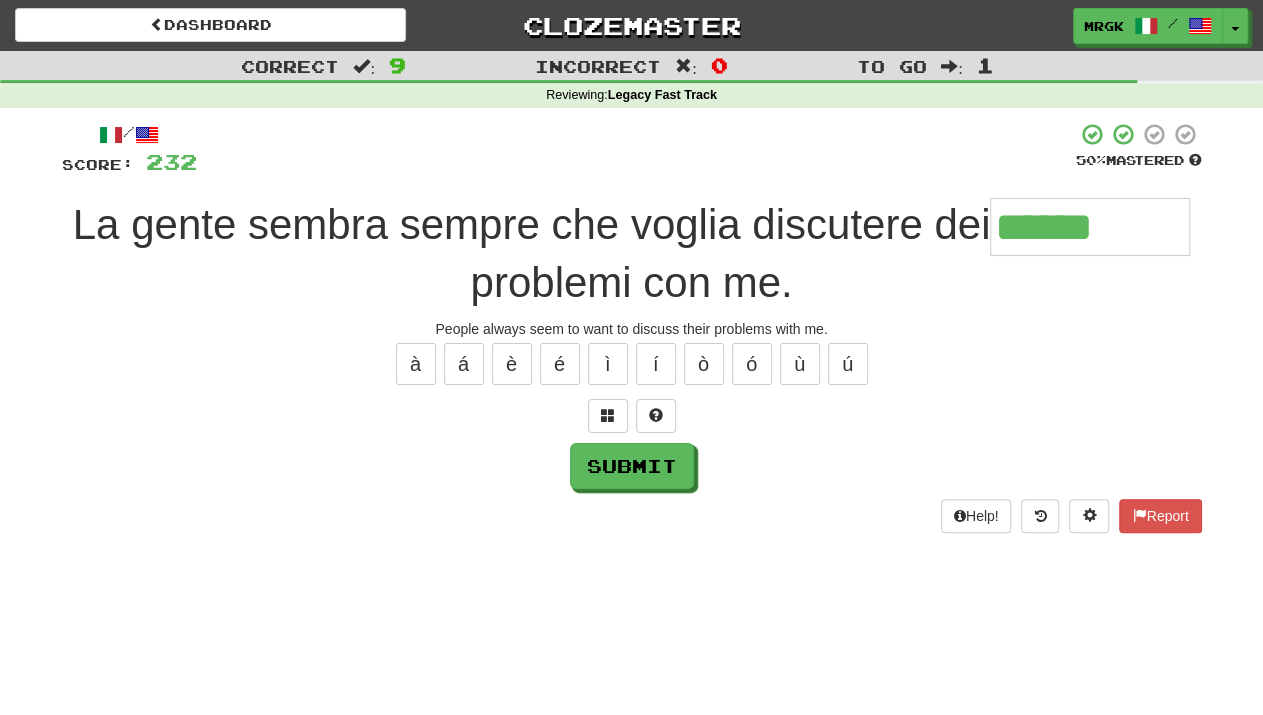 type on "******" 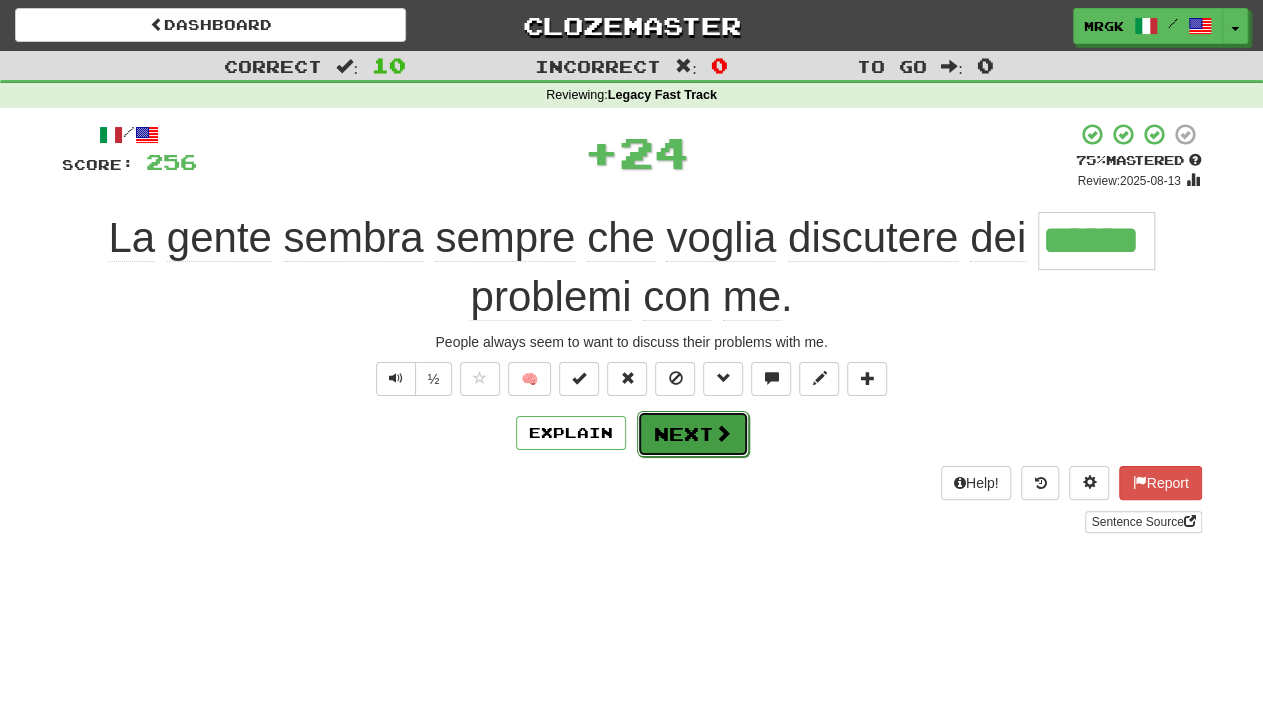 click on "Next" at bounding box center (693, 434) 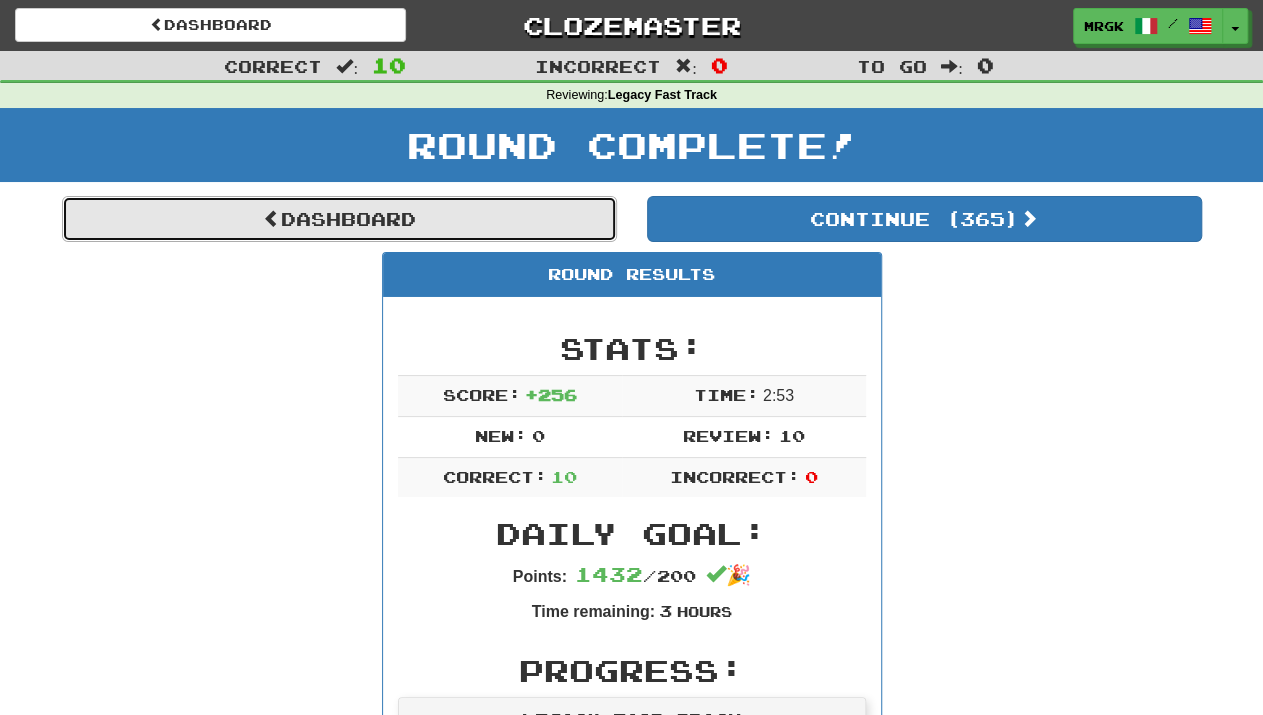 click on "Dashboard" at bounding box center [339, 219] 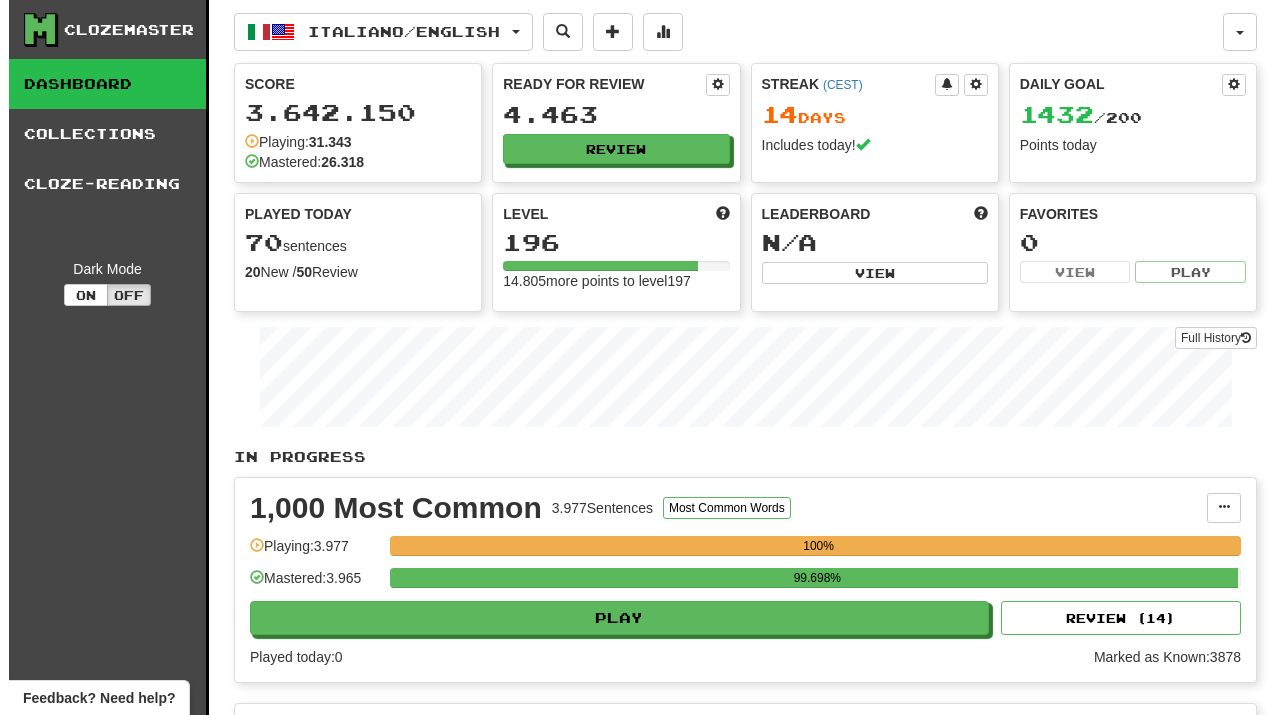 scroll, scrollTop: 0, scrollLeft: 0, axis: both 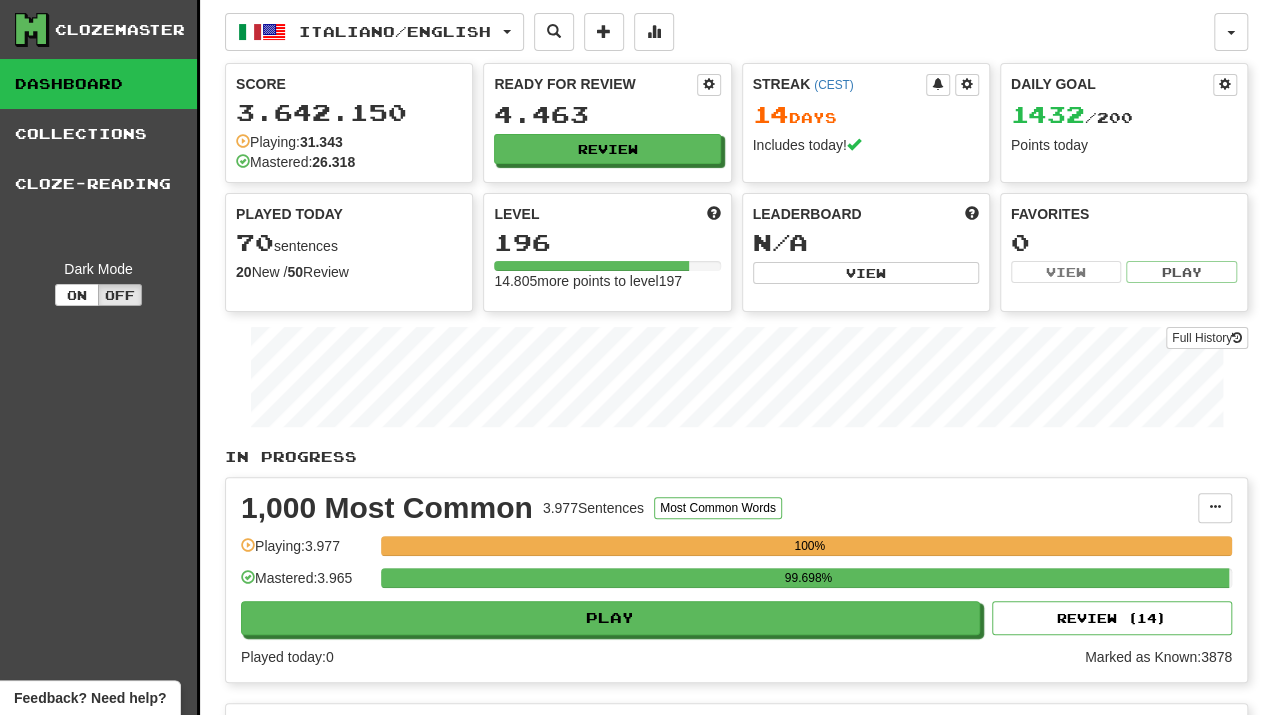 click on "Ready for Review 4.463   Review" at bounding box center [607, 119] 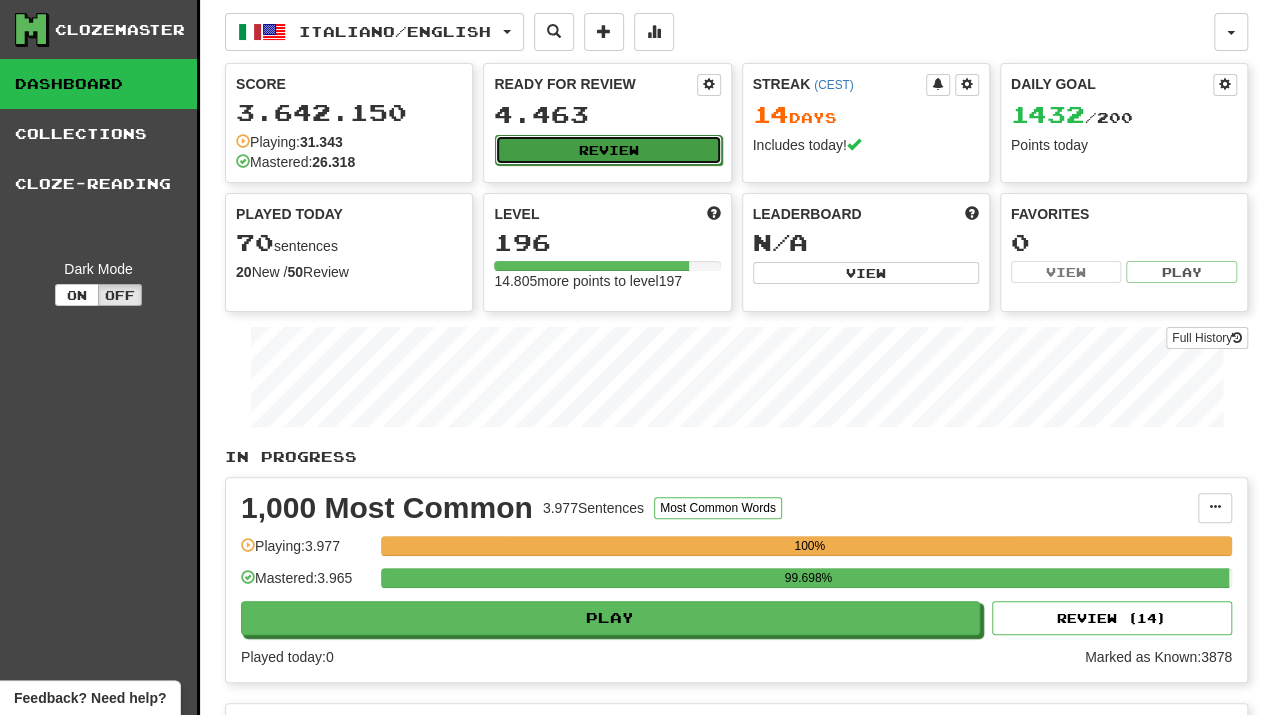 click on "Review" at bounding box center [608, 150] 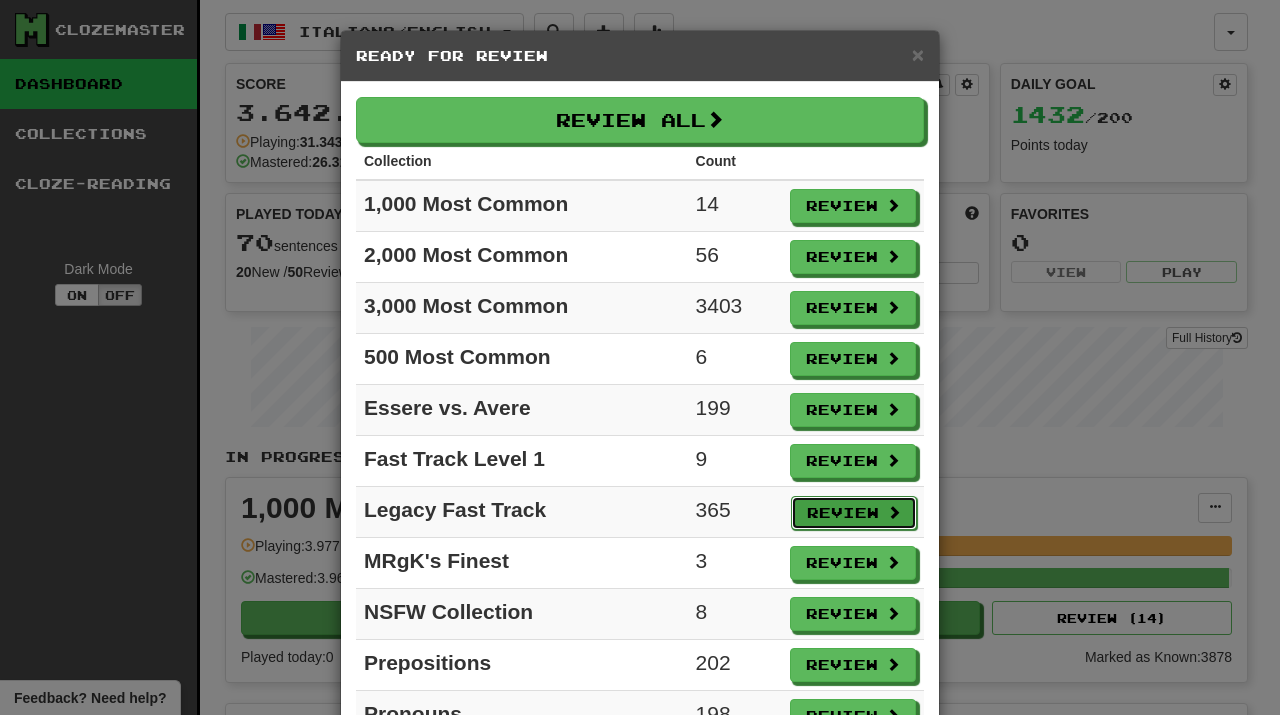 click on "Review" at bounding box center [854, 513] 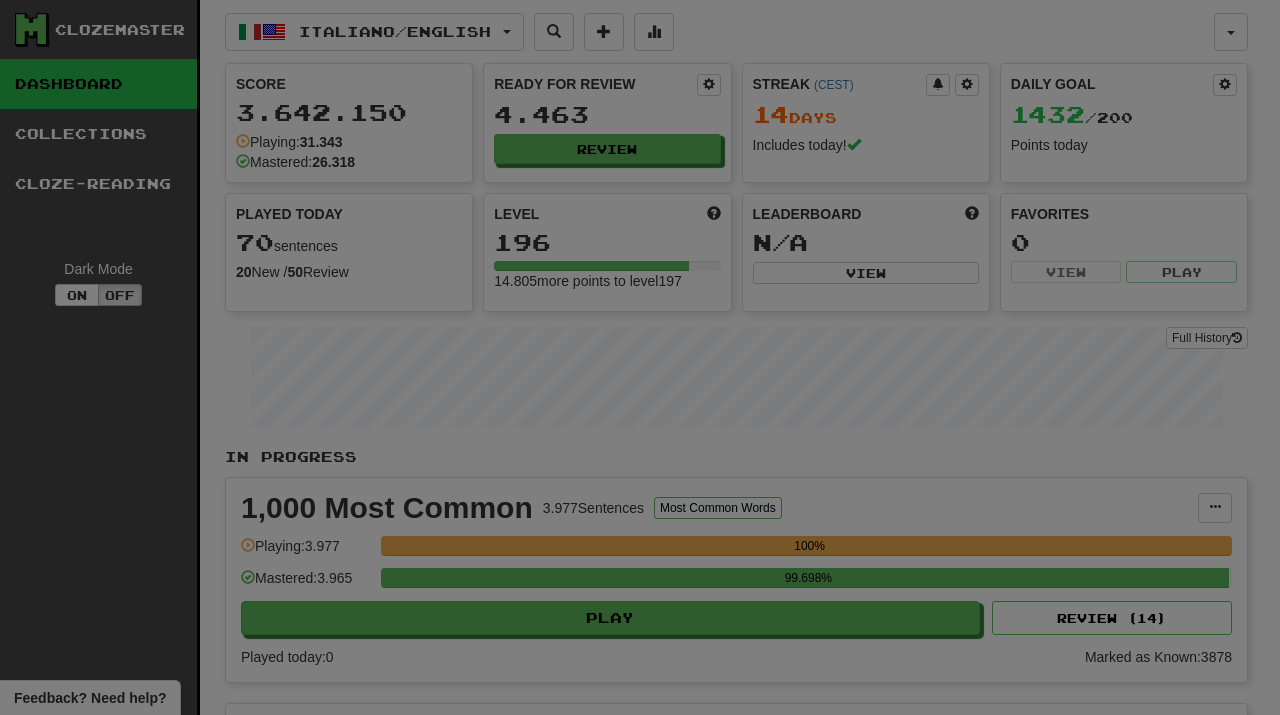 select on "**" 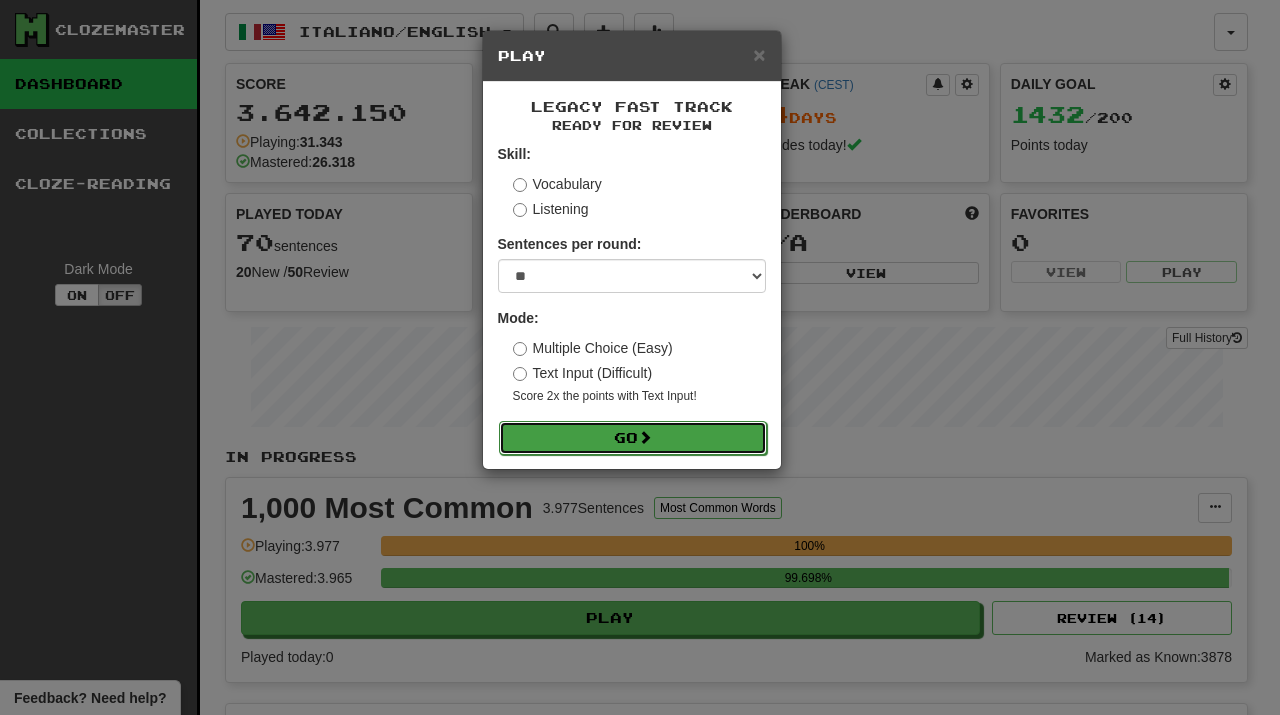 click on "Go" at bounding box center [633, 438] 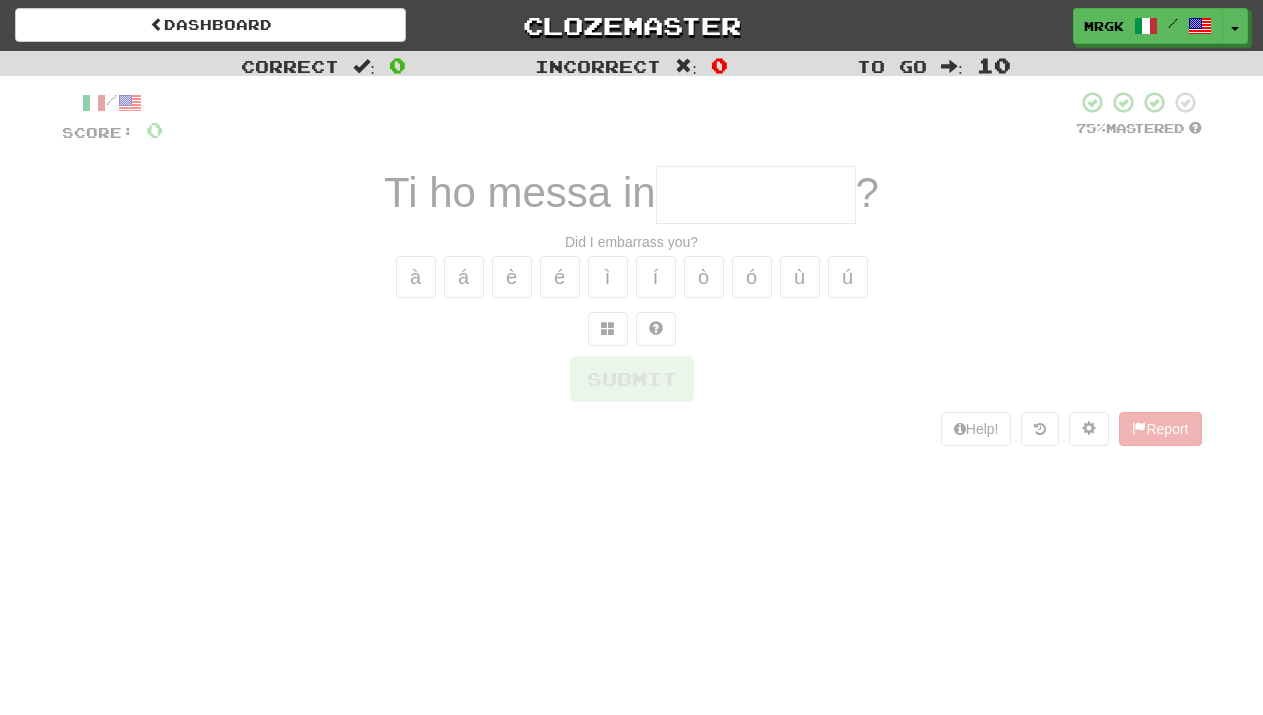 scroll, scrollTop: 0, scrollLeft: 0, axis: both 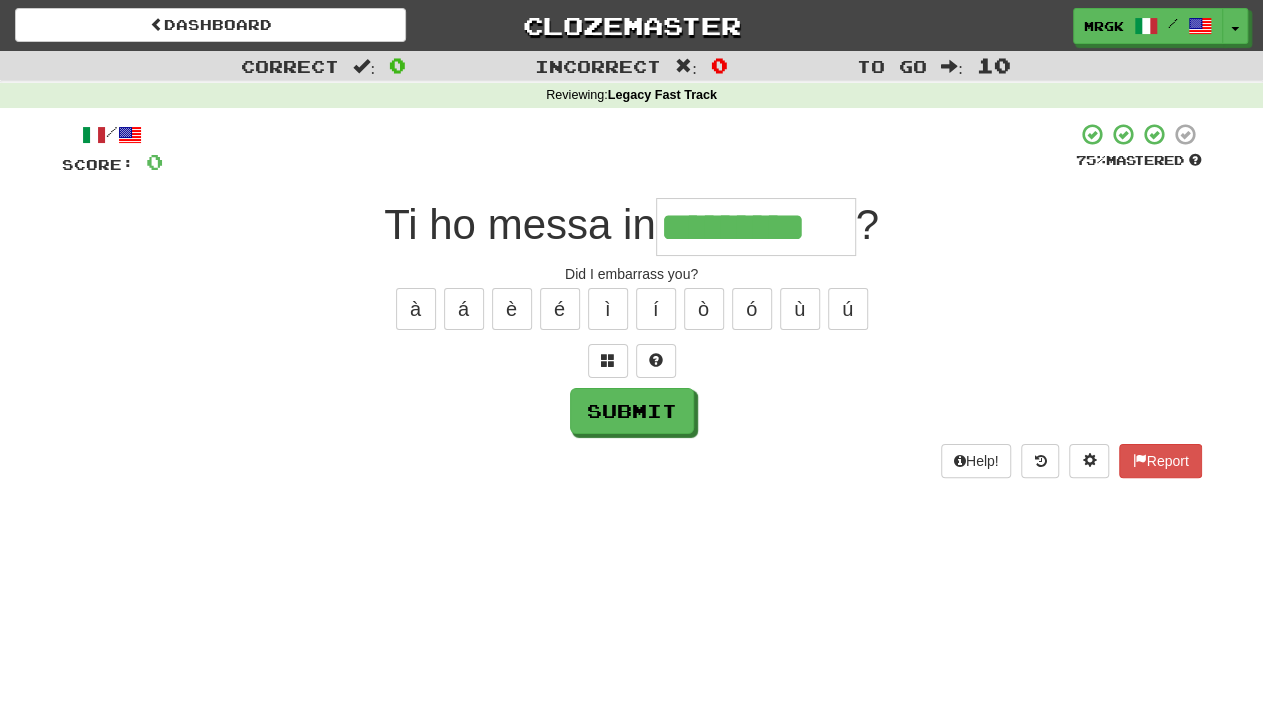 type on "*********" 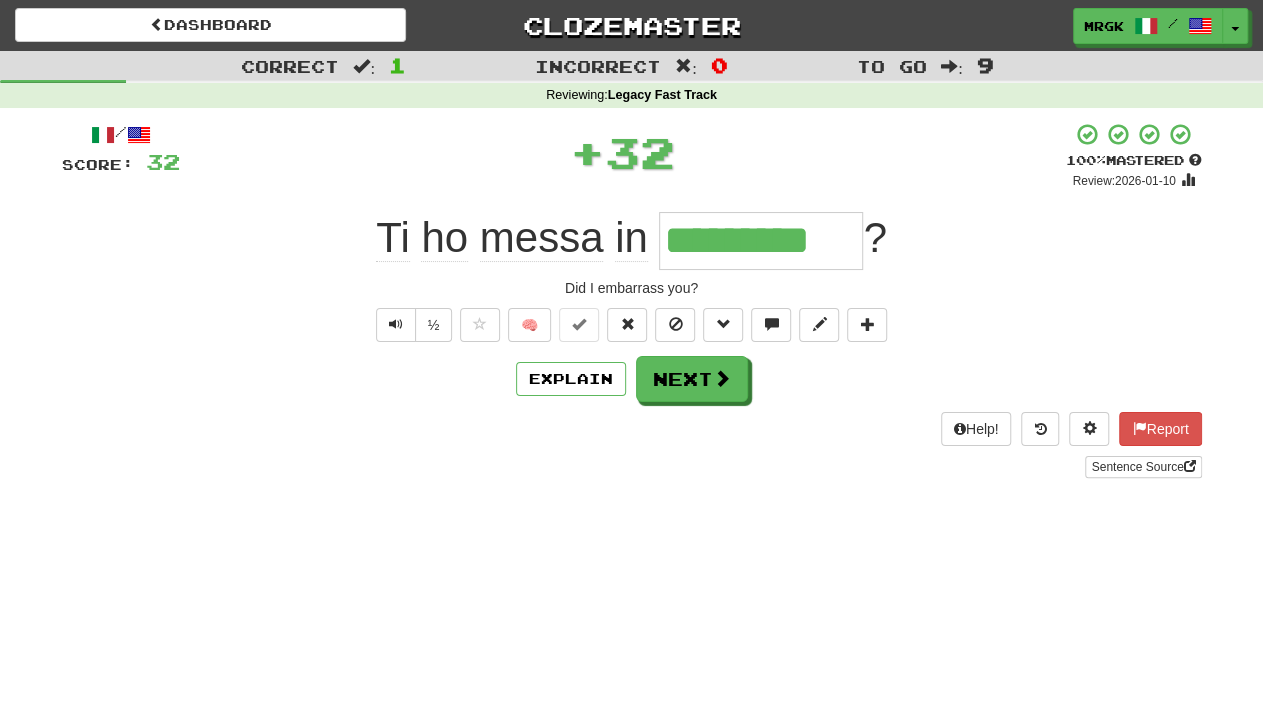 scroll, scrollTop: 0, scrollLeft: 0, axis: both 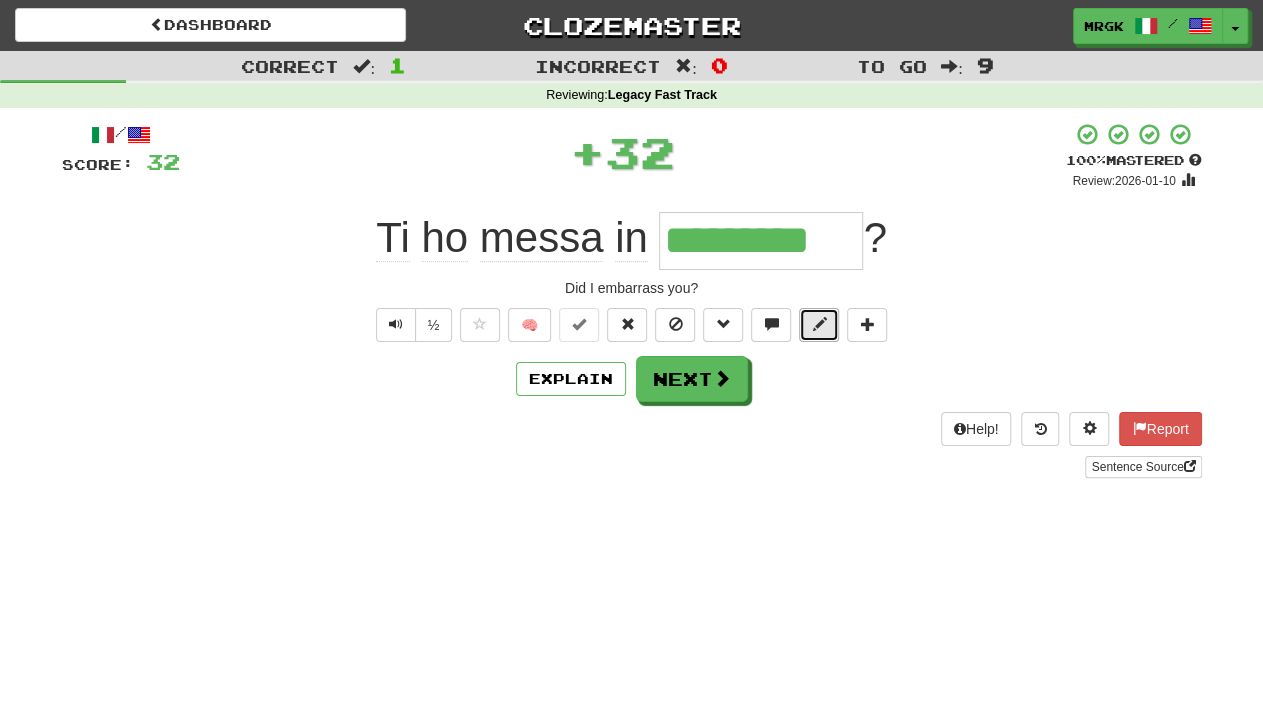 click at bounding box center (819, 325) 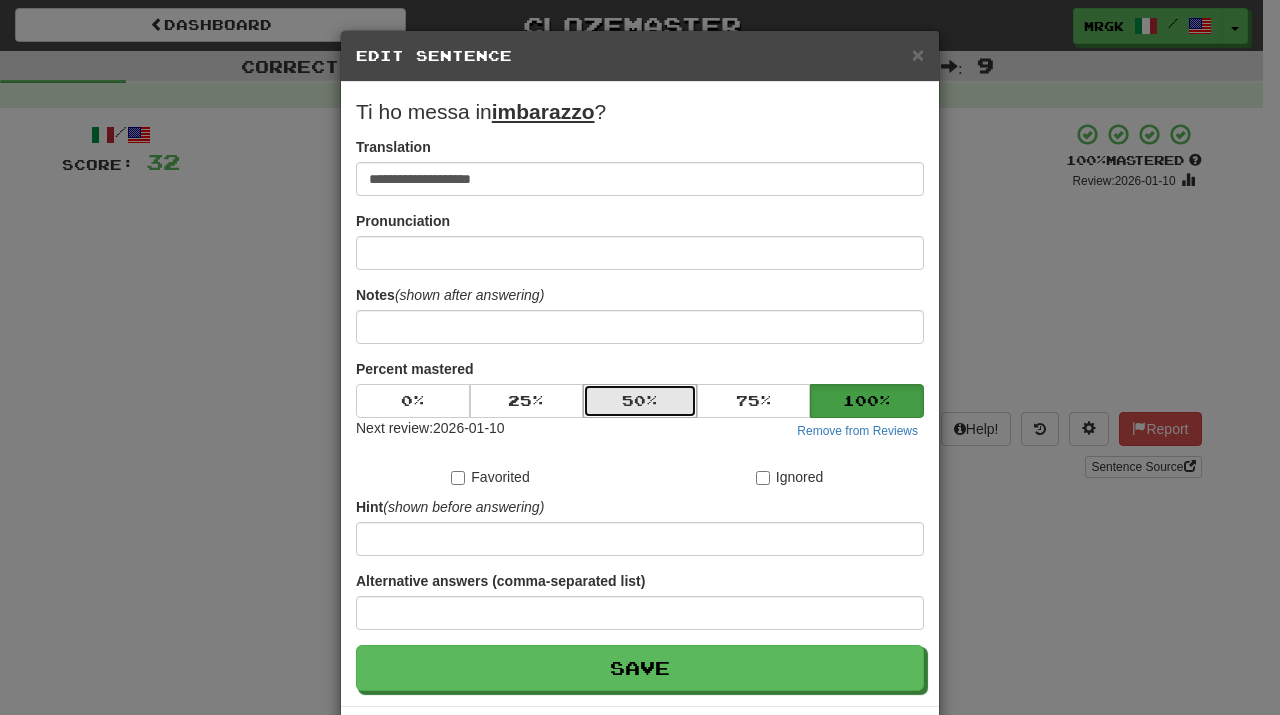 click on "50 %" at bounding box center [640, 401] 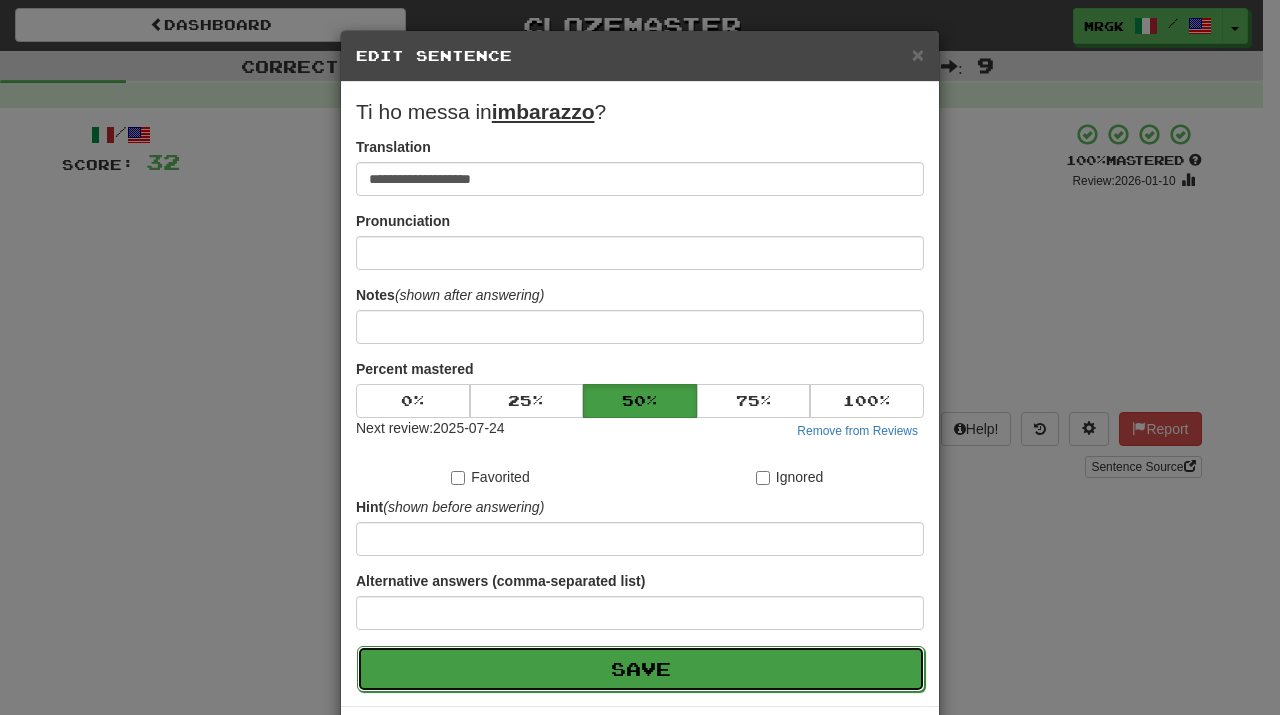 click on "Save" at bounding box center [641, 669] 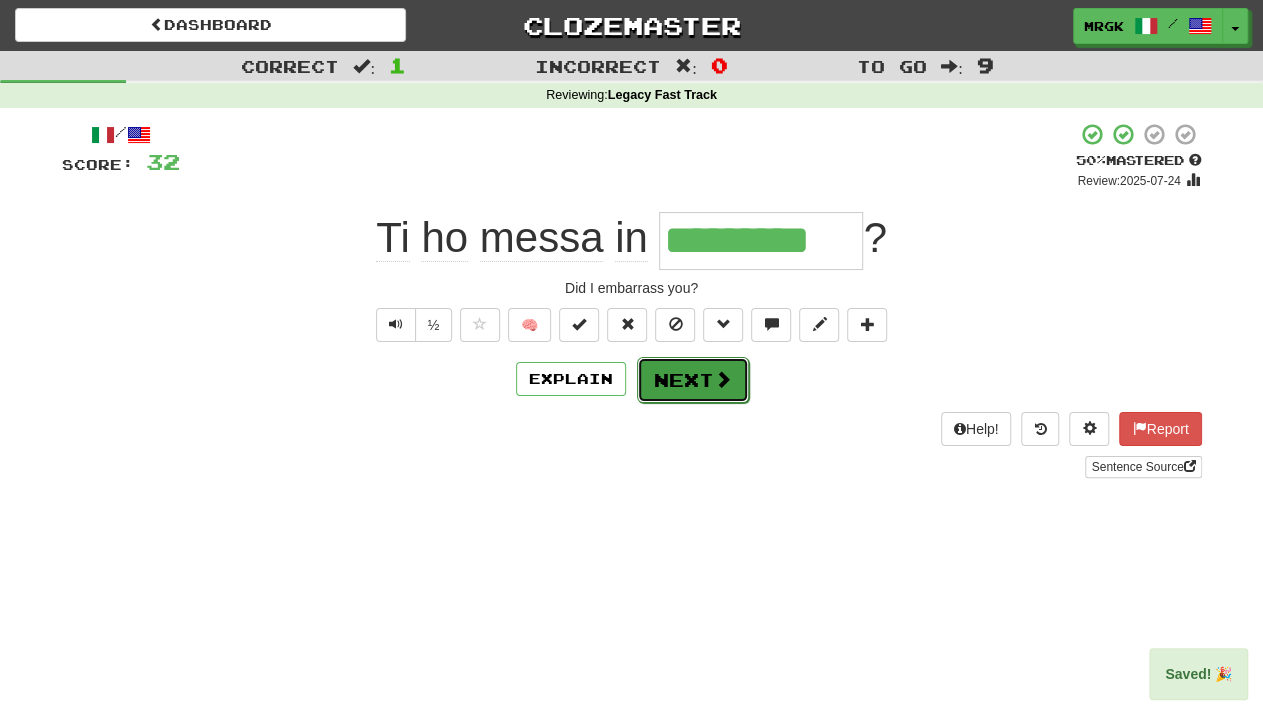 click on "Next" at bounding box center [693, 380] 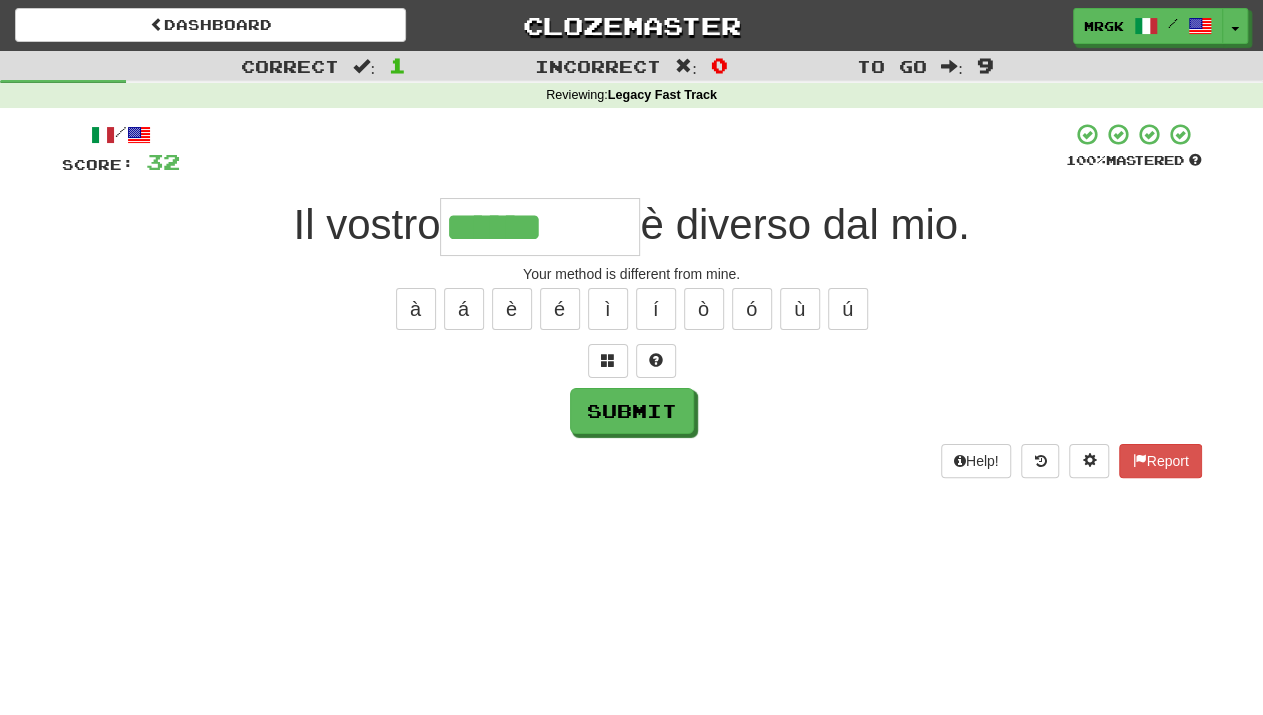 type on "******" 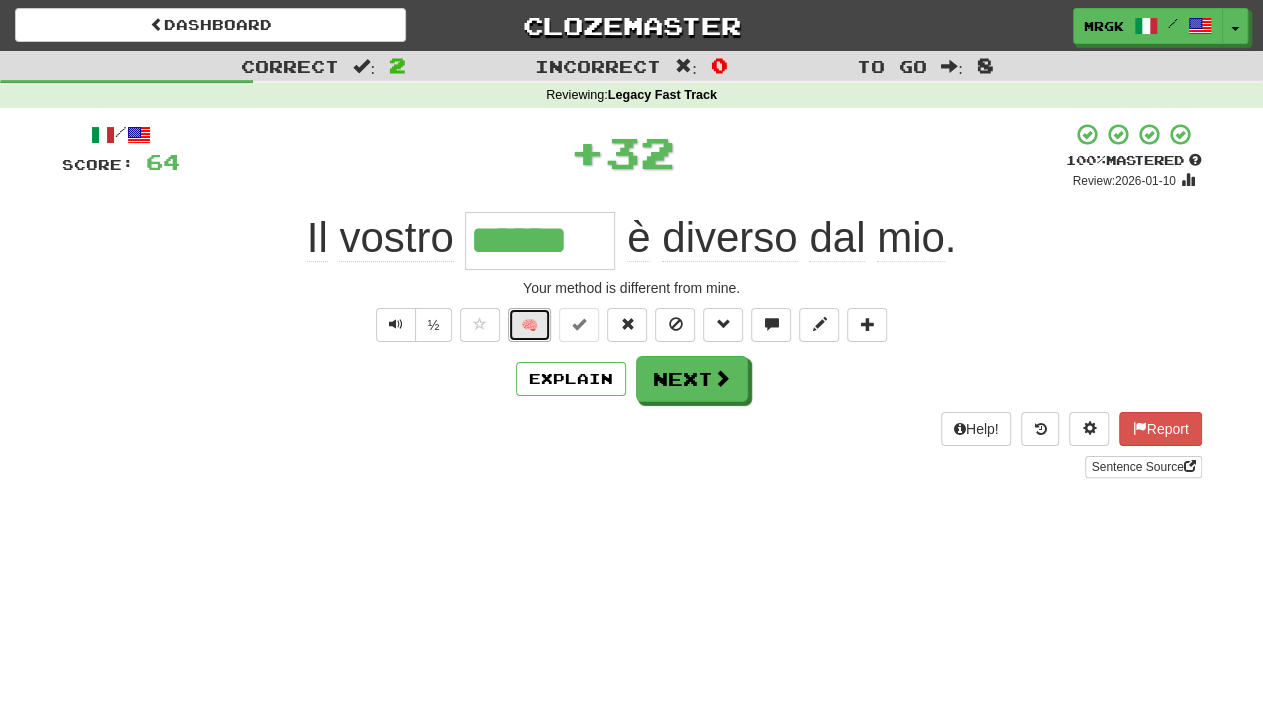 click on "🧠" at bounding box center (529, 325) 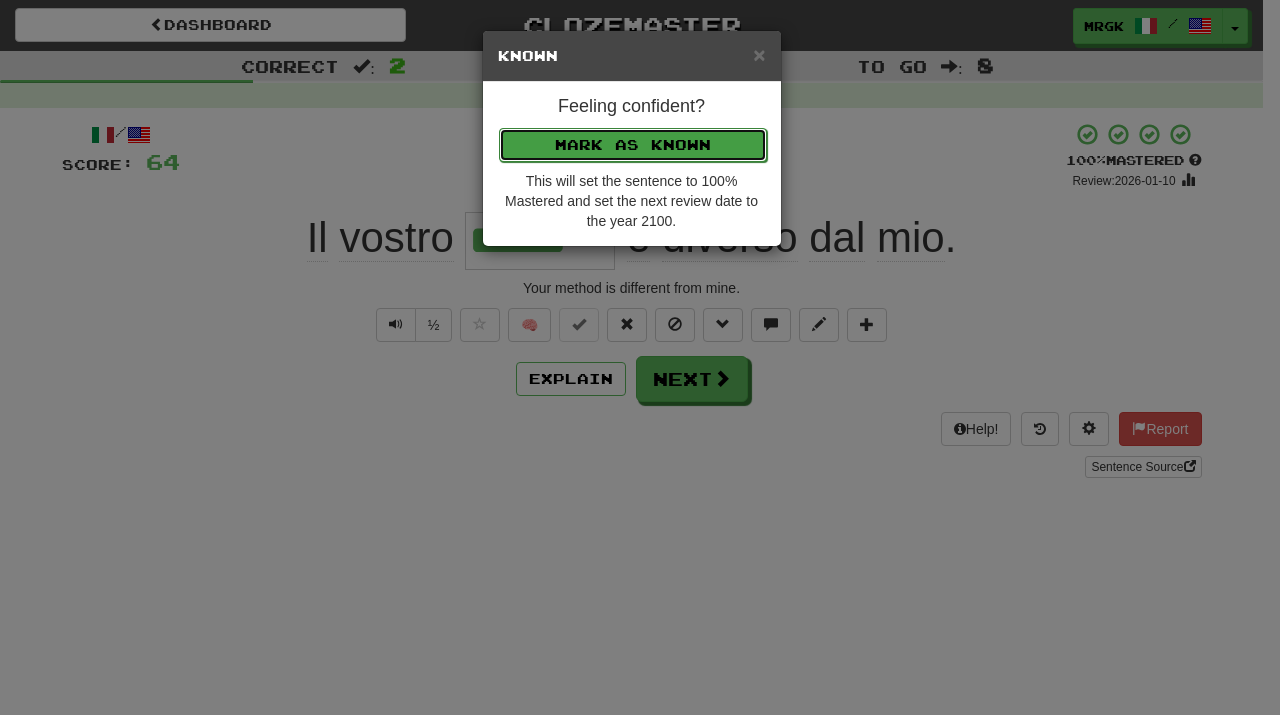 click on "Mark as Known" at bounding box center (633, 145) 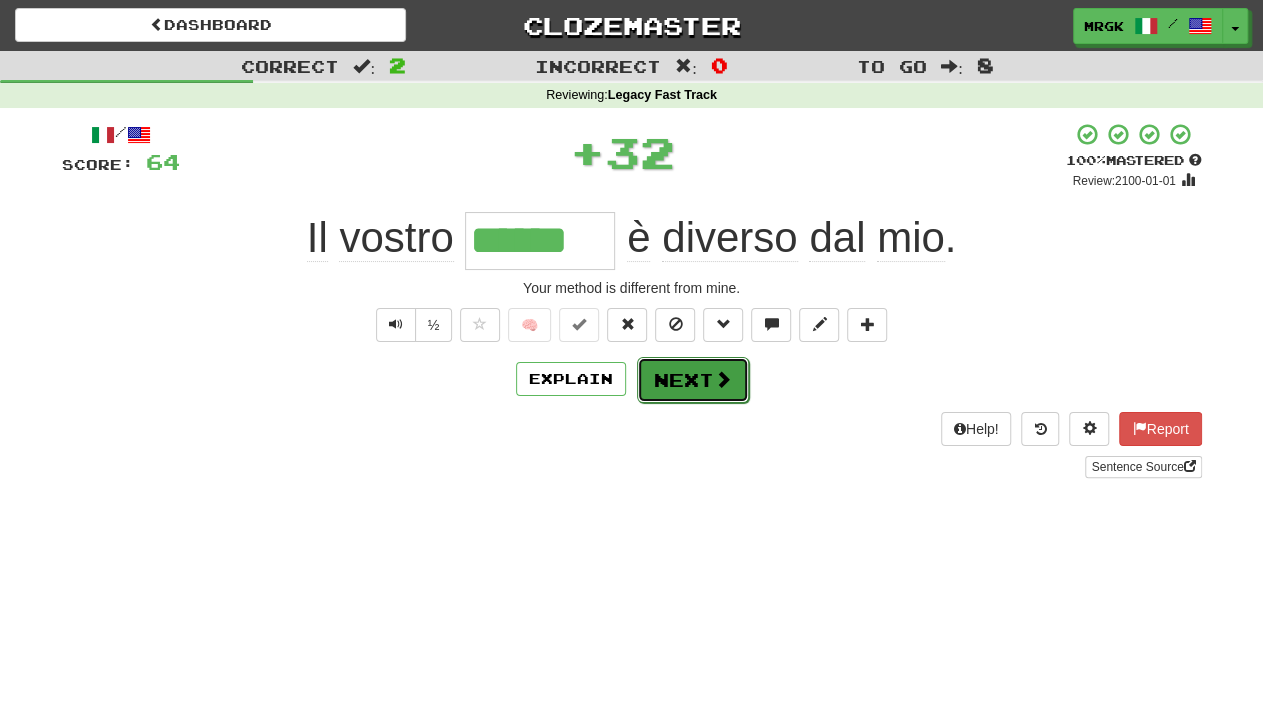 click on "Next" at bounding box center (693, 380) 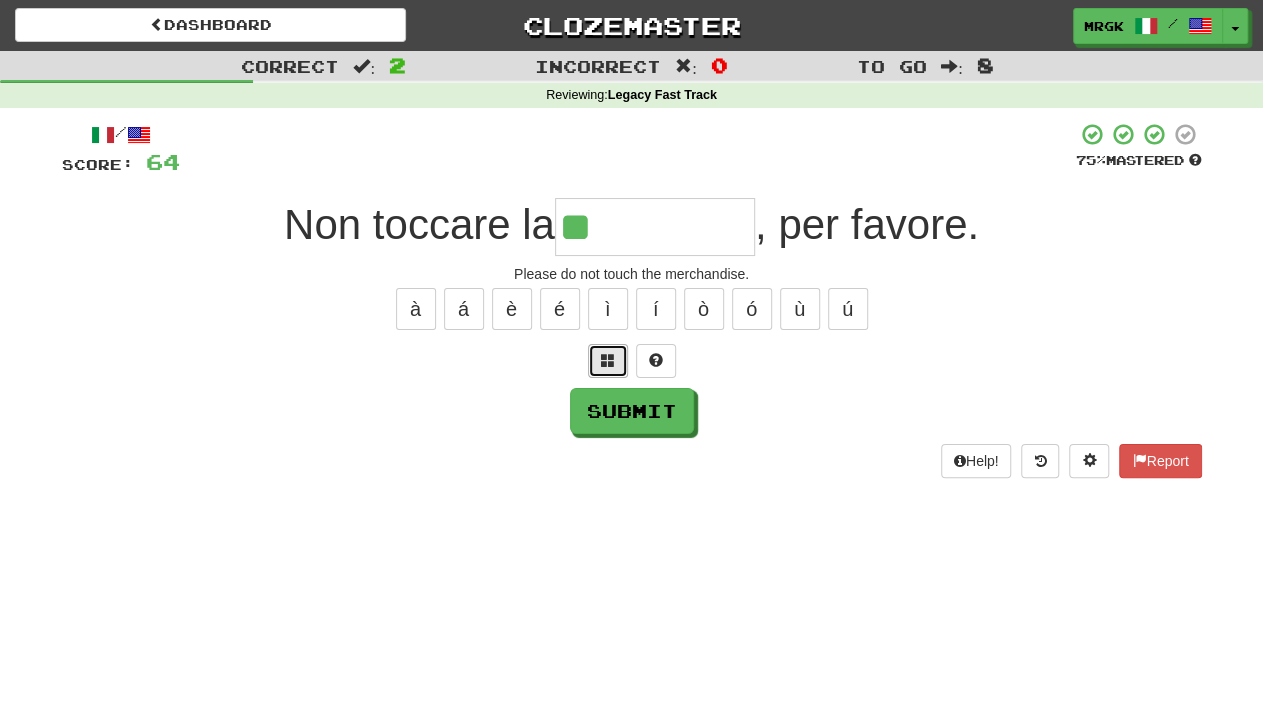 click at bounding box center (608, 360) 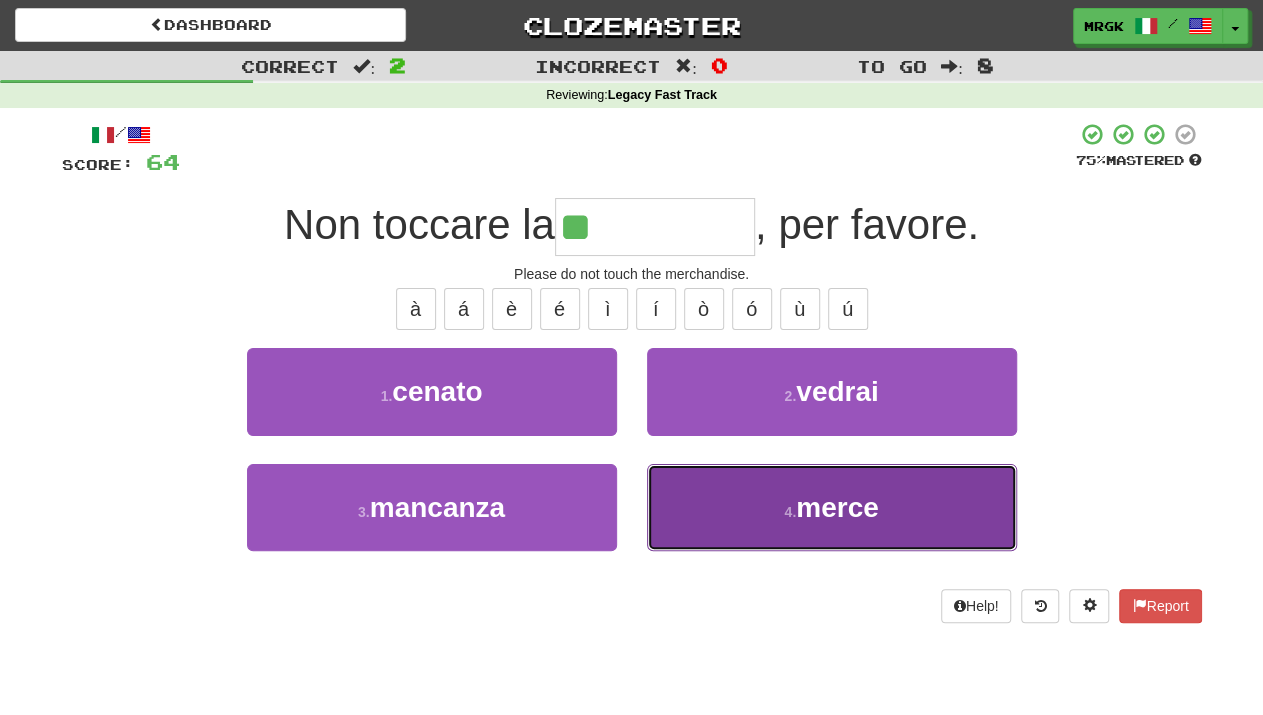 click on "4 .  merce" at bounding box center [832, 507] 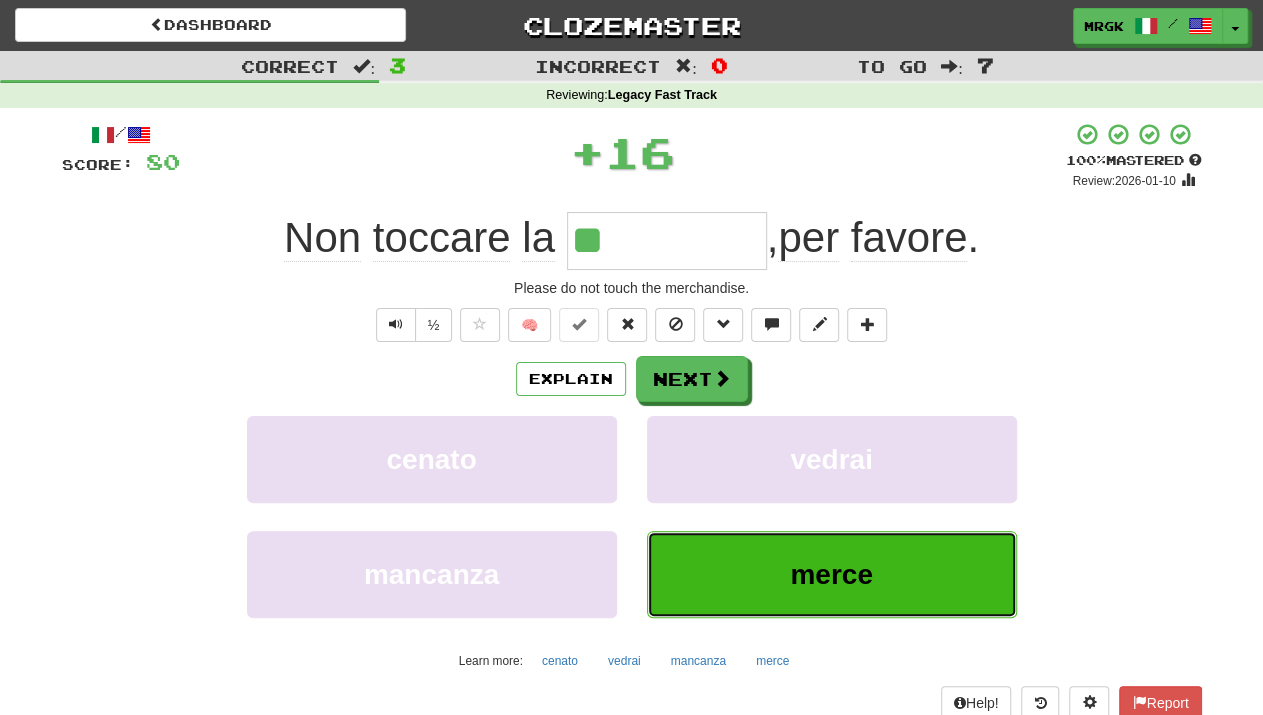 type on "*****" 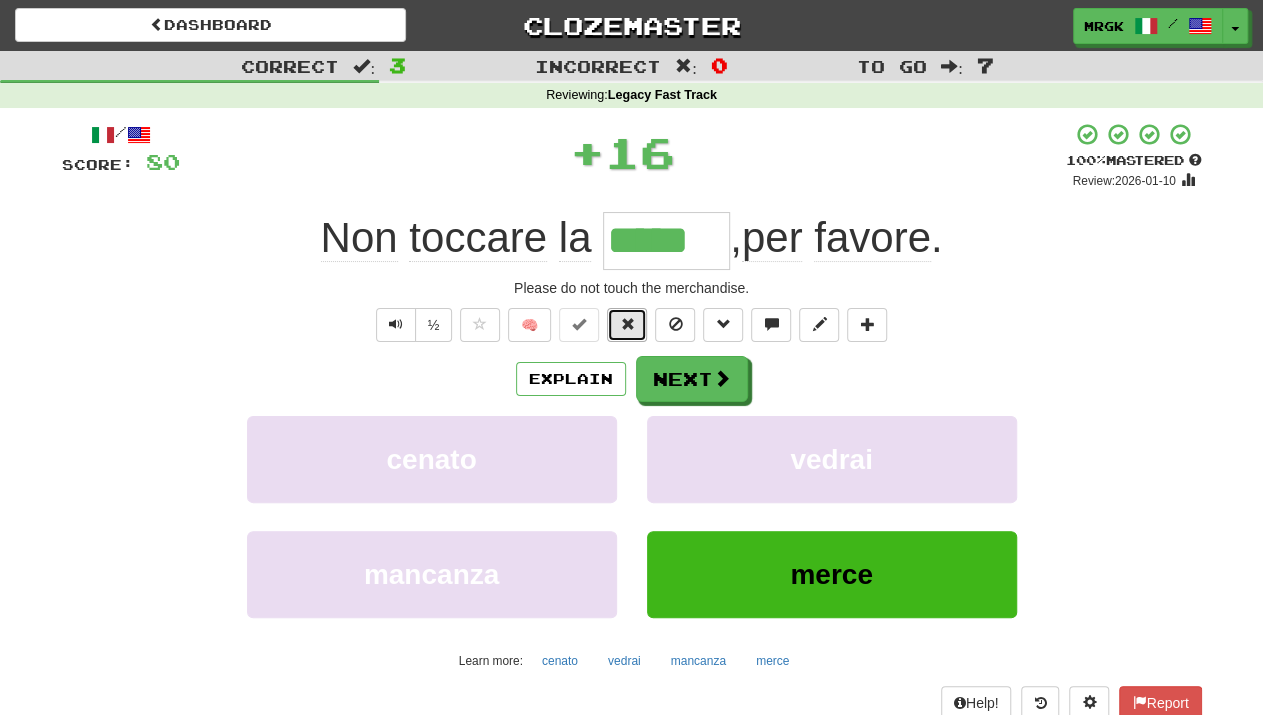click at bounding box center (627, 324) 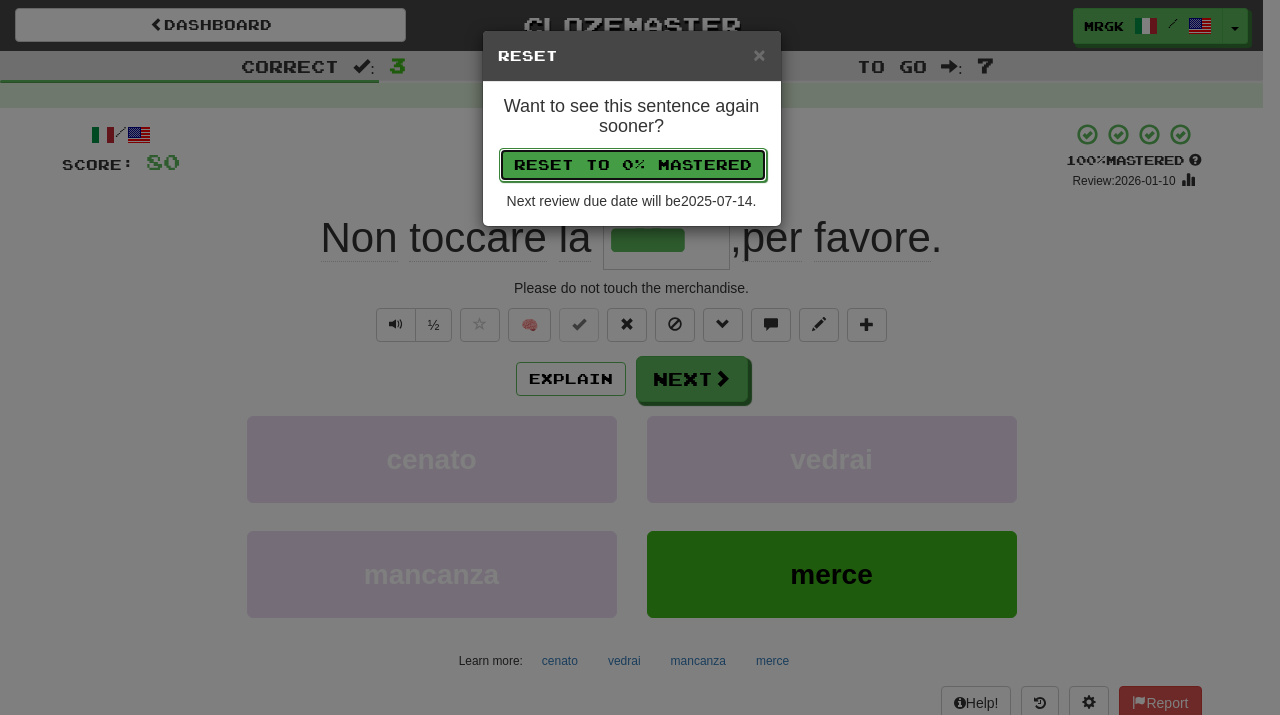 click on "Reset to 0% Mastered" at bounding box center (633, 165) 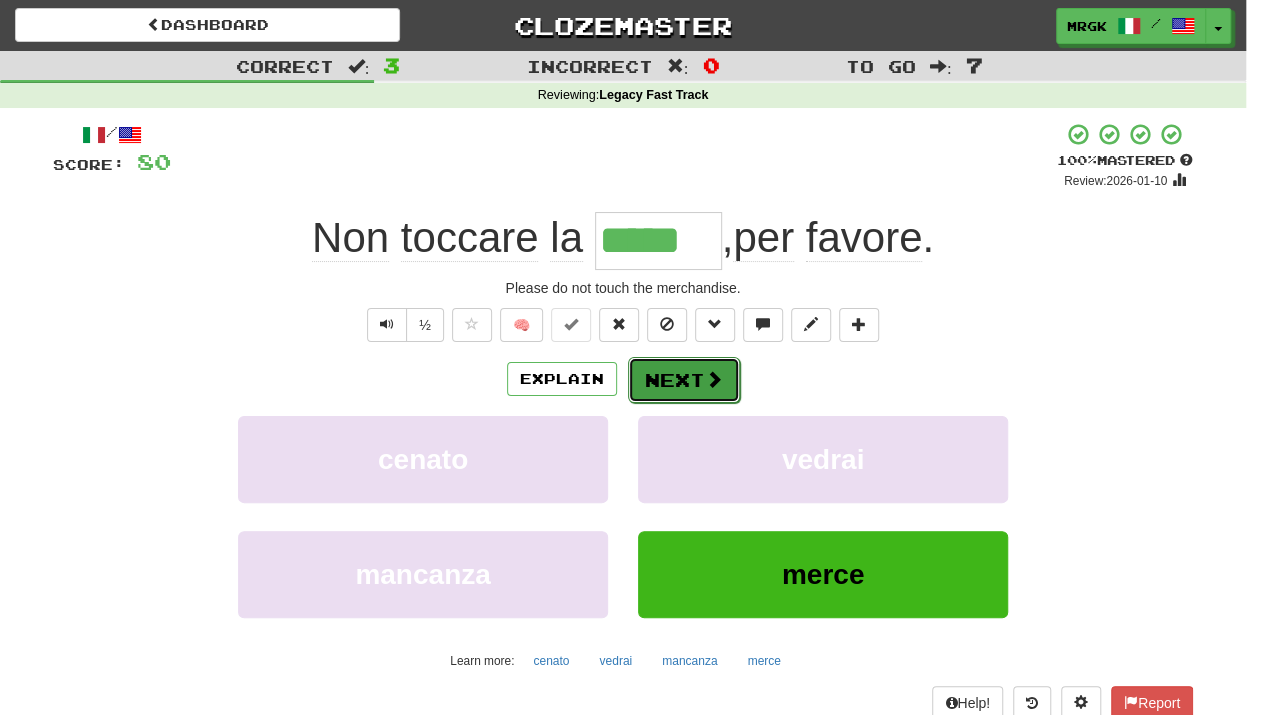 click at bounding box center [714, 379] 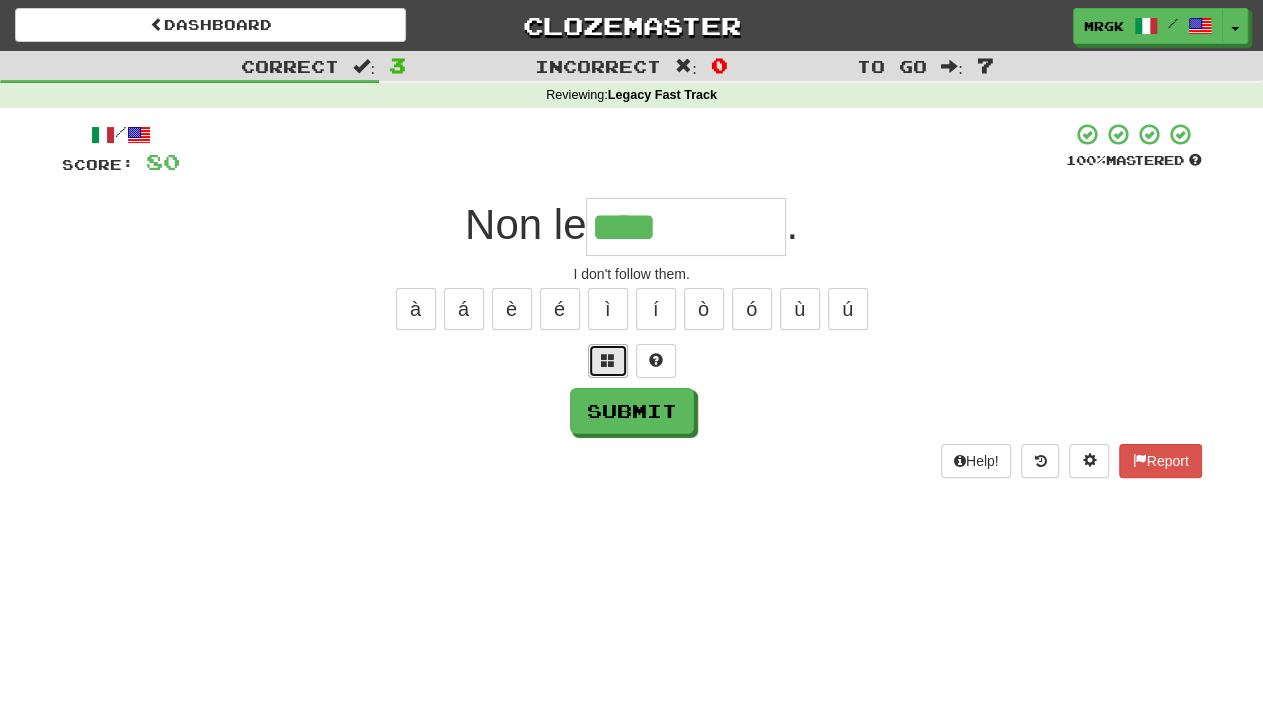 click at bounding box center [608, 360] 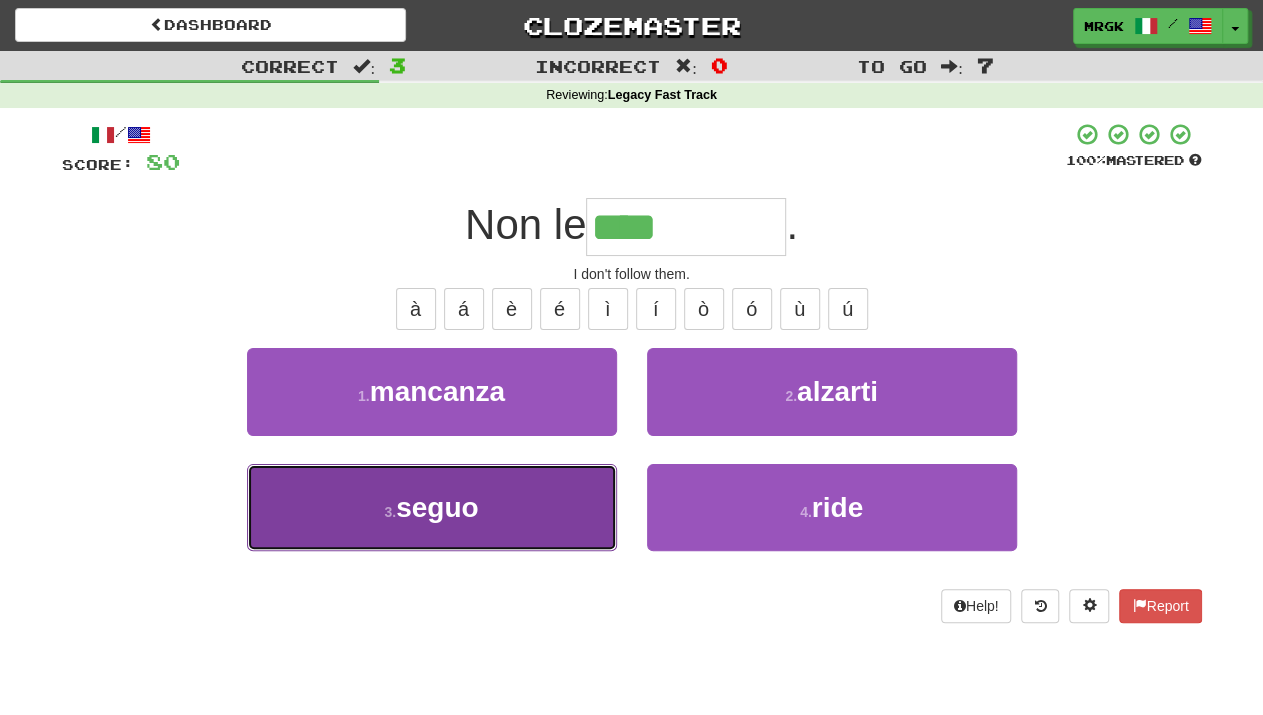 click on "3 .  seguo" at bounding box center [432, 507] 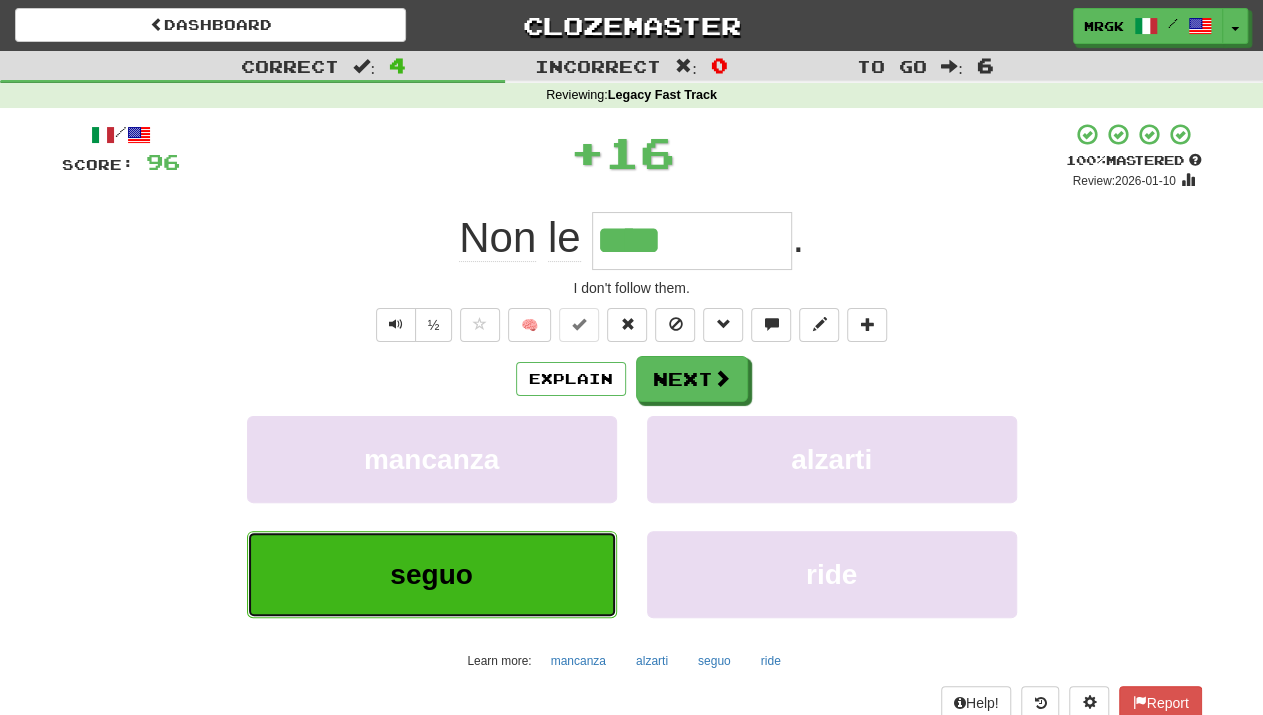 type on "*****" 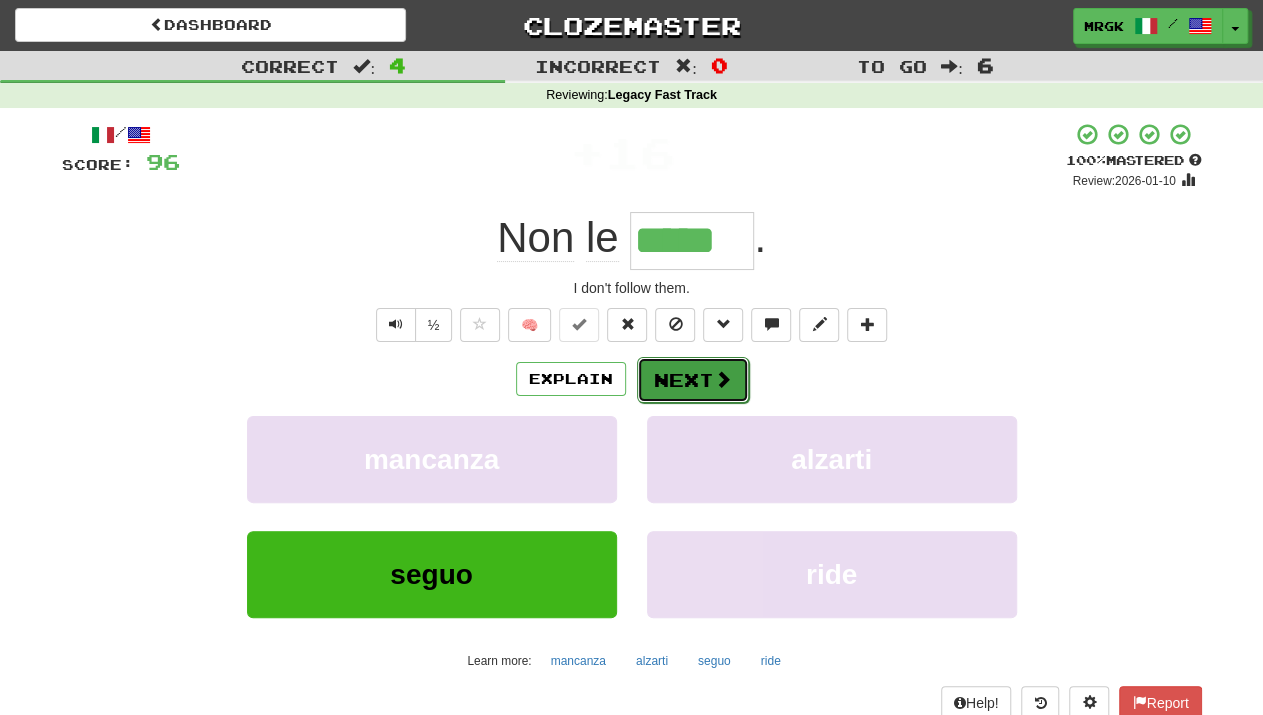 click on "Next" at bounding box center [693, 380] 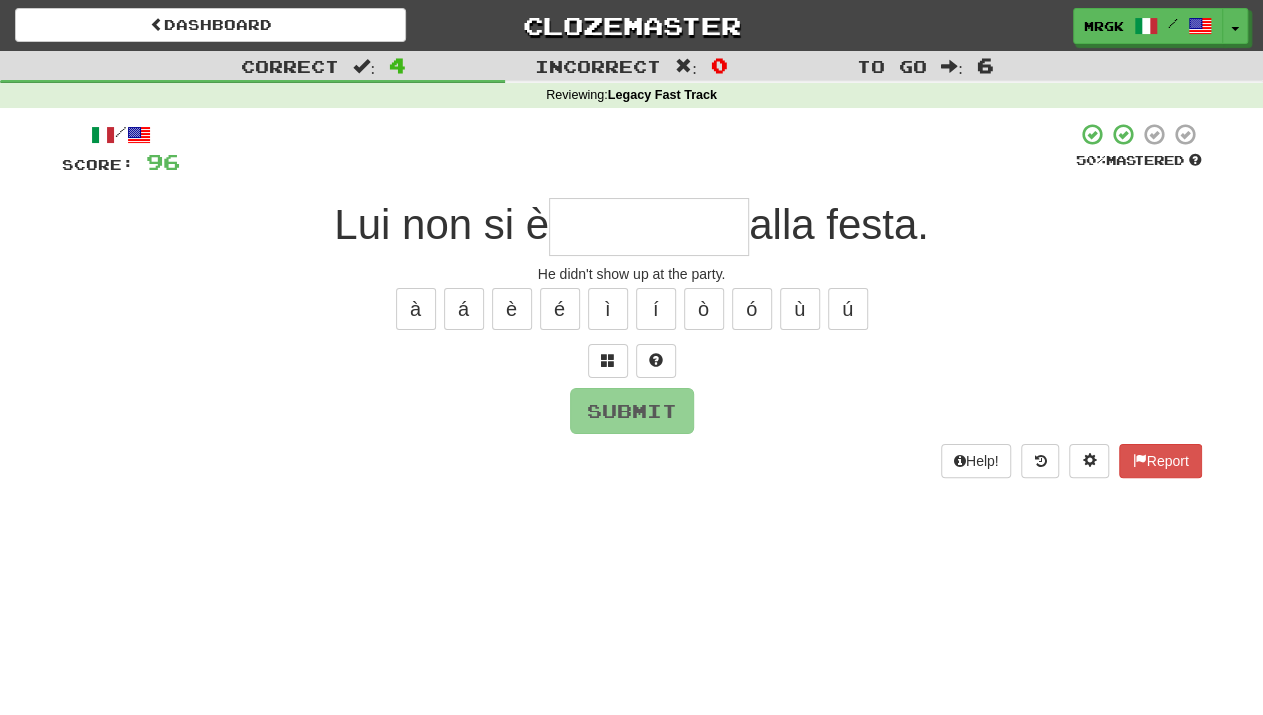 type on "*" 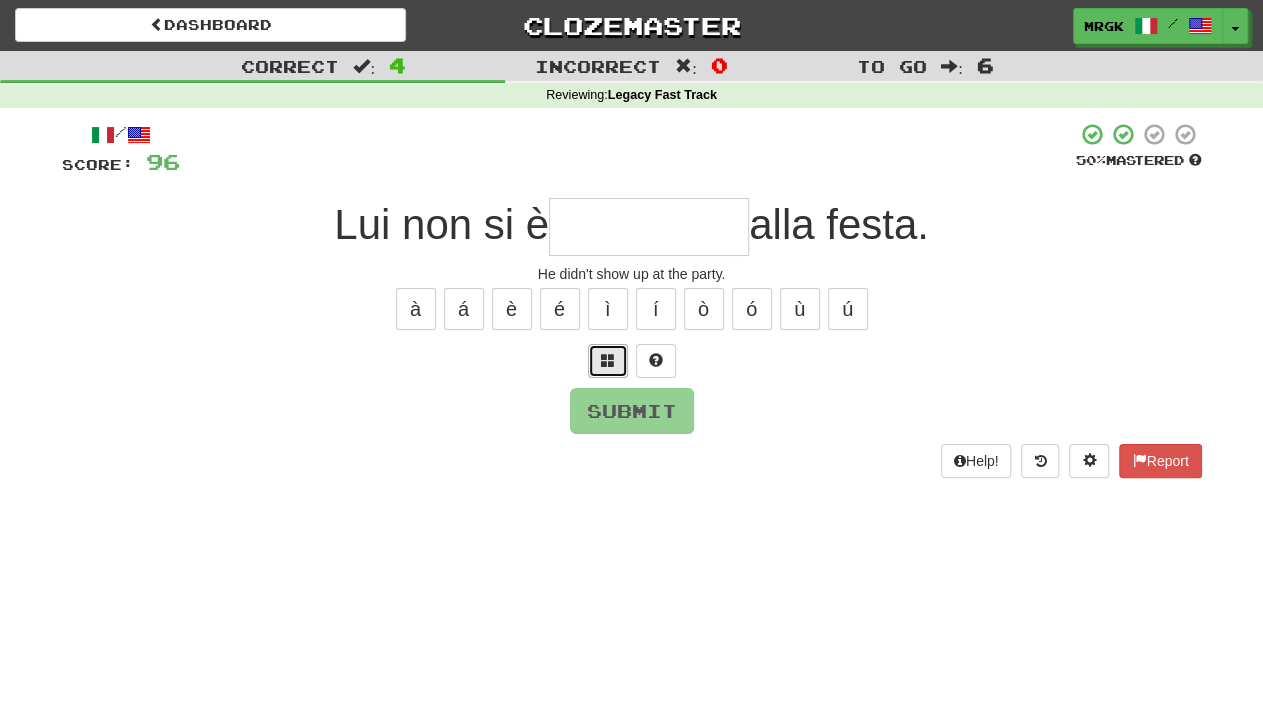 click at bounding box center (608, 361) 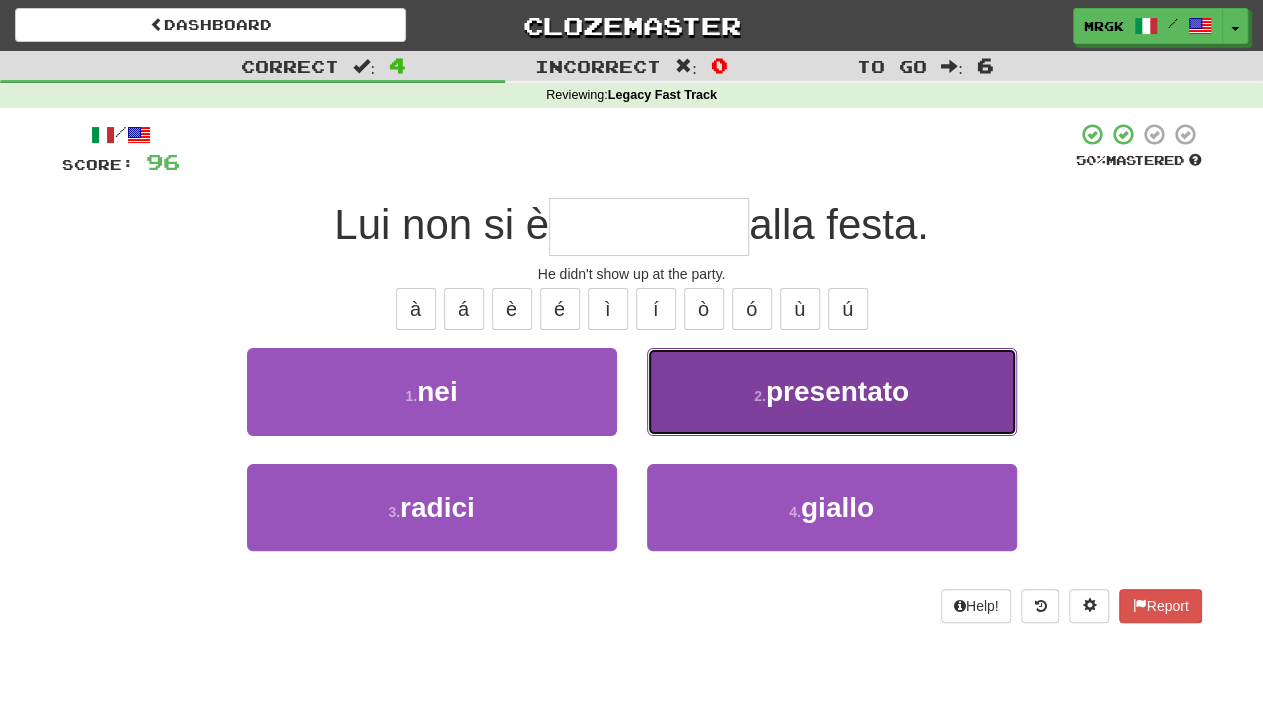 click on "2 .  presentato" at bounding box center (832, 391) 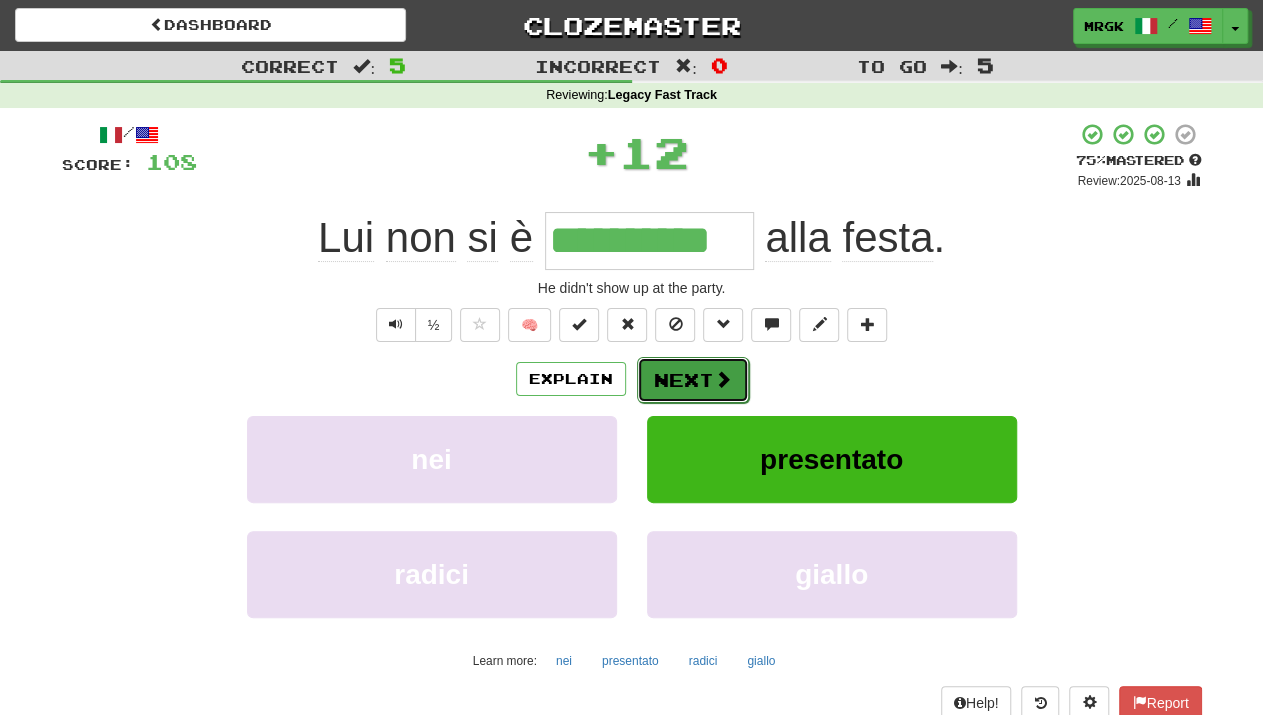 click on "Next" at bounding box center (693, 380) 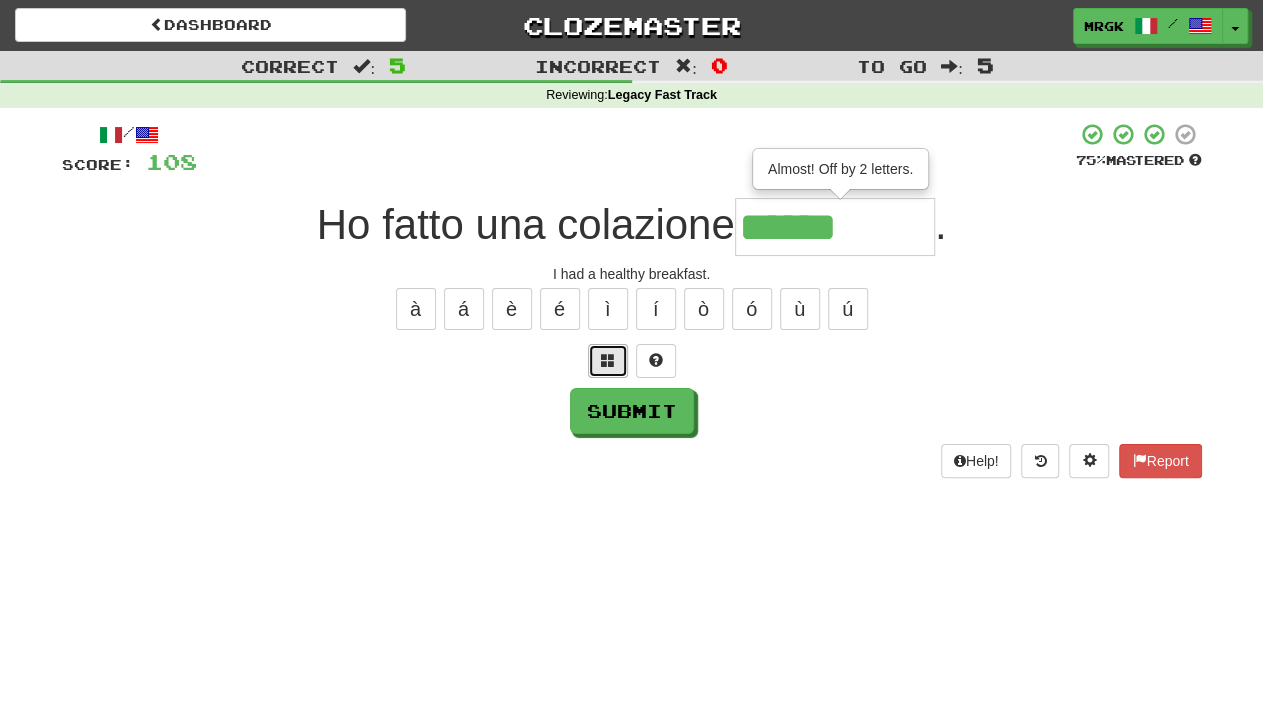 click at bounding box center [608, 360] 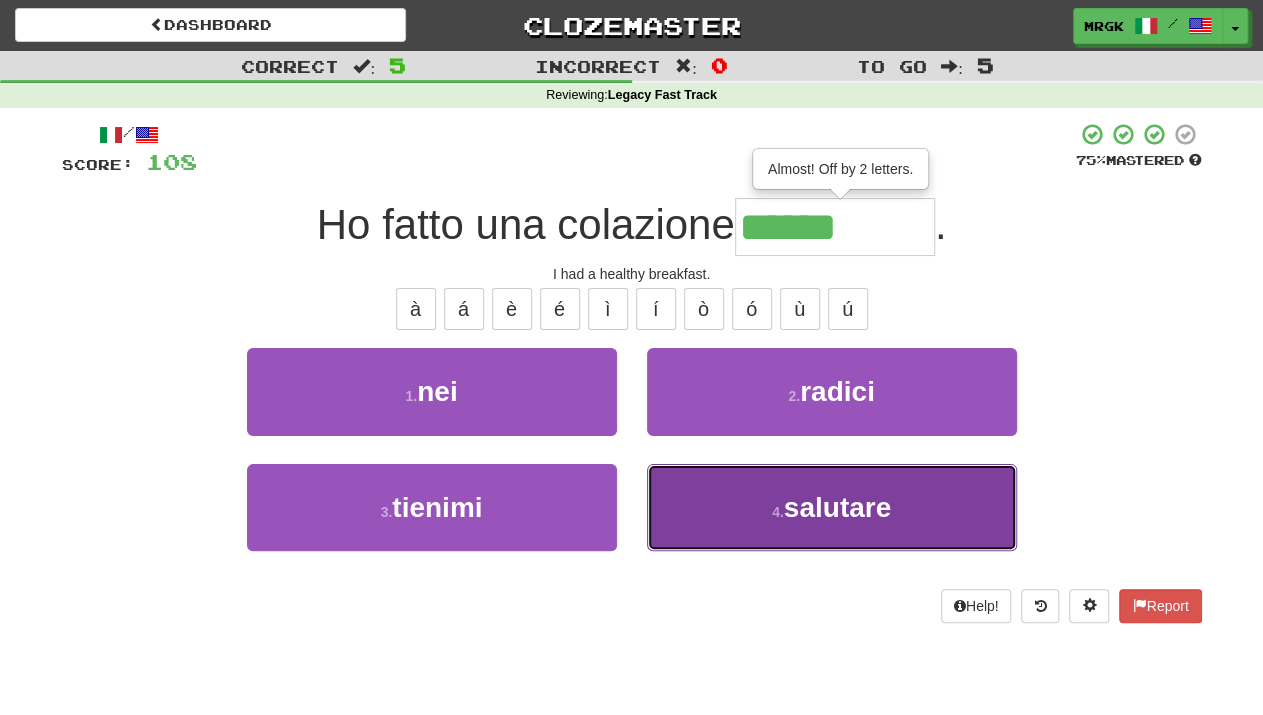 click on "salutare" at bounding box center [837, 507] 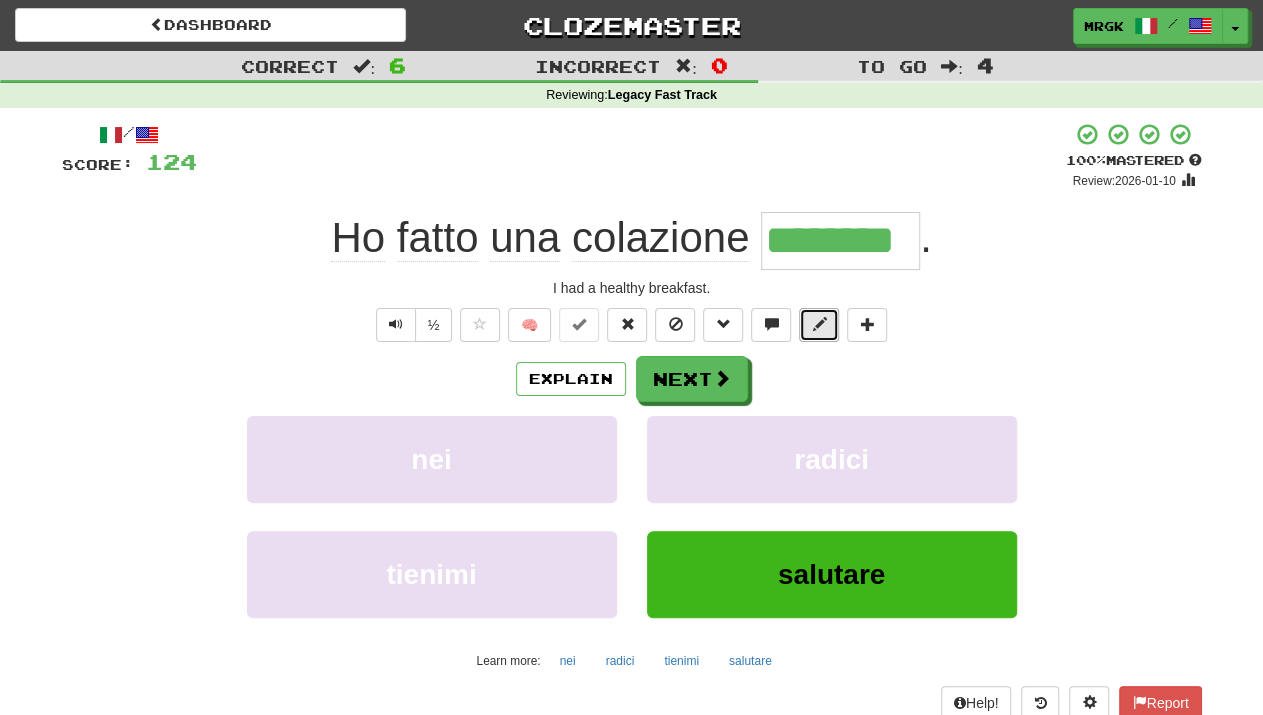 click at bounding box center (819, 325) 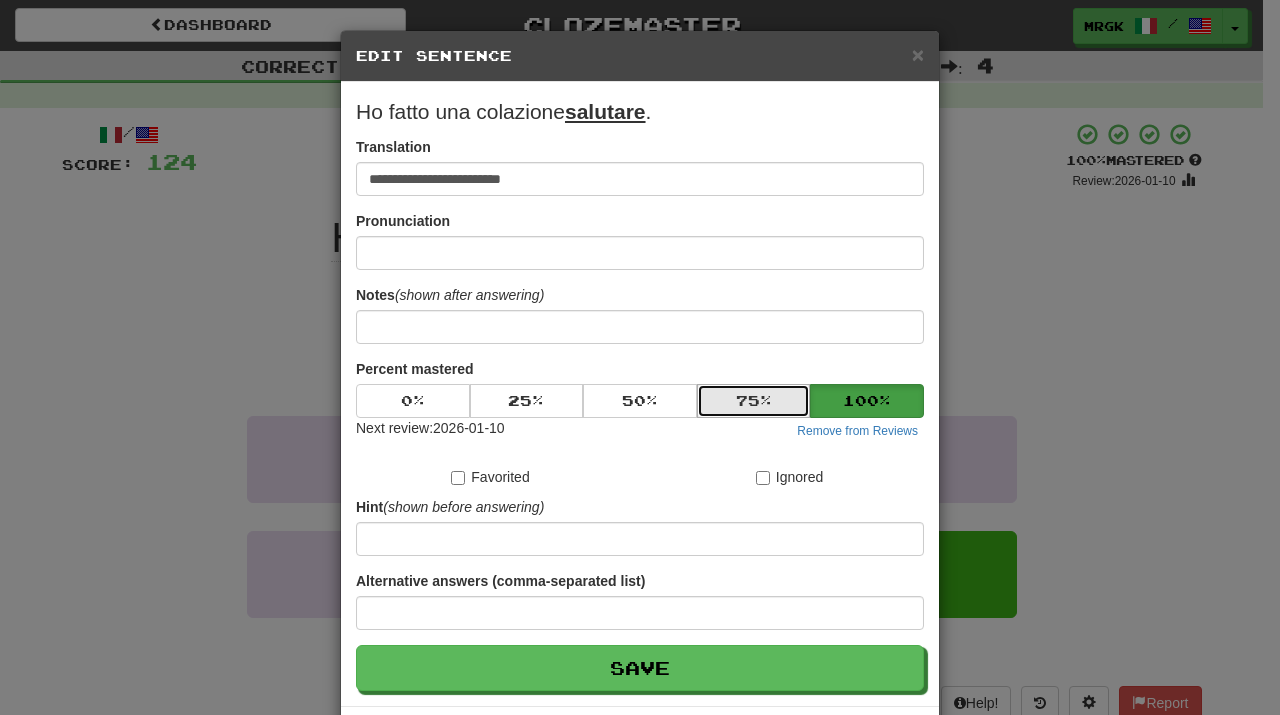 click on "75 %" at bounding box center [754, 401] 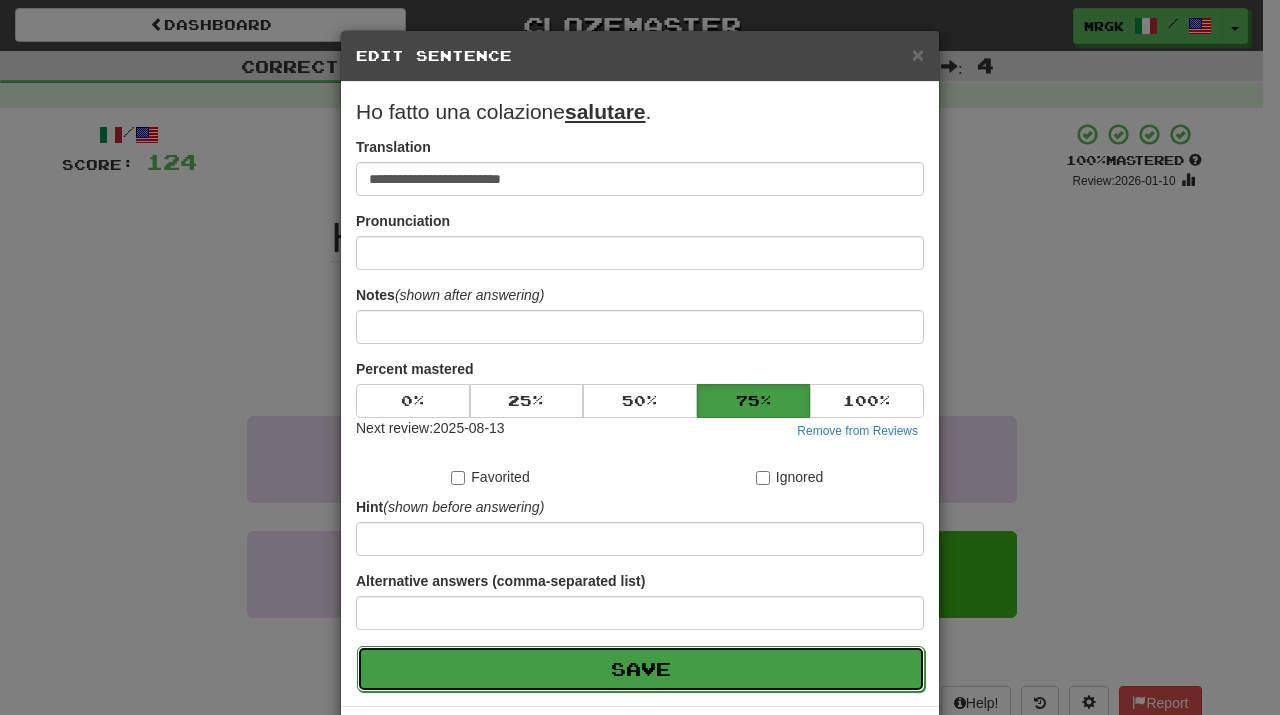 click on "Save" at bounding box center (641, 669) 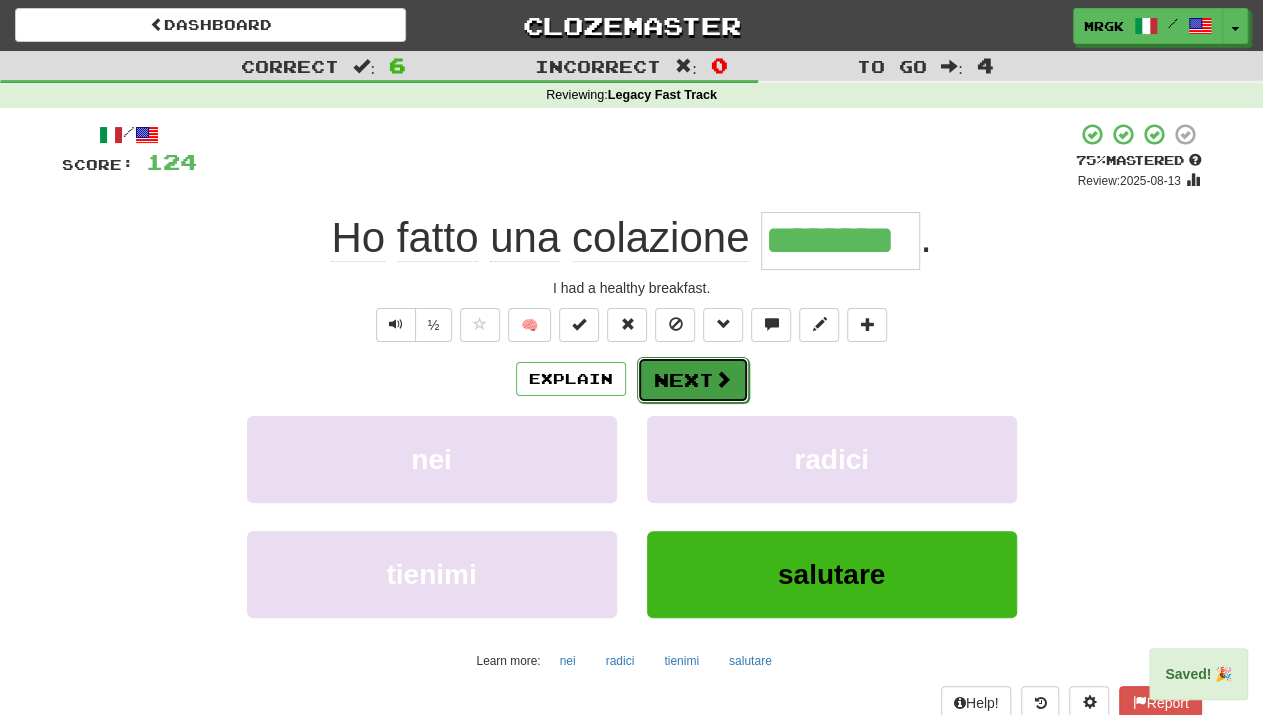 click on "Next" at bounding box center (693, 380) 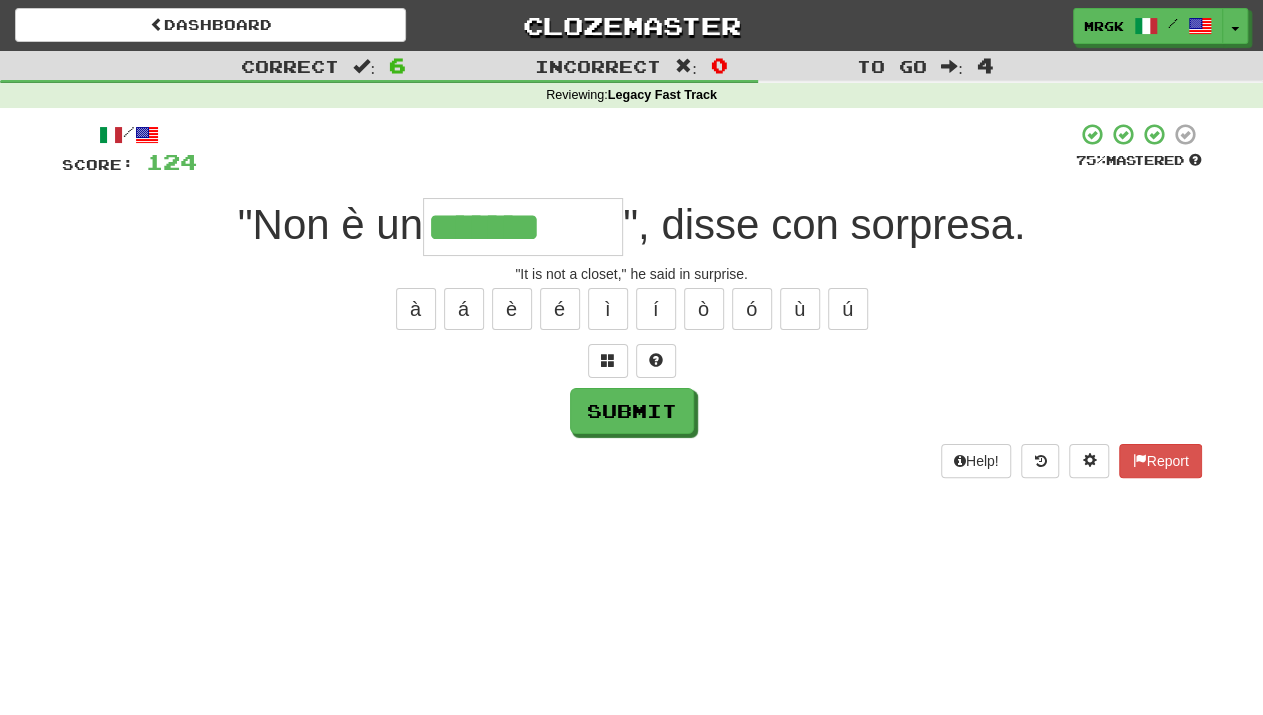 type on "*******" 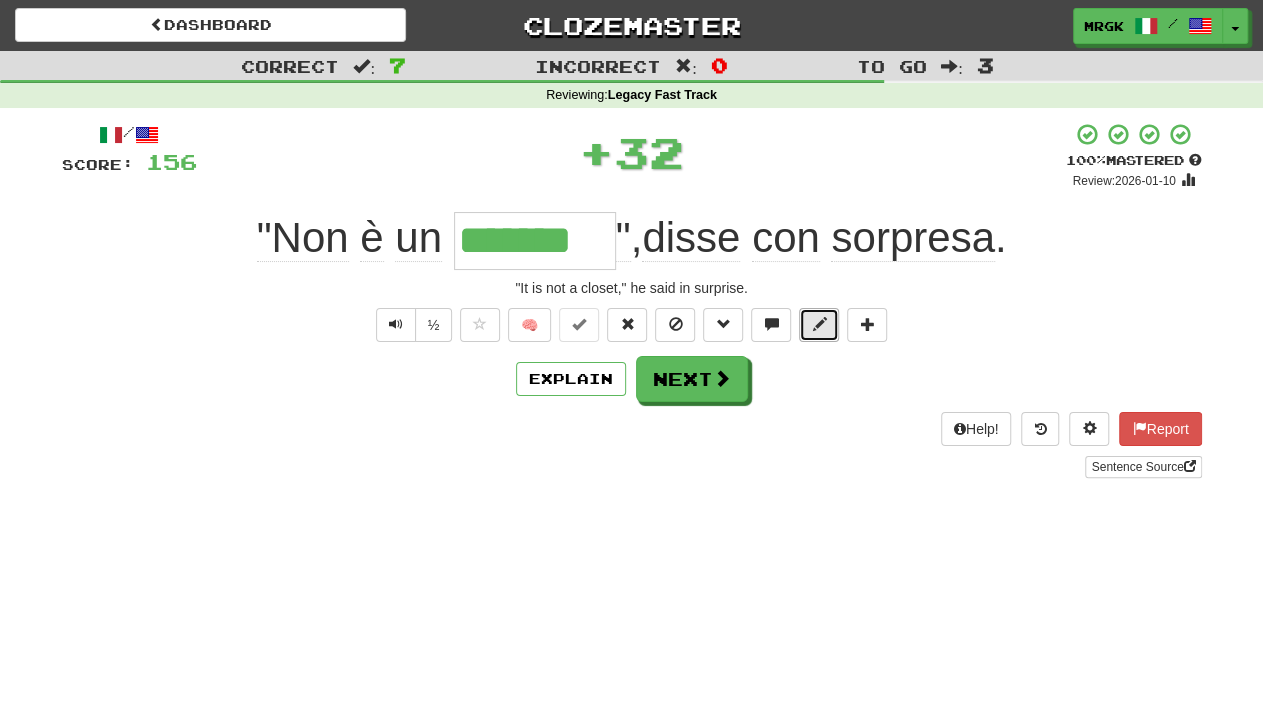click at bounding box center (819, 324) 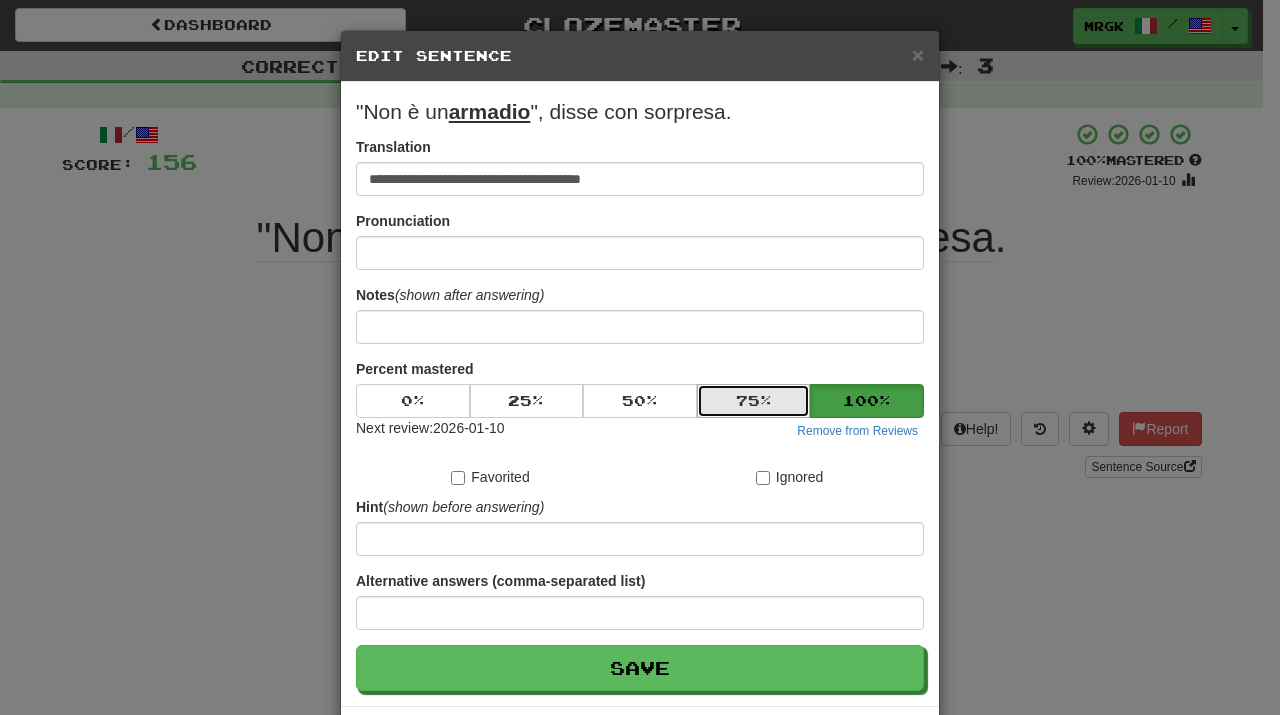 click on "75 %" at bounding box center (754, 401) 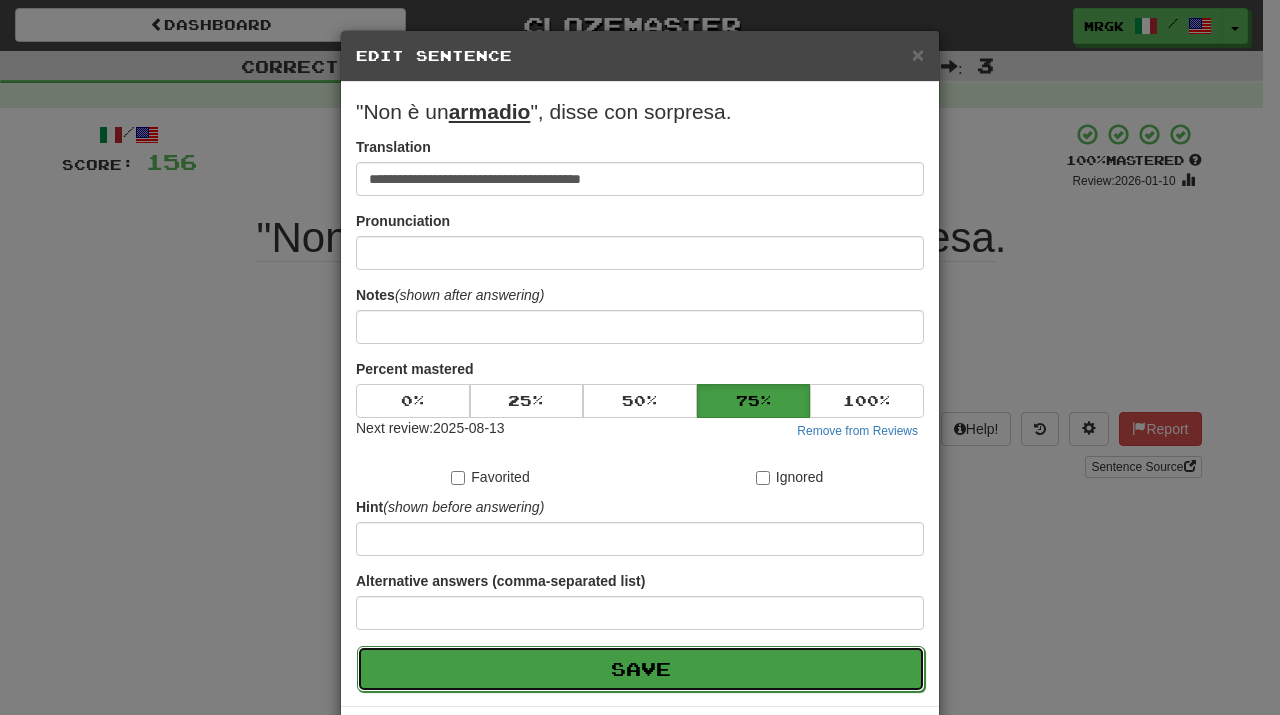 click on "Save" at bounding box center [641, 669] 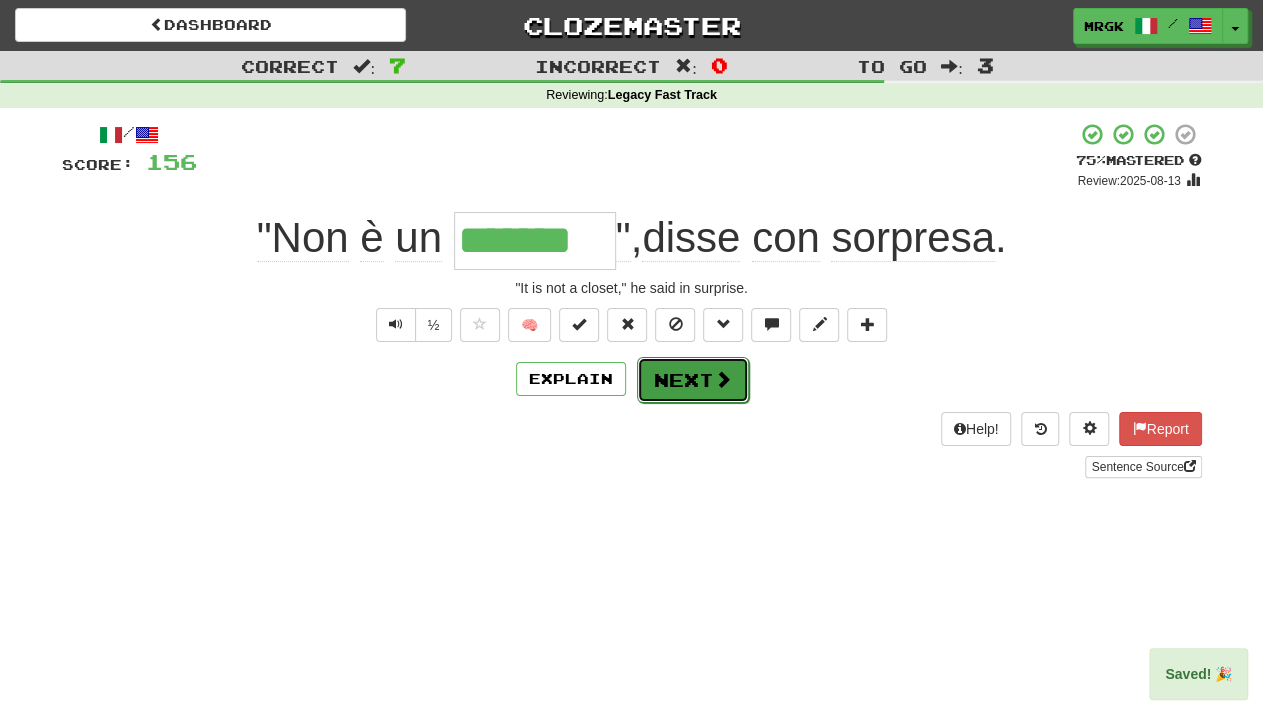 click on "Next" at bounding box center (693, 380) 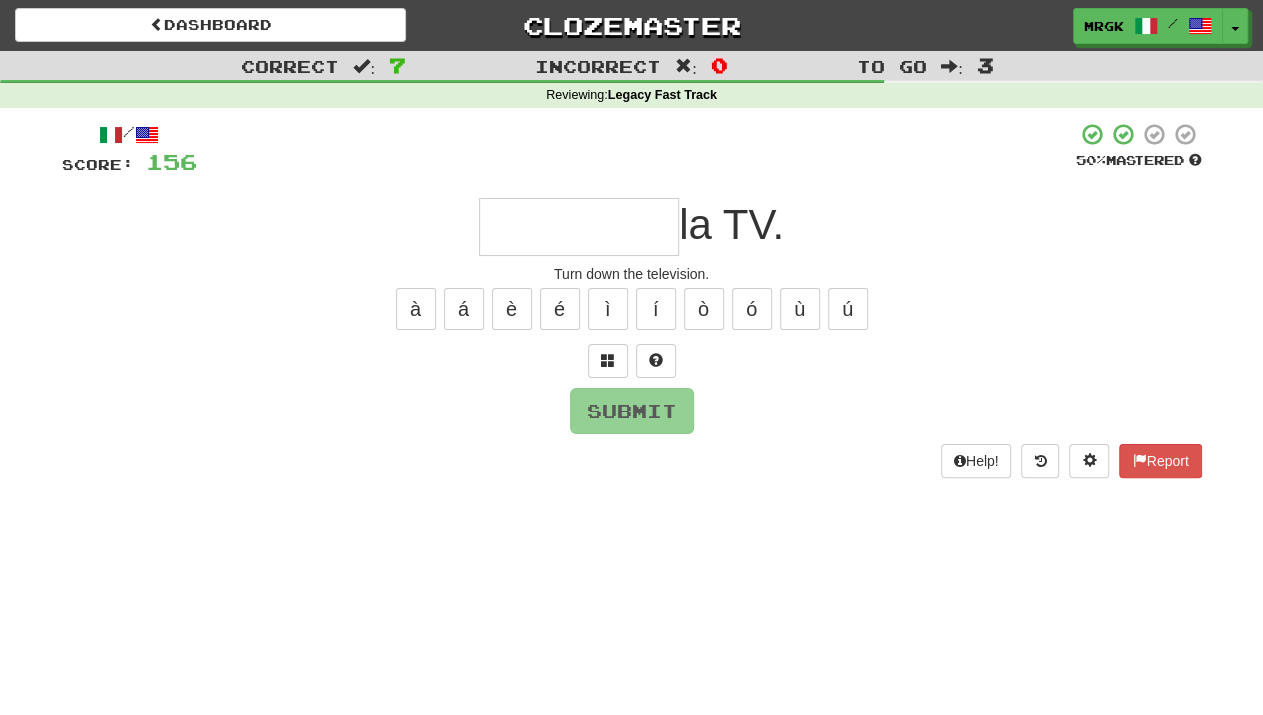 type on "*" 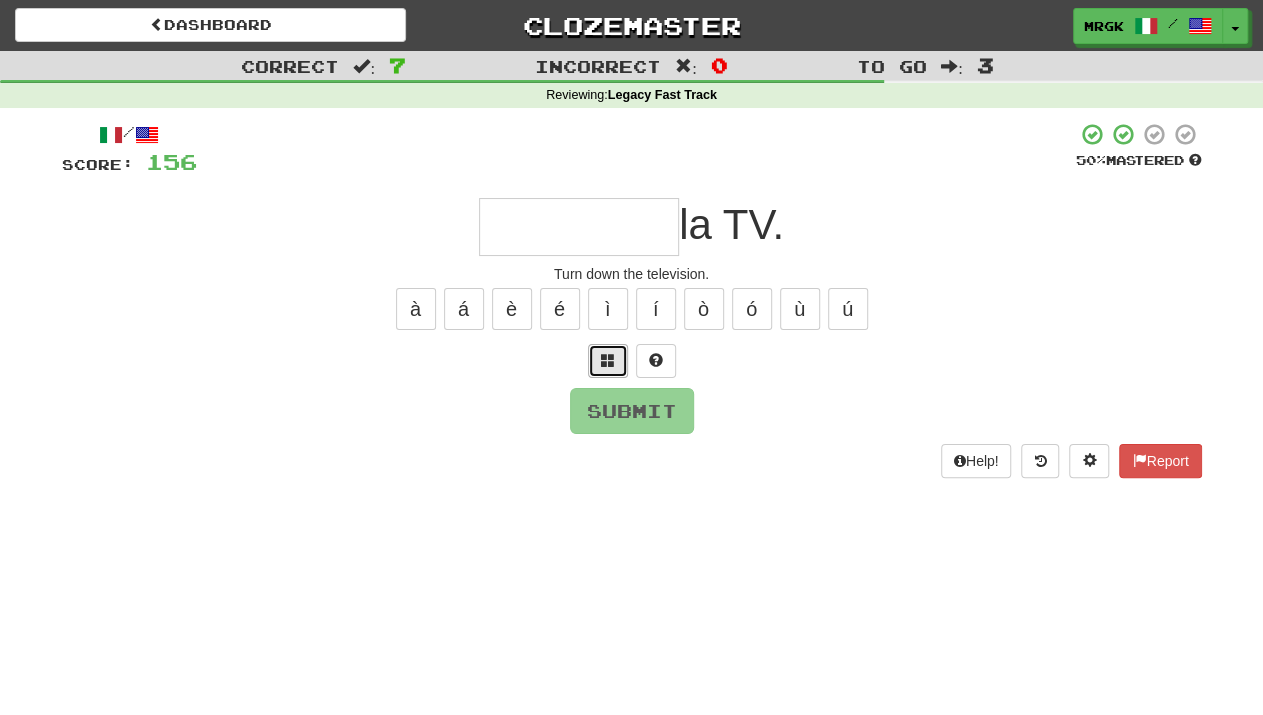 click at bounding box center (608, 360) 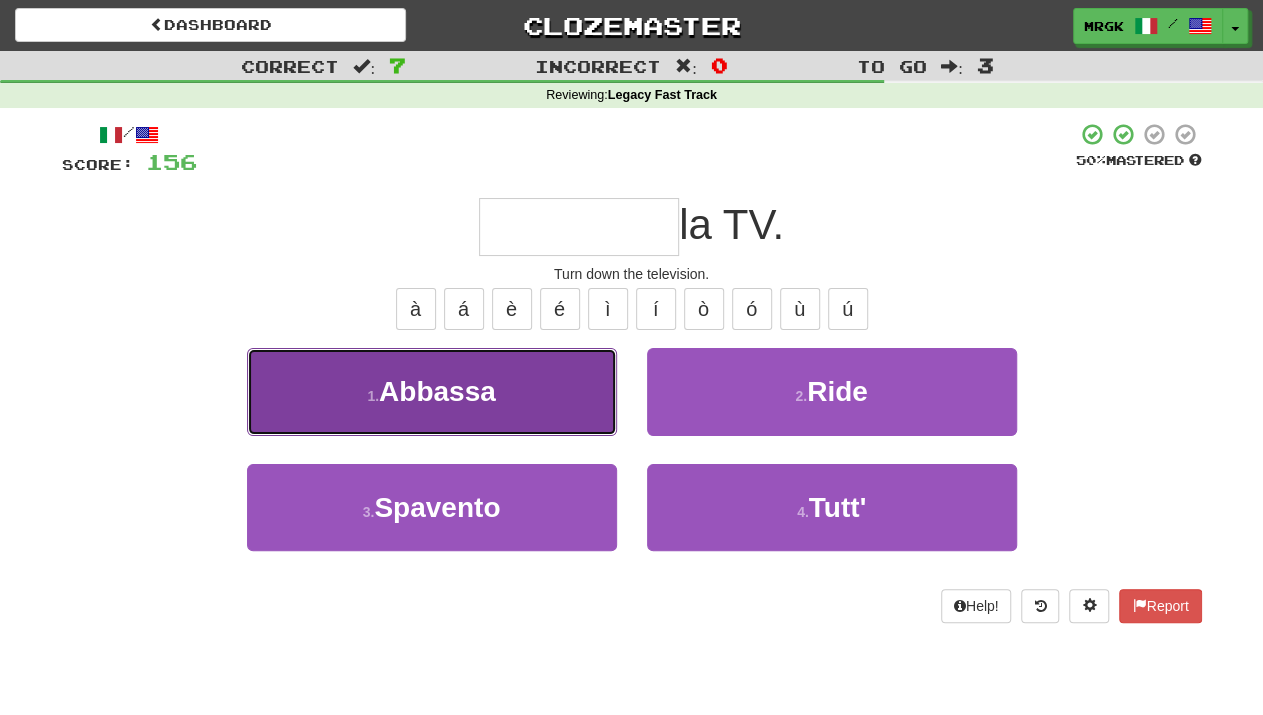 click on "1 .  Abbassa" at bounding box center [432, 391] 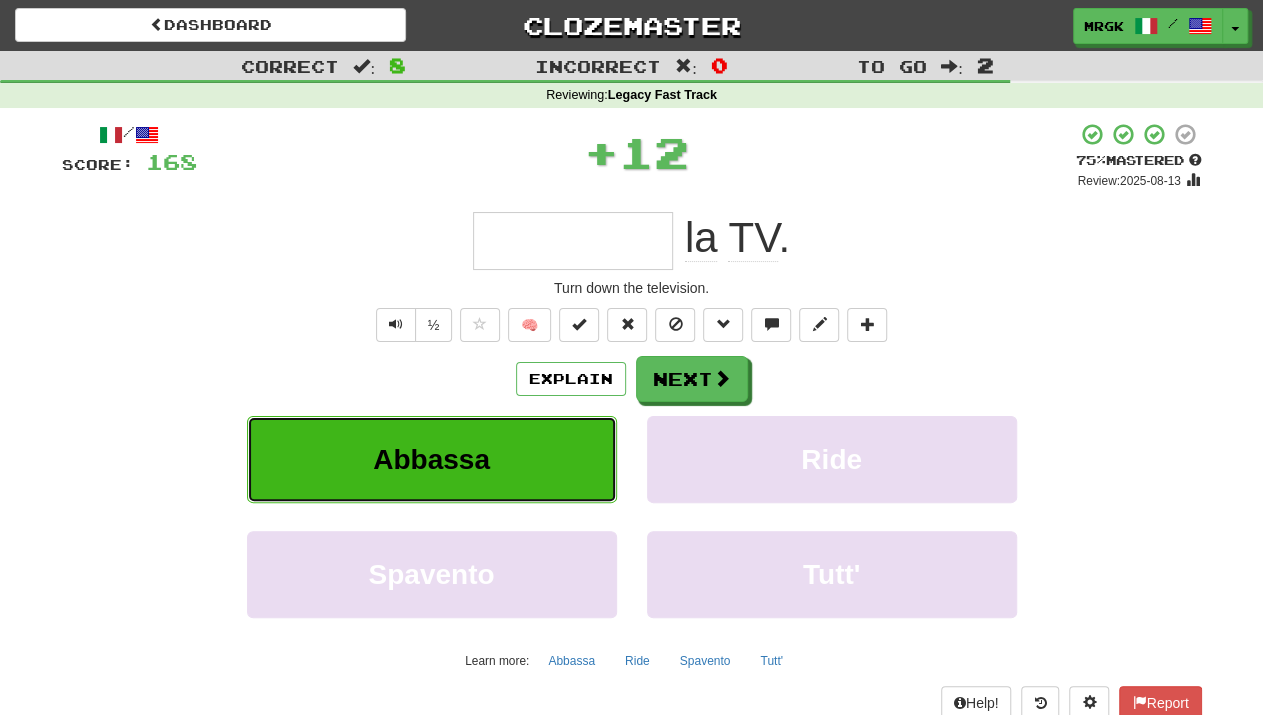 type on "*******" 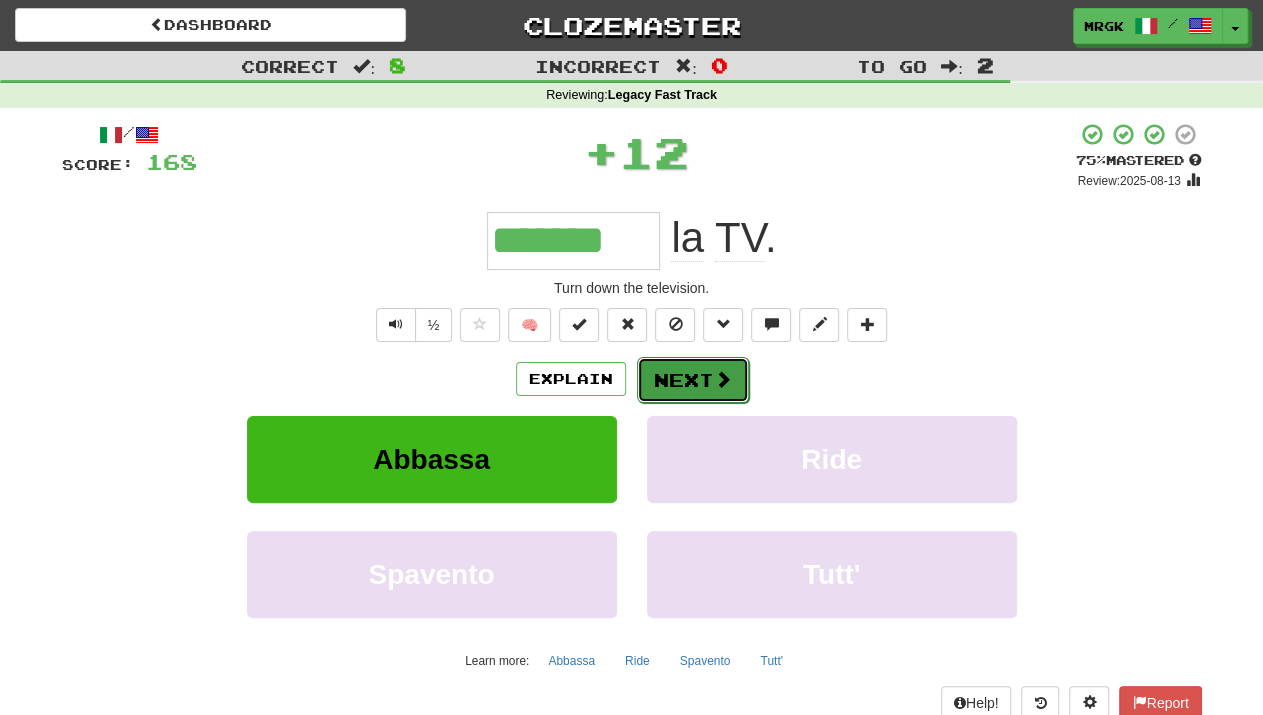 click on "Next" at bounding box center [693, 380] 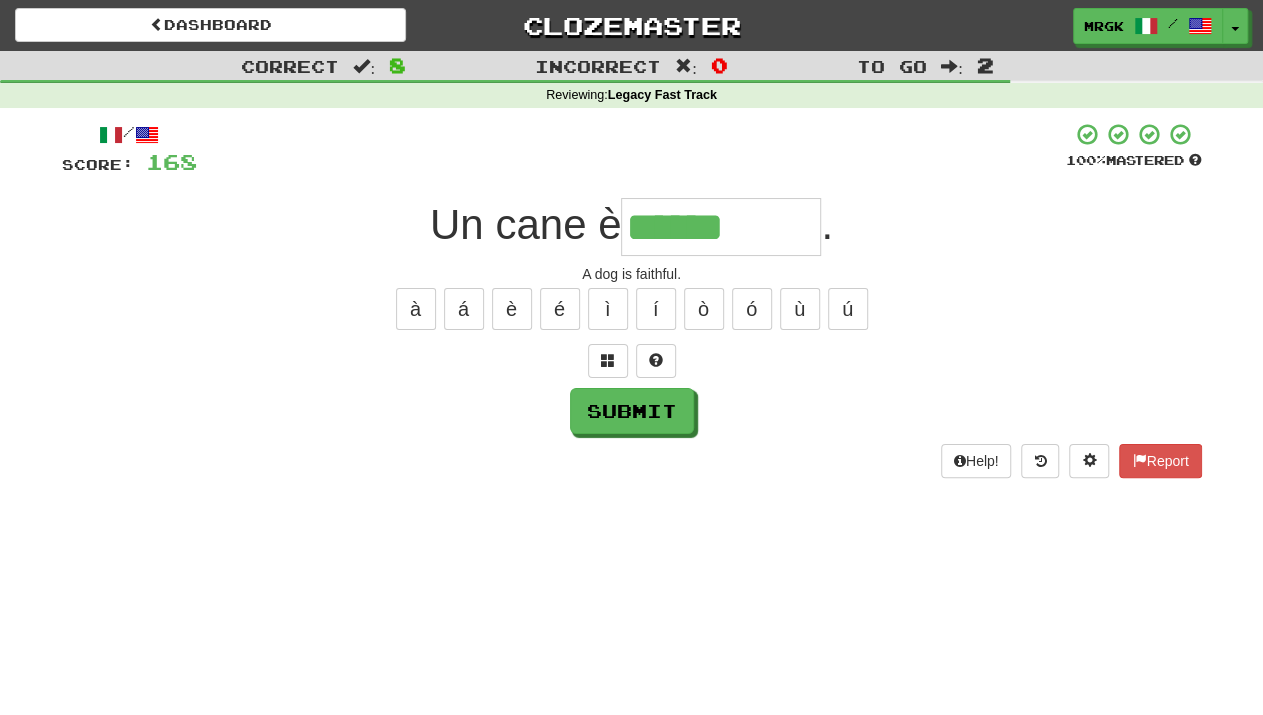 type on "******" 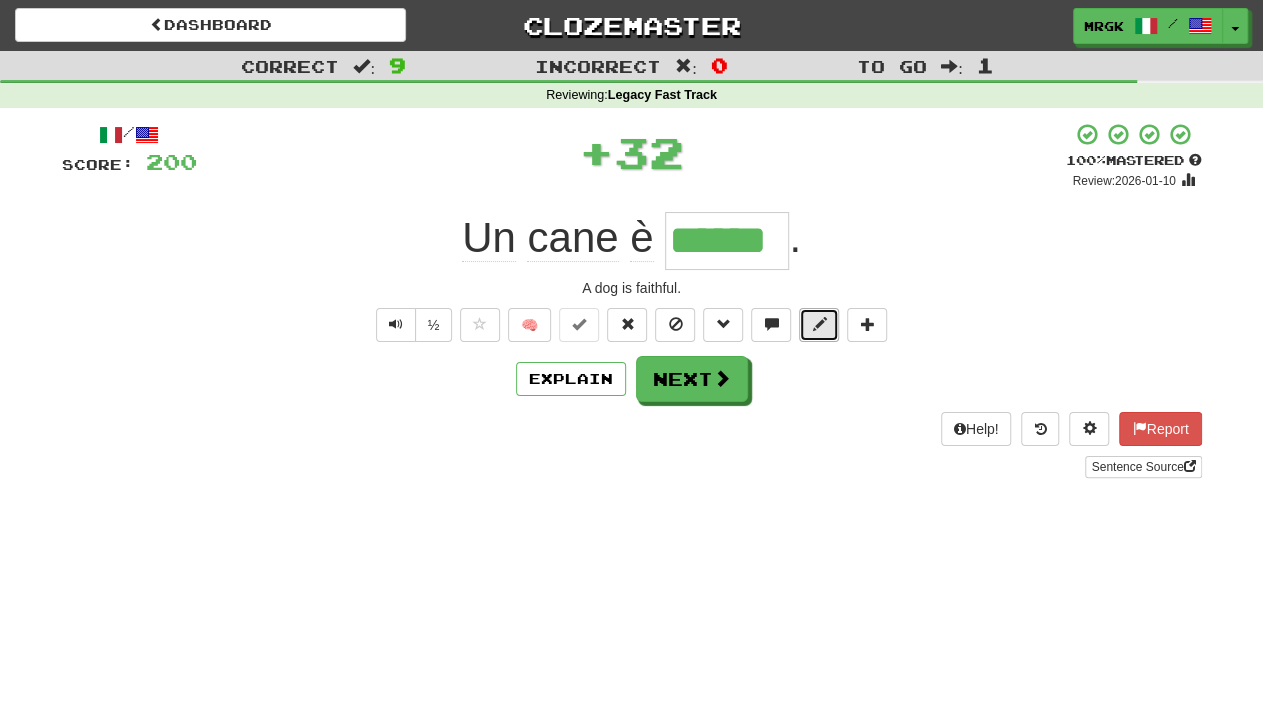 click at bounding box center [819, 325] 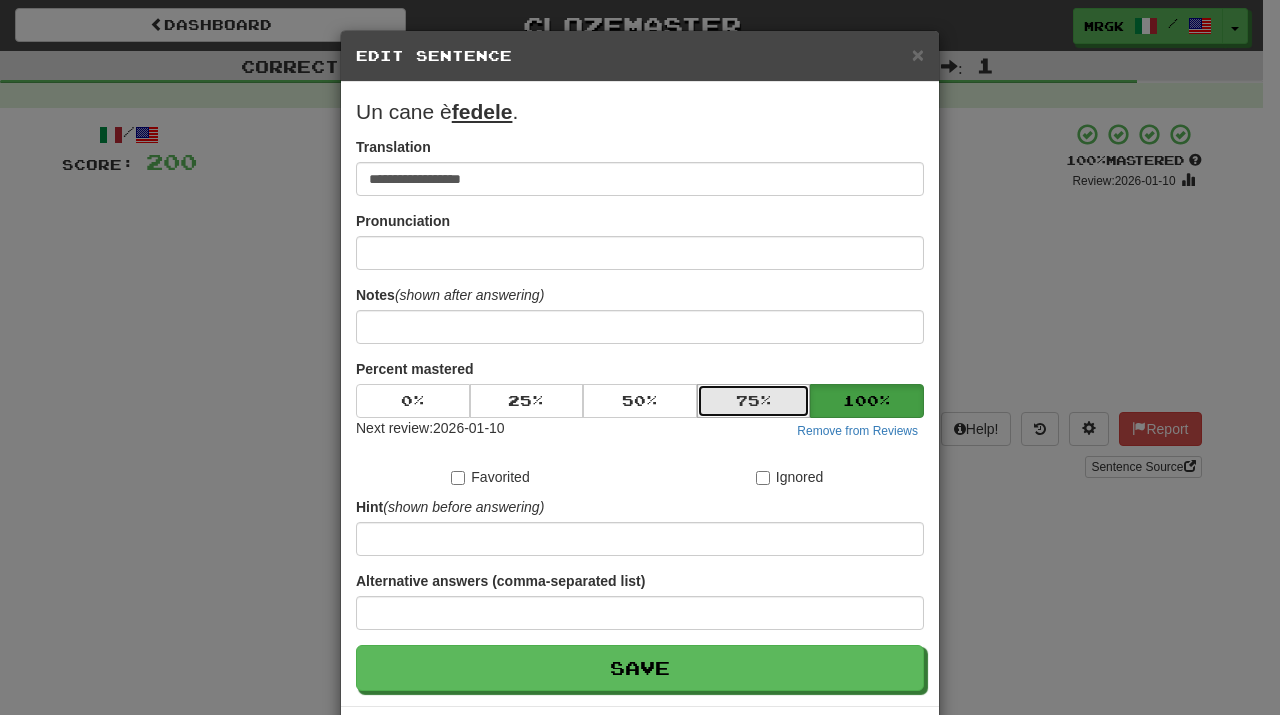 click on "75 %" at bounding box center [754, 401] 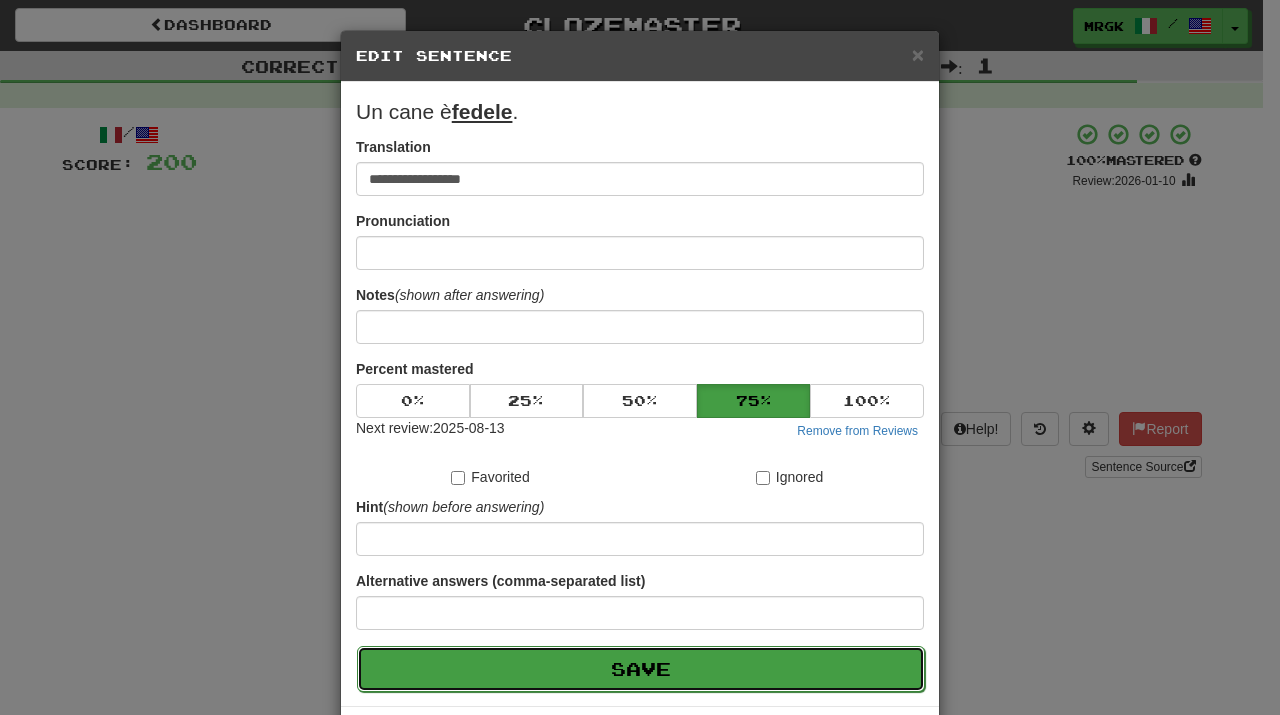 click on "Save" at bounding box center (641, 669) 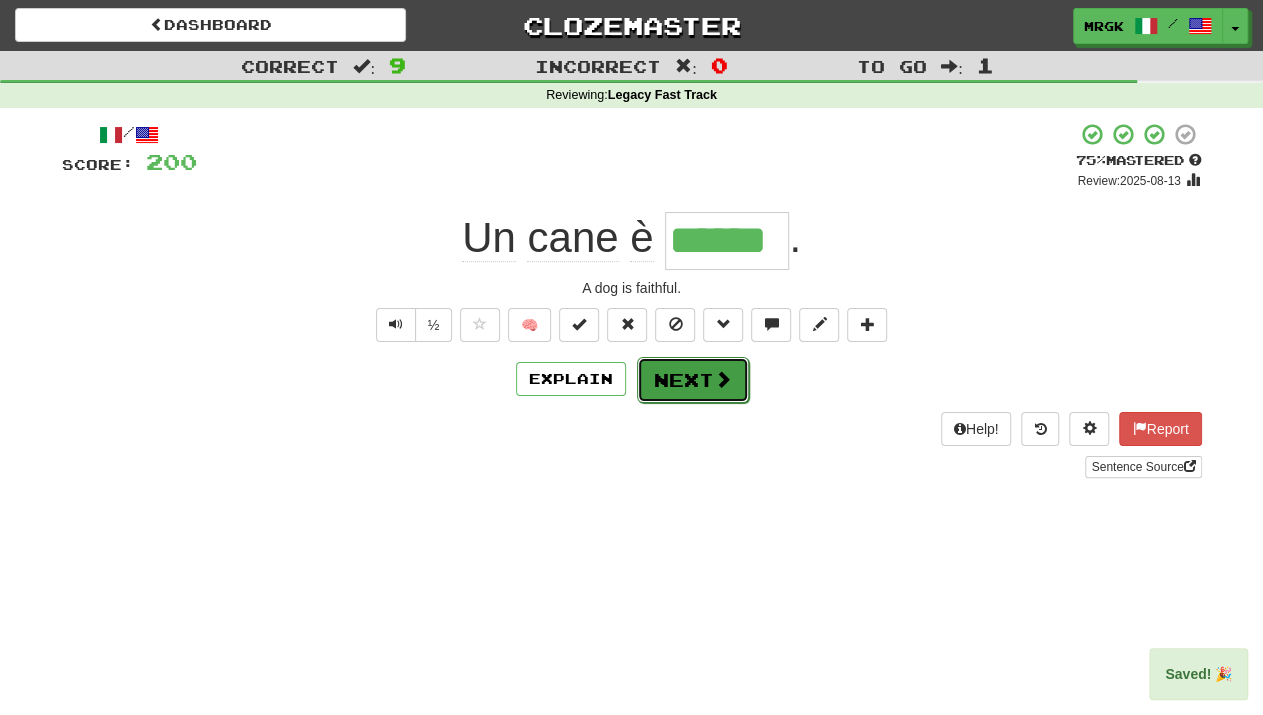click on "Next" at bounding box center (693, 380) 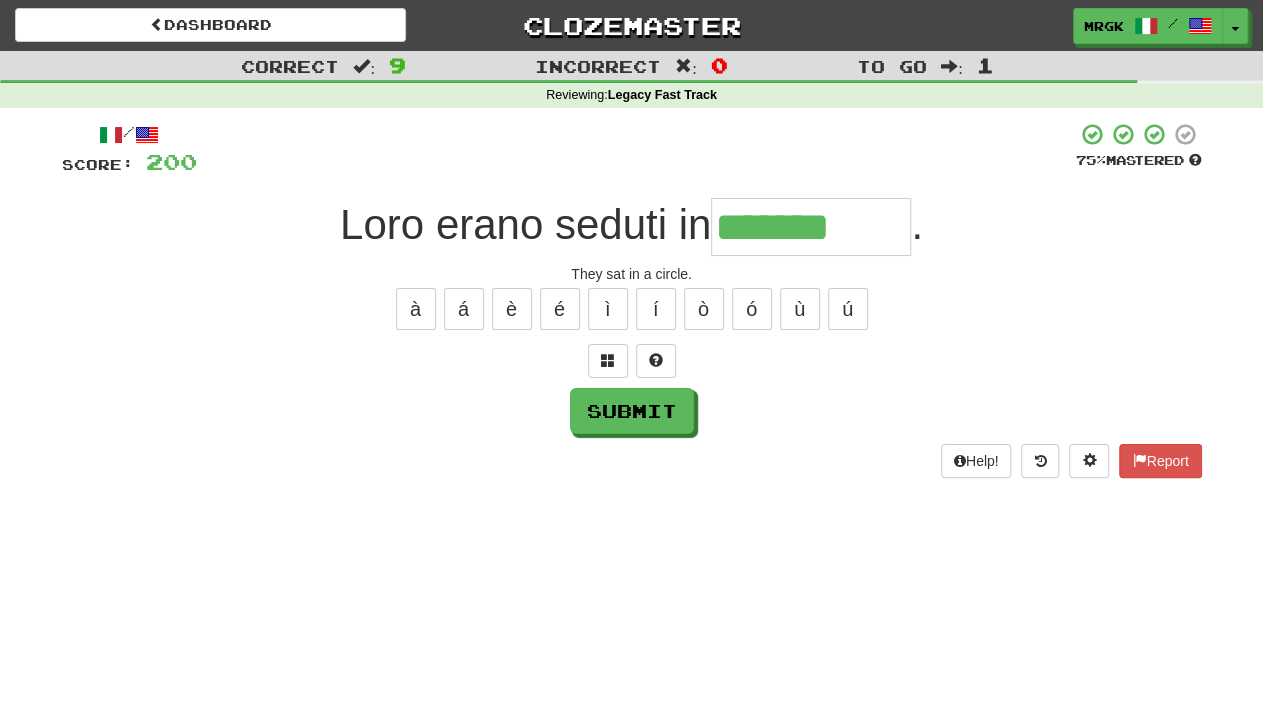 type on "*******" 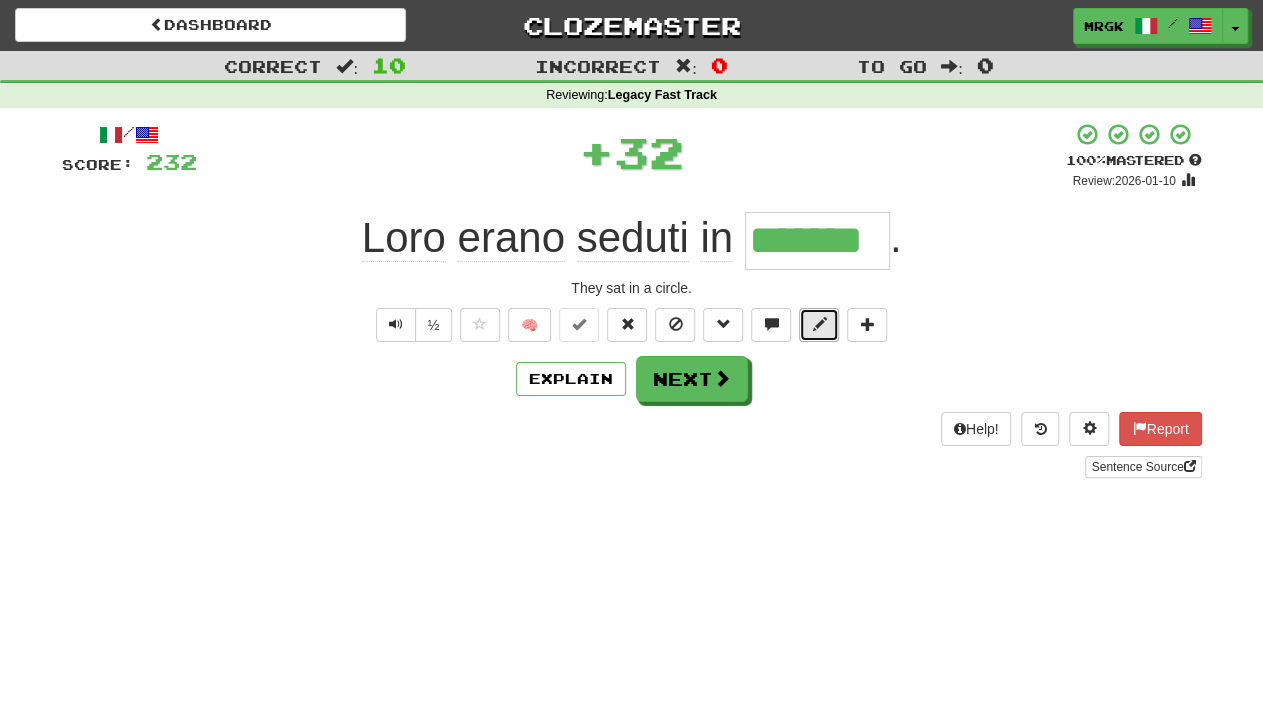 click at bounding box center (819, 325) 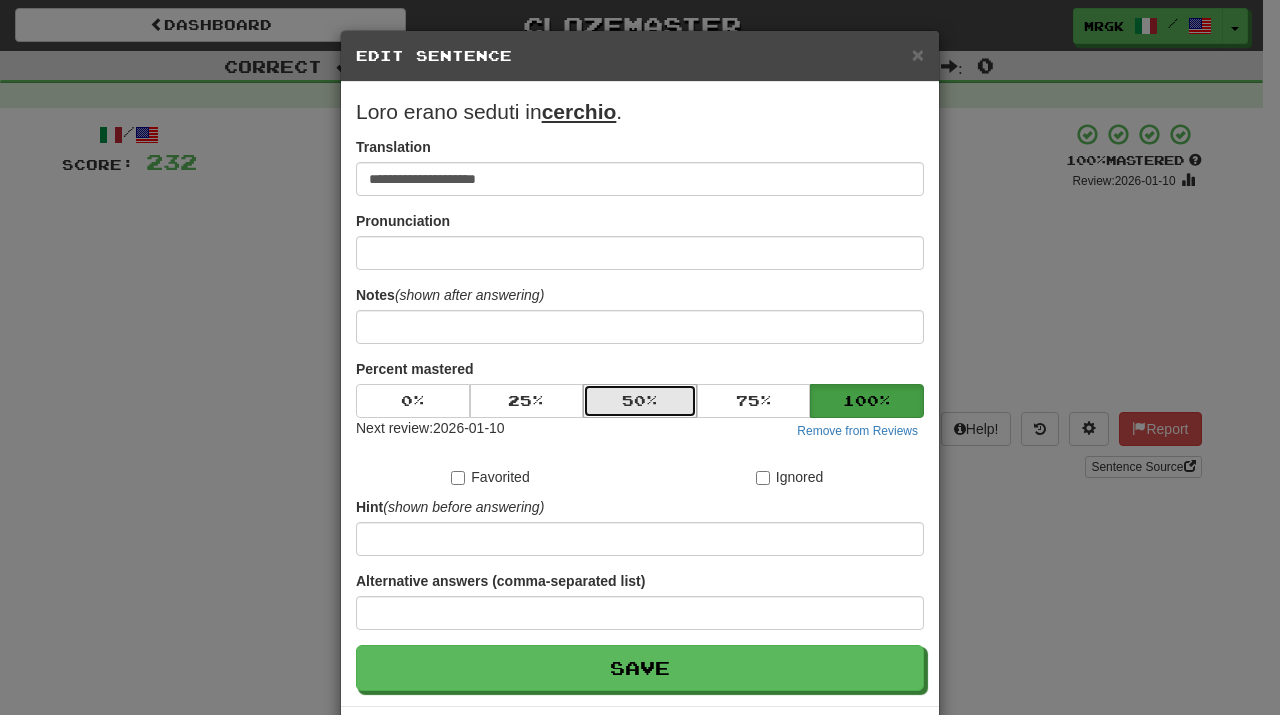 click on "50 %" at bounding box center (640, 401) 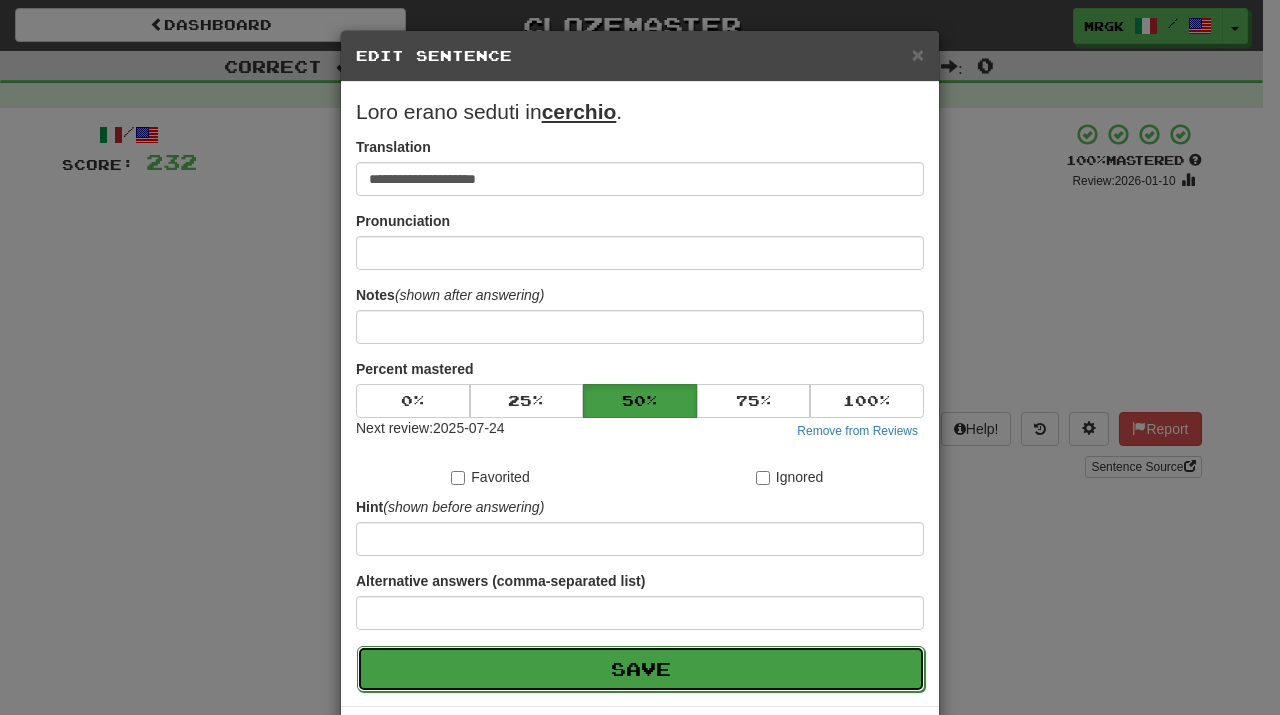 click on "Save" at bounding box center (641, 669) 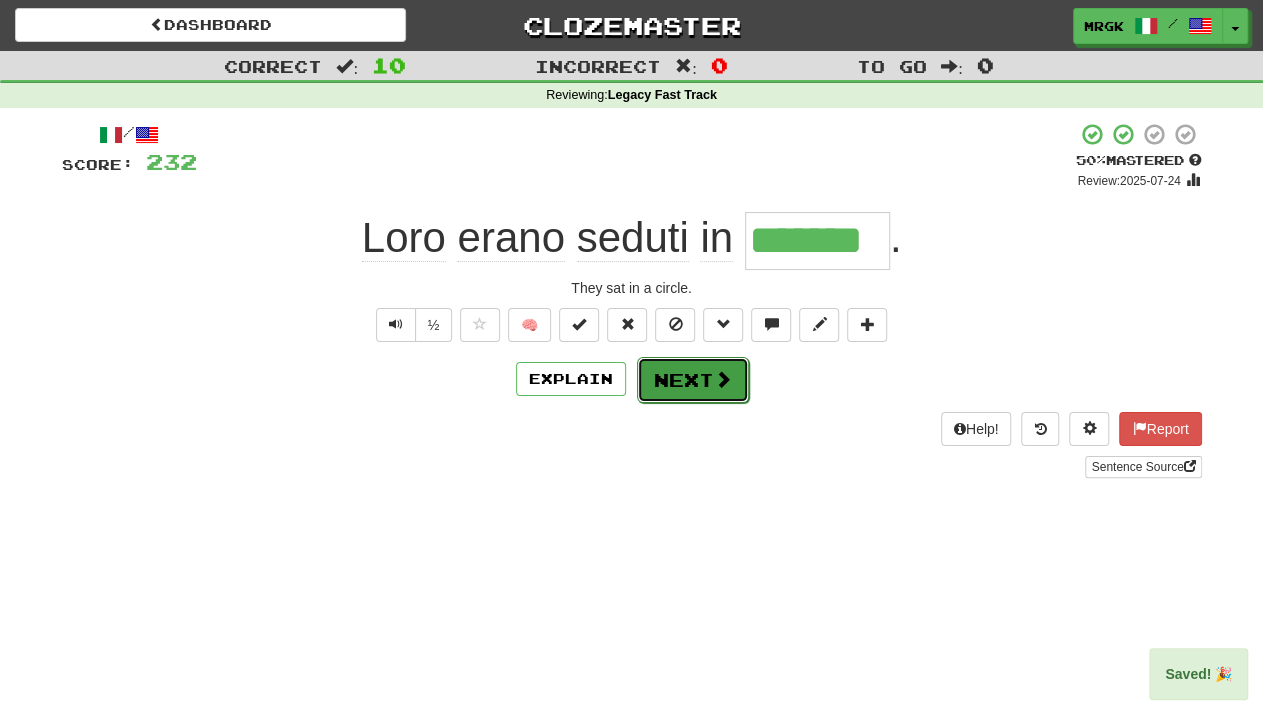 click at bounding box center [723, 379] 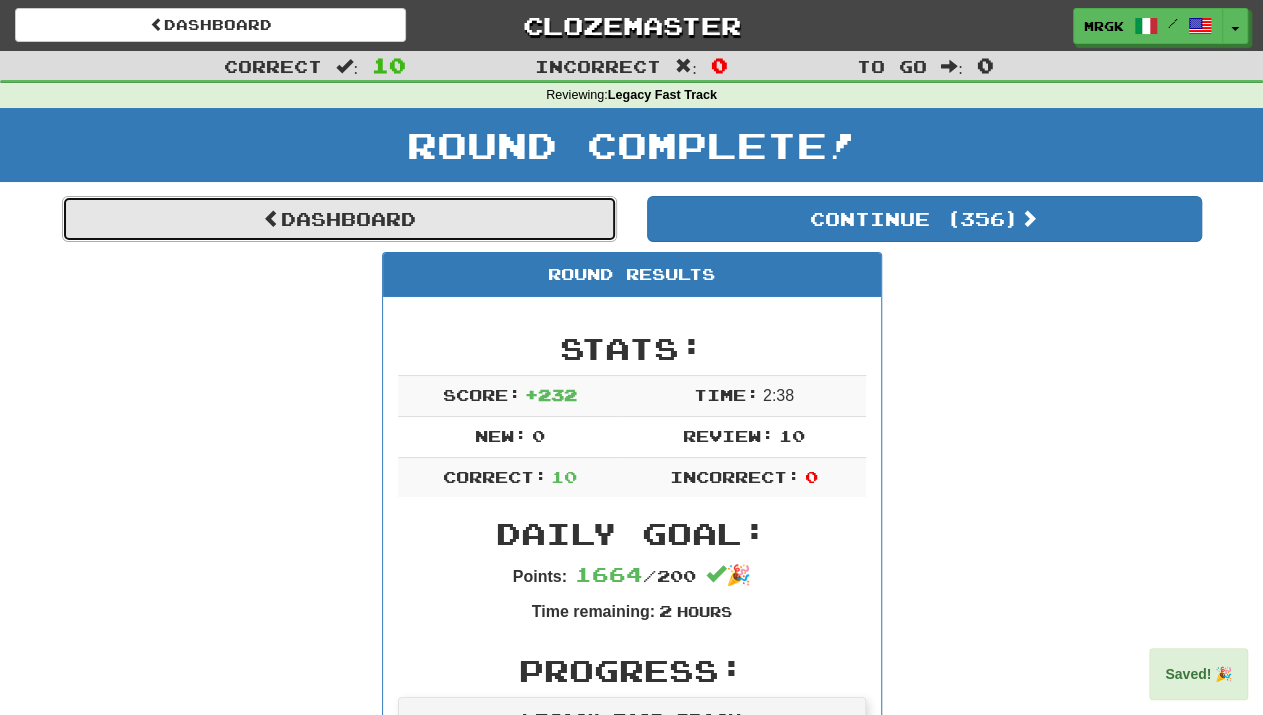 click on "Dashboard" at bounding box center [339, 219] 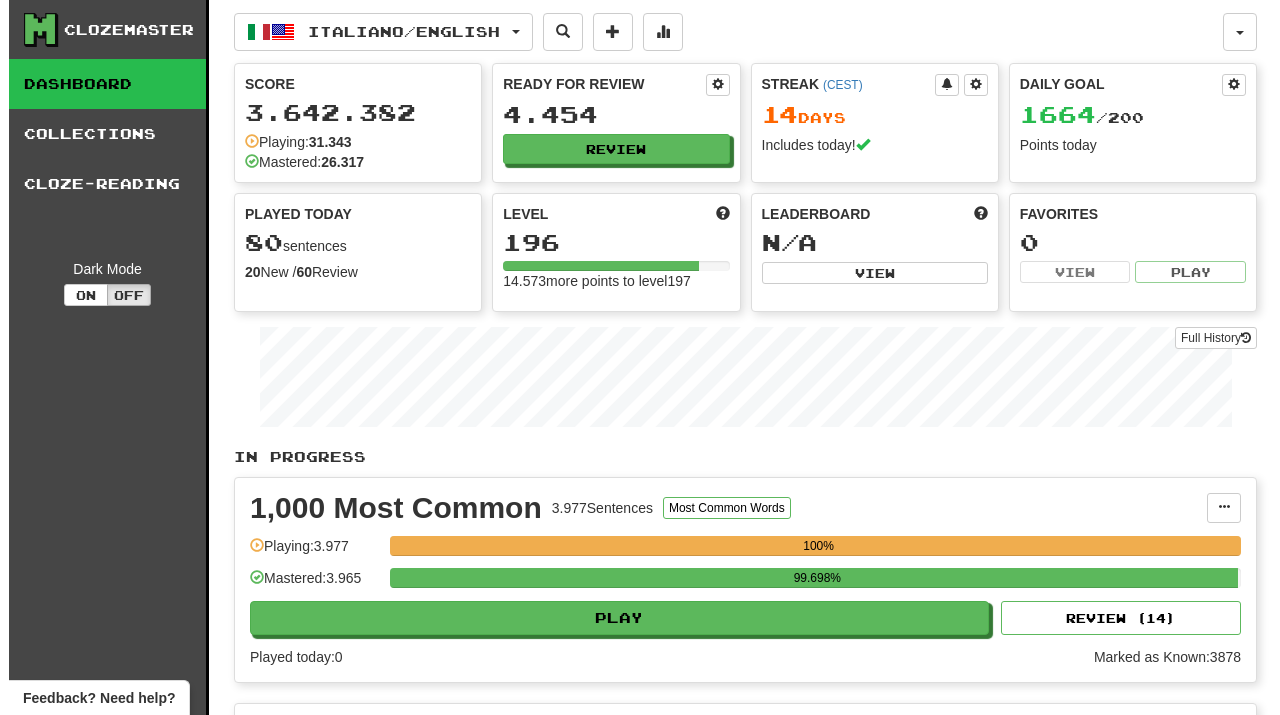 scroll, scrollTop: 0, scrollLeft: 0, axis: both 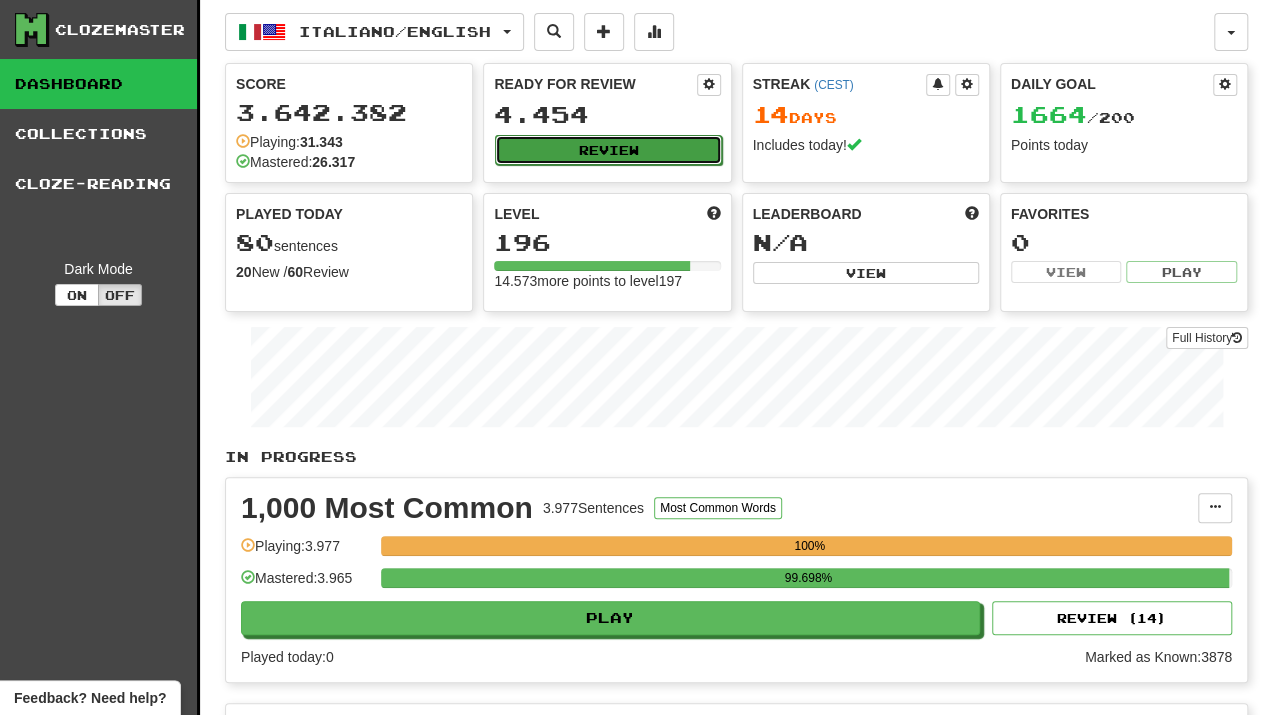 click on "Review" at bounding box center [608, 150] 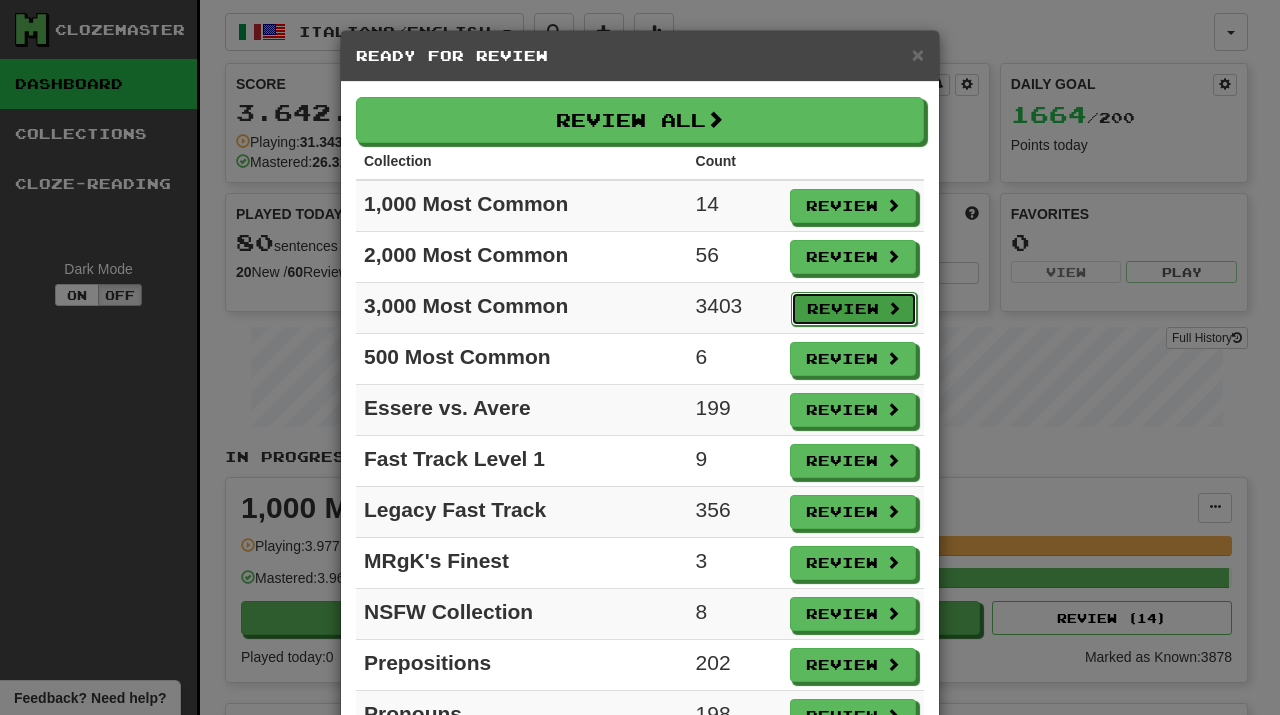 click on "Review" at bounding box center (854, 309) 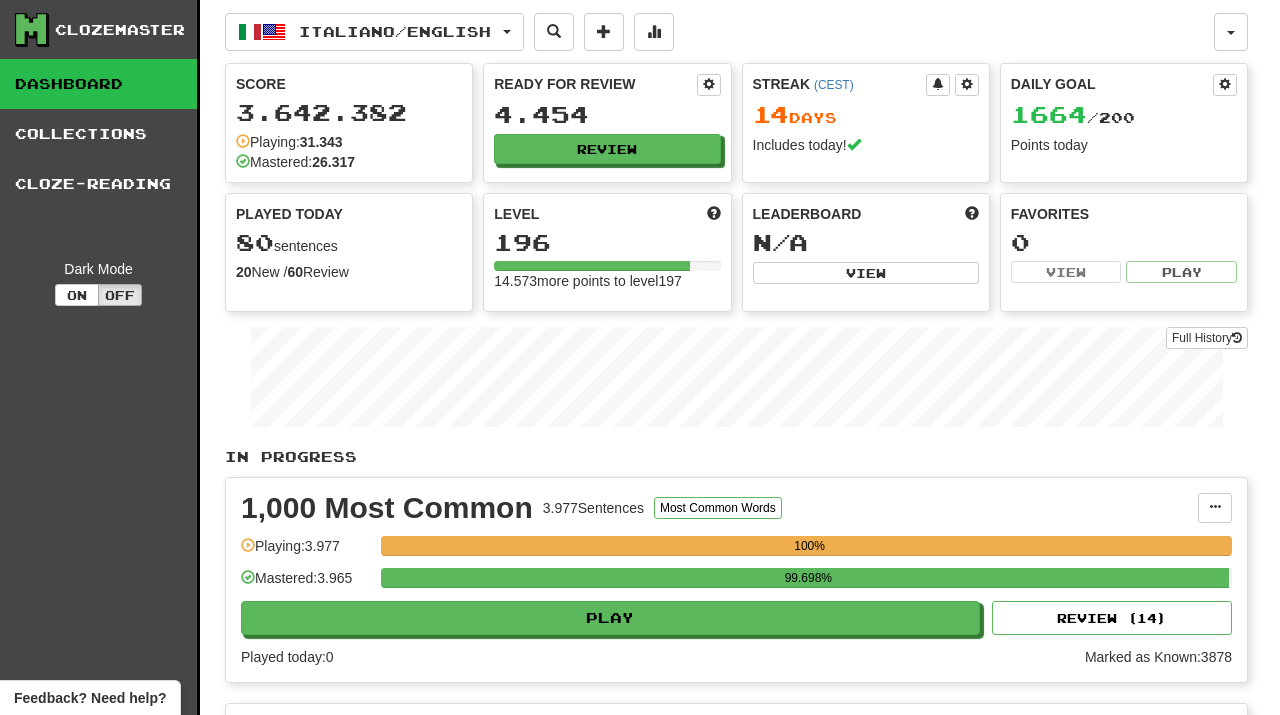 select on "**" 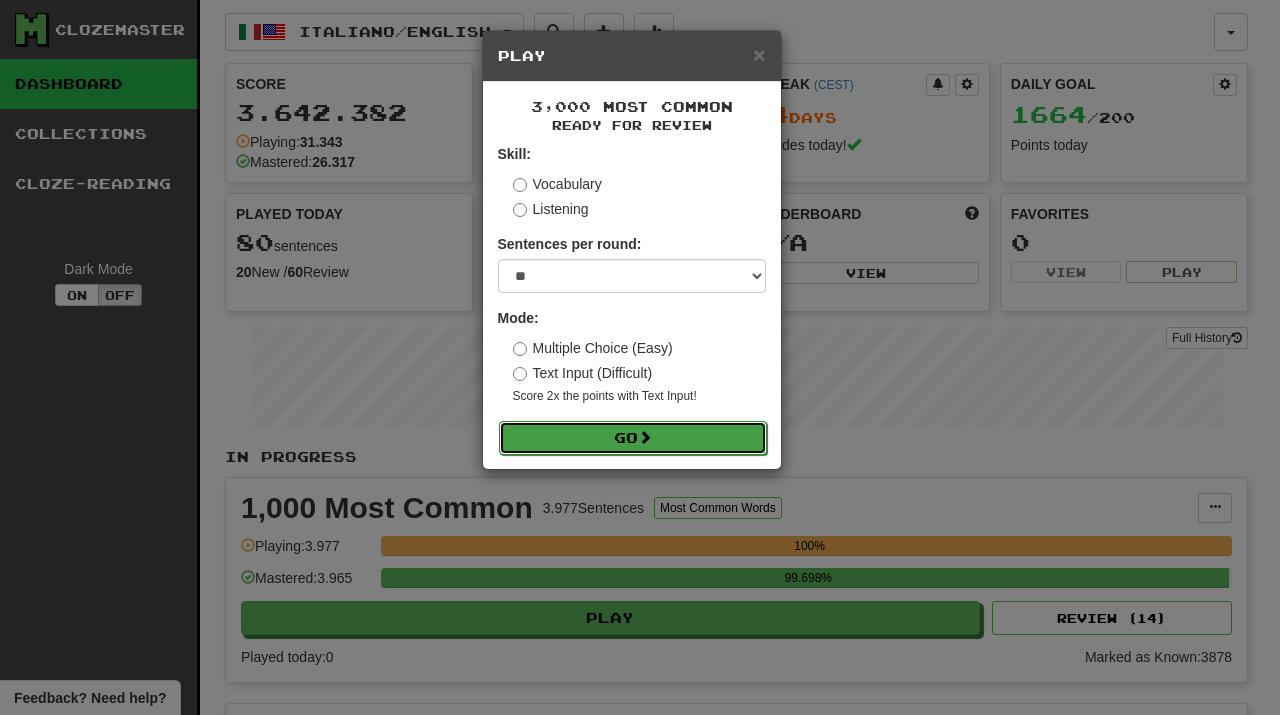 click on "Go" at bounding box center [633, 438] 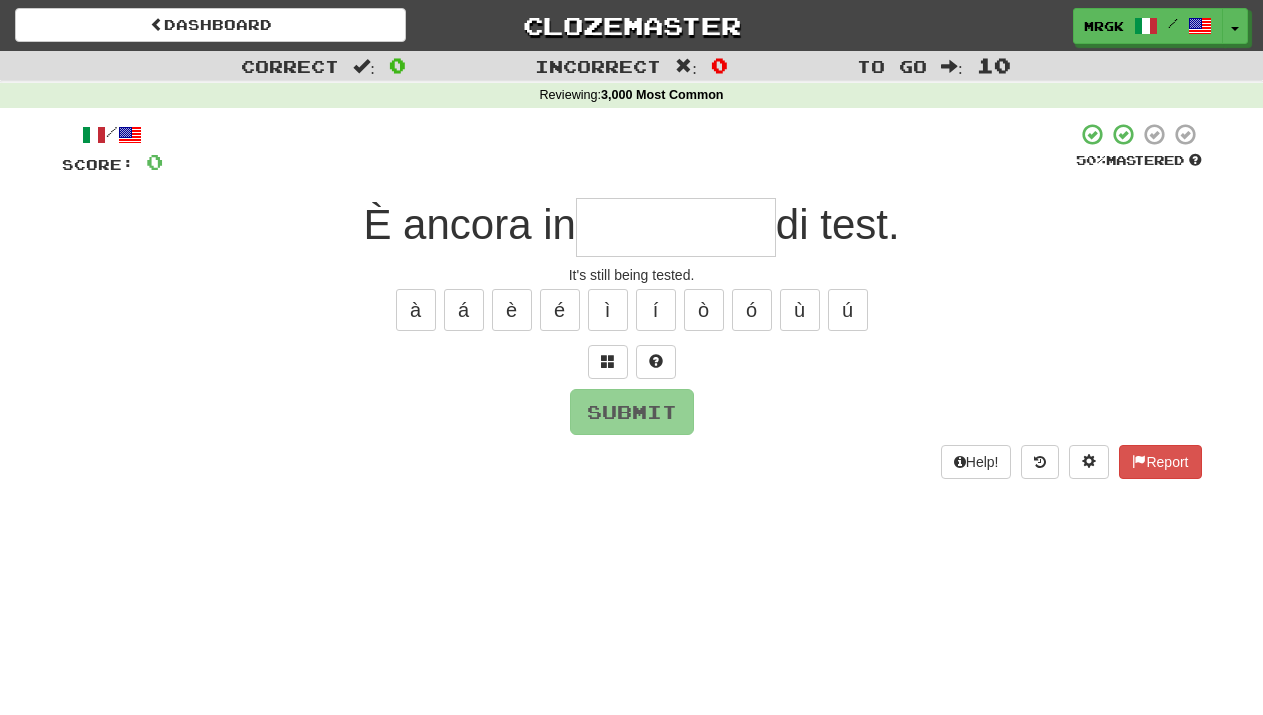 scroll, scrollTop: 0, scrollLeft: 0, axis: both 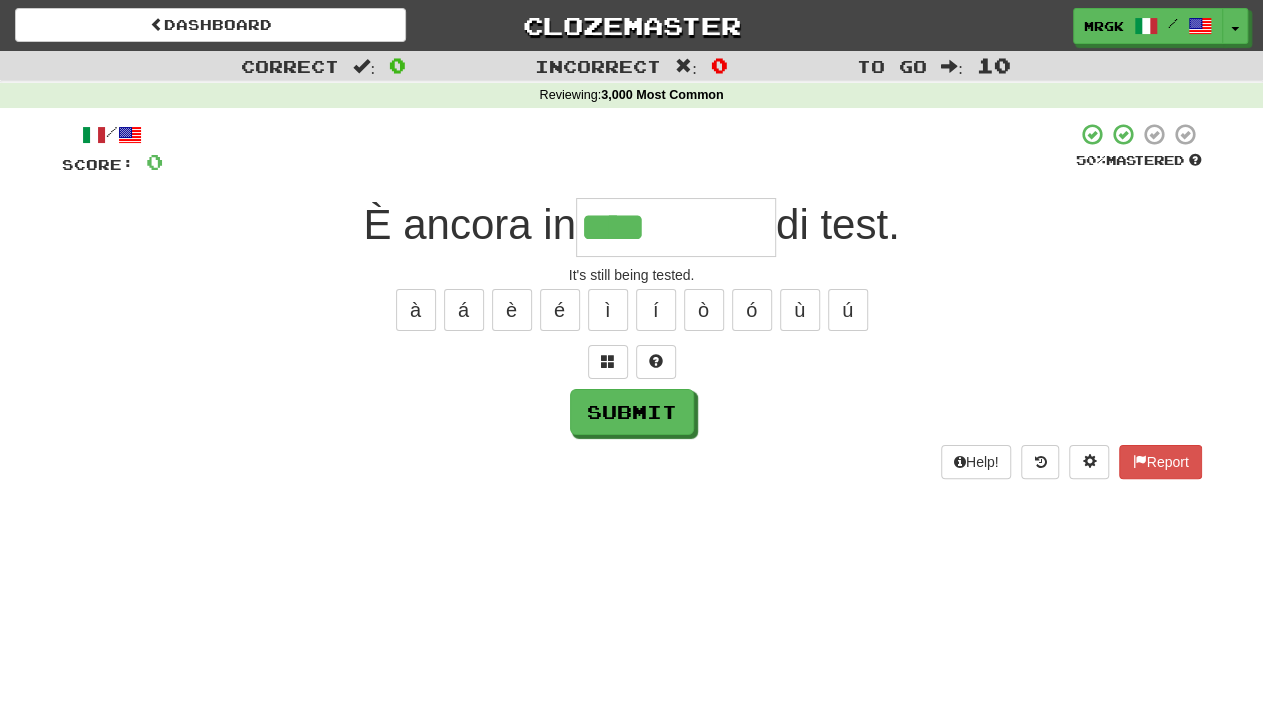 type on "****" 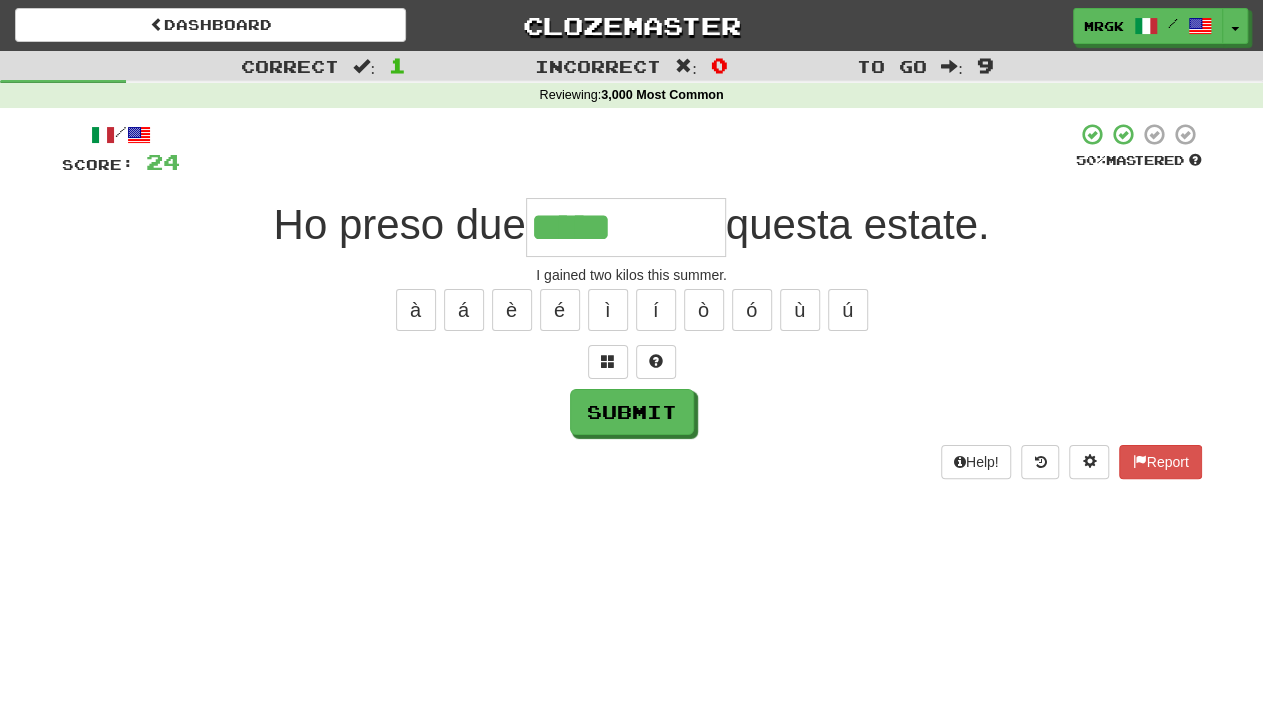 type on "*****" 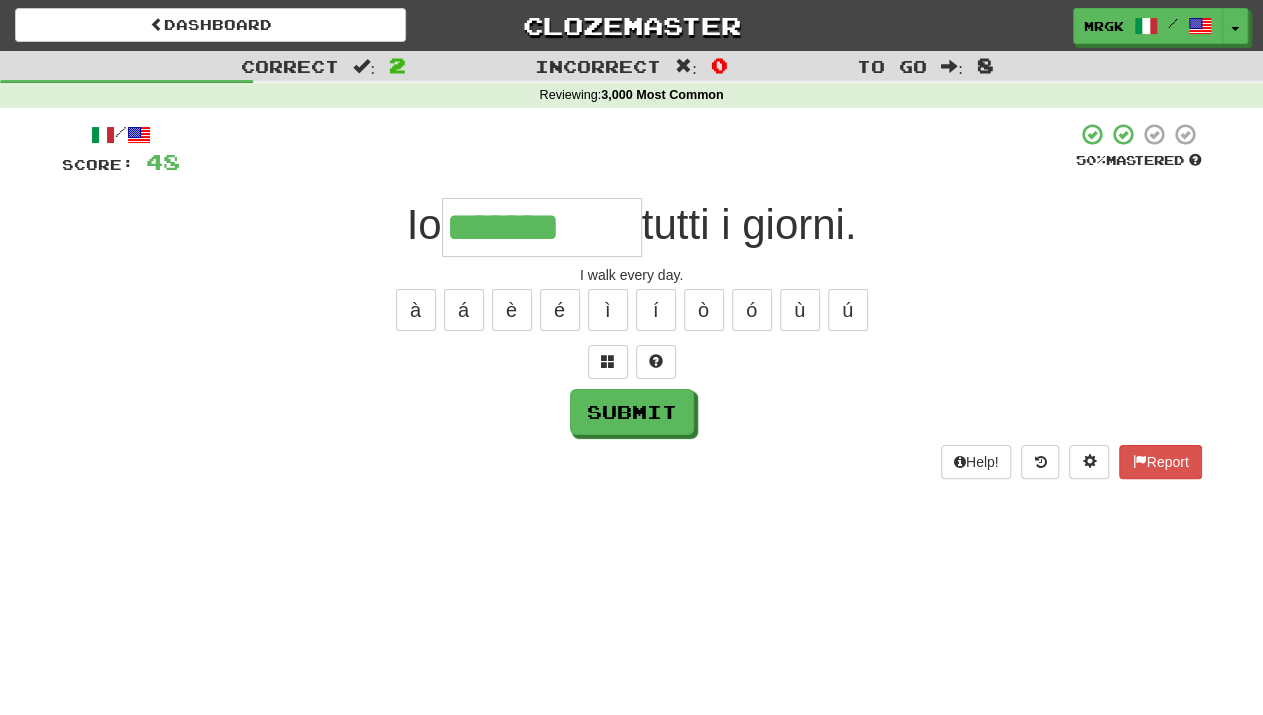 type on "*******" 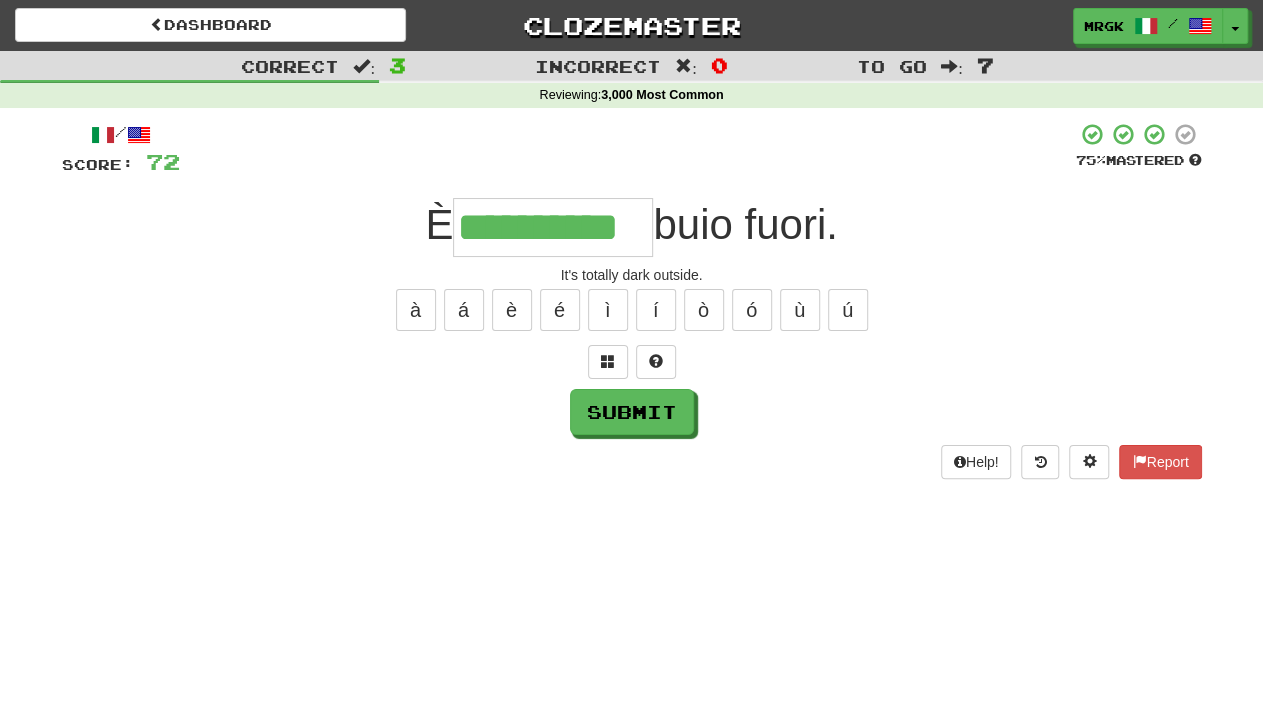 scroll, scrollTop: 0, scrollLeft: 3, axis: horizontal 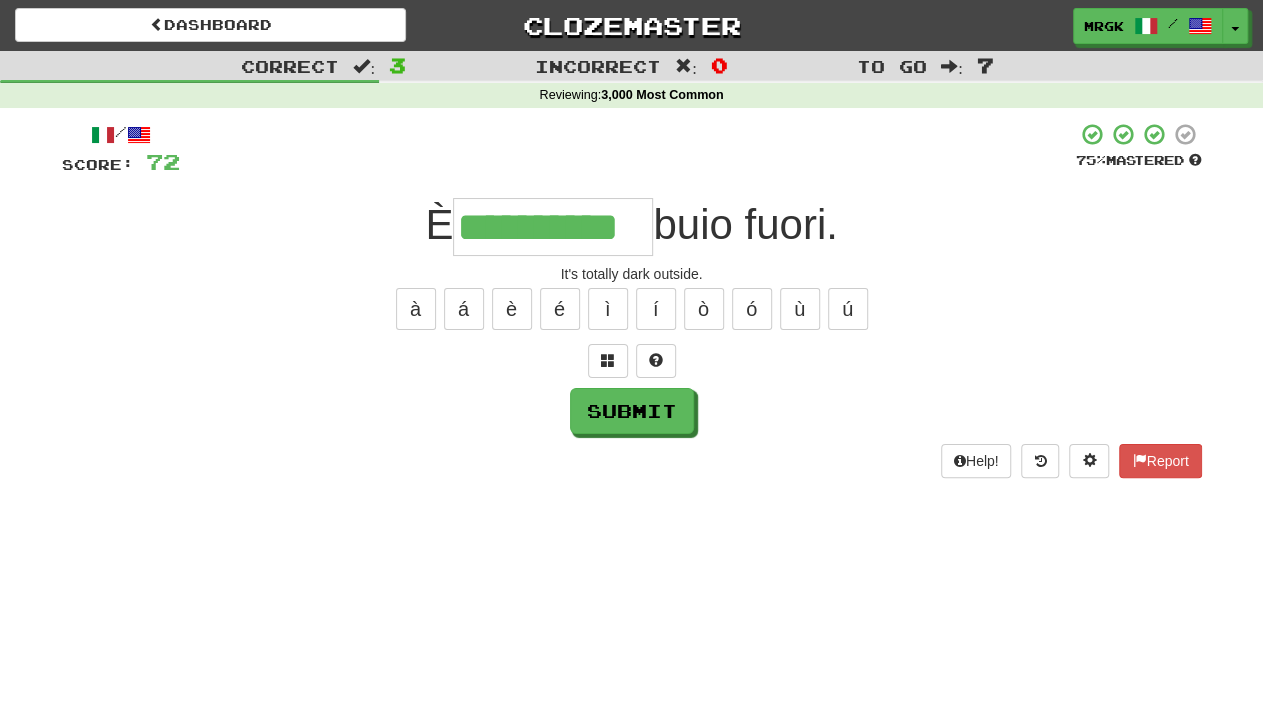 type on "**********" 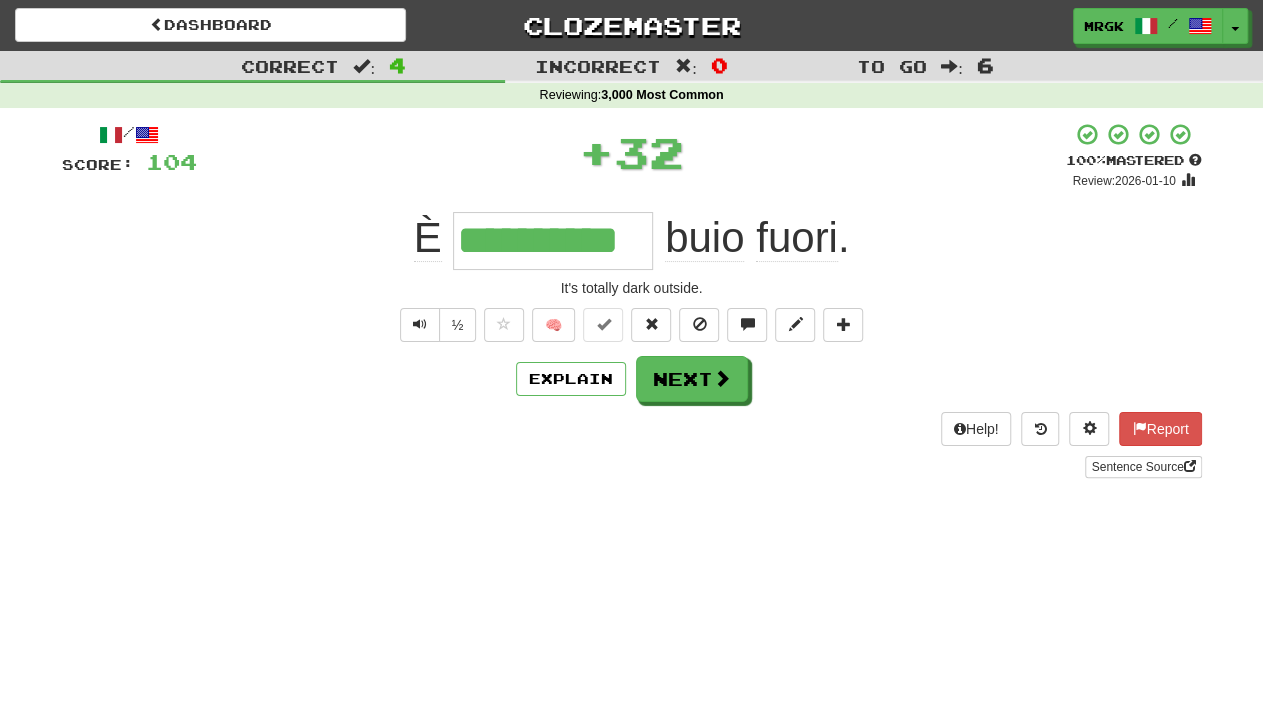 scroll, scrollTop: 0, scrollLeft: 0, axis: both 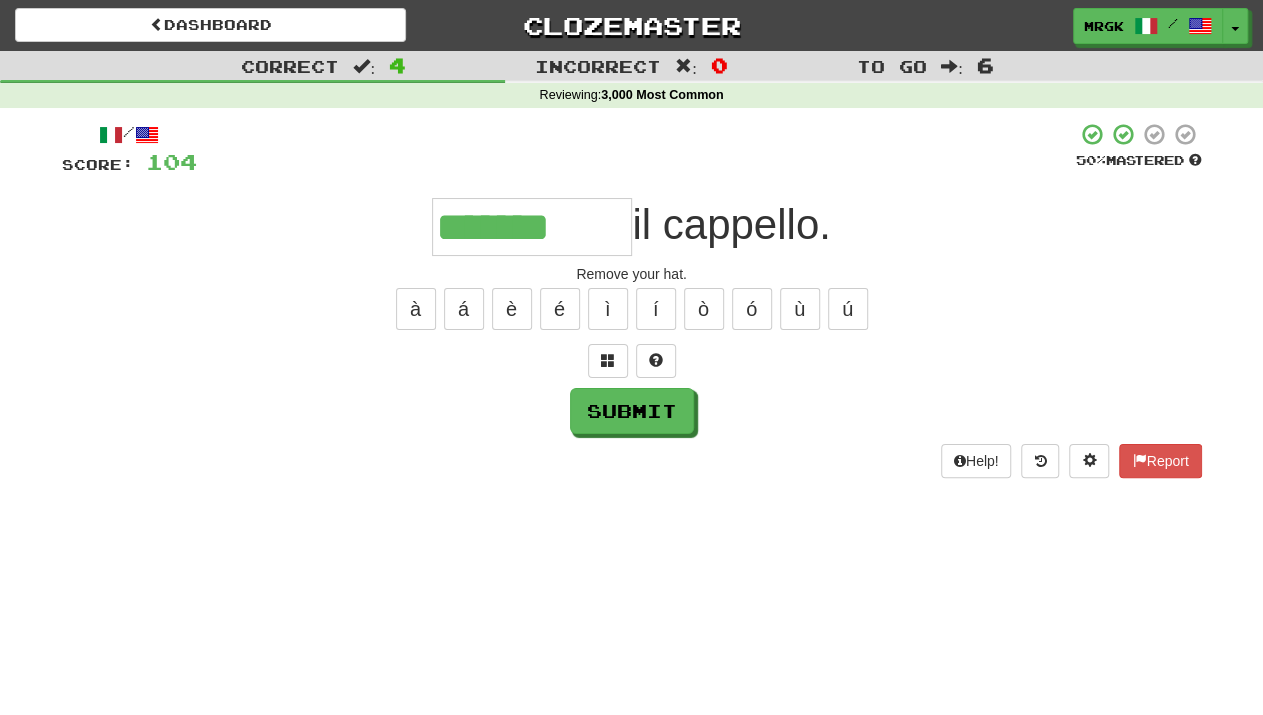 type on "*******" 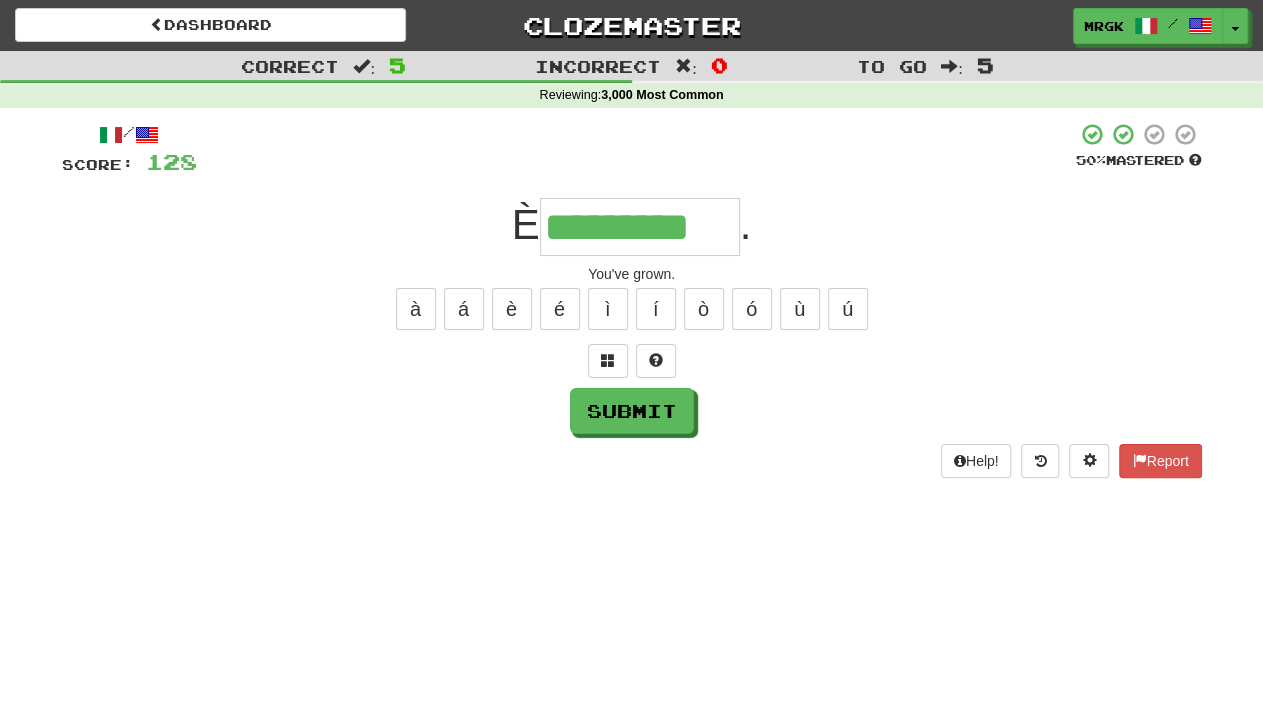 type on "*********" 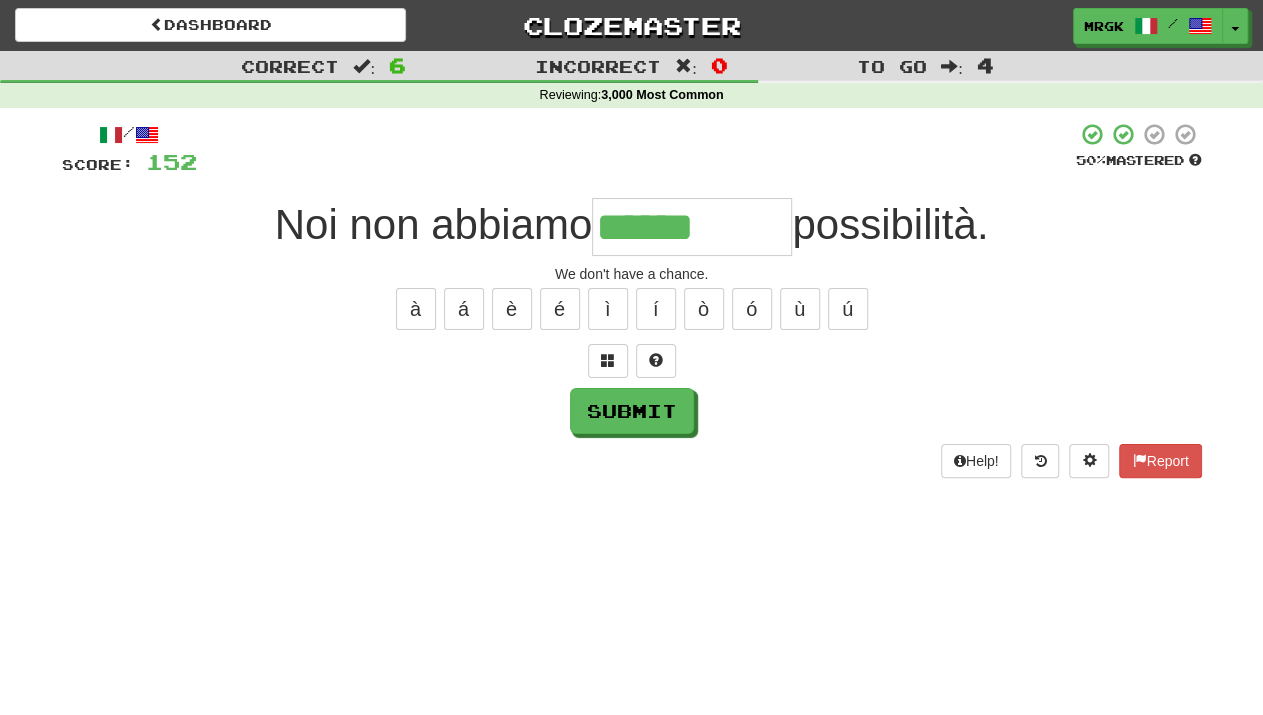type on "******" 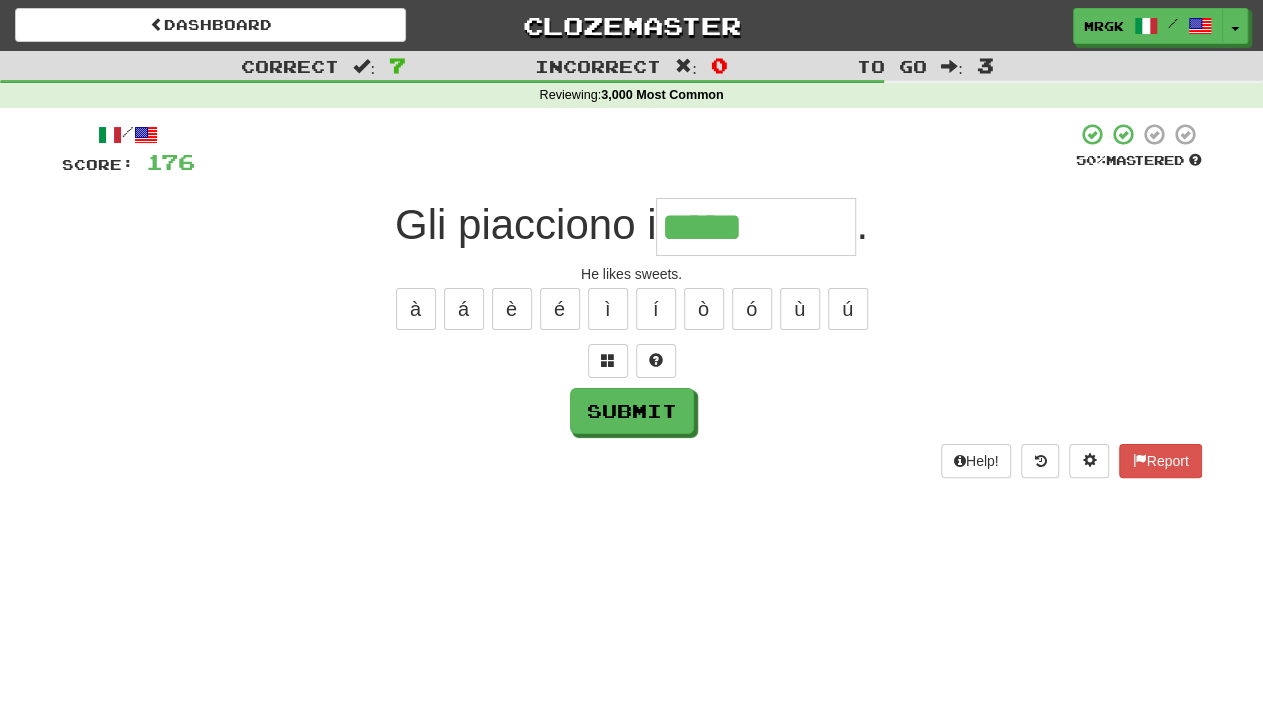 type on "*****" 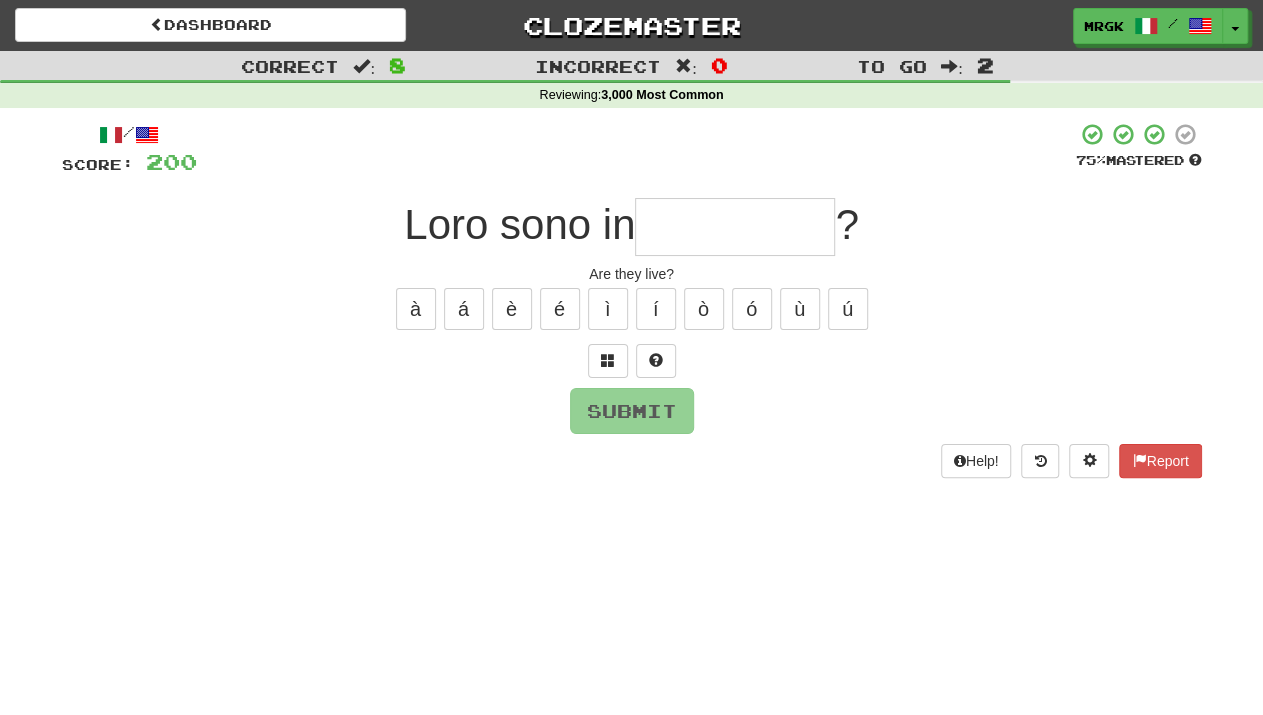 type on "*" 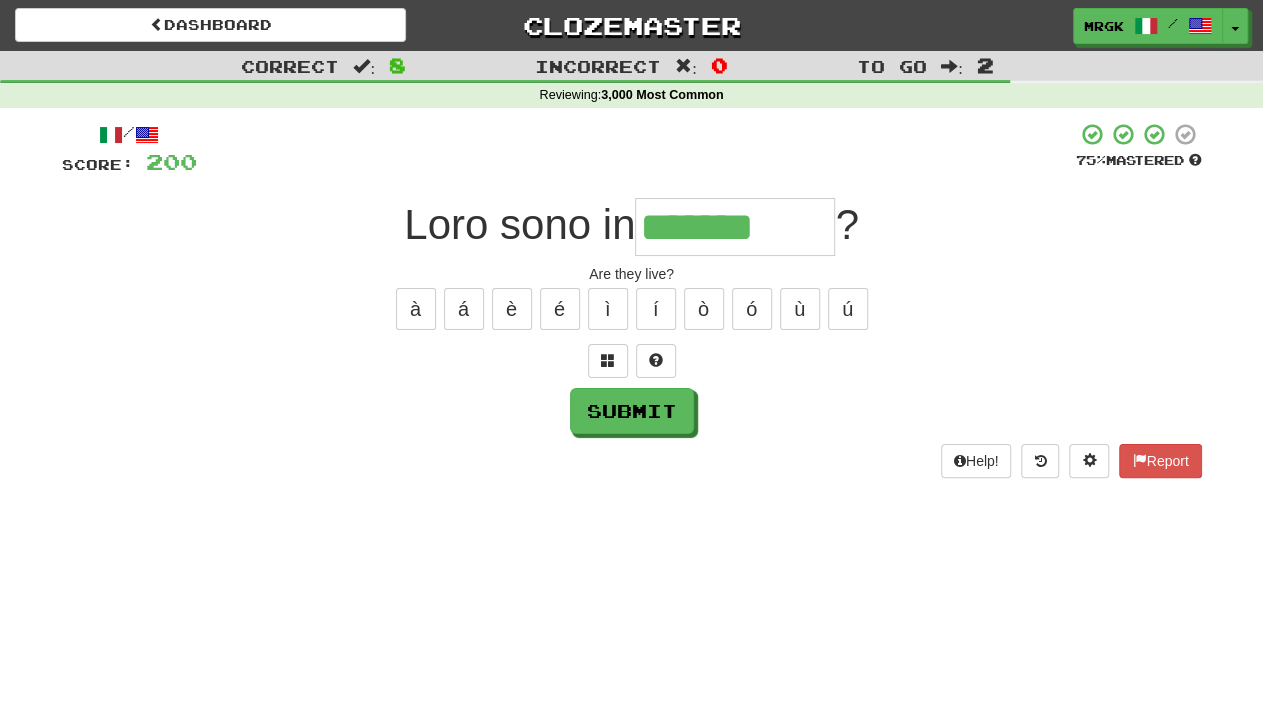 type on "*******" 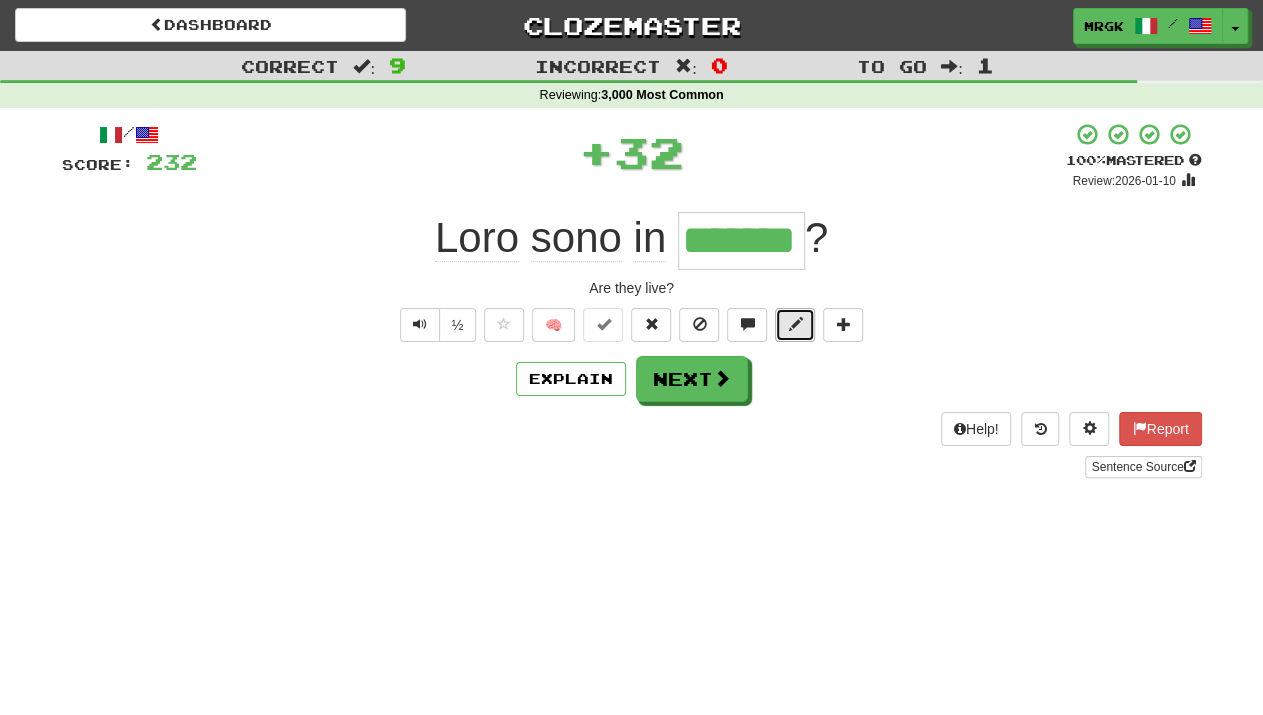 click at bounding box center [795, 324] 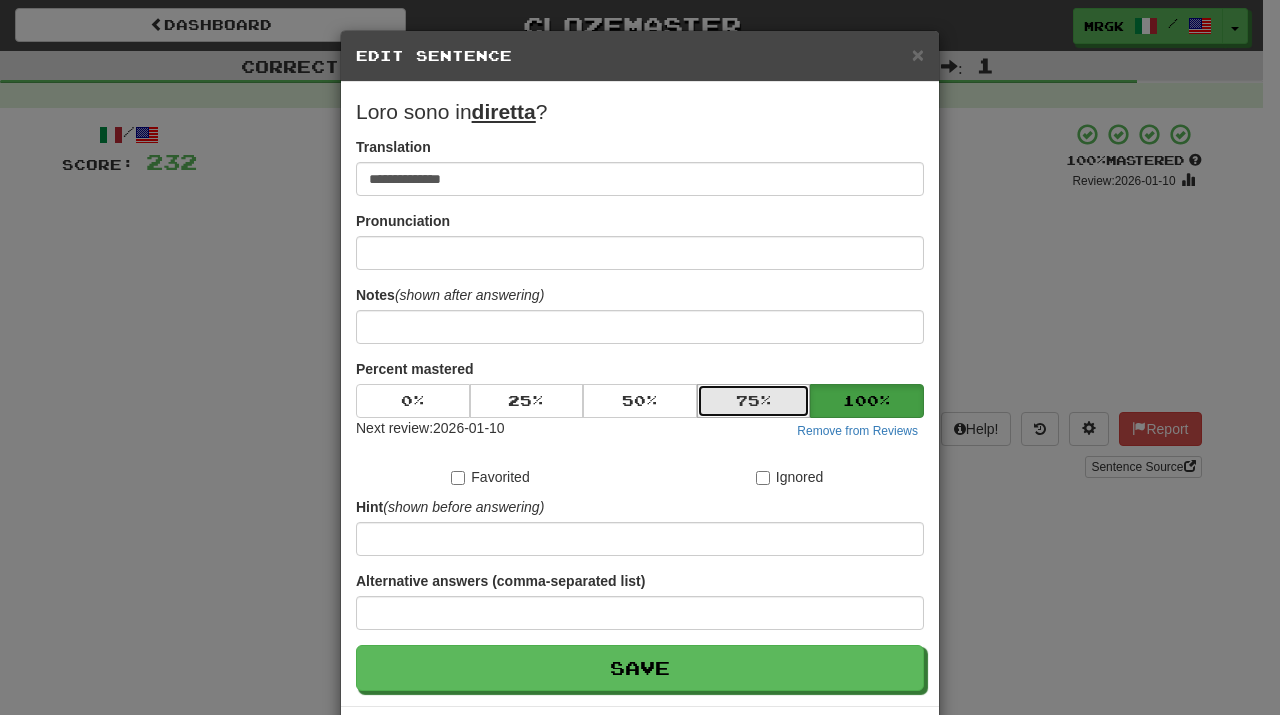 click on "75 %" at bounding box center [754, 401] 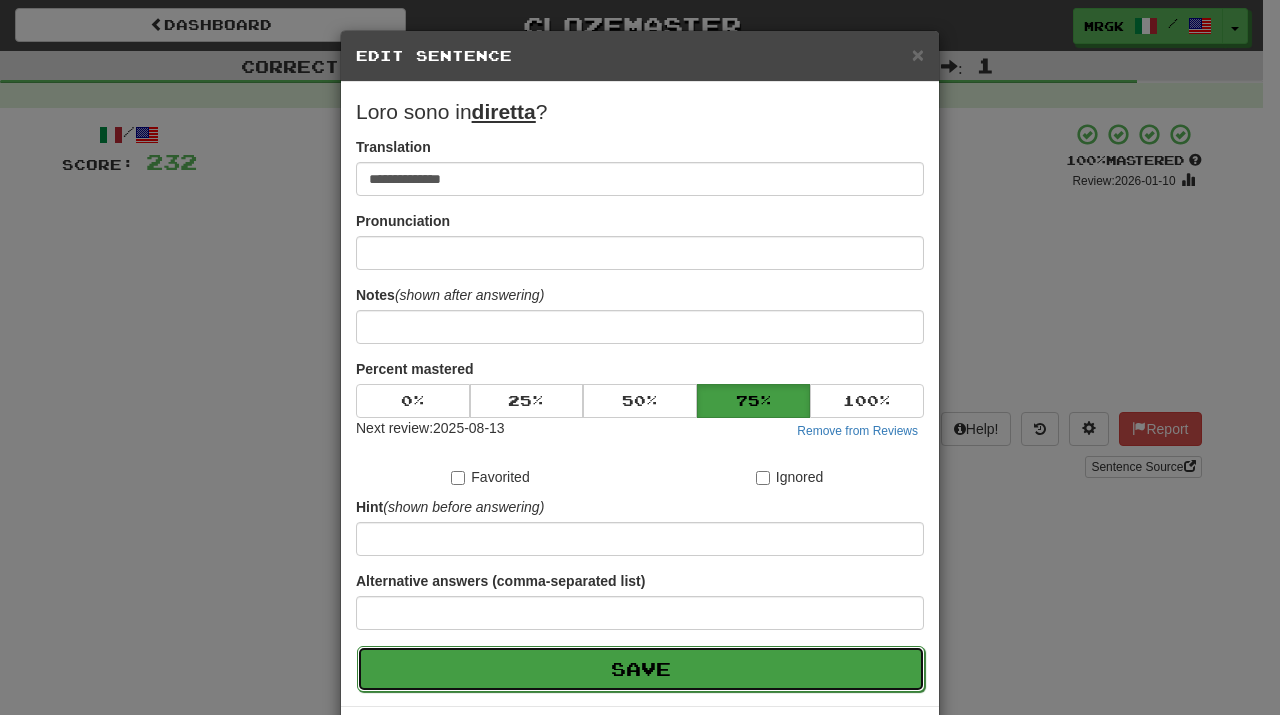 click on "Save" at bounding box center [641, 669] 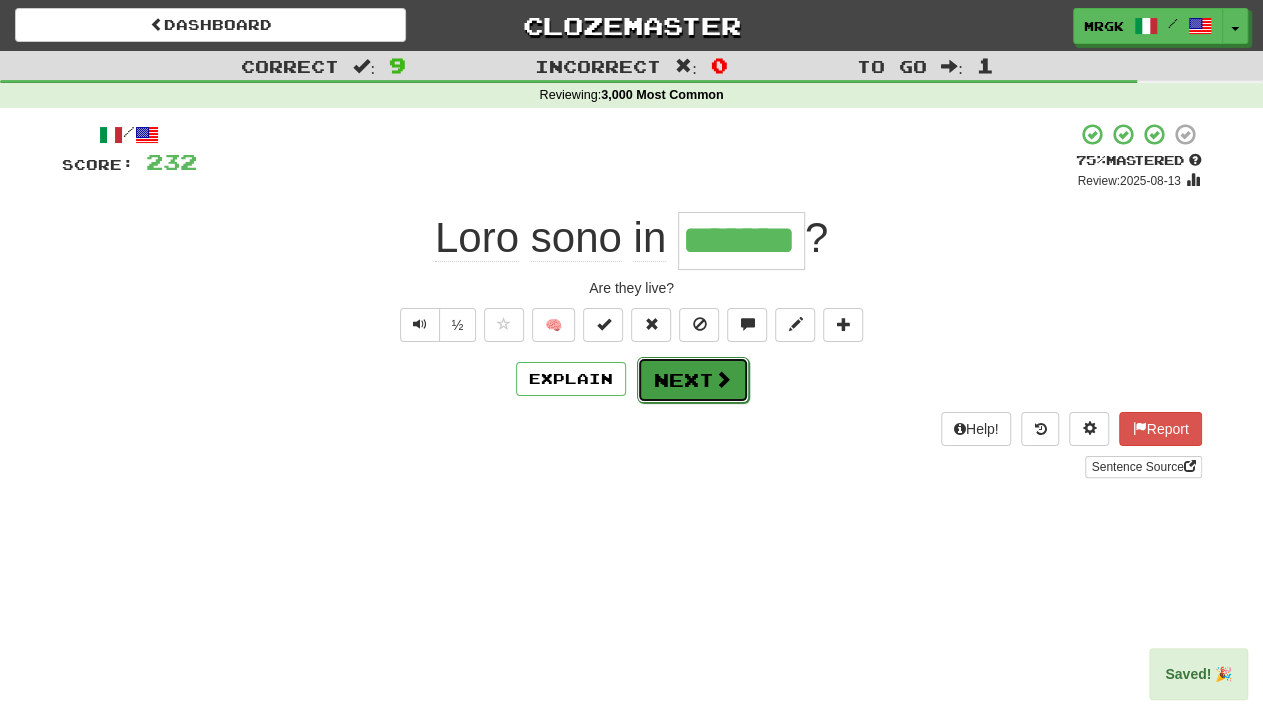 click on "Next" at bounding box center (693, 380) 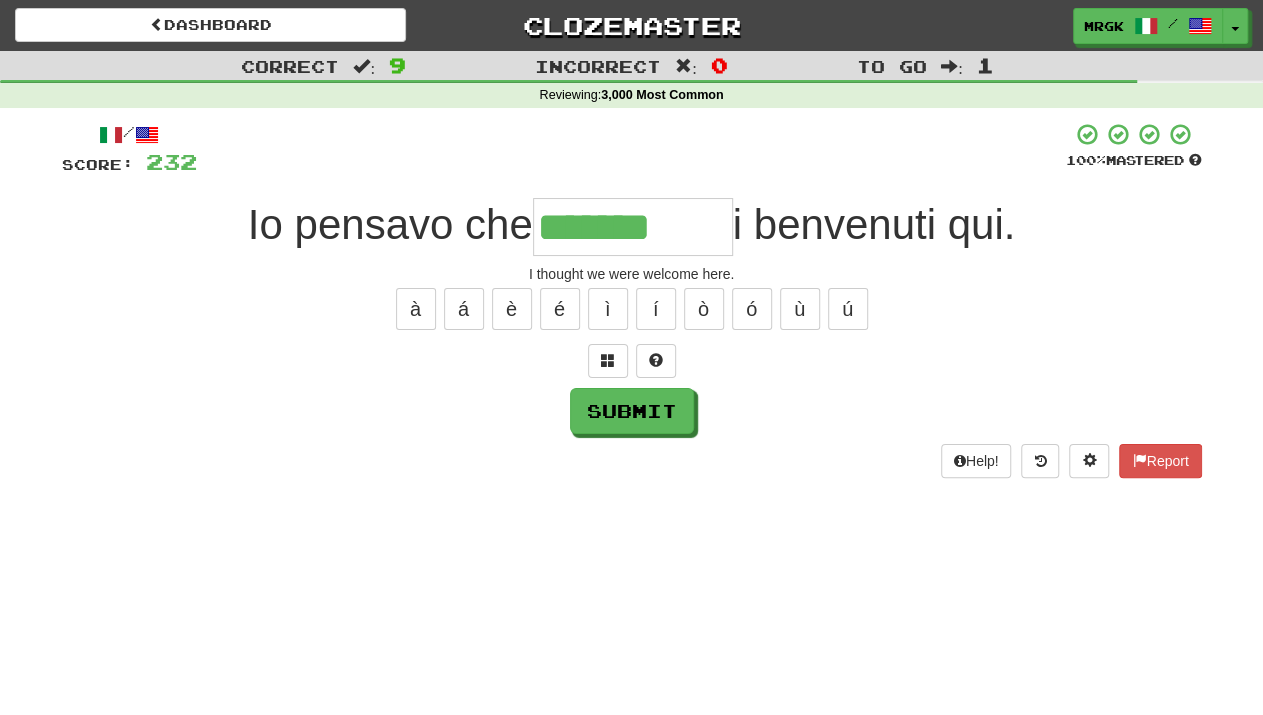 type on "*******" 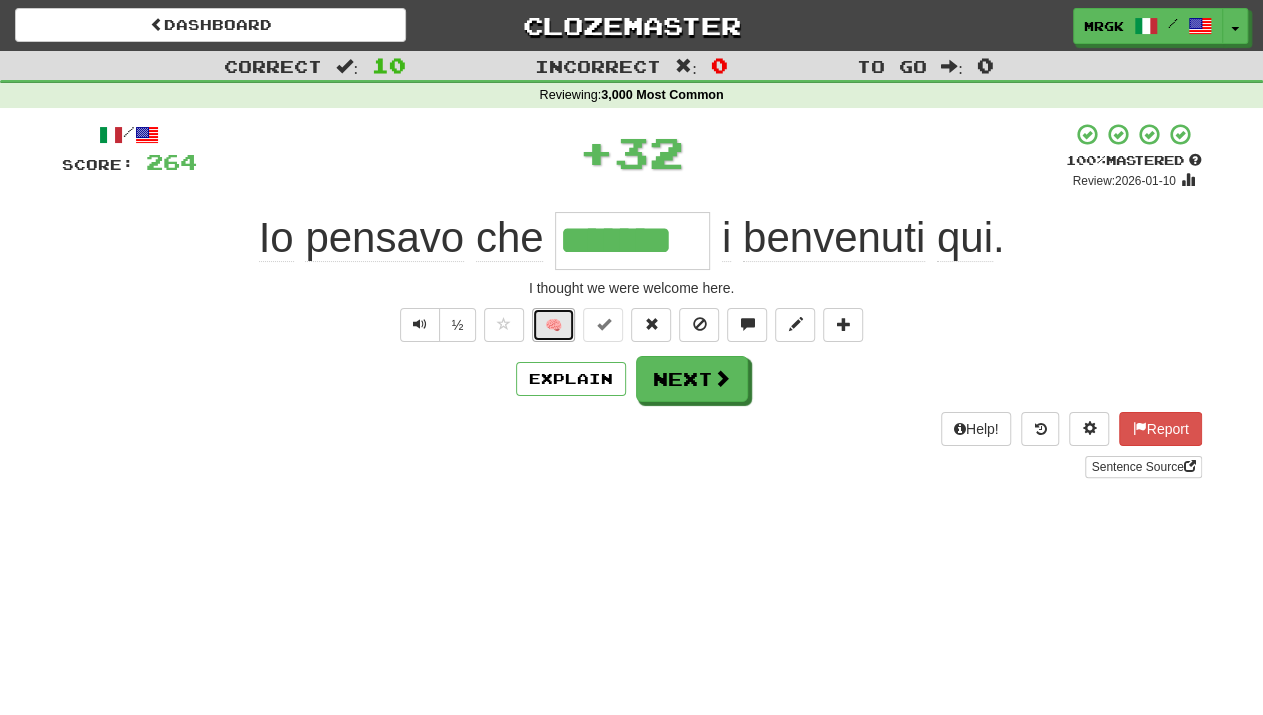 click on "🧠" at bounding box center [553, 325] 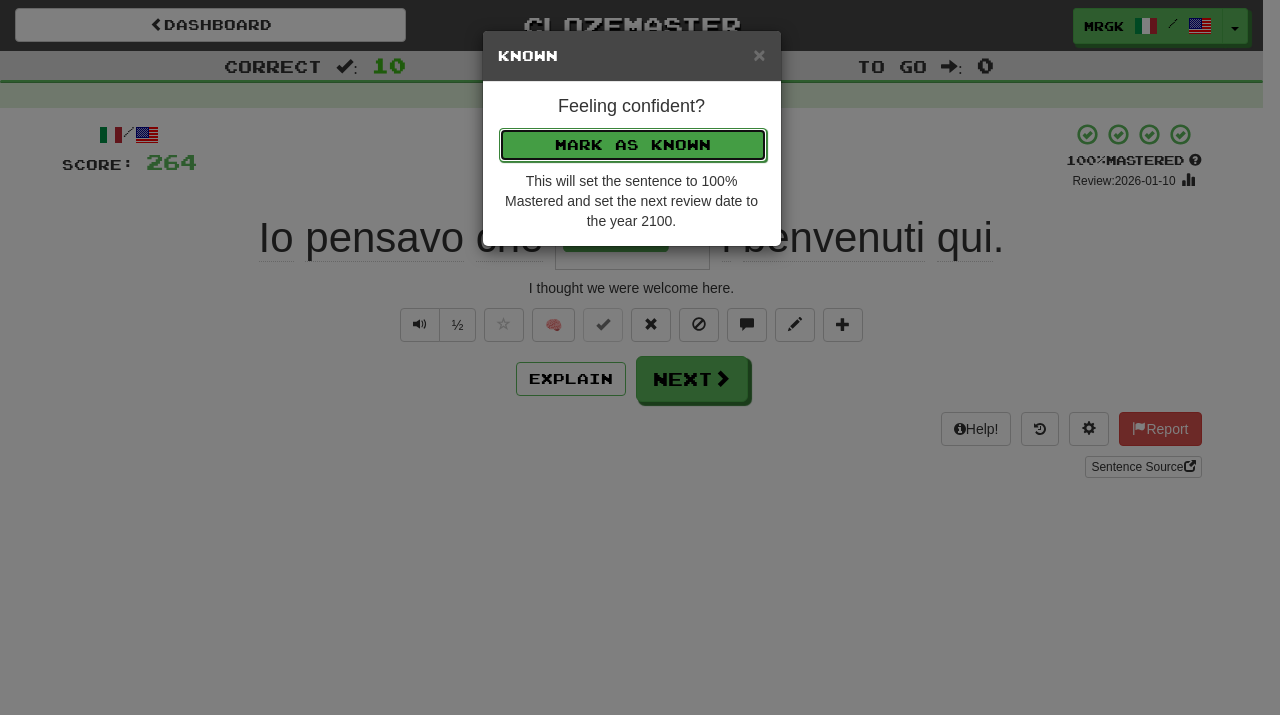 click on "Mark as Known" at bounding box center [633, 145] 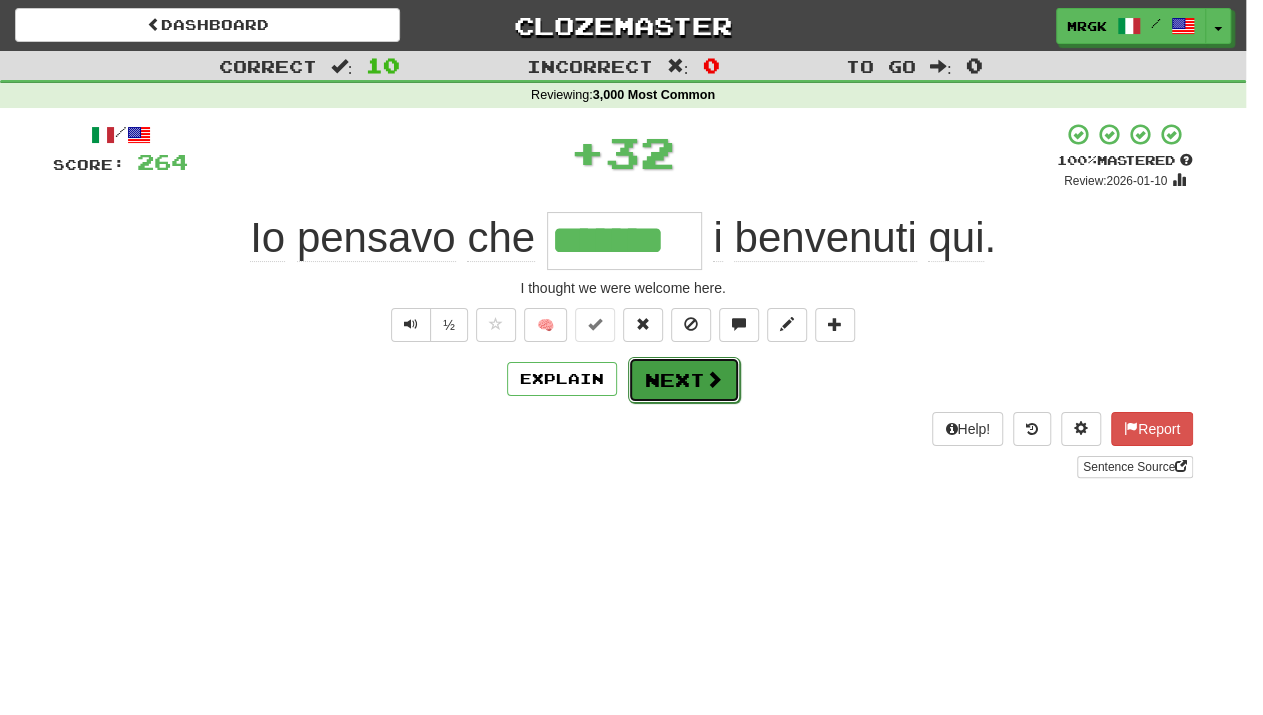 click at bounding box center (714, 379) 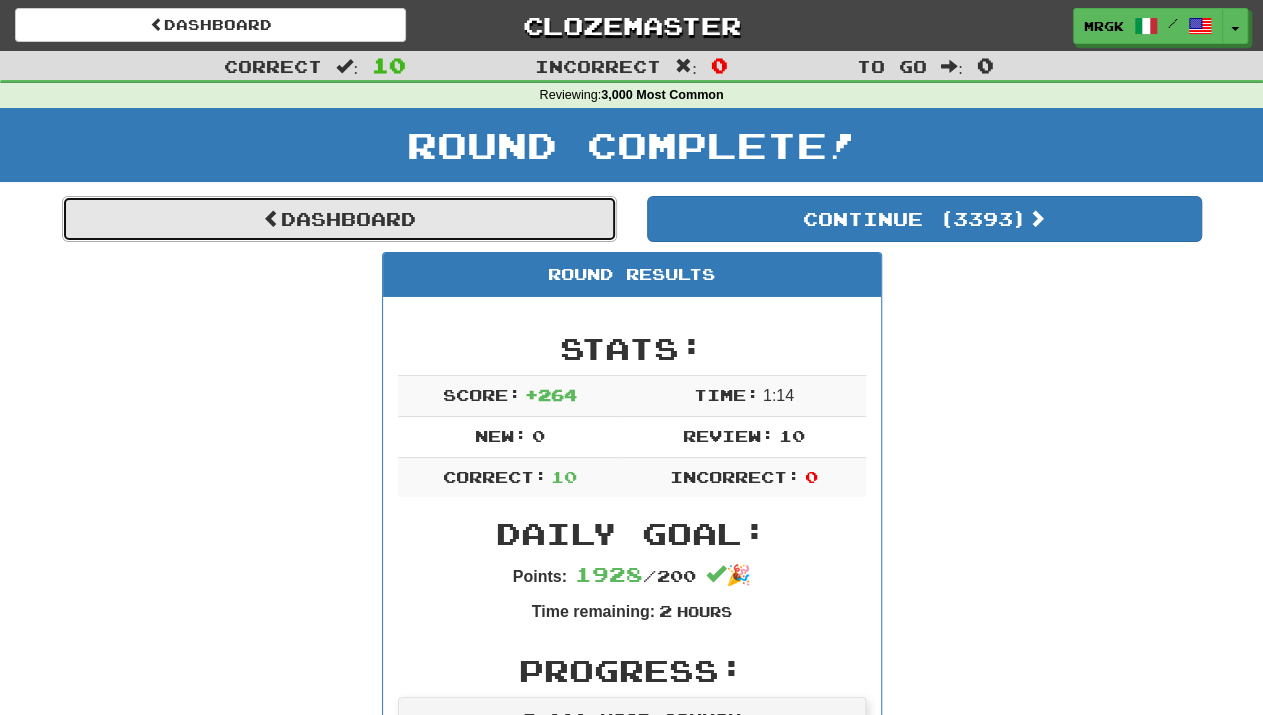 click on "Dashboard" at bounding box center (339, 219) 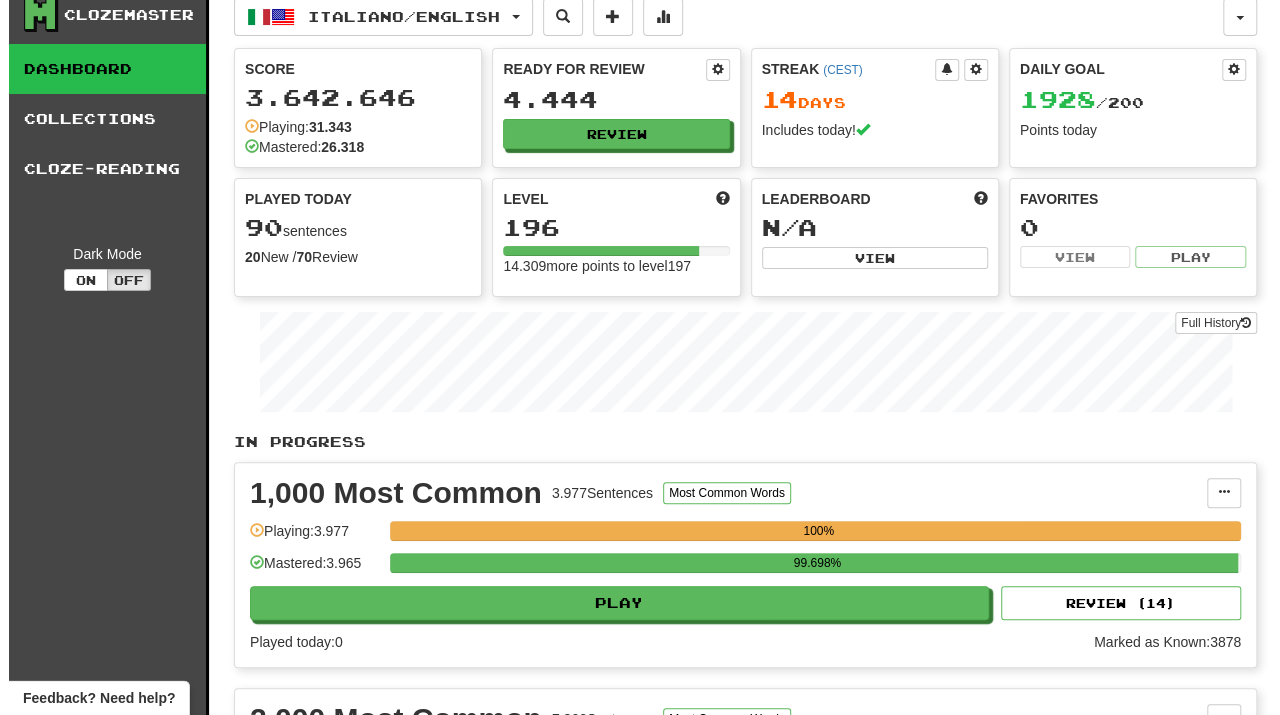 scroll, scrollTop: 0, scrollLeft: 0, axis: both 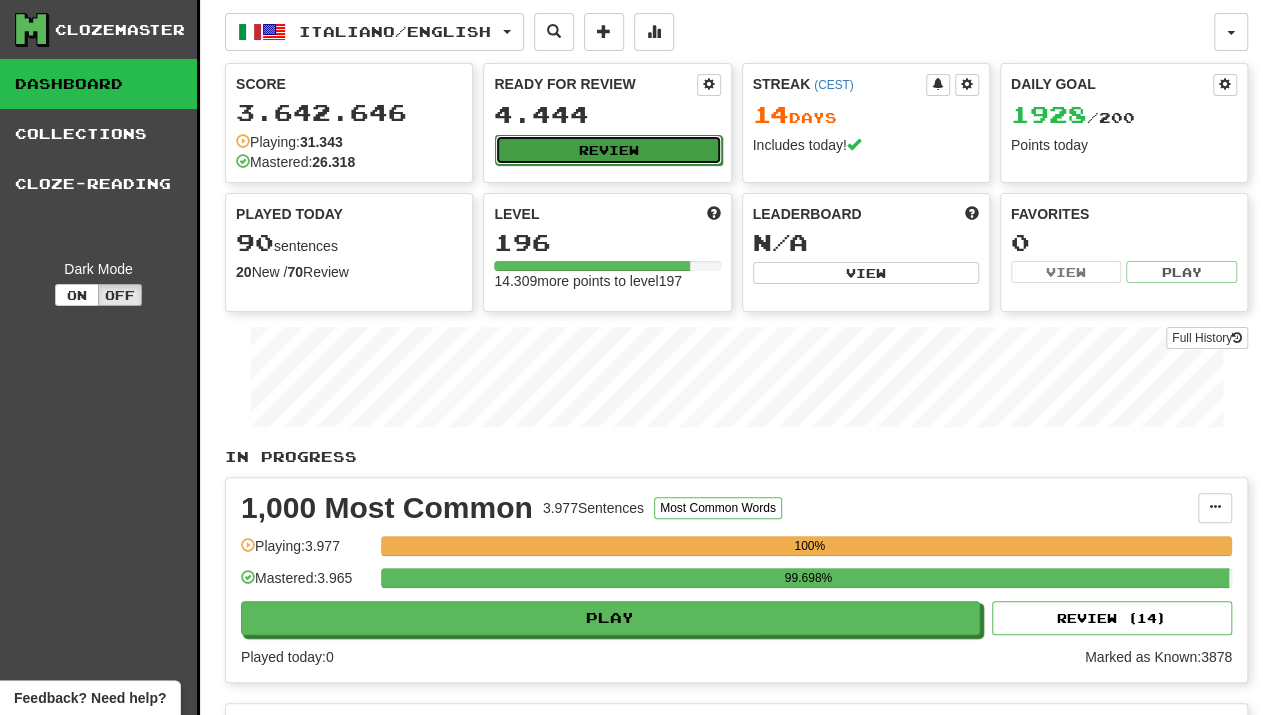 click on "Review" at bounding box center [608, 150] 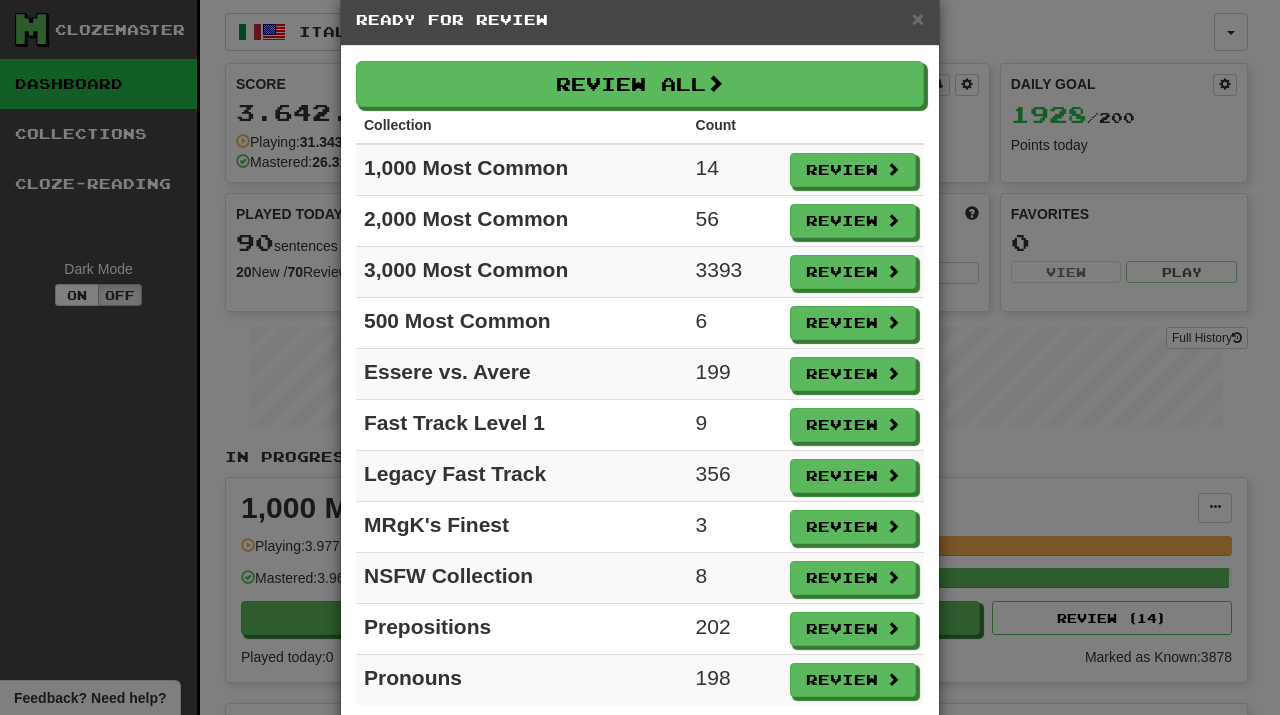 scroll, scrollTop: 79, scrollLeft: 0, axis: vertical 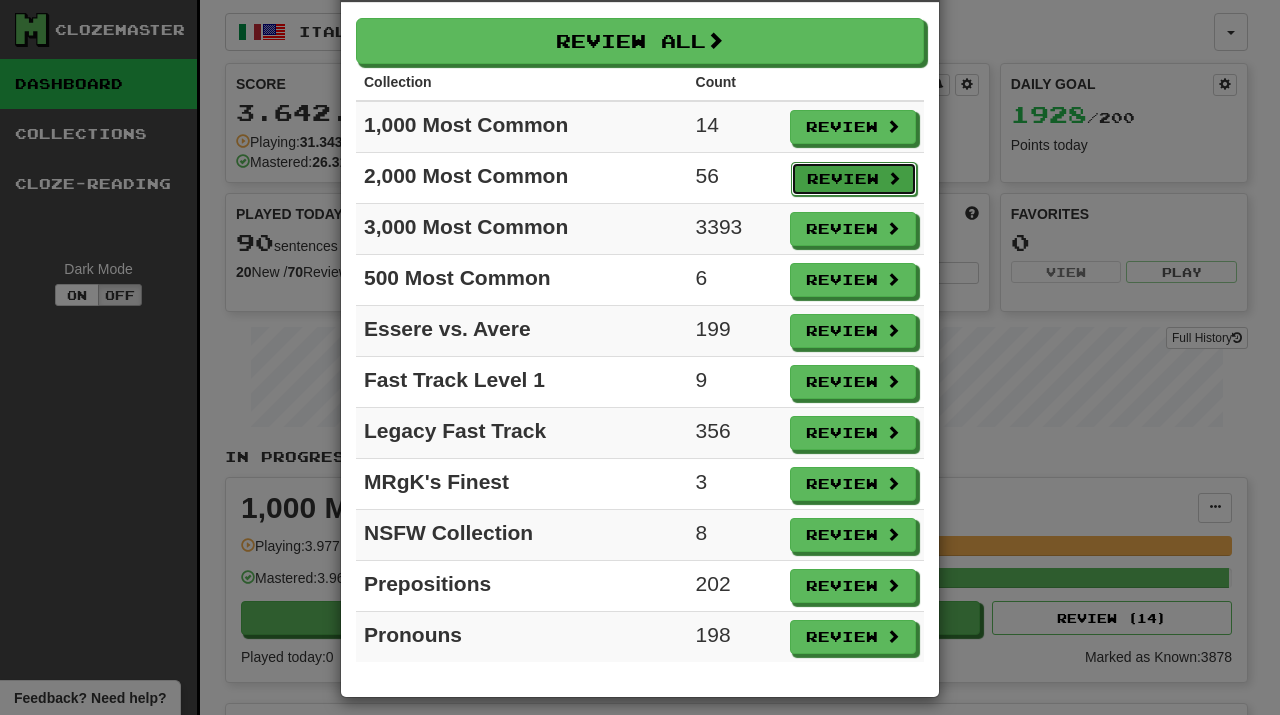 click on "Review" at bounding box center (854, 179) 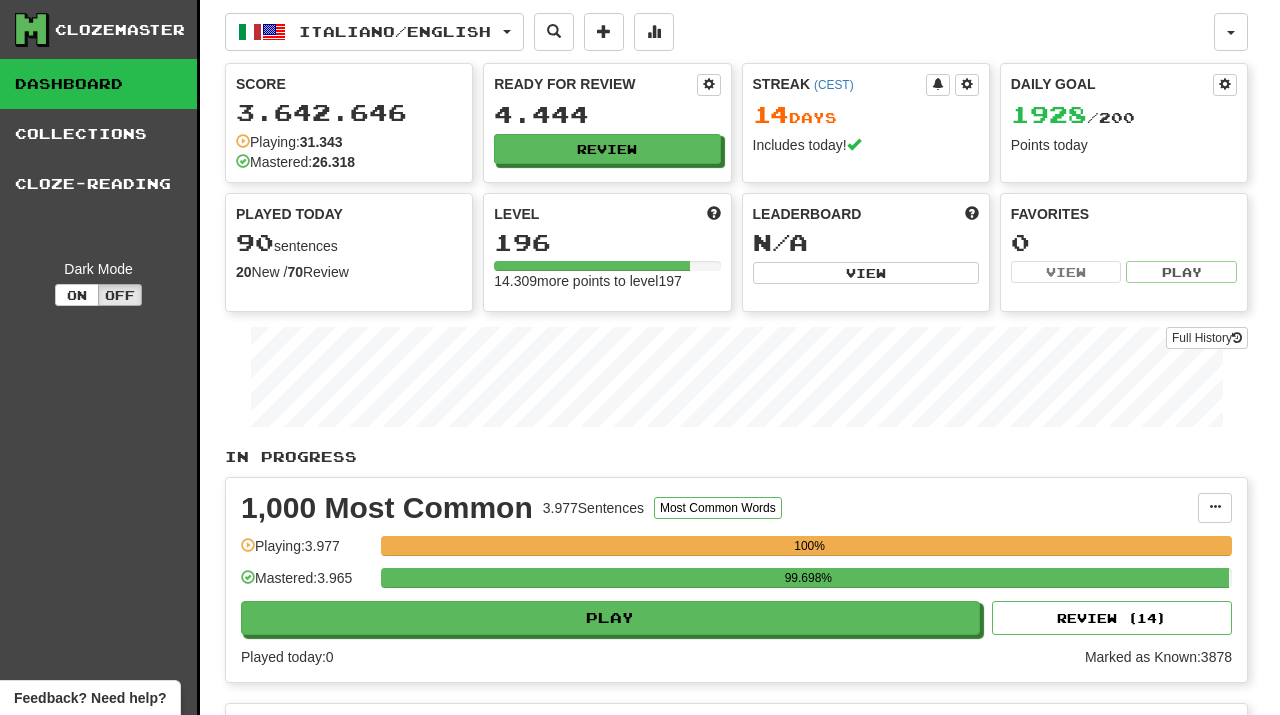 select on "**" 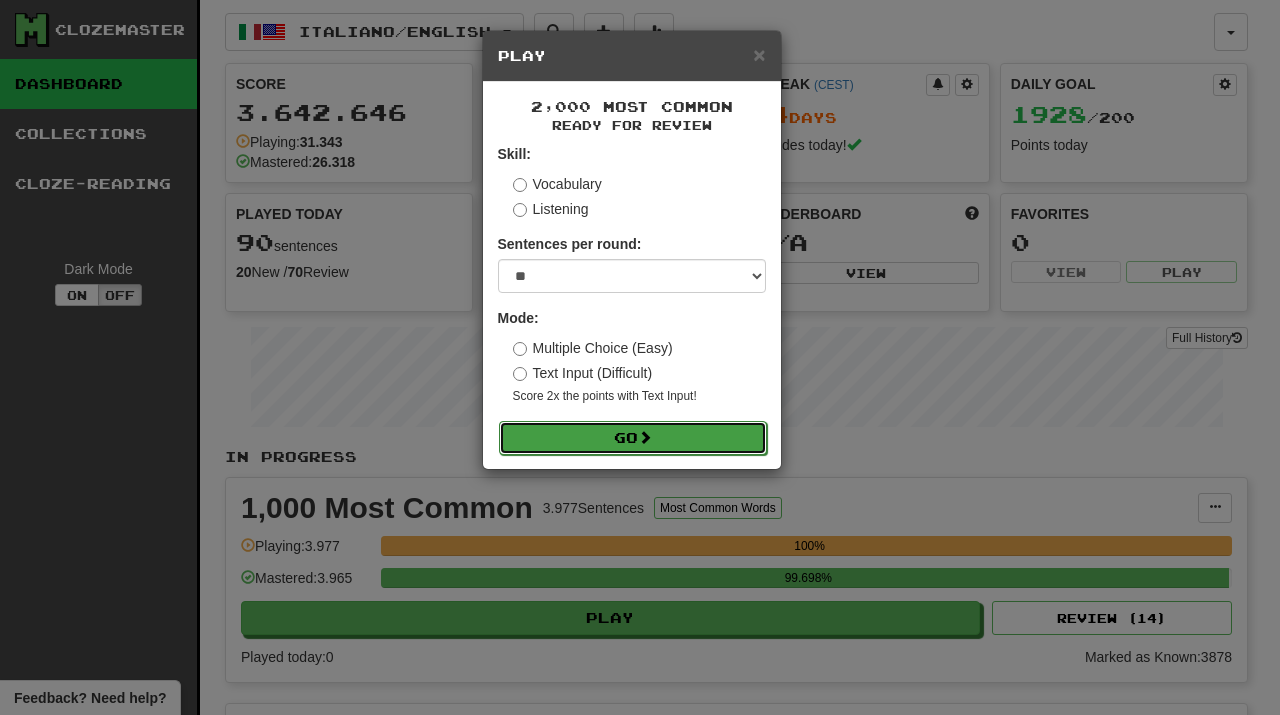 click on "Go" at bounding box center (633, 438) 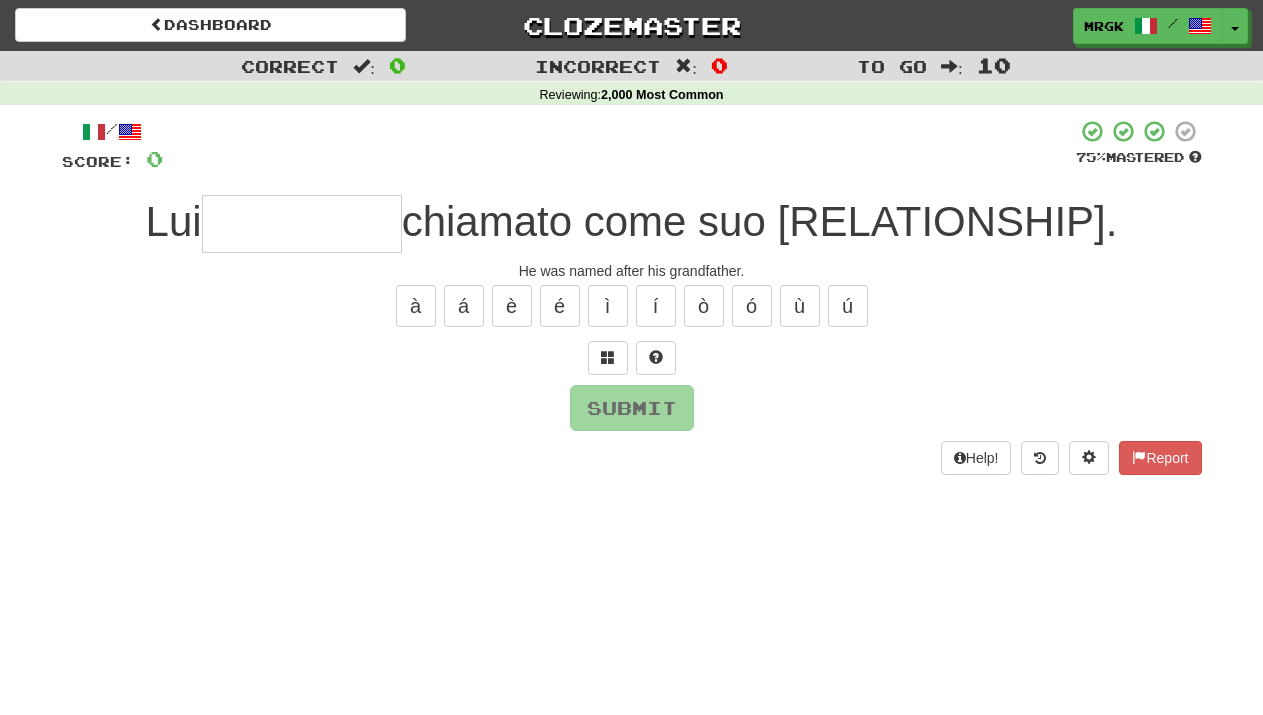scroll, scrollTop: 0, scrollLeft: 0, axis: both 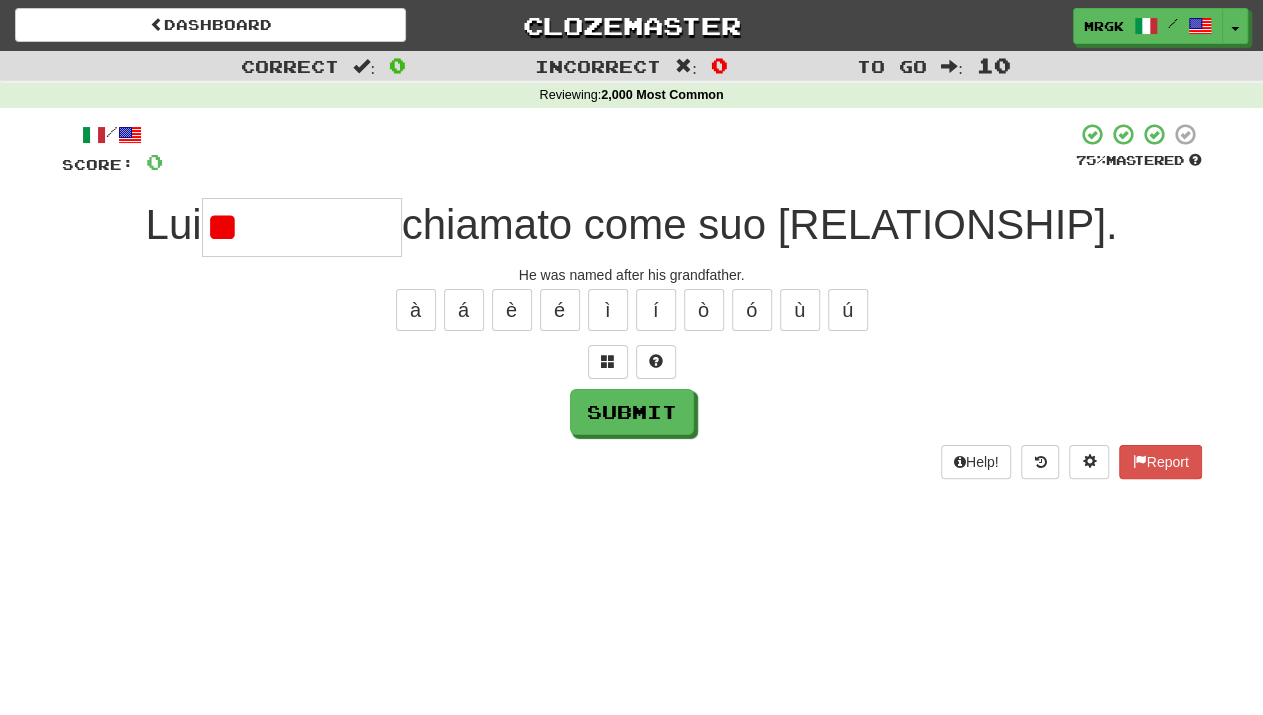 type on "*" 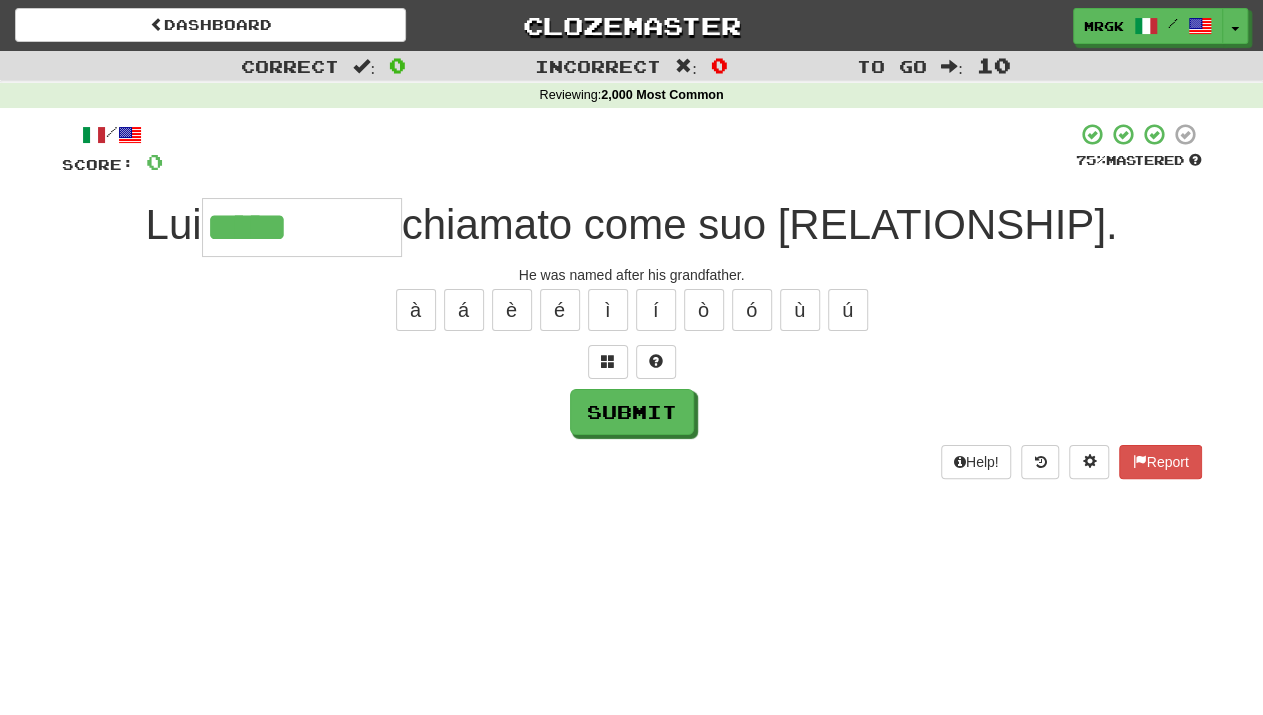 type on "*****" 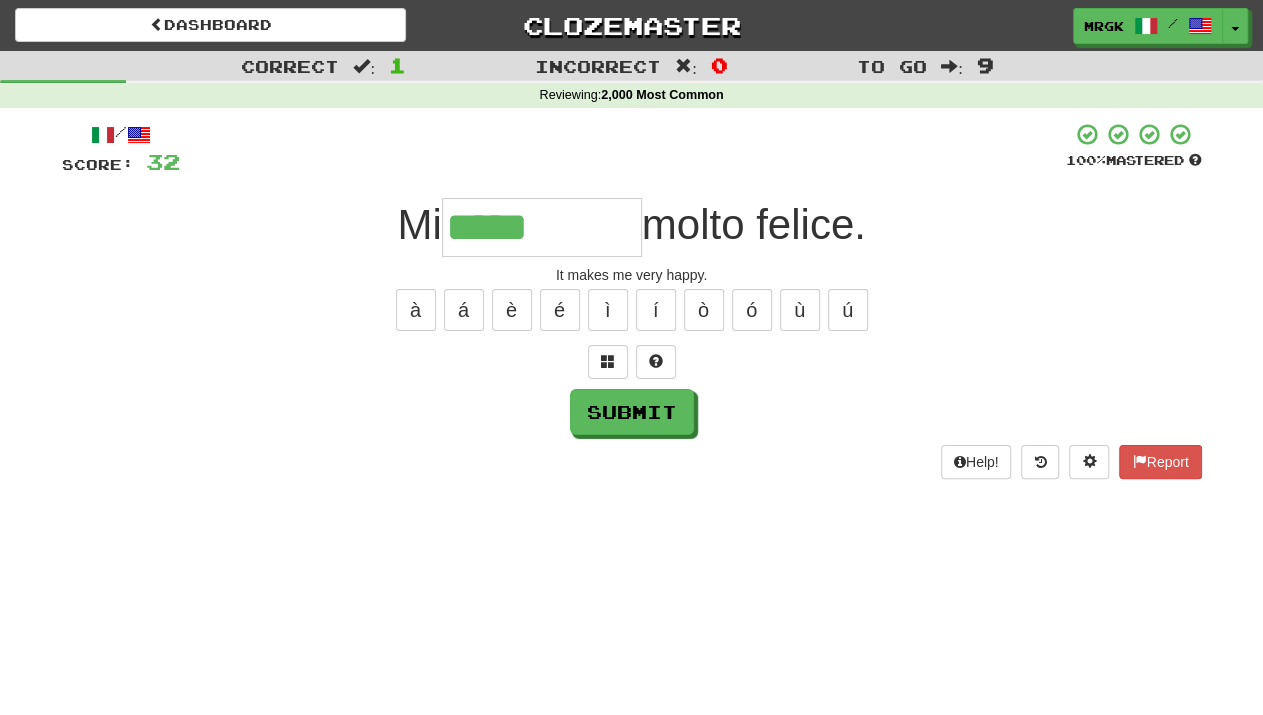 type on "*****" 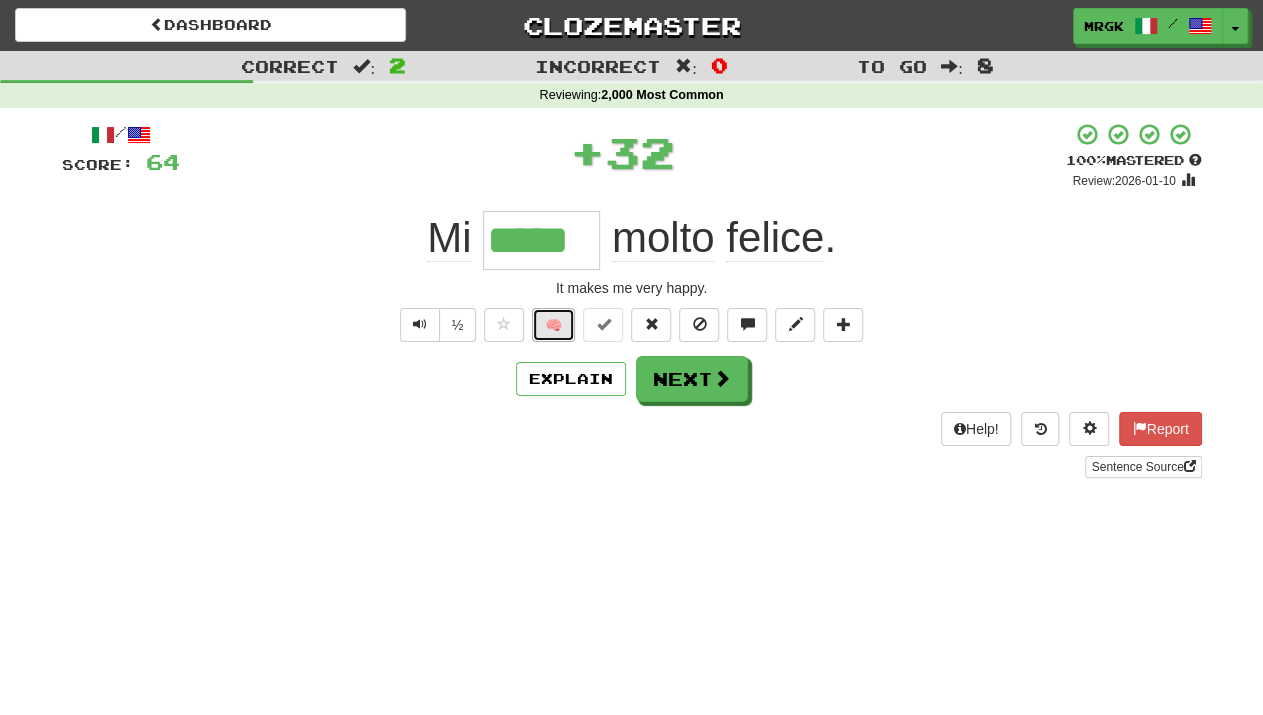 click on "🧠" at bounding box center (553, 325) 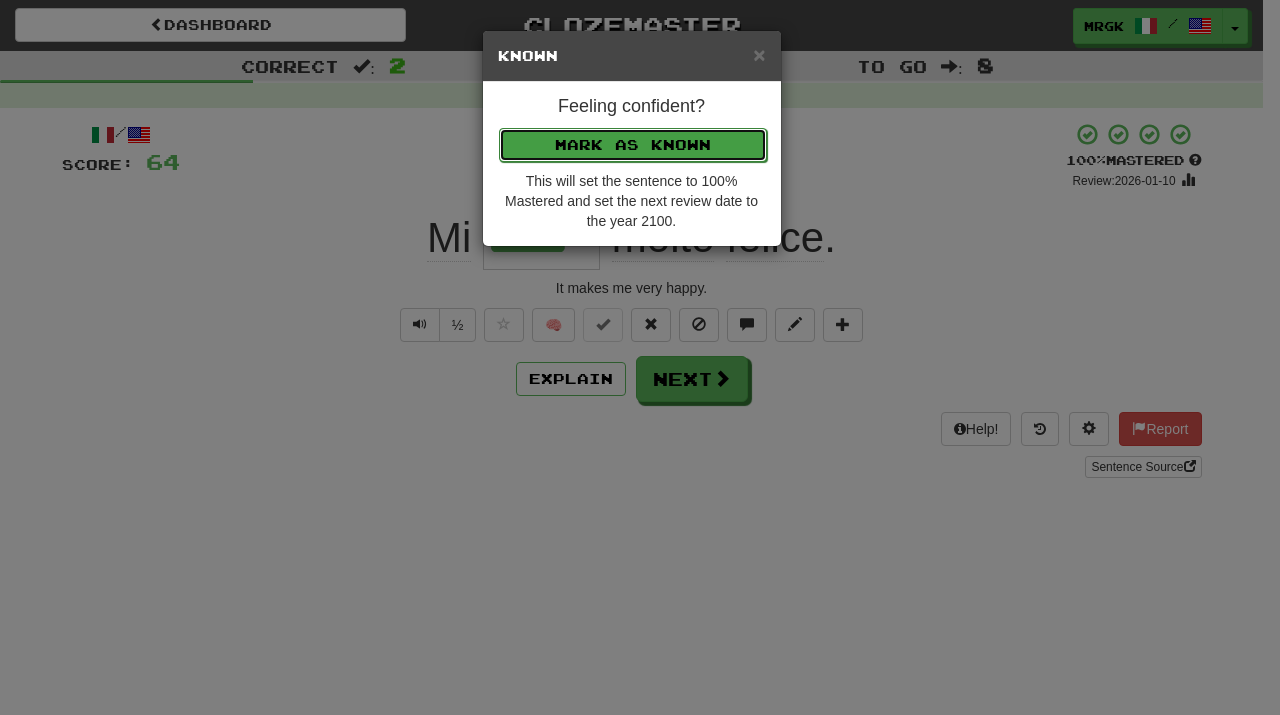 click on "Mark as Known" at bounding box center (633, 145) 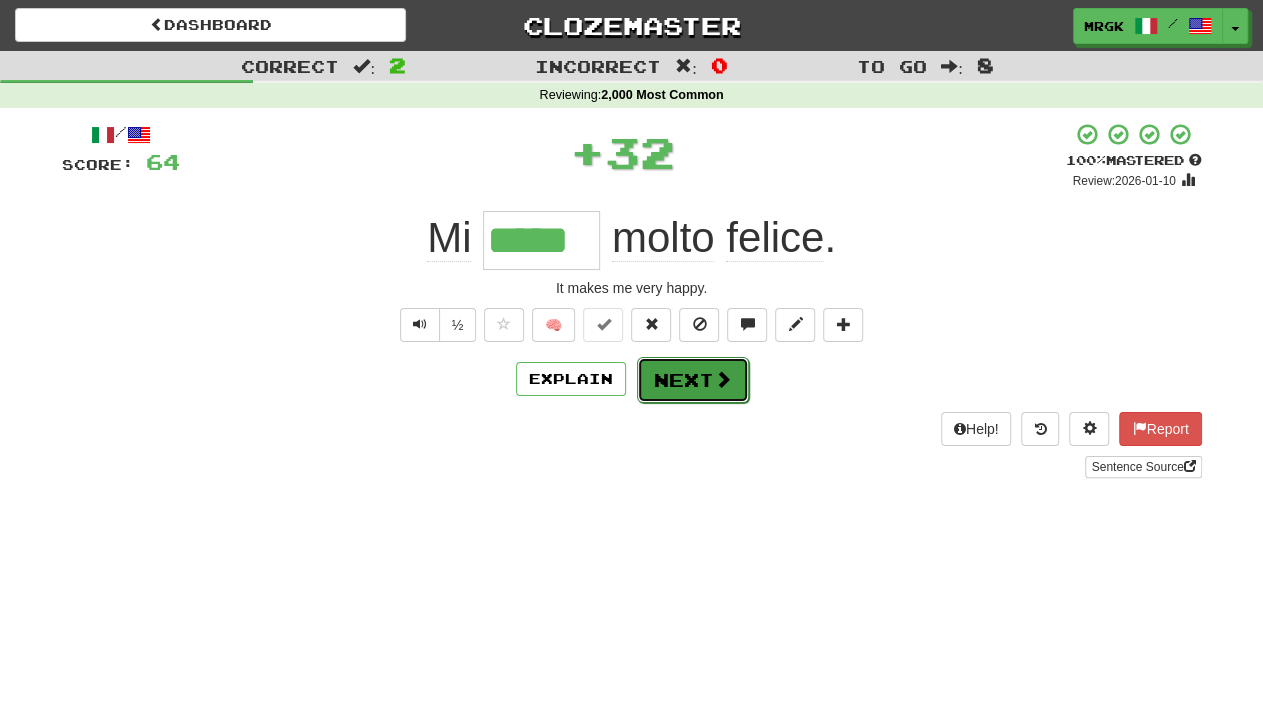 click on "Next" at bounding box center [693, 380] 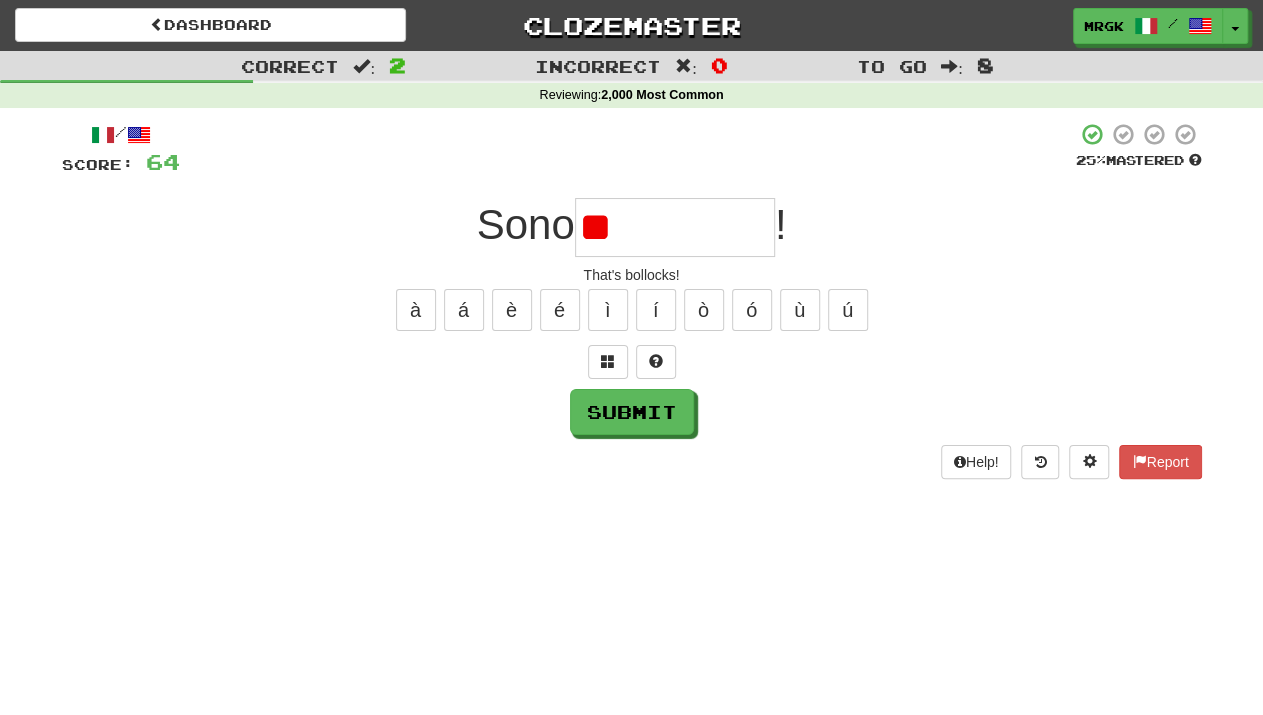 type on "*" 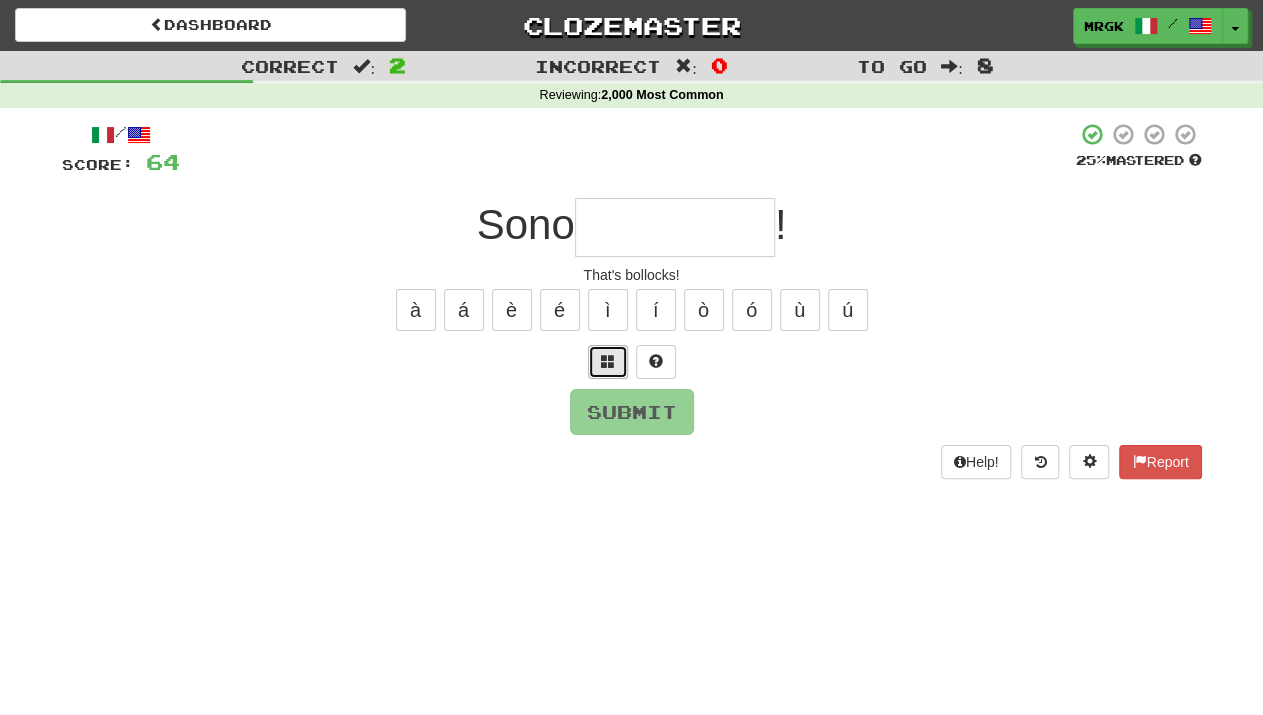 click at bounding box center (608, 361) 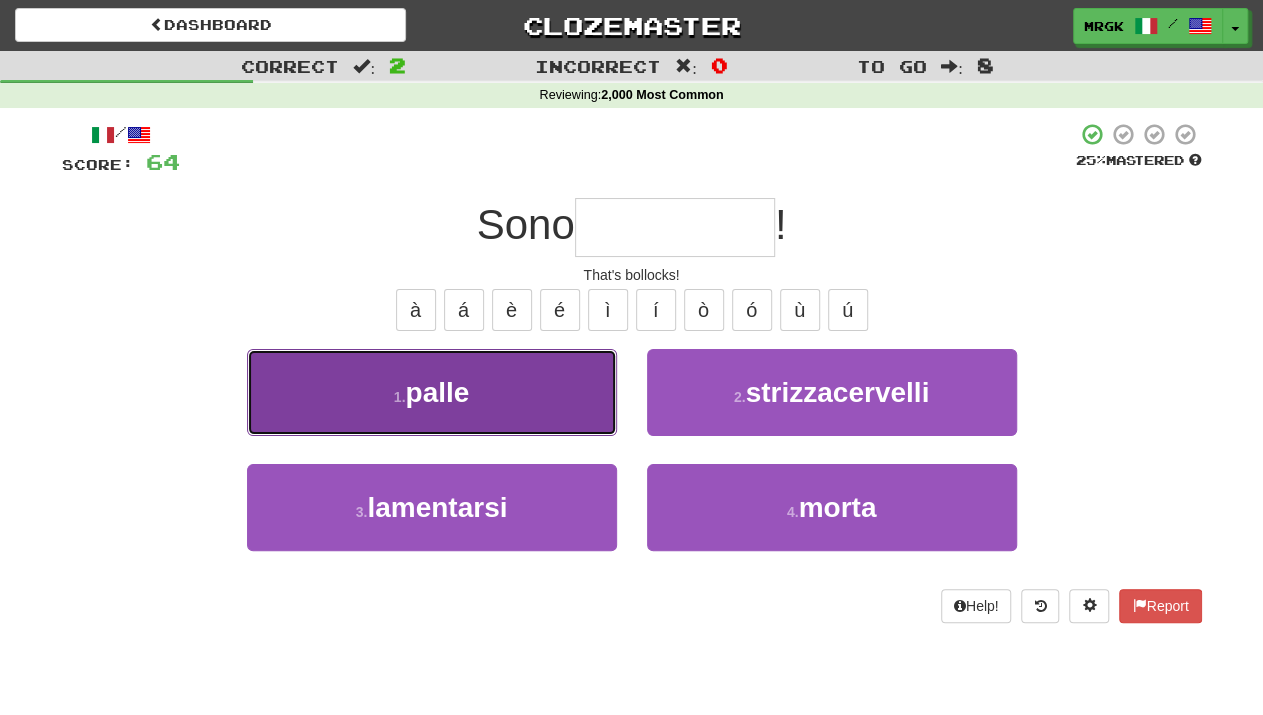 click on "1 .  palle" at bounding box center [432, 392] 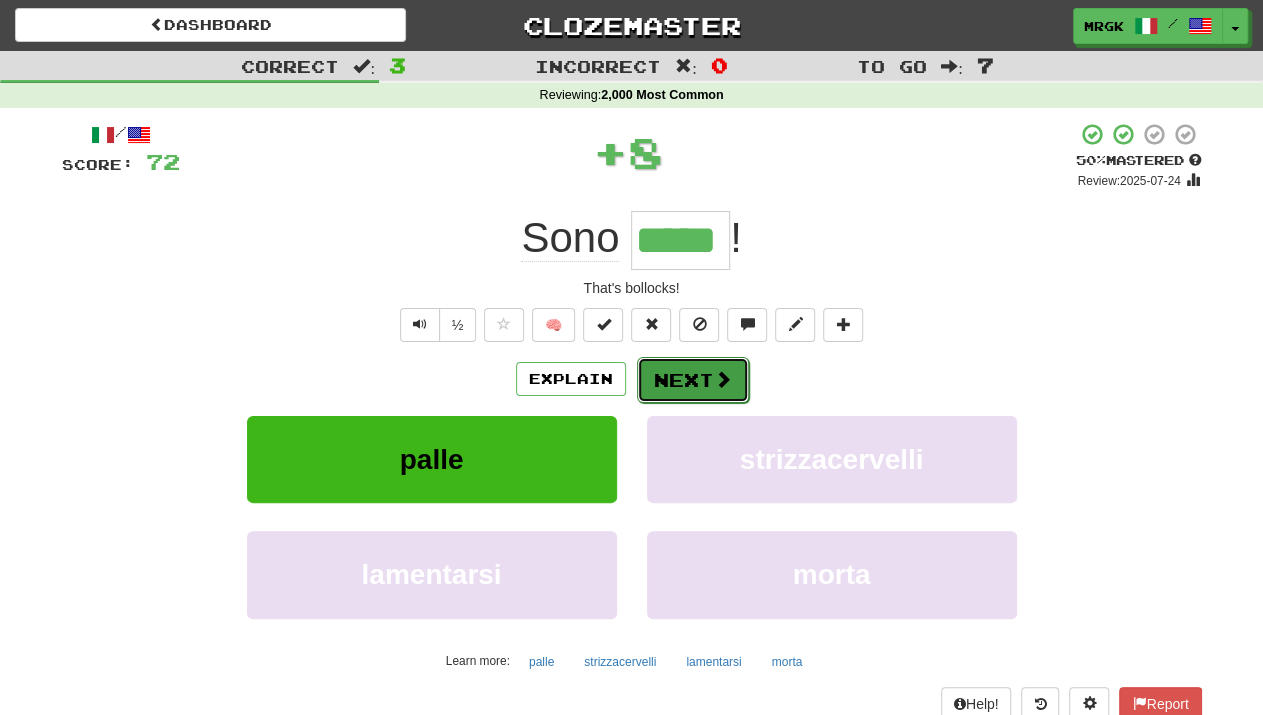 click on "Next" at bounding box center (693, 380) 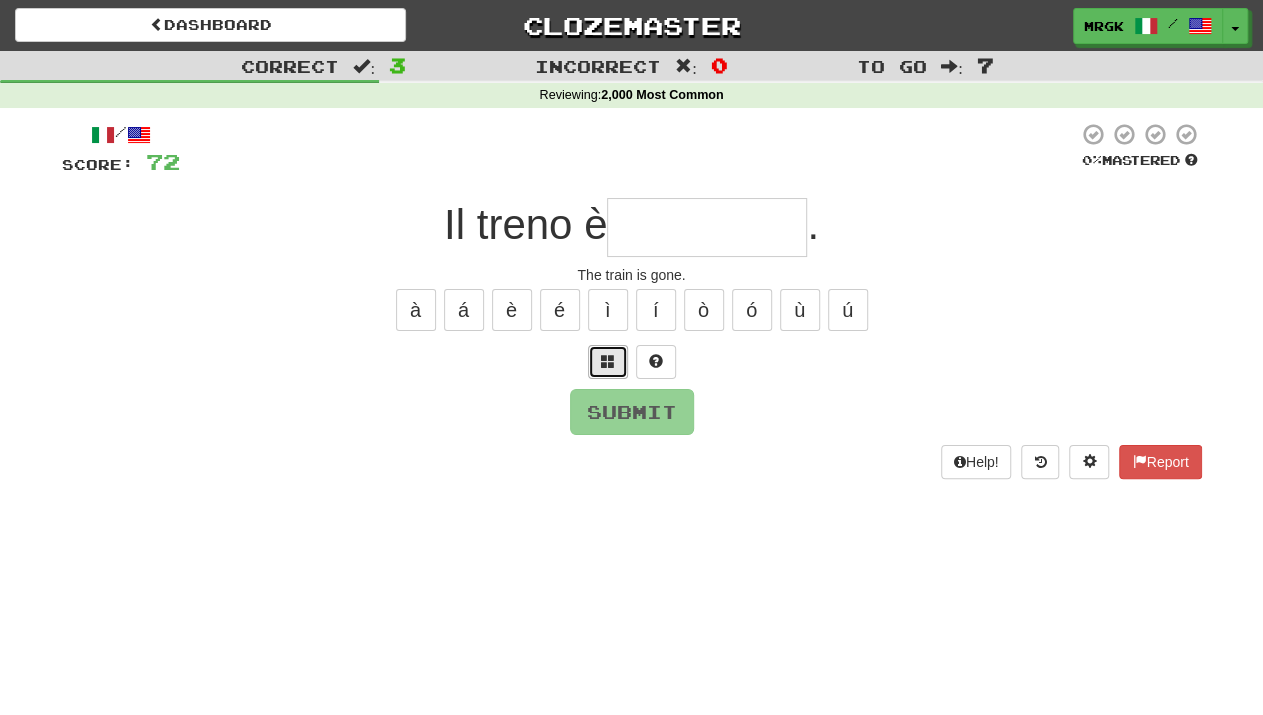 click at bounding box center (608, 362) 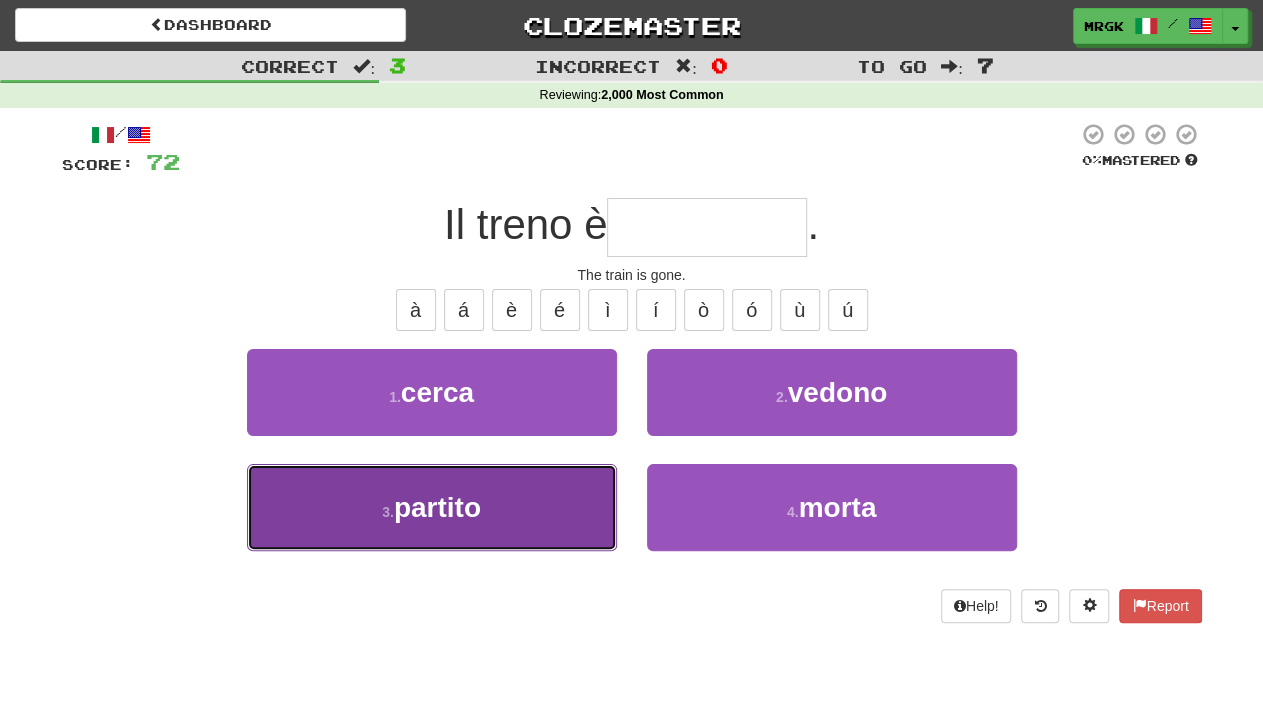 click on "3 .  partito" at bounding box center [432, 507] 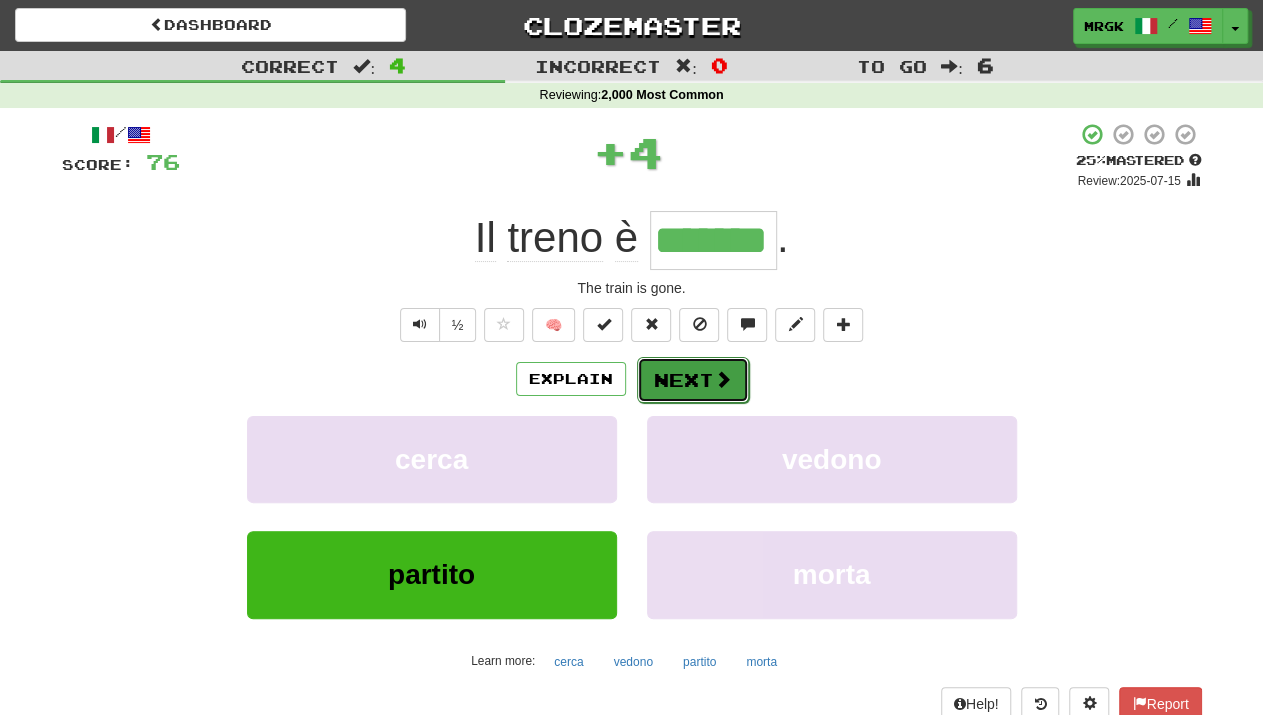 click on "Next" at bounding box center [693, 380] 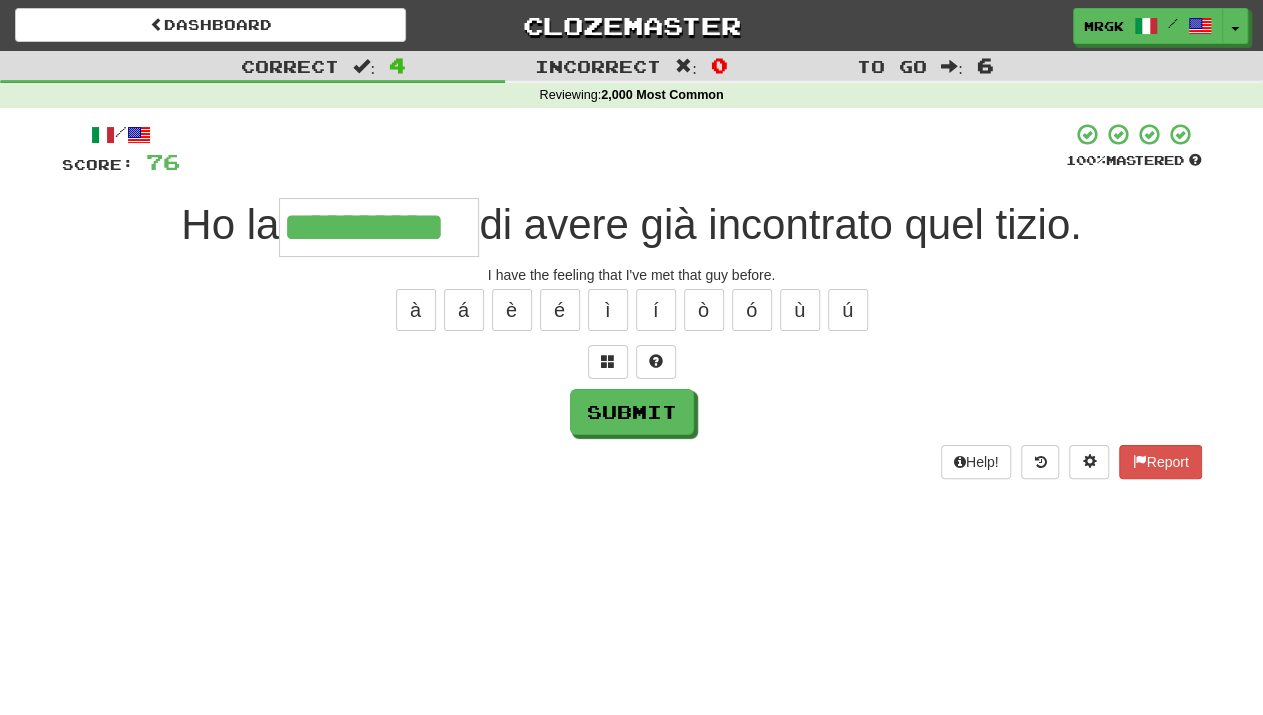 scroll, scrollTop: 0, scrollLeft: 20, axis: horizontal 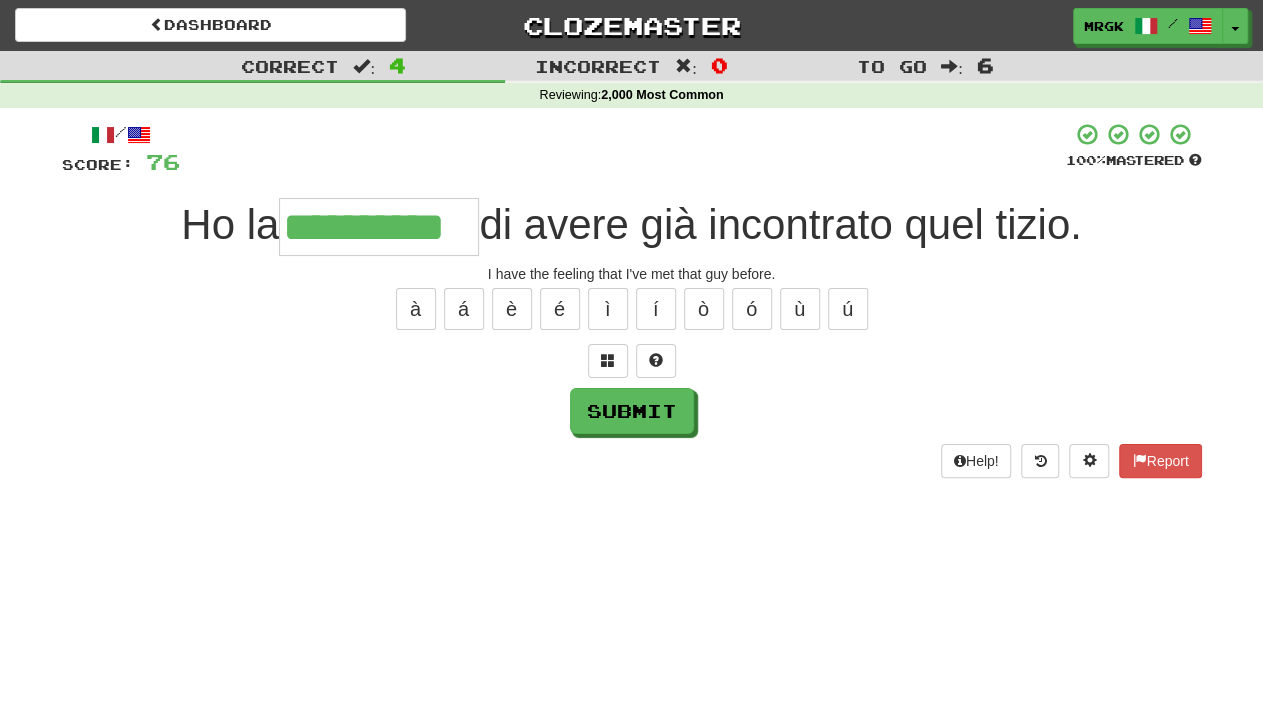 type on "**********" 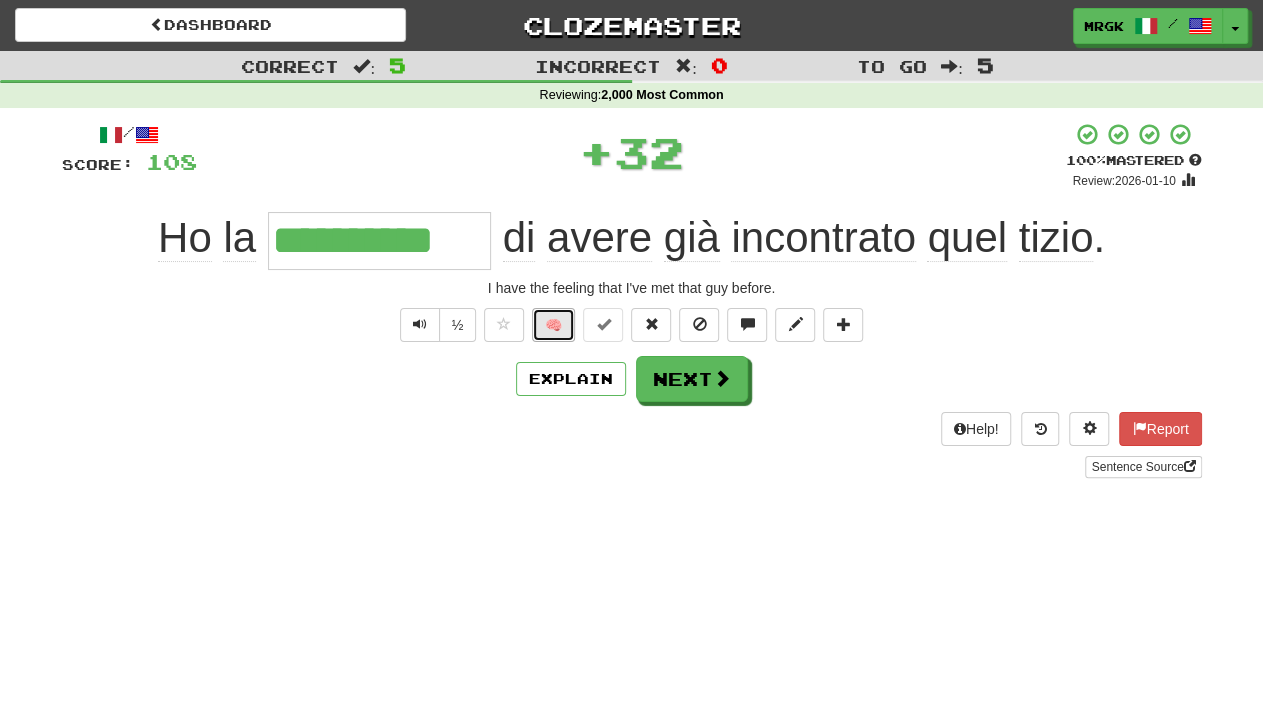 click on "🧠" at bounding box center [553, 325] 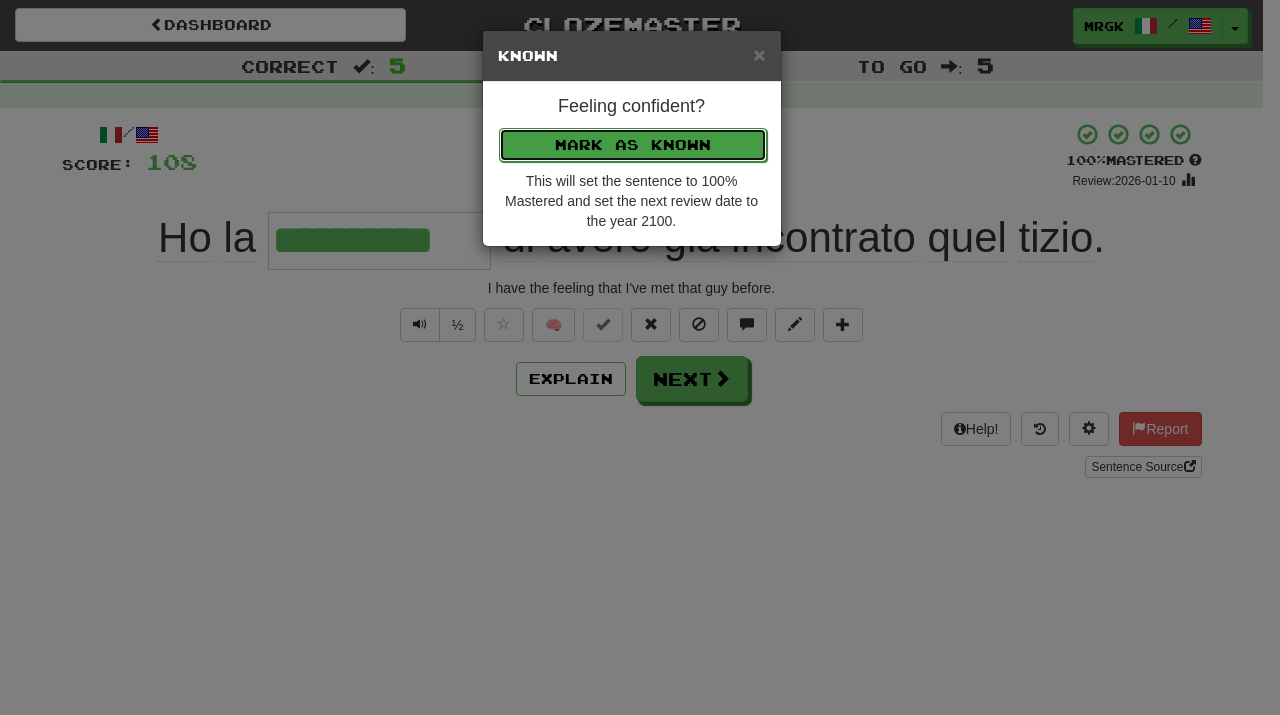 click on "Mark as Known" at bounding box center (633, 145) 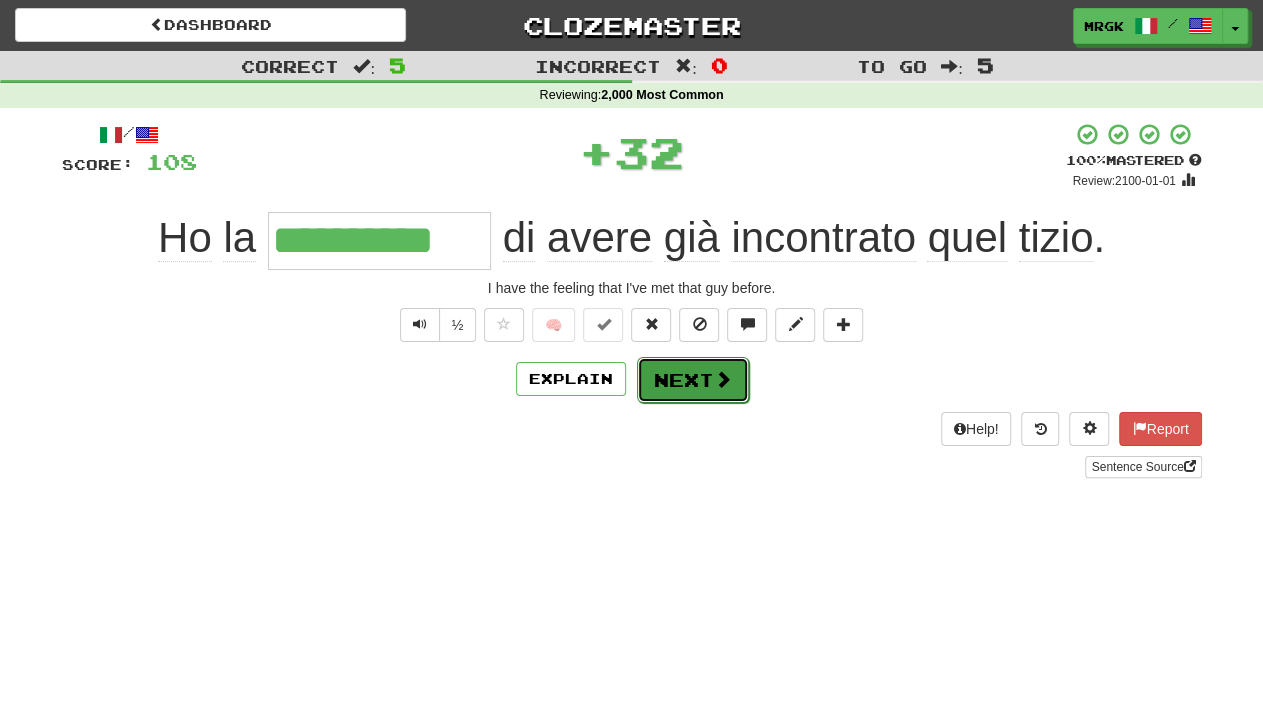 click on "Next" at bounding box center (693, 380) 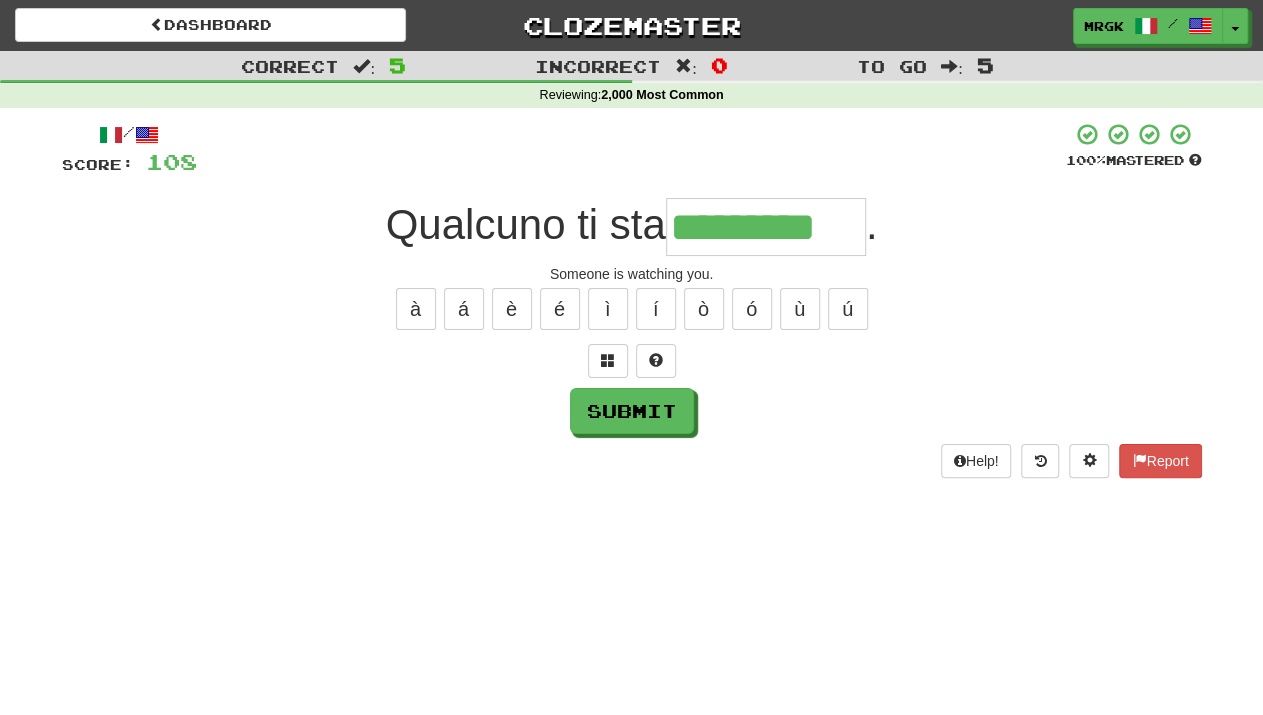 scroll, scrollTop: 0, scrollLeft: 9, axis: horizontal 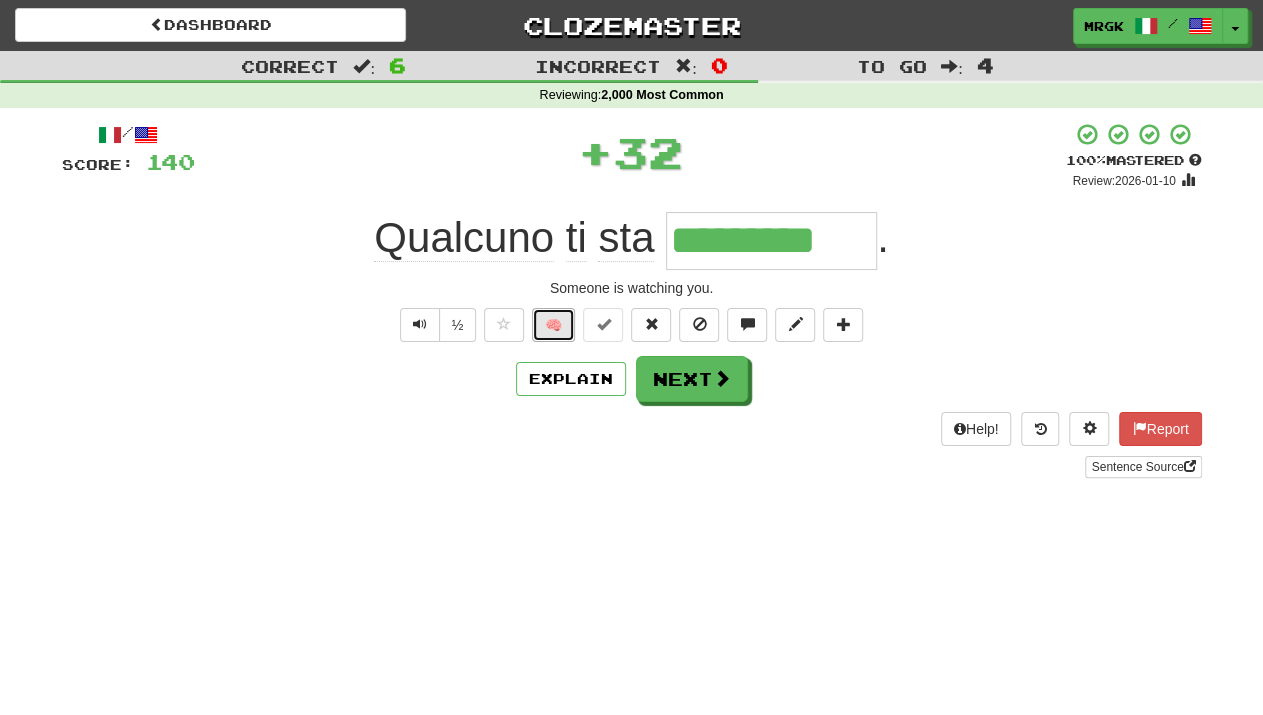 click on "🧠" at bounding box center (553, 325) 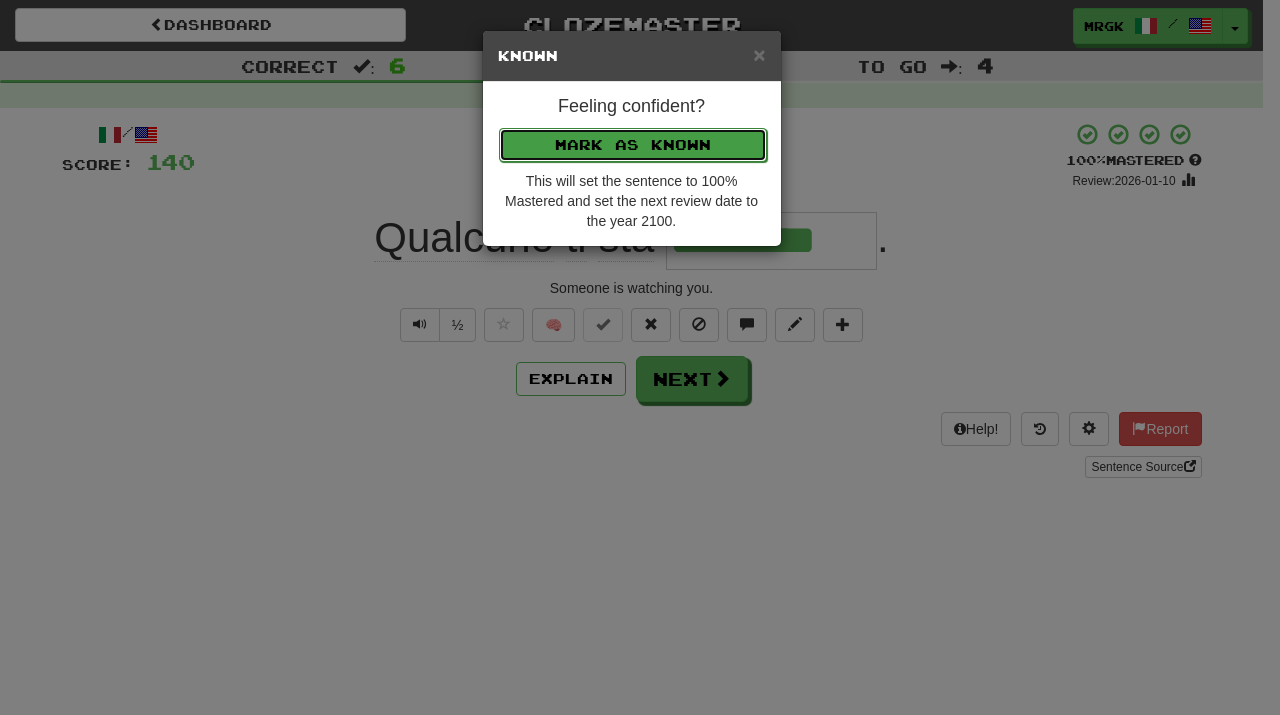 click on "Mark as Known" at bounding box center [633, 145] 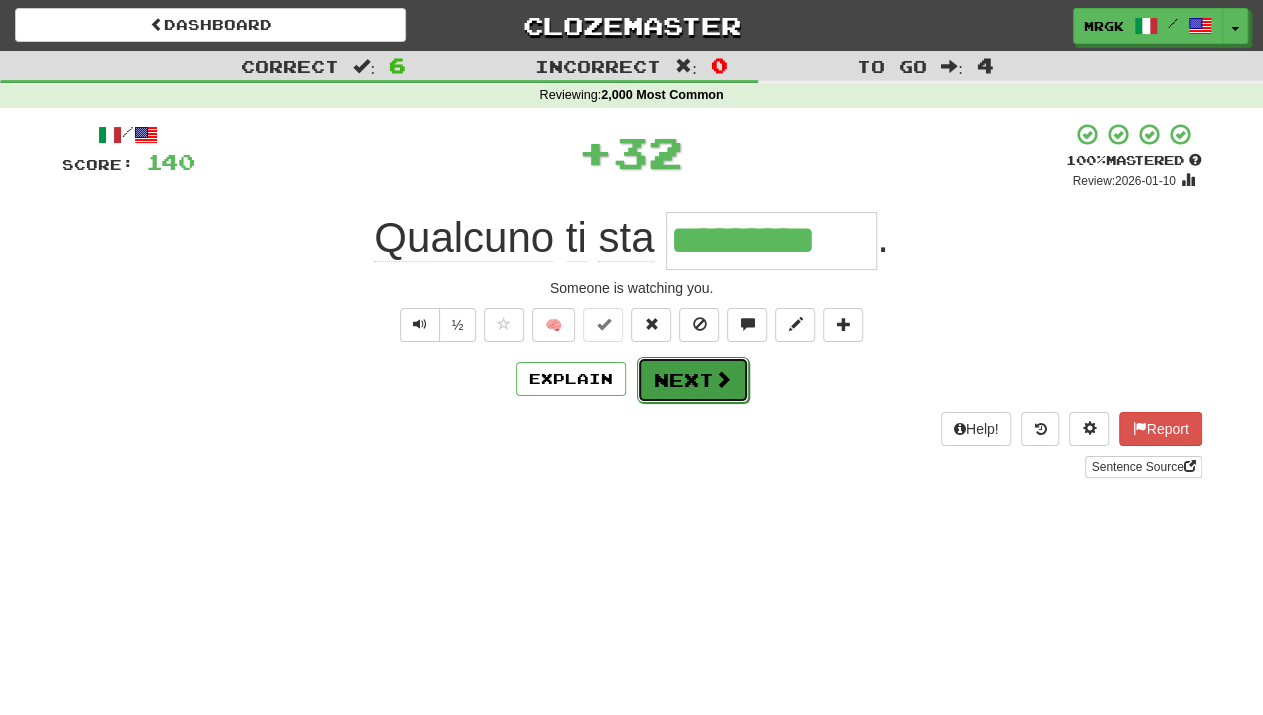 click on "Next" at bounding box center (693, 380) 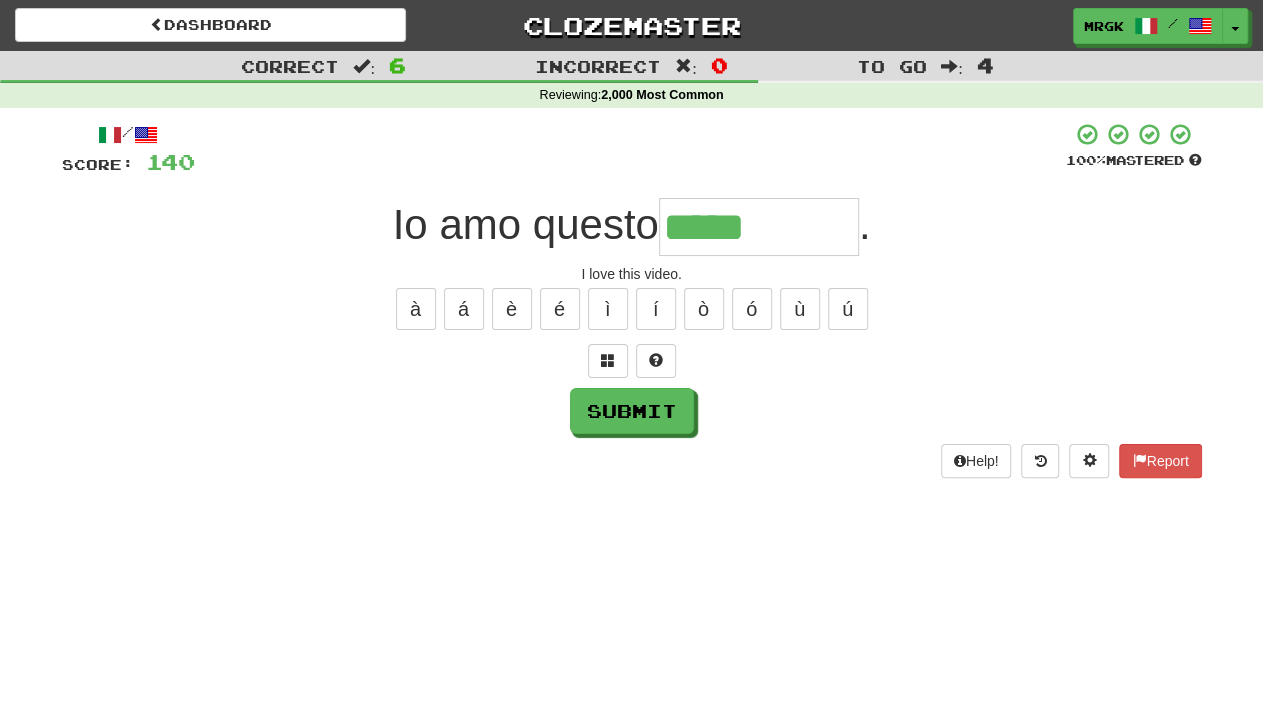 type on "*****" 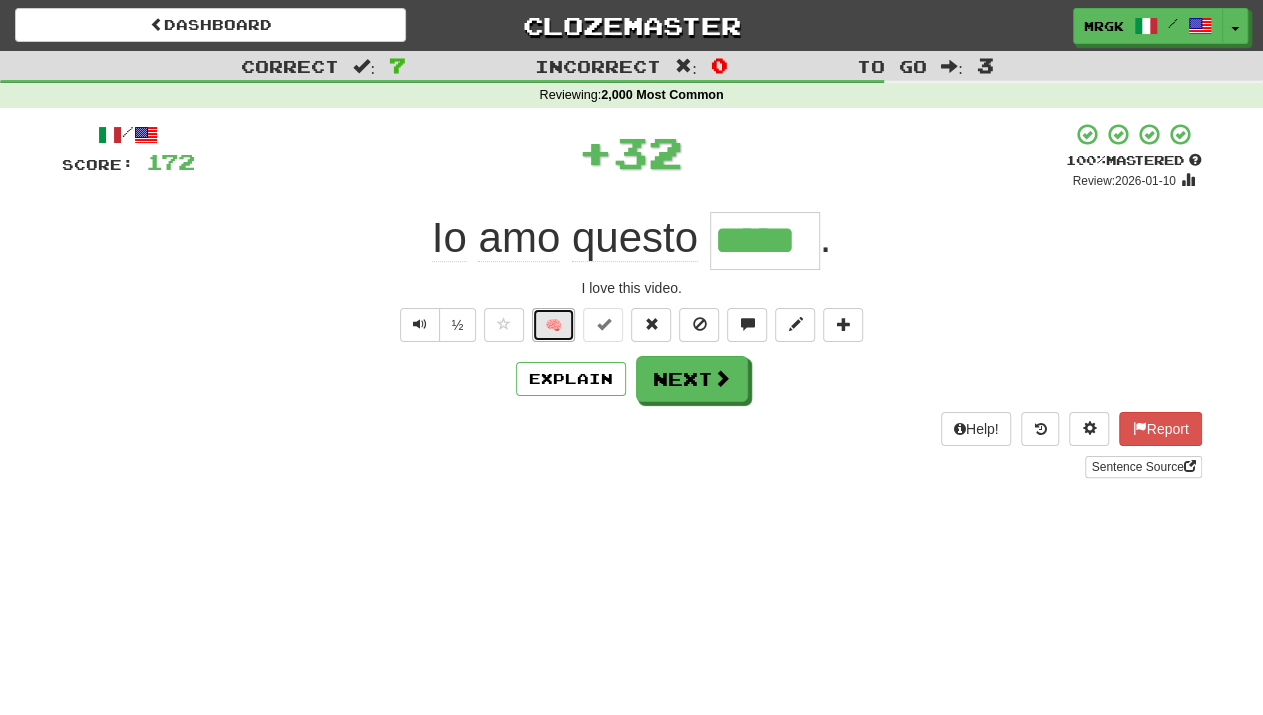 click on "🧠" at bounding box center (553, 325) 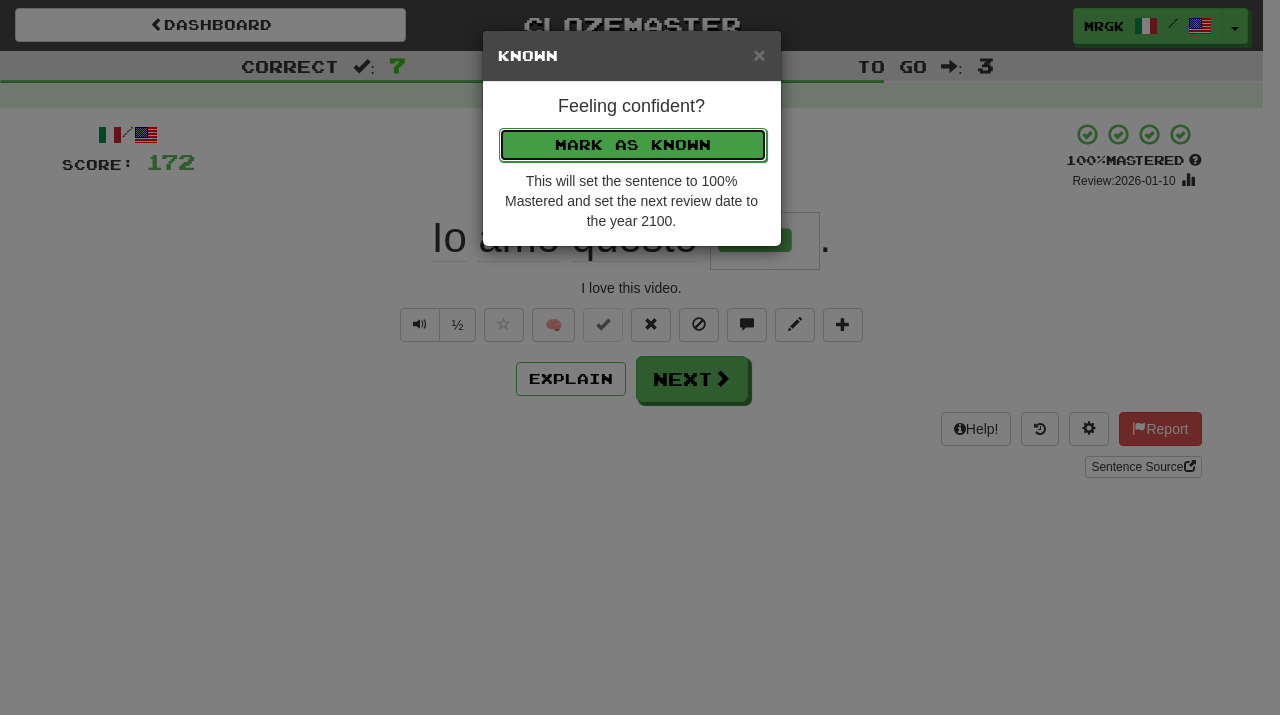click on "Mark as Known" at bounding box center [633, 145] 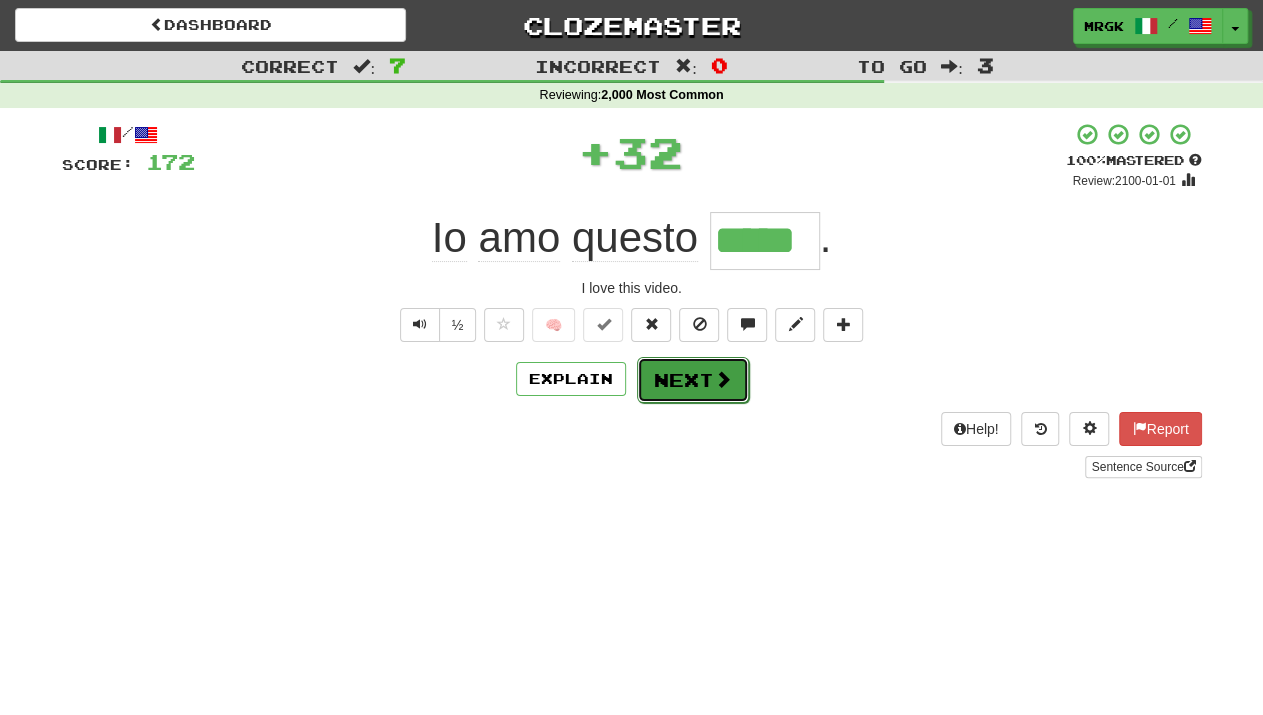 click on "Next" at bounding box center (693, 380) 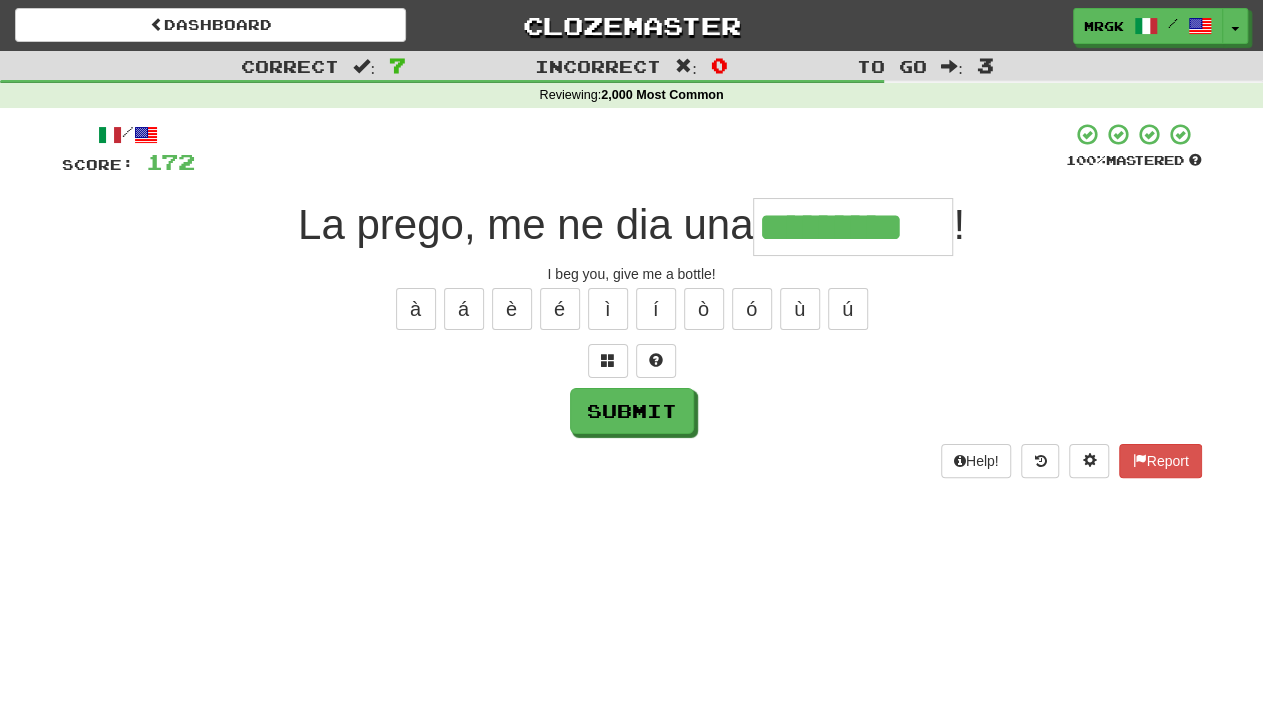 type on "*********" 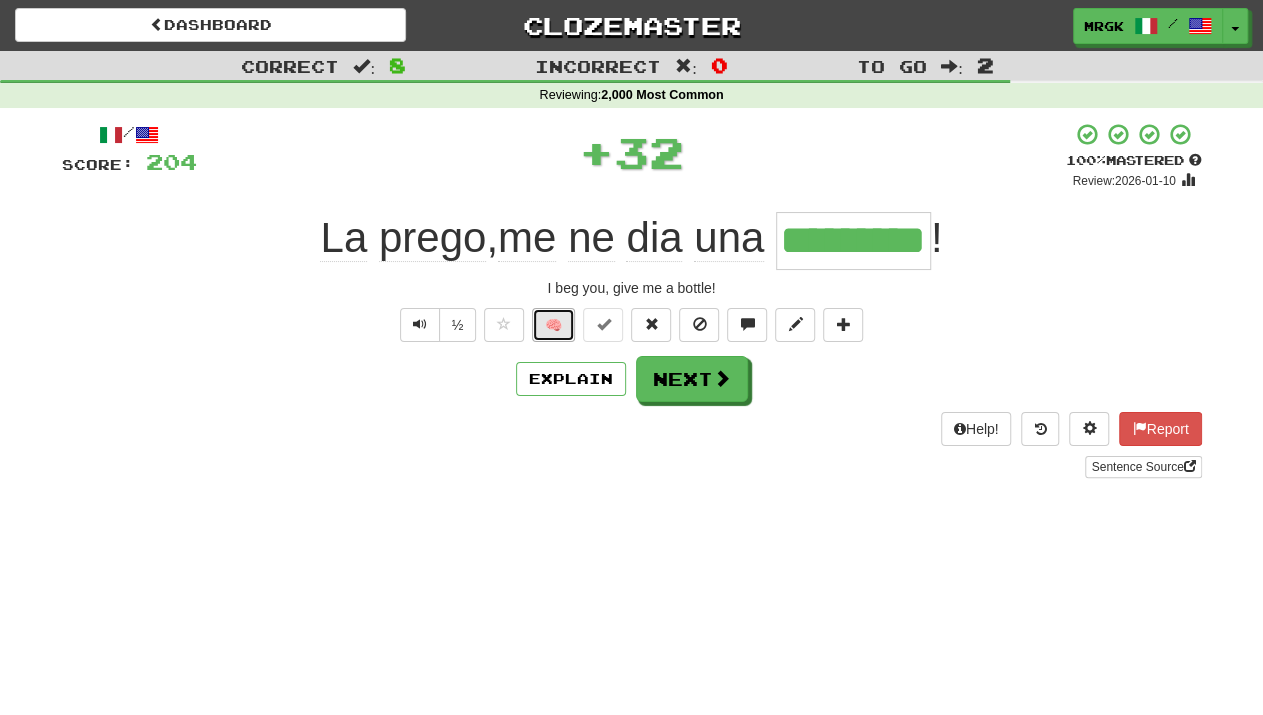click on "🧠" at bounding box center [553, 325] 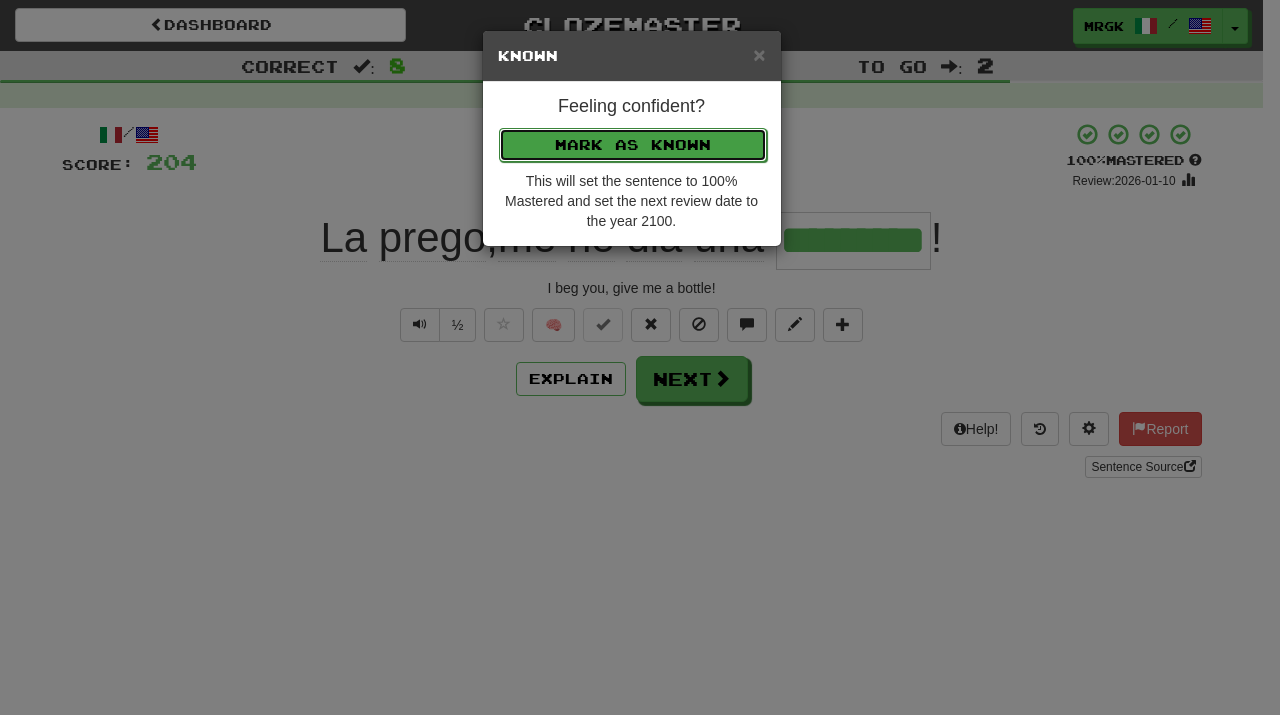 click on "Mark as Known" at bounding box center [633, 145] 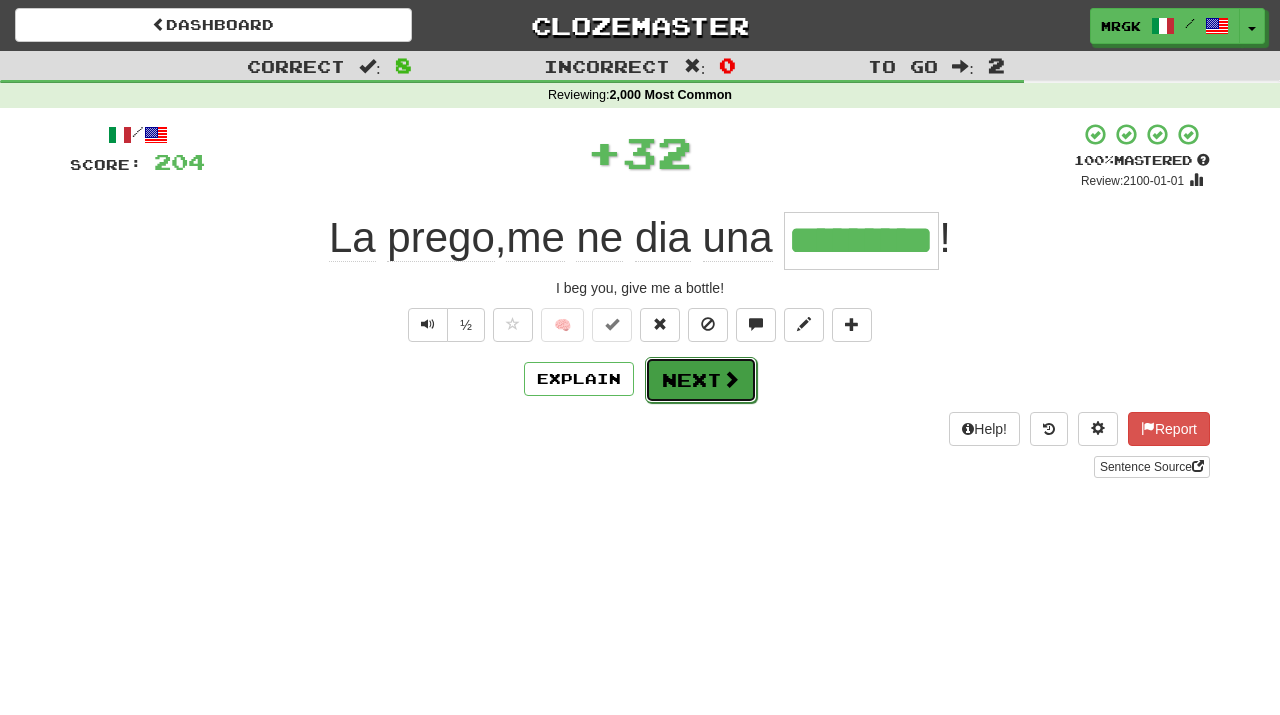 click at bounding box center [731, 379] 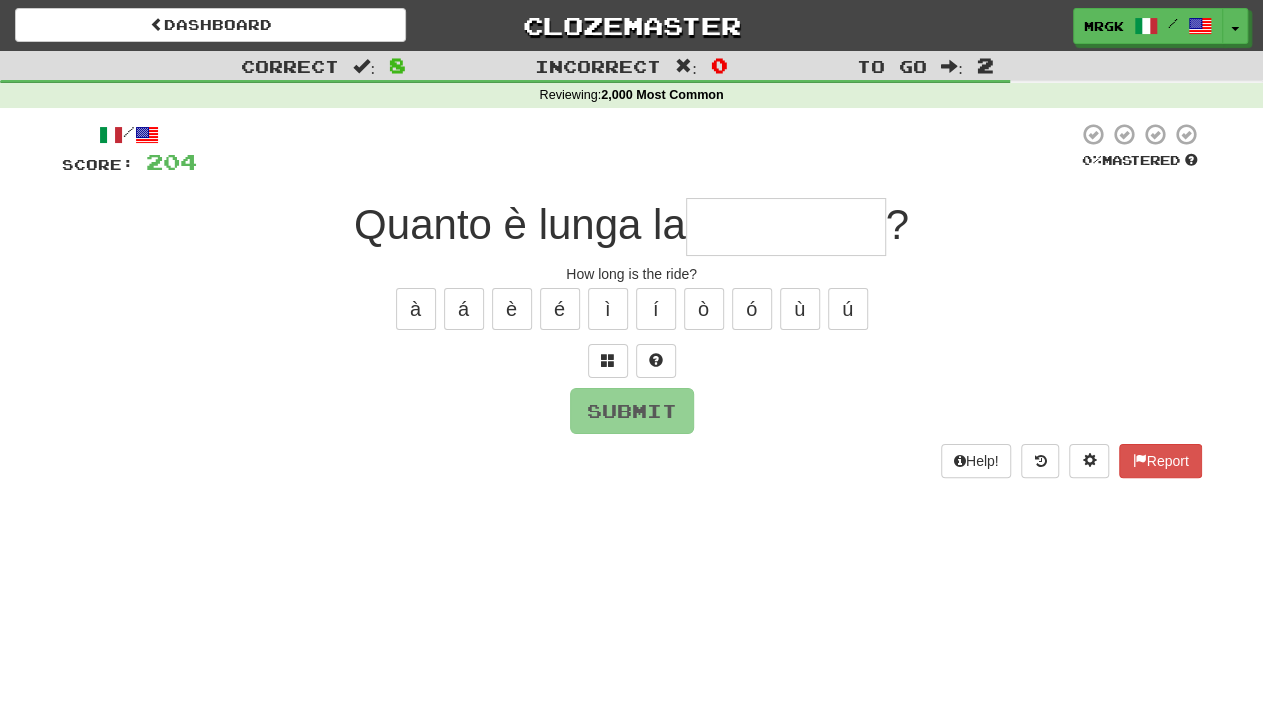 type on "*" 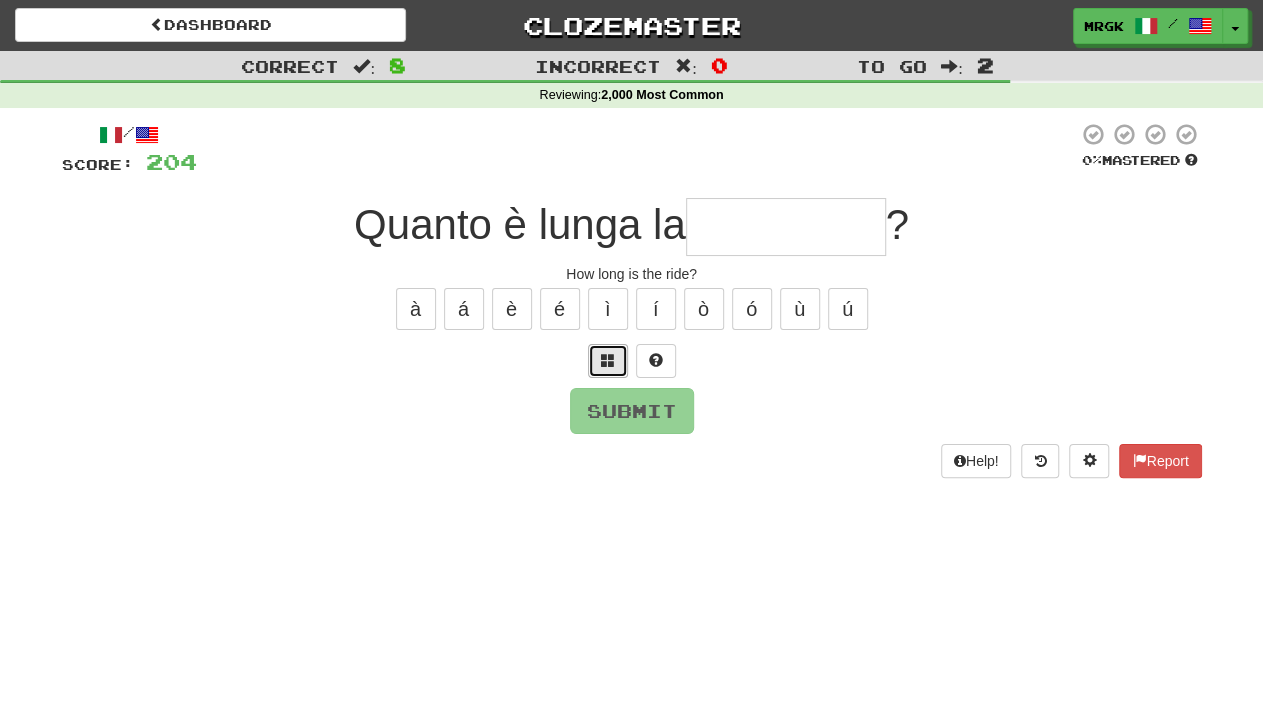 click at bounding box center (608, 360) 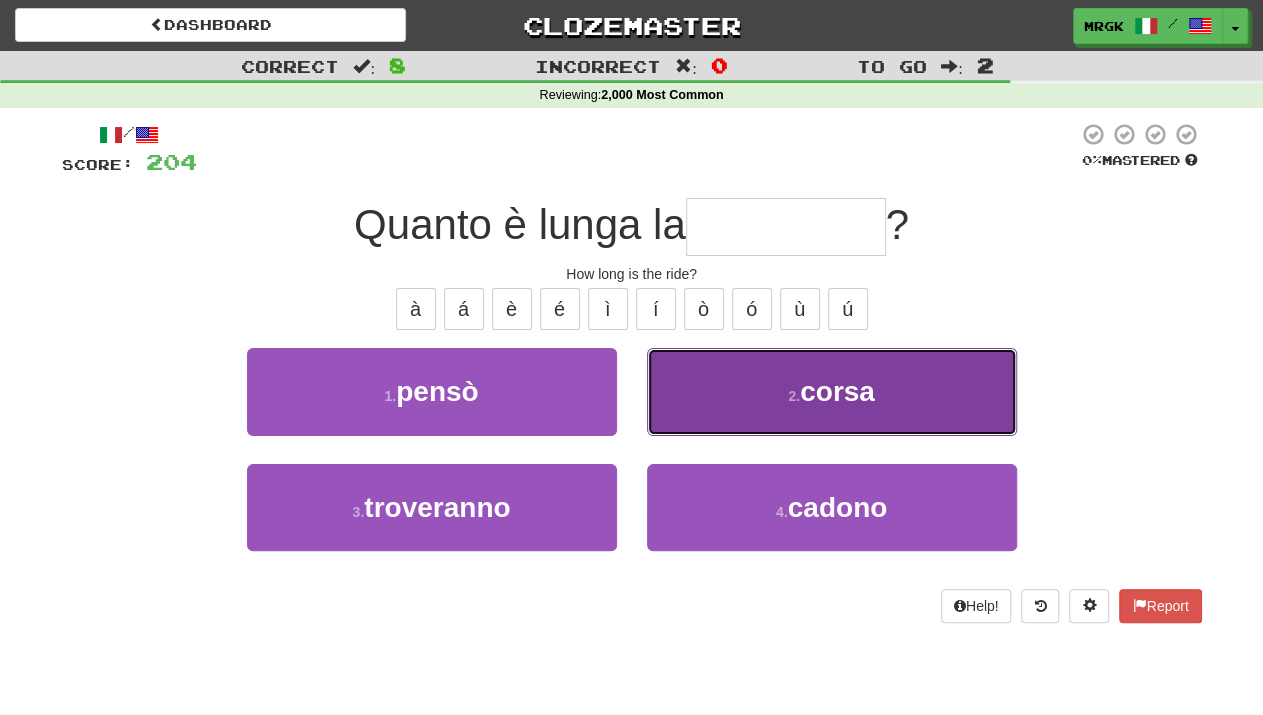 click on "corsa" at bounding box center [837, 391] 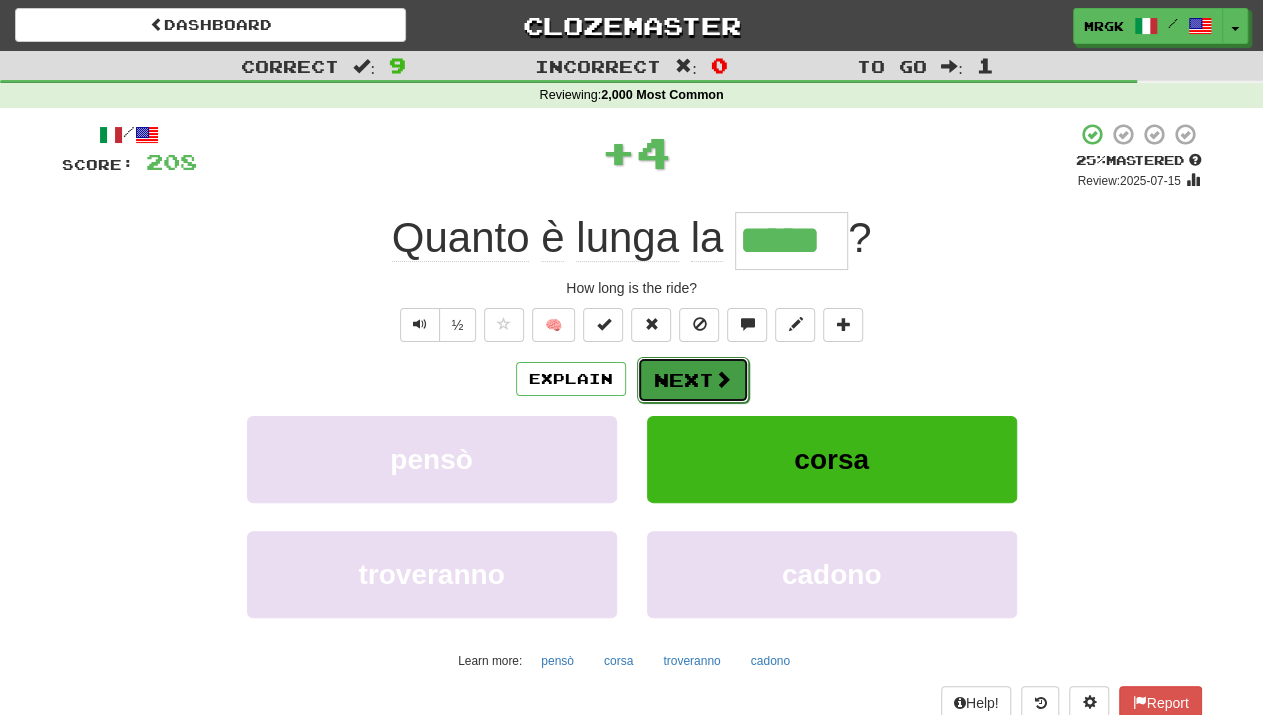 click on "Next" at bounding box center (693, 380) 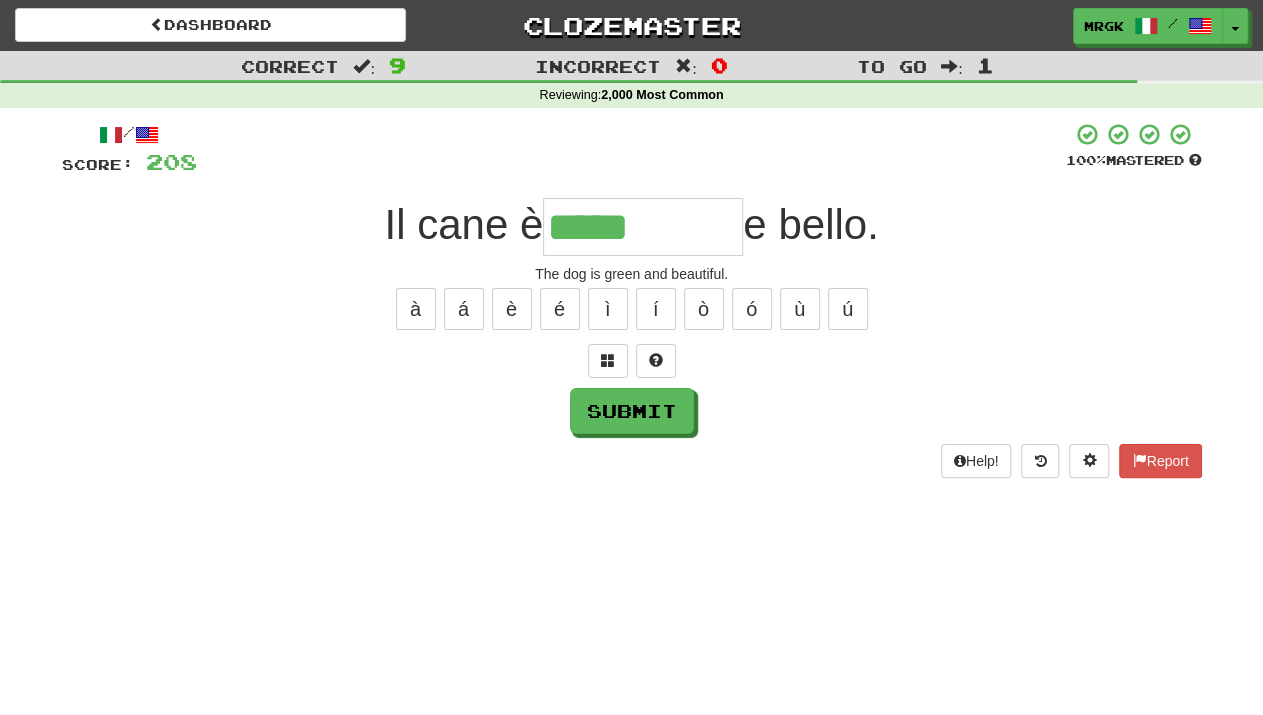 type on "*****" 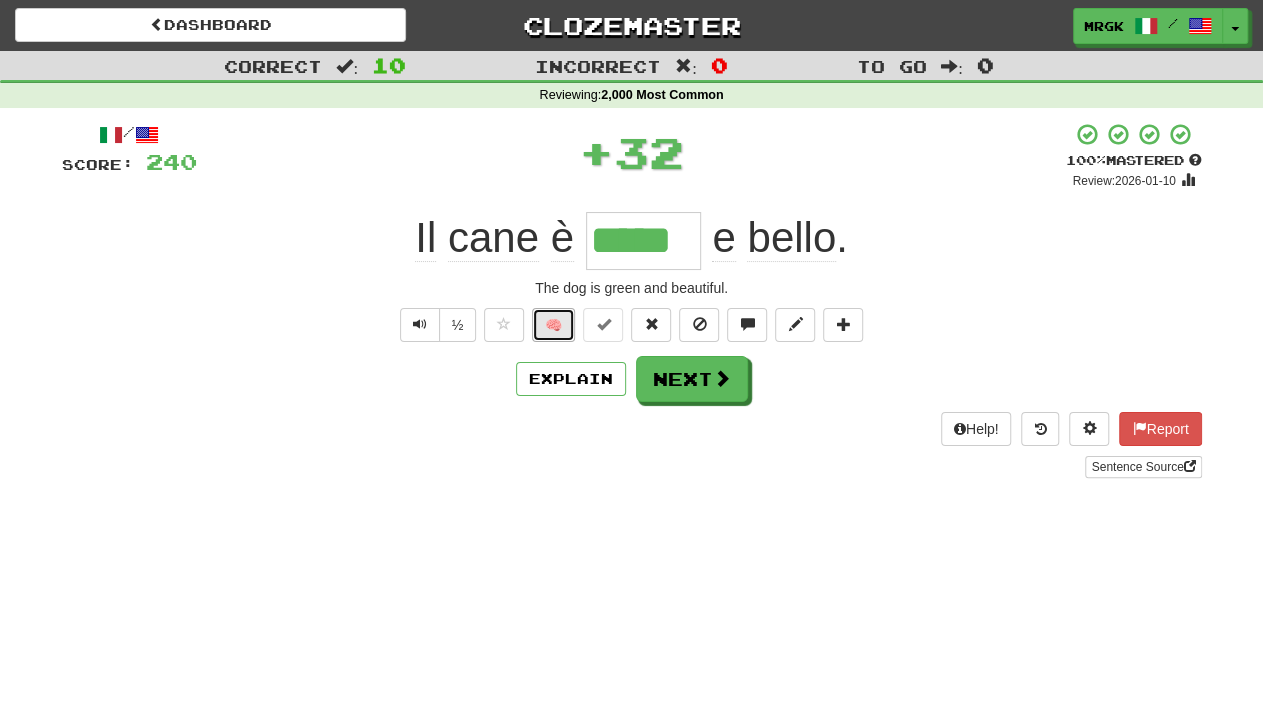 click on "🧠" at bounding box center (553, 325) 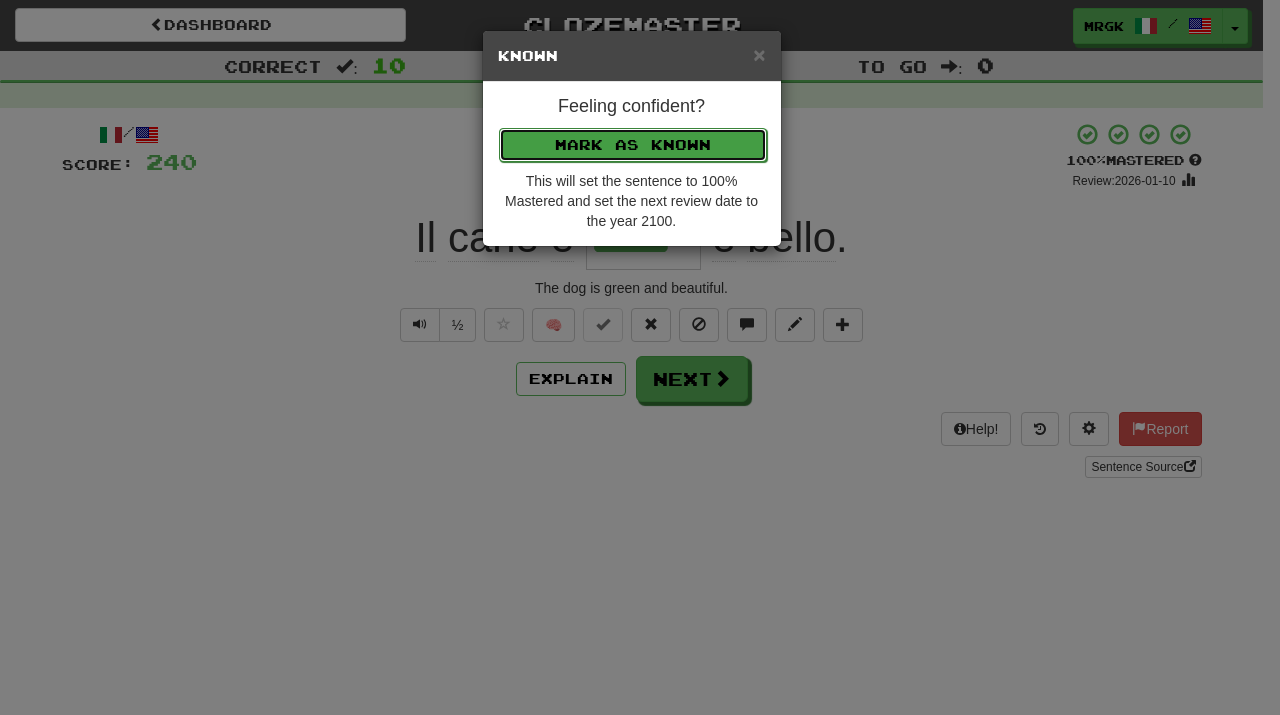 click on "Mark as Known" at bounding box center [633, 145] 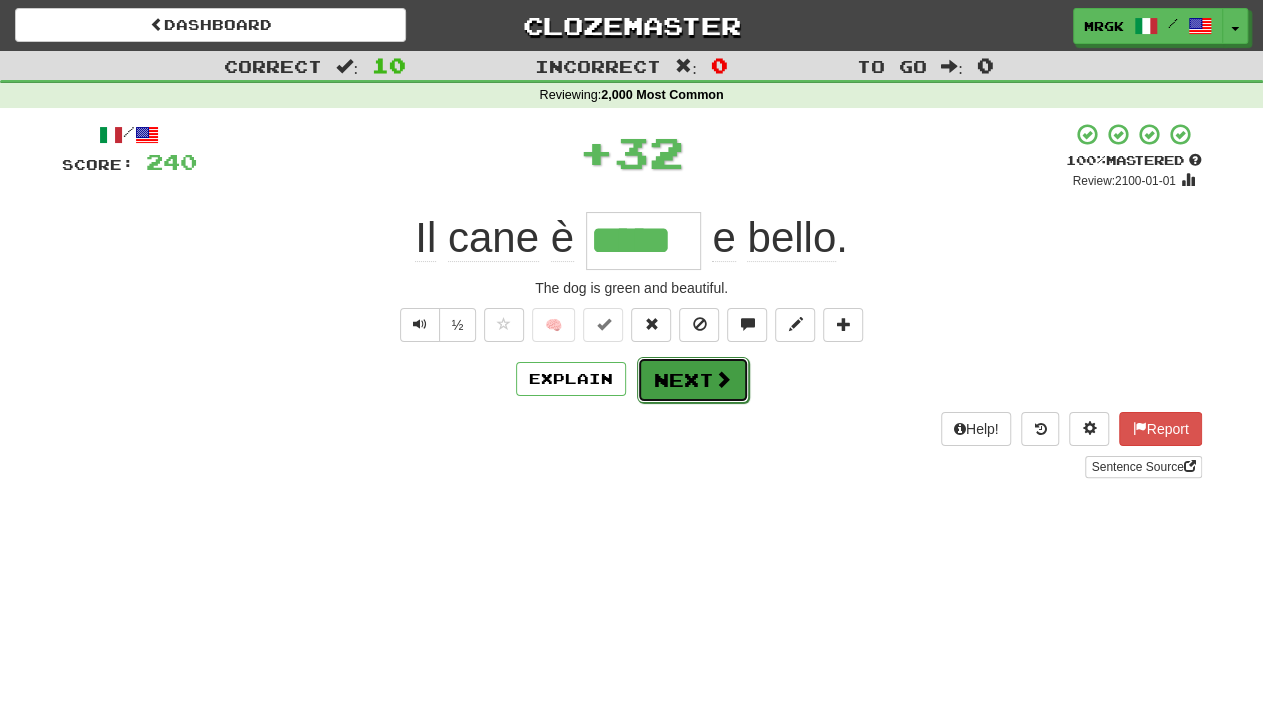 click on "Next" at bounding box center [693, 380] 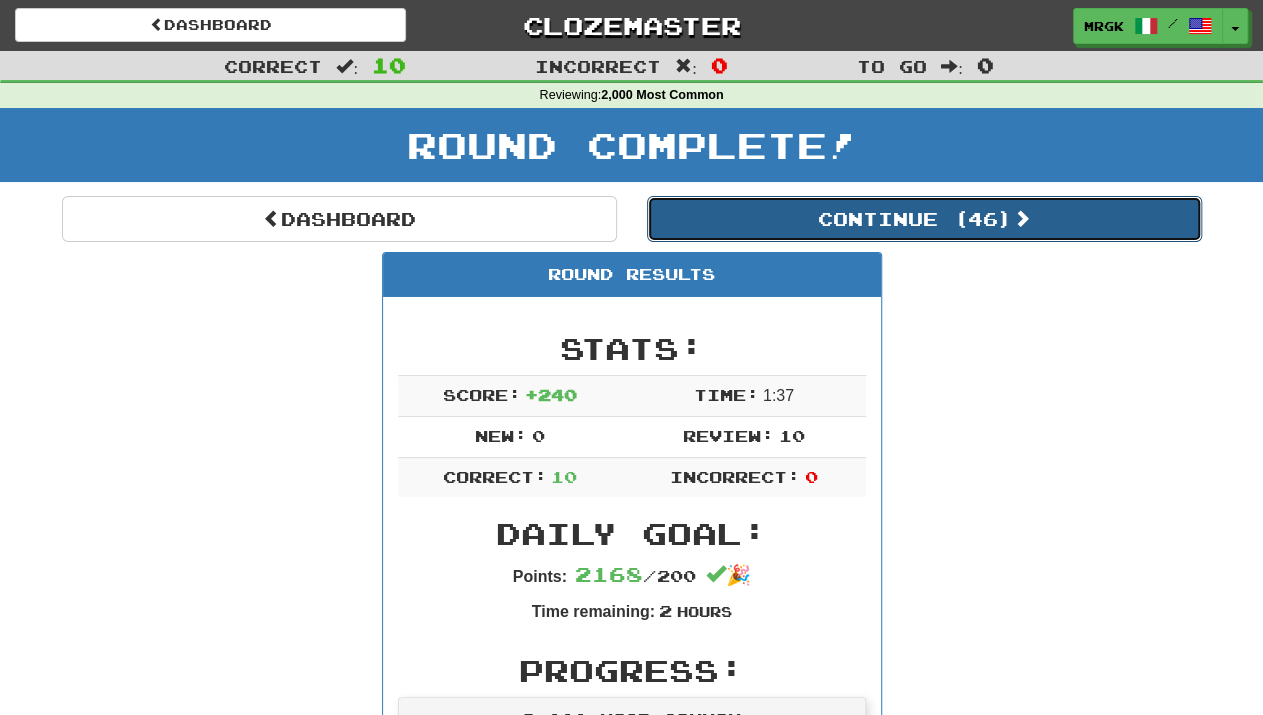 click on "Continue ( 46 )" at bounding box center (924, 219) 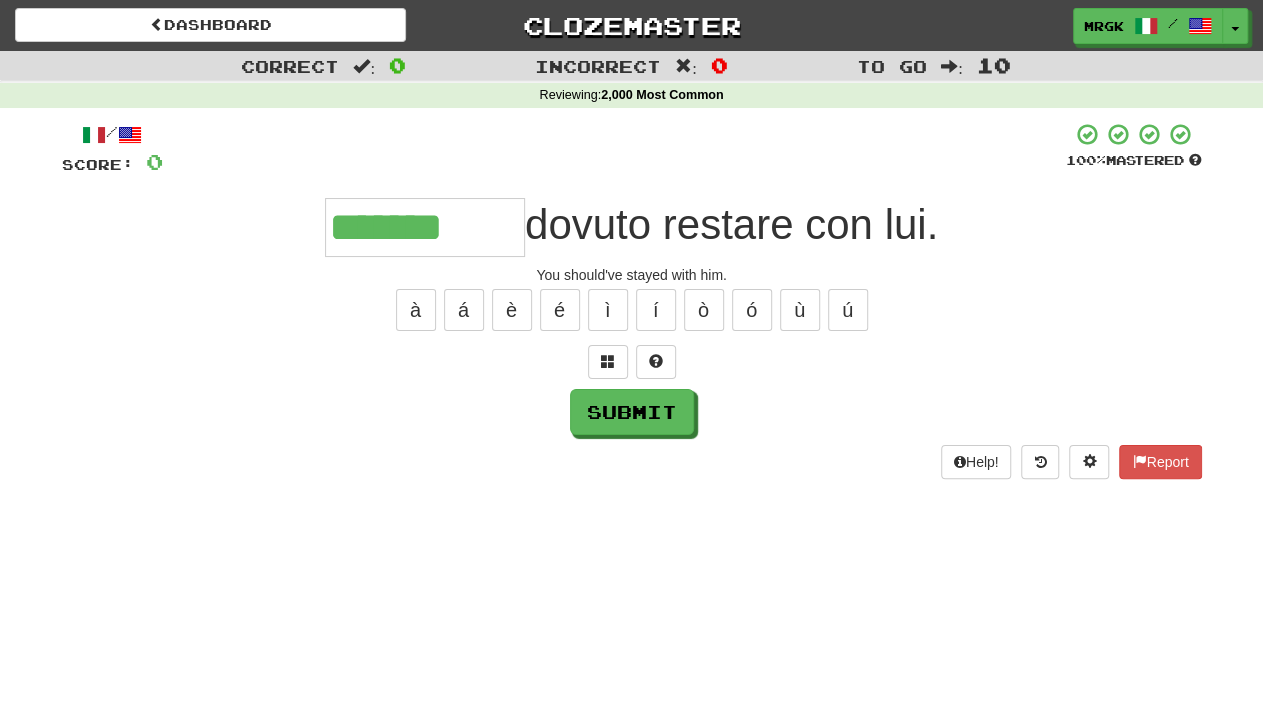 type on "*******" 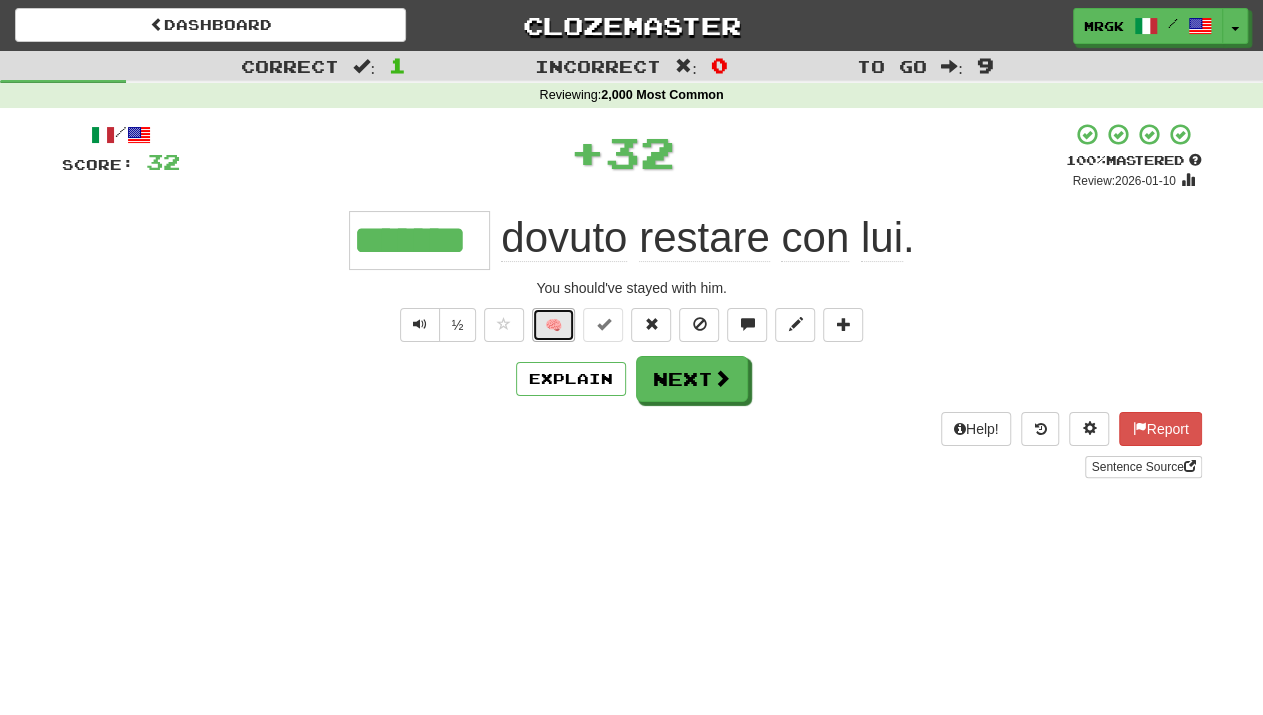 click on "🧠" at bounding box center [553, 325] 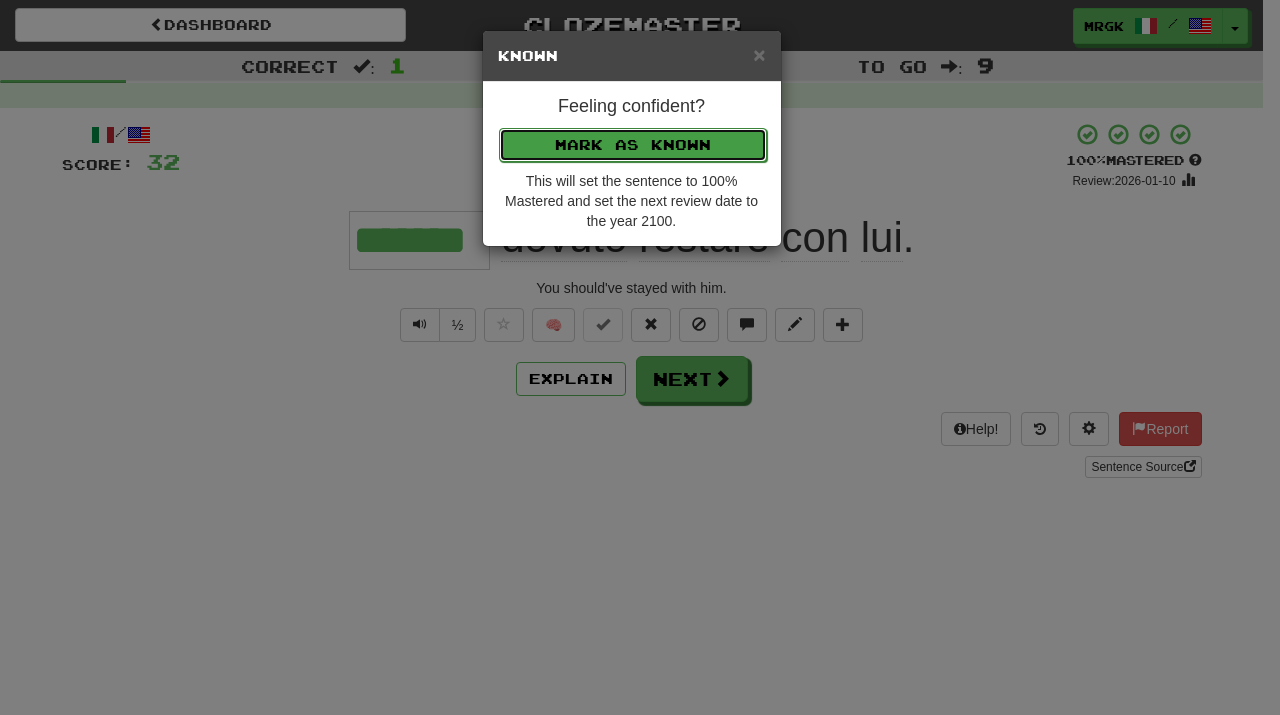 click on "Mark as Known" at bounding box center (633, 145) 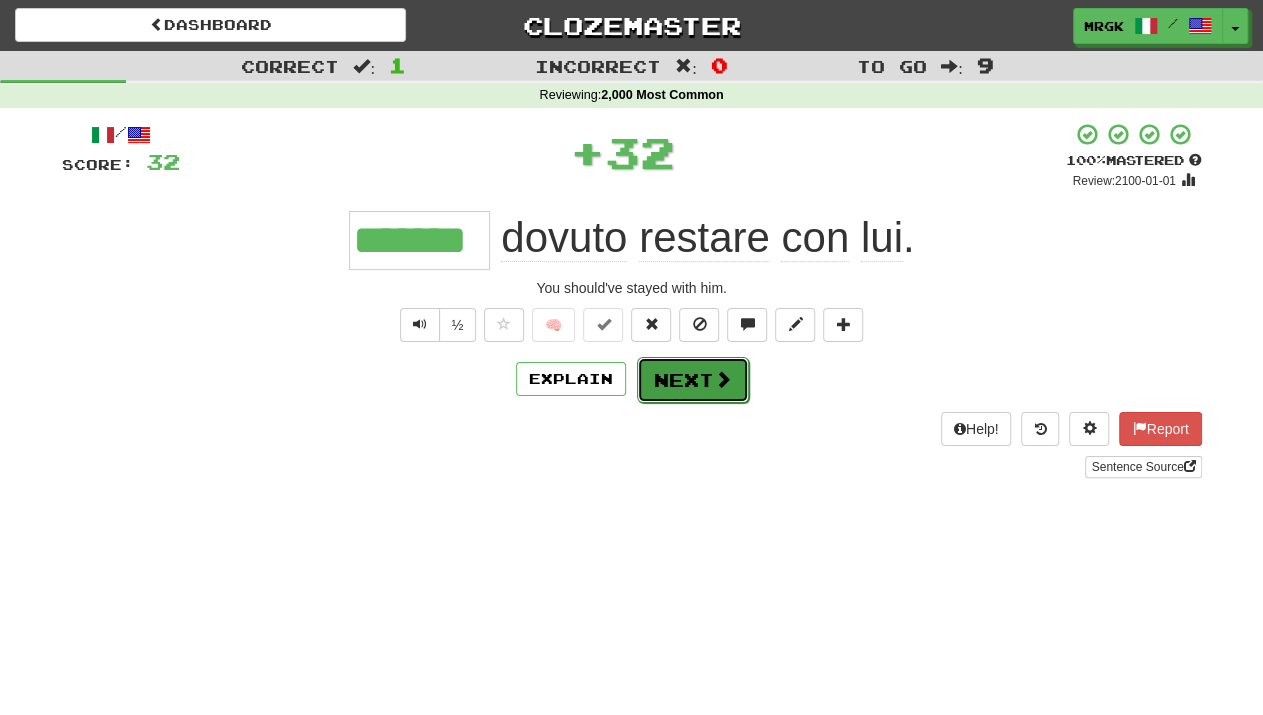 click on "Next" at bounding box center [693, 380] 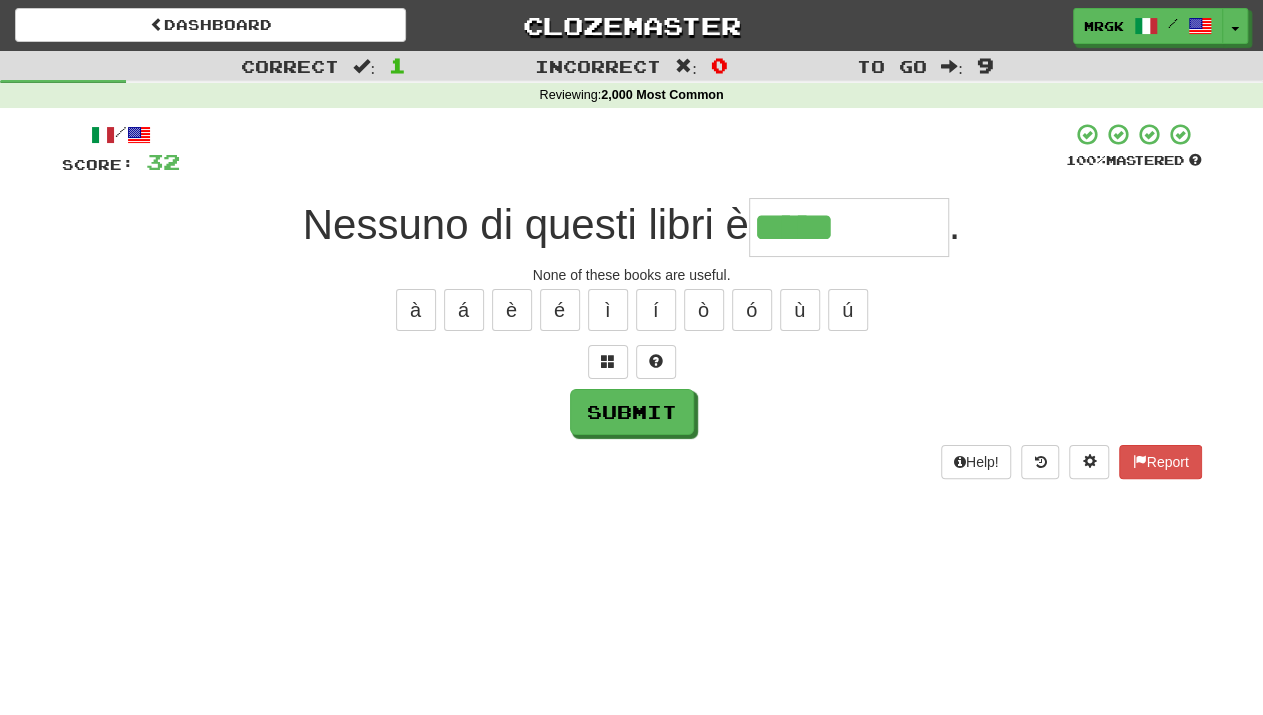 type on "*****" 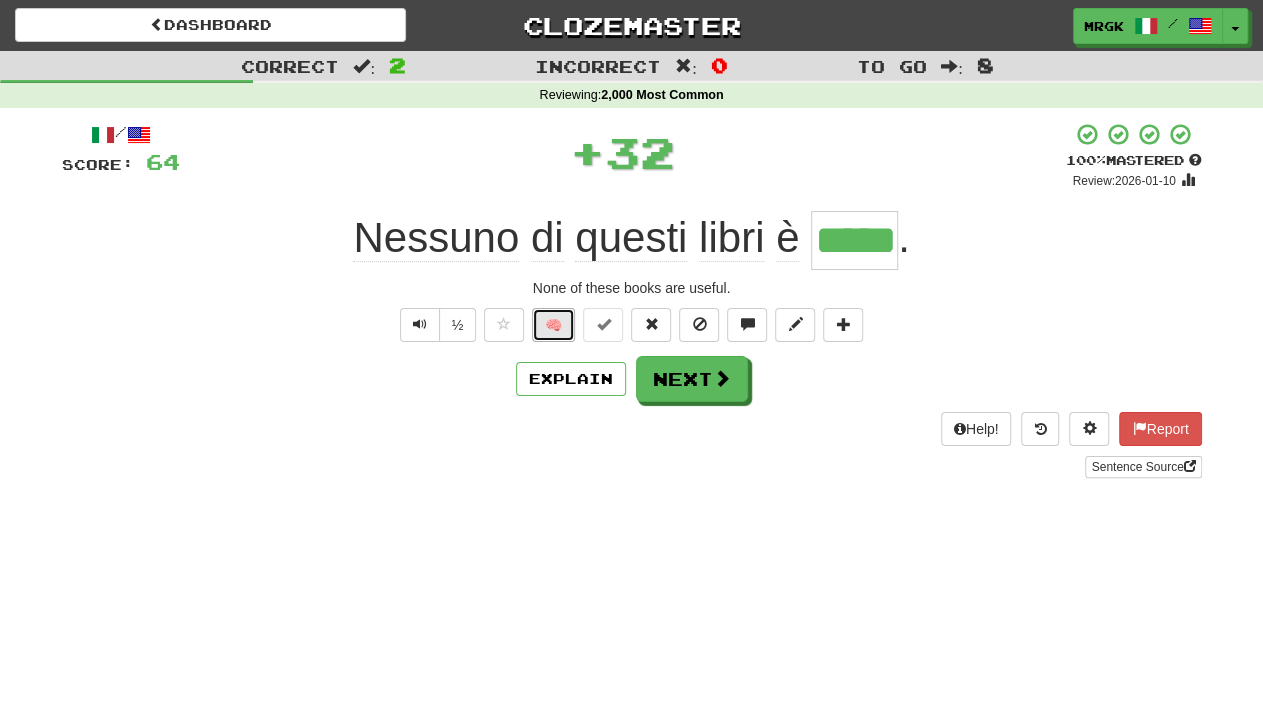 click on "🧠" at bounding box center [553, 325] 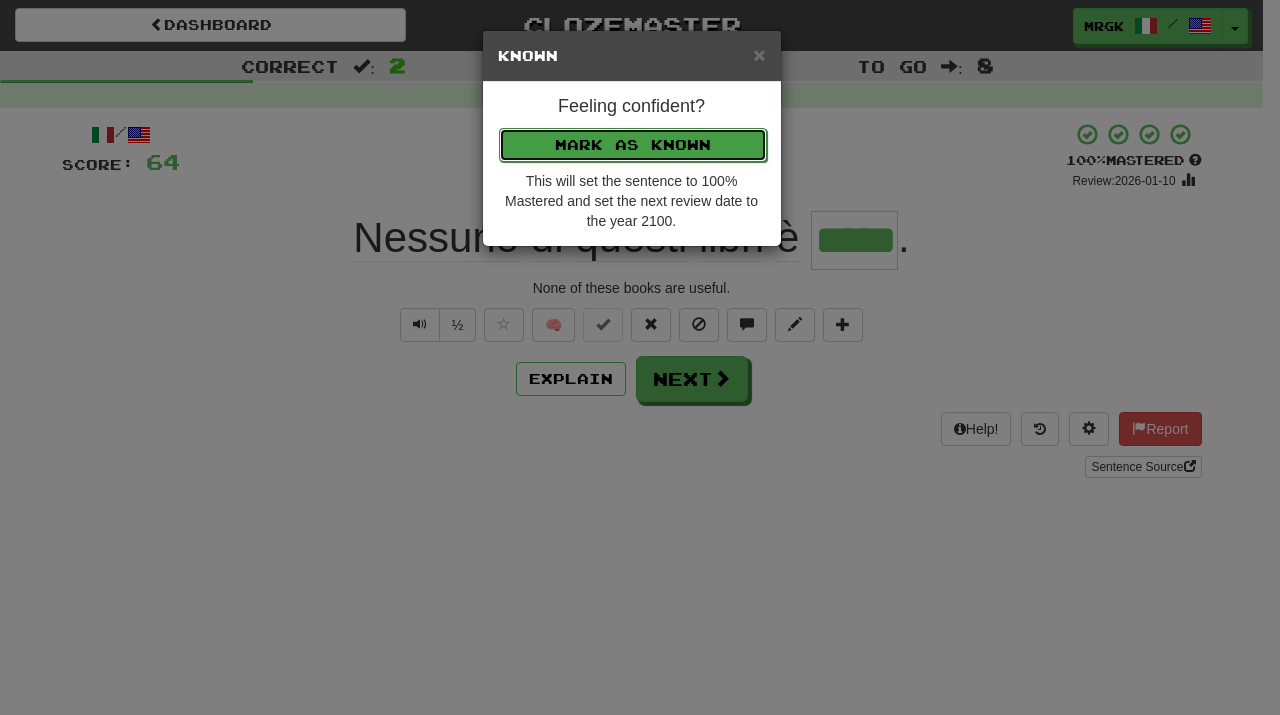 click on "Mark as Known" at bounding box center [633, 145] 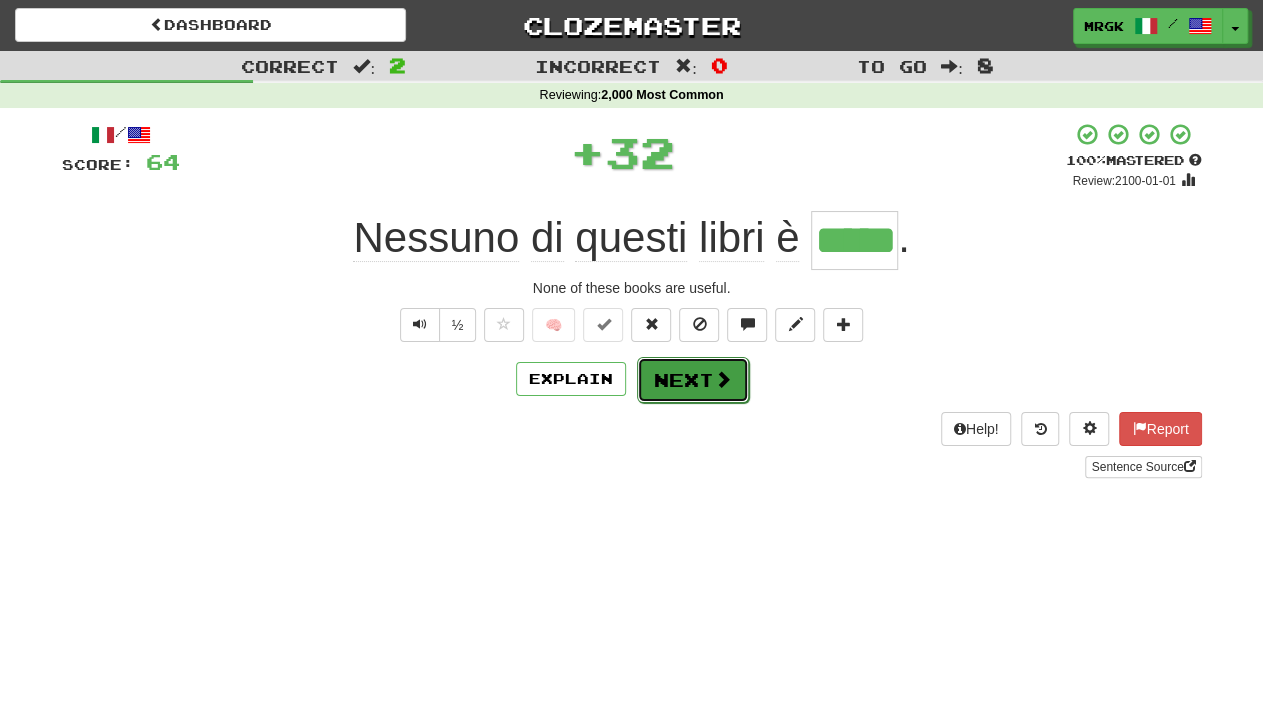 click on "Next" at bounding box center (693, 380) 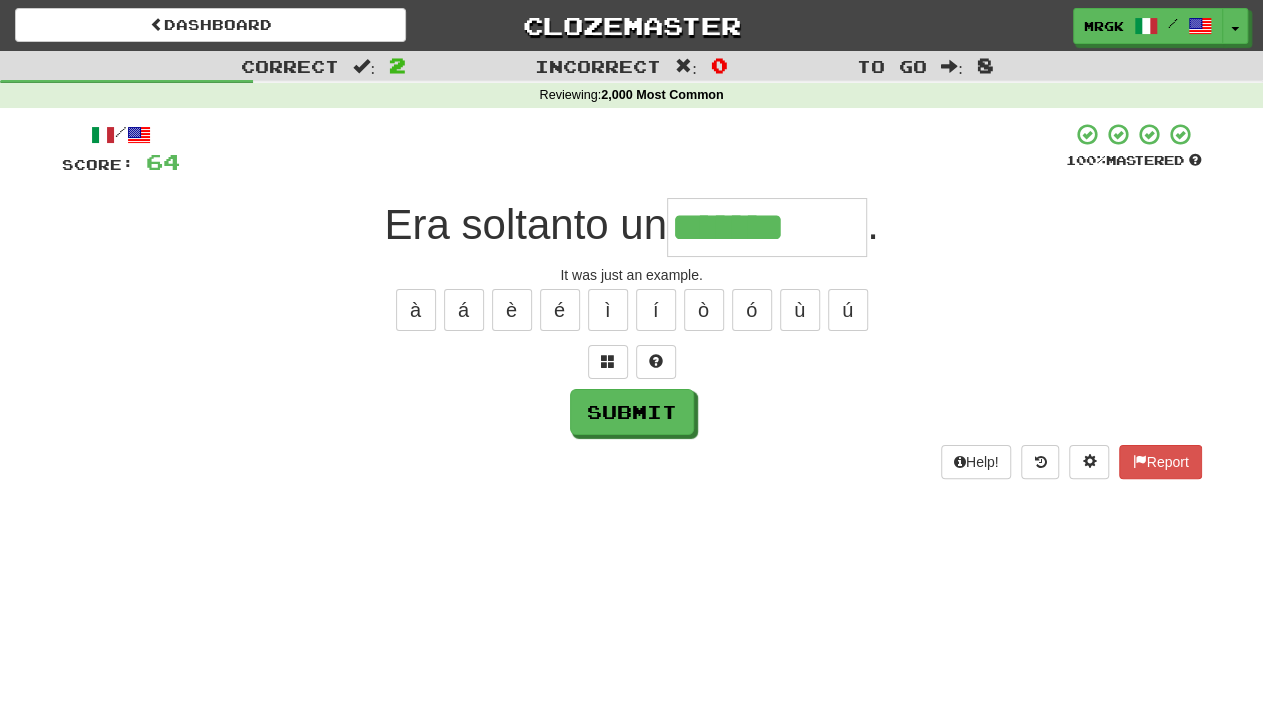 type on "*******" 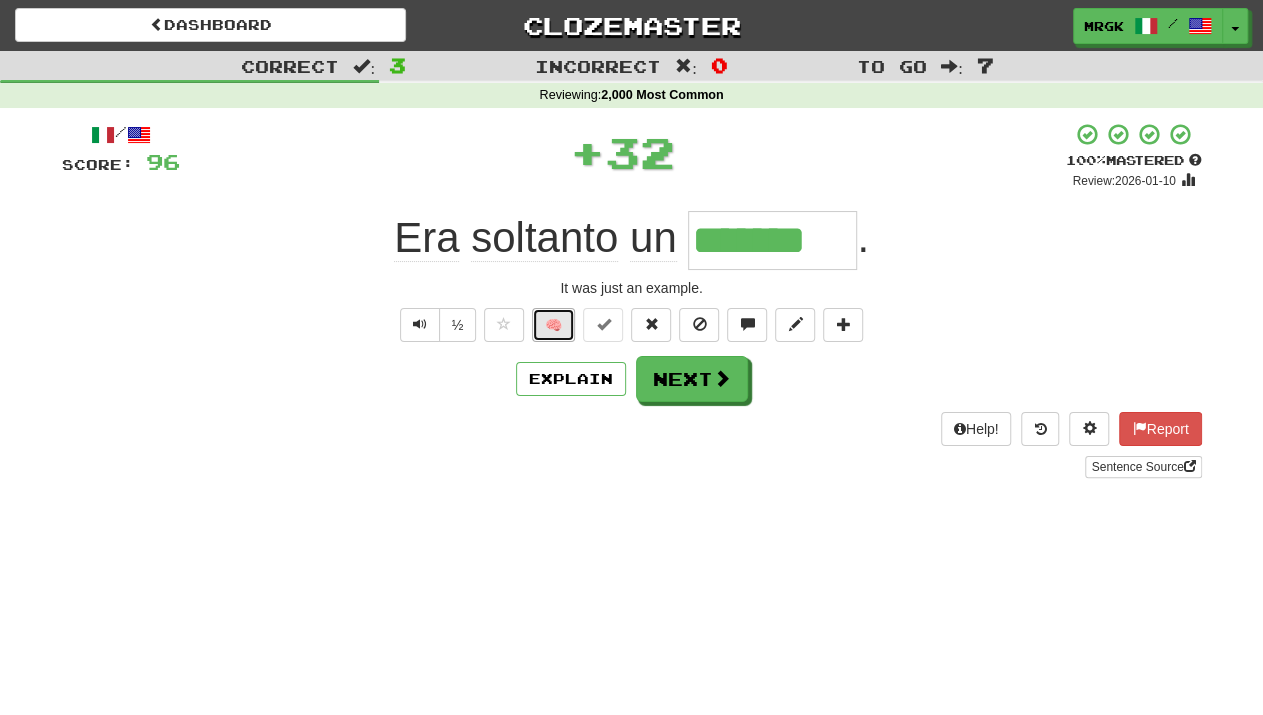 click on "🧠" at bounding box center (553, 325) 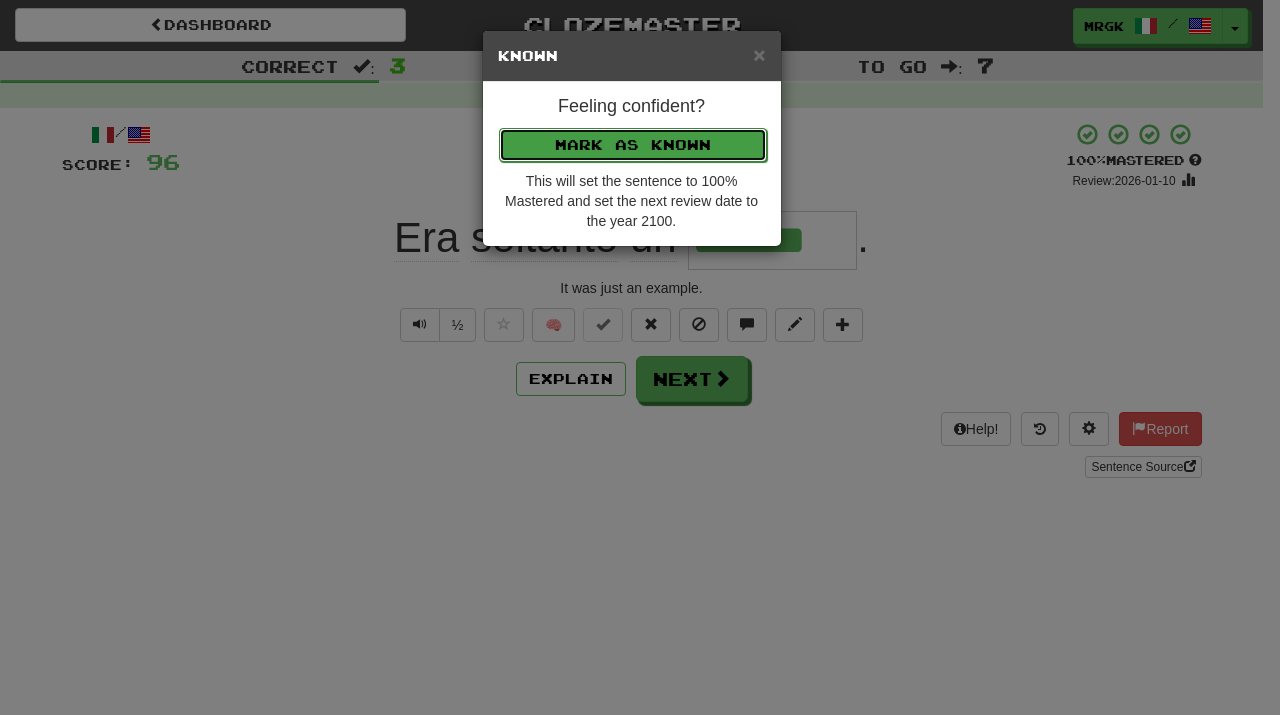 click on "Mark as Known" at bounding box center [633, 145] 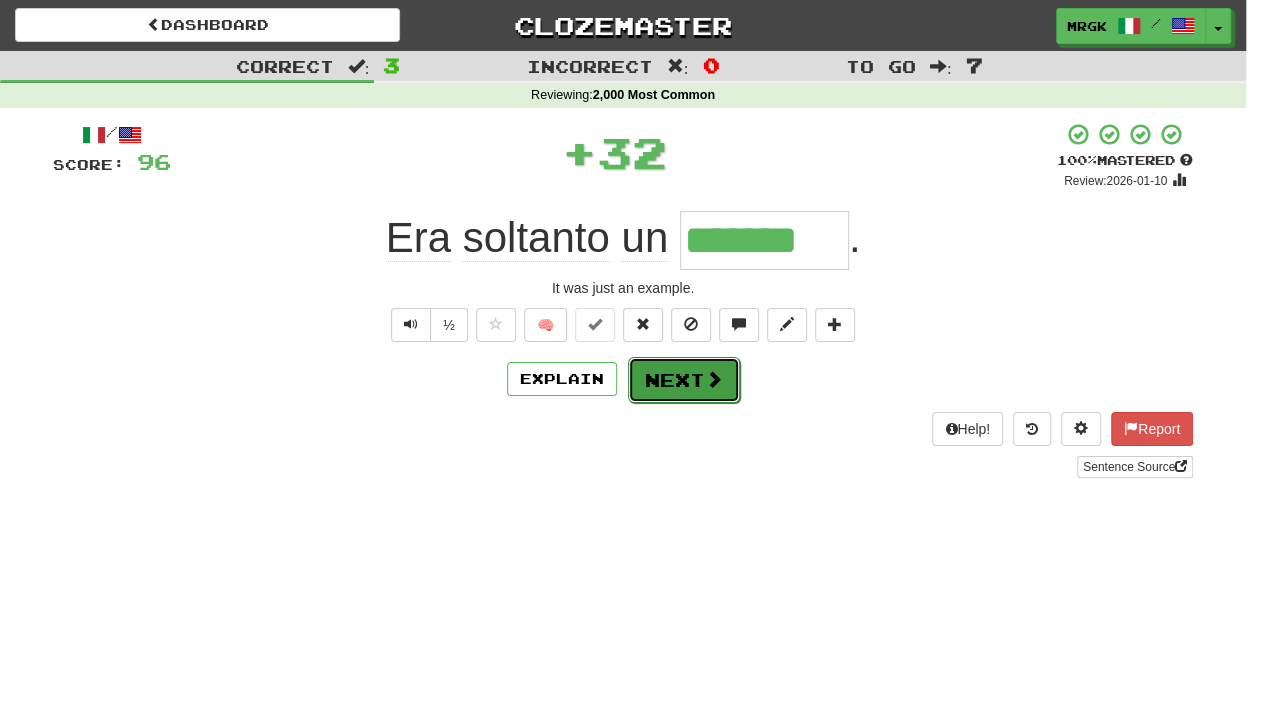 click on "Next" at bounding box center (684, 380) 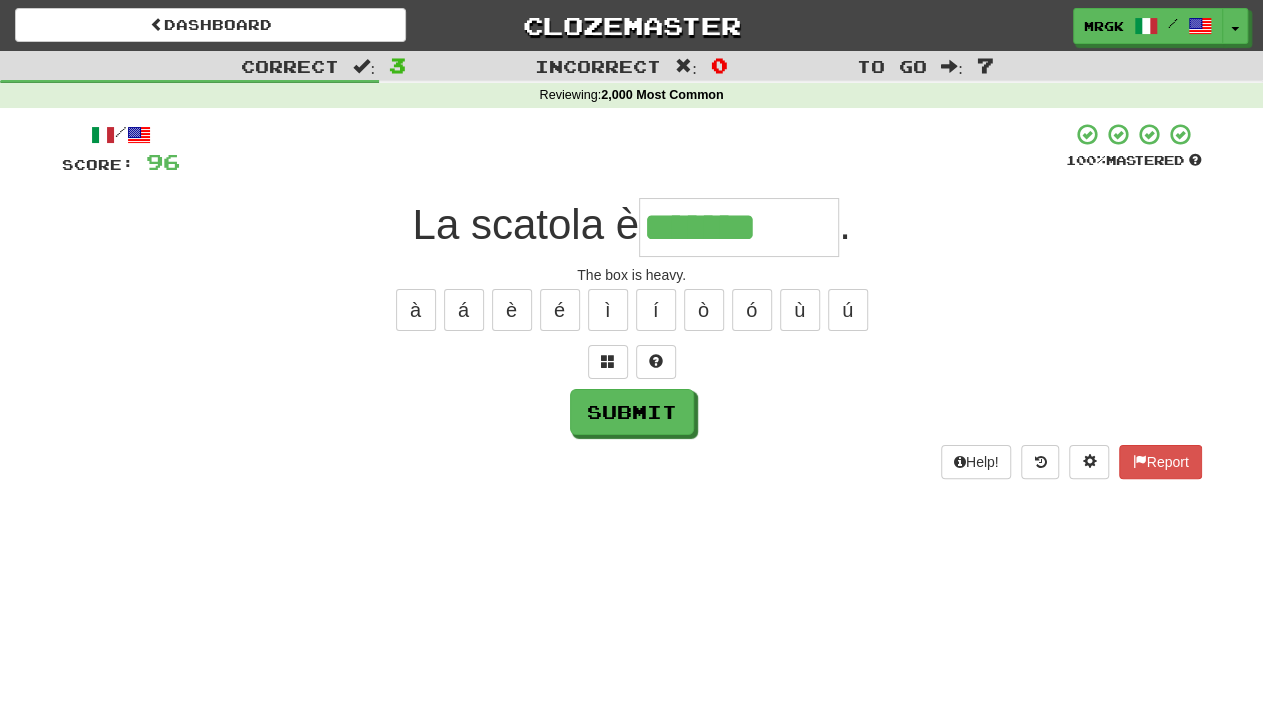 type on "*******" 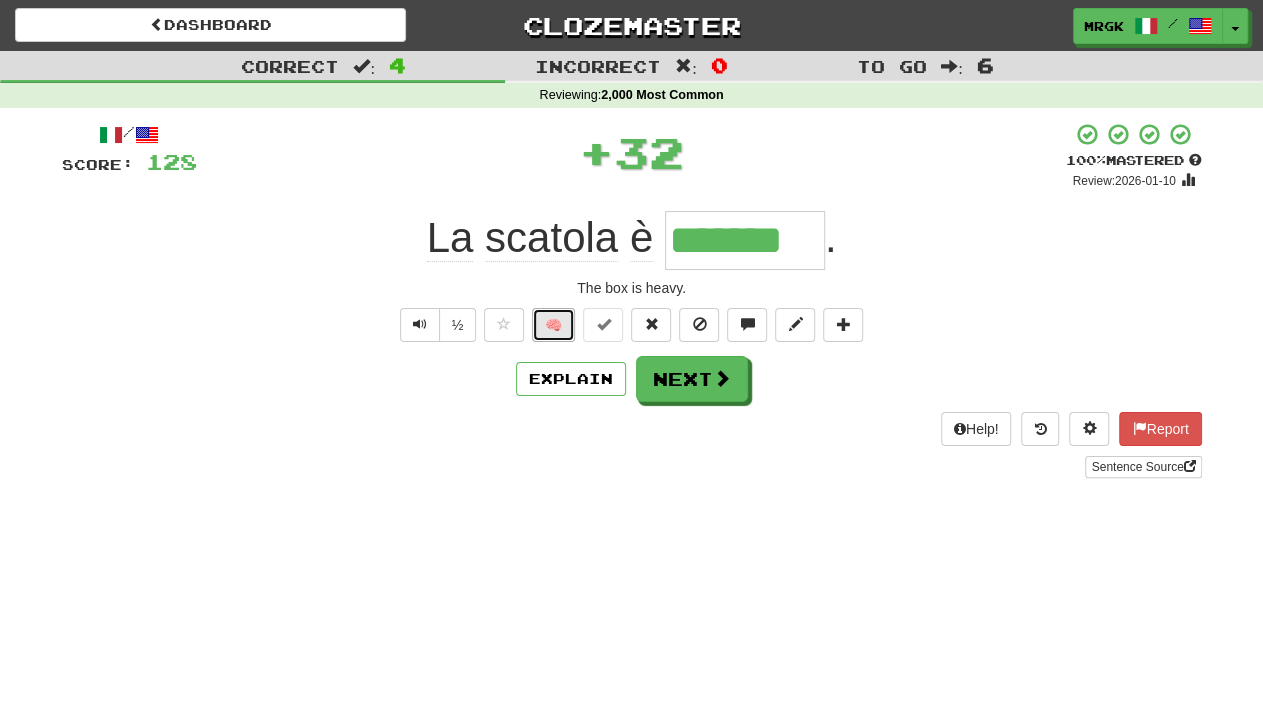click on "🧠" at bounding box center [553, 325] 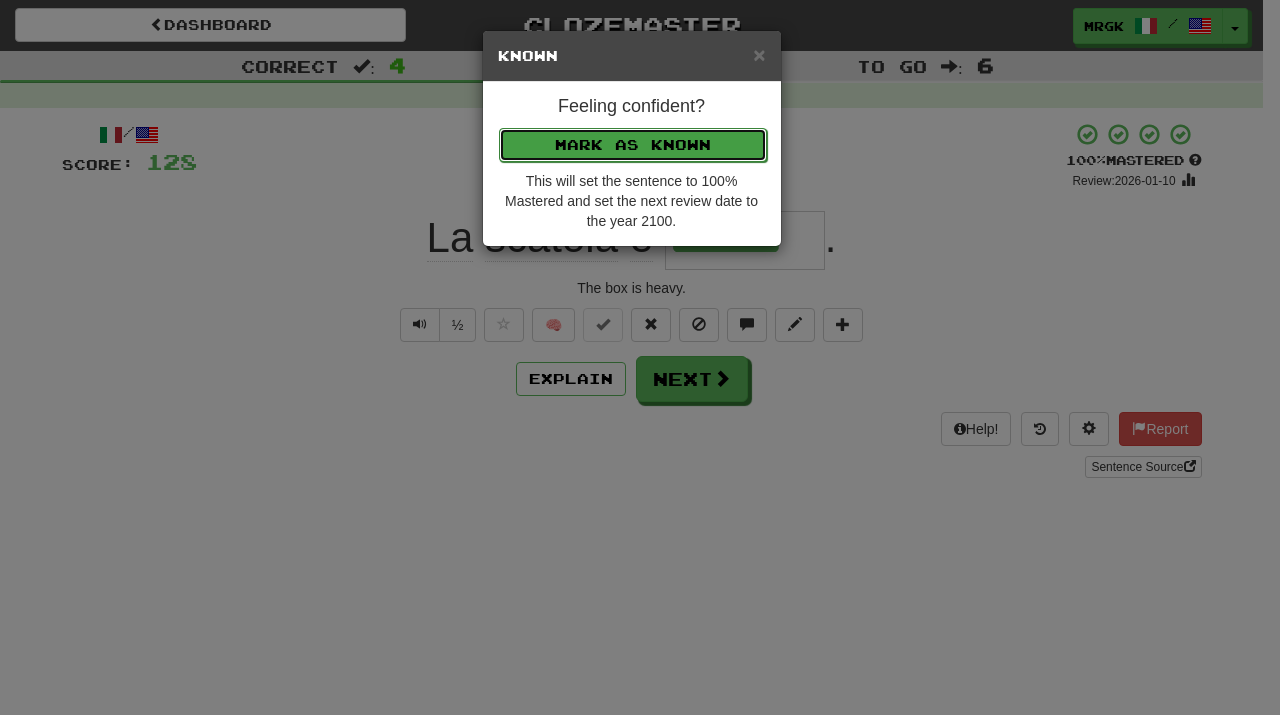 click on "Mark as Known" at bounding box center [633, 145] 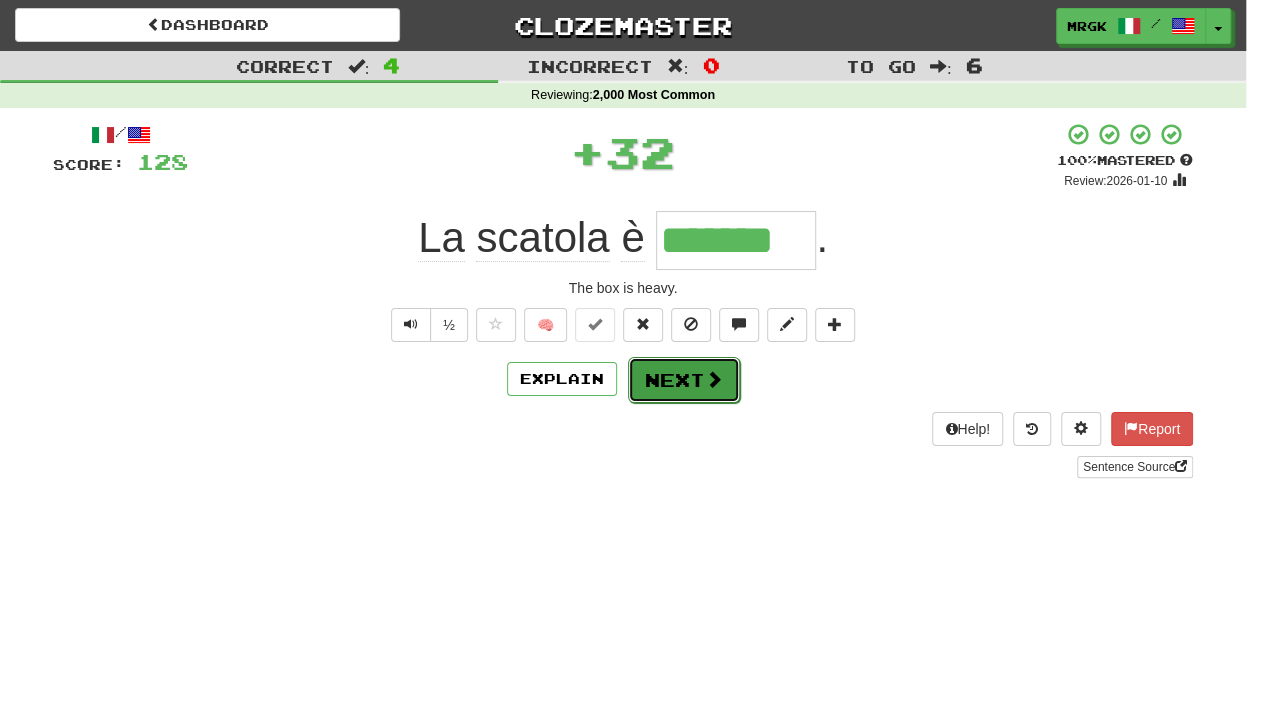 click on "Next" at bounding box center [684, 380] 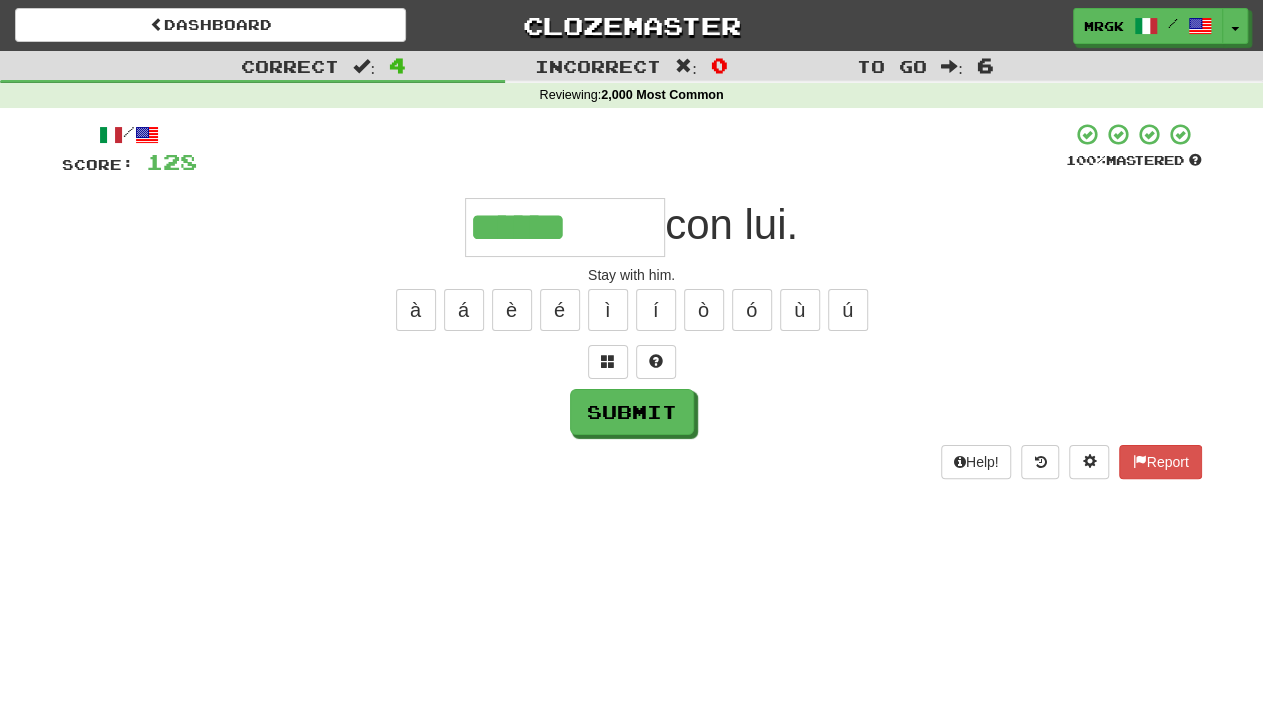 type on "******" 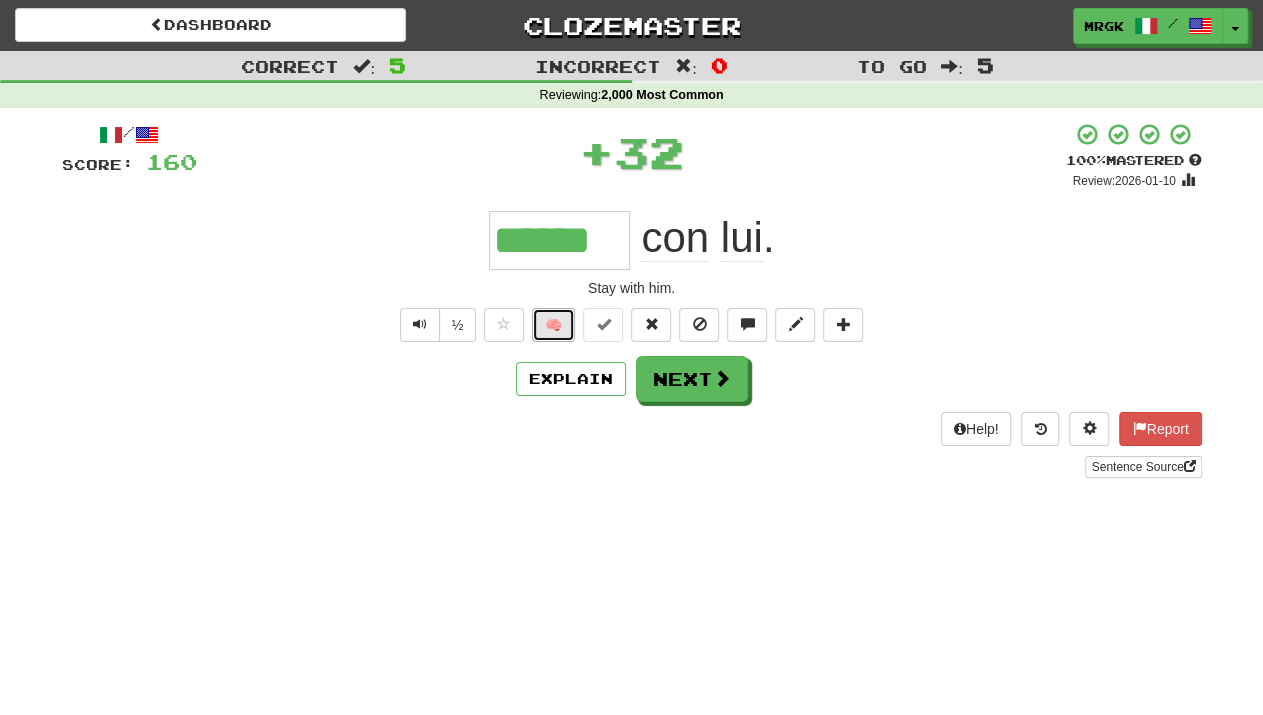 click on "🧠" at bounding box center (553, 325) 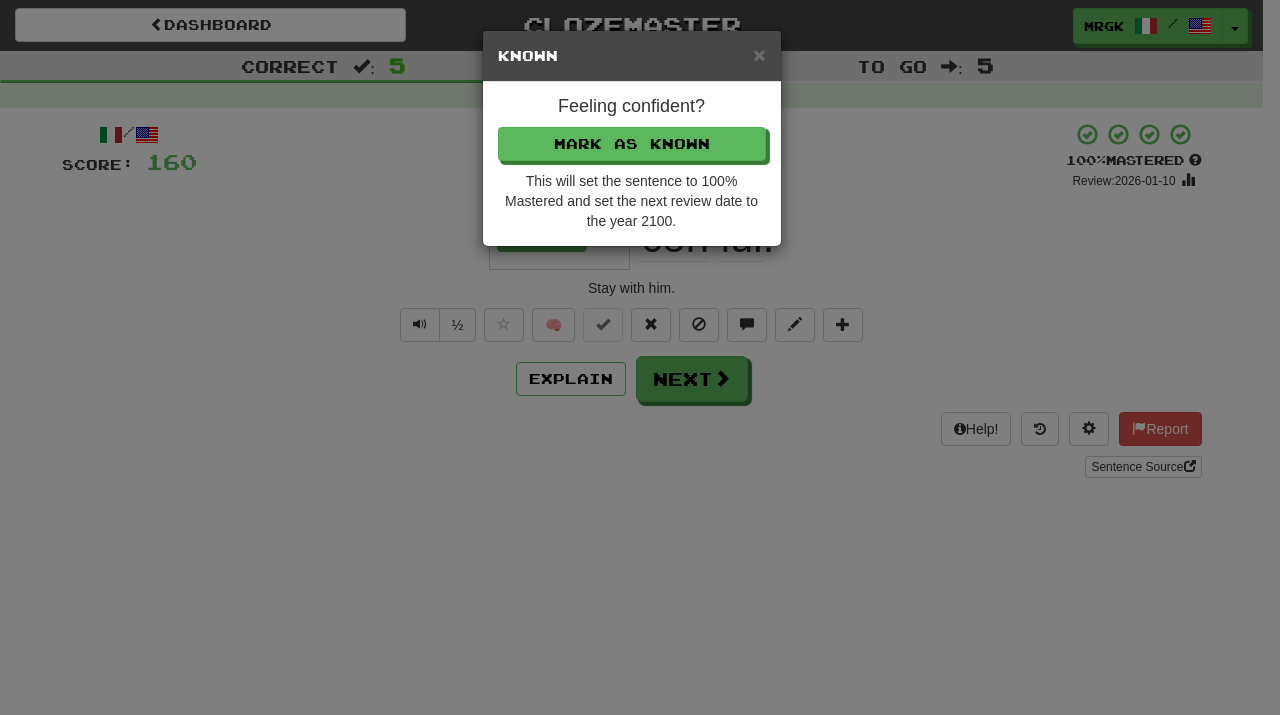 click on "Feeling confident? Mark as Known This will set the sentence to 100% Mastered and set the next review date to the year 2100." at bounding box center [632, 164] 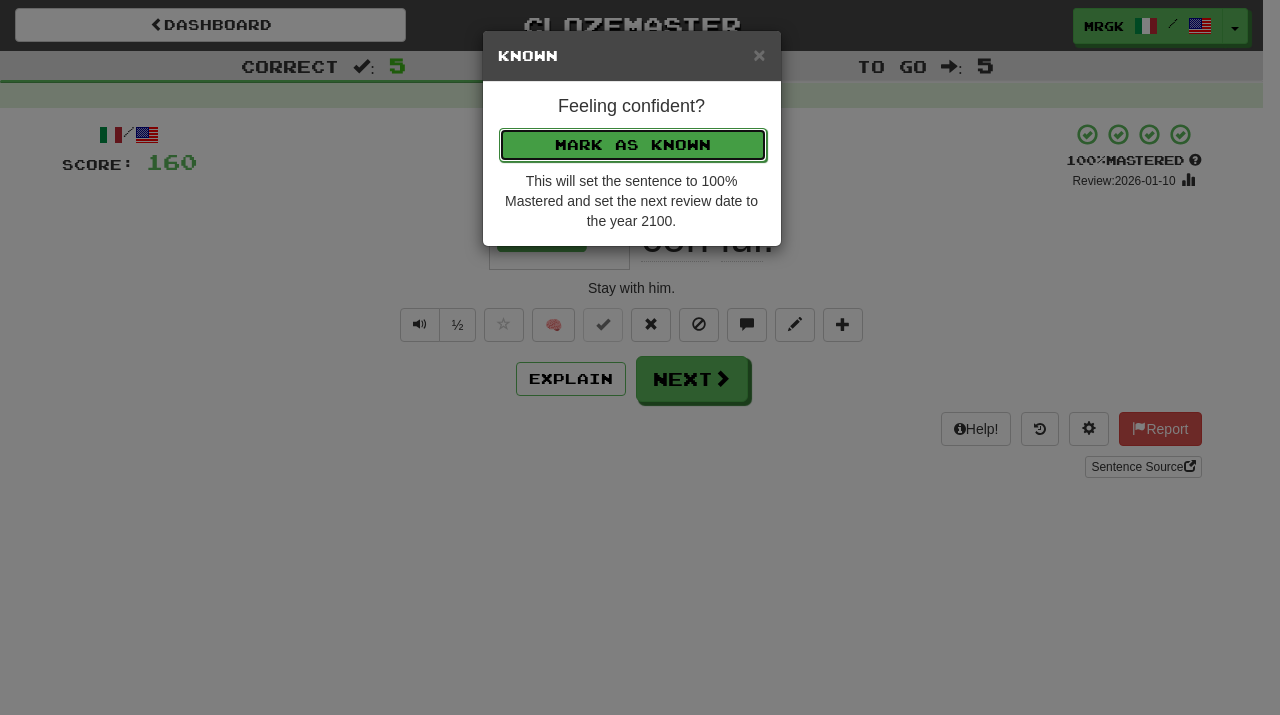 click on "Mark as Known" at bounding box center (633, 145) 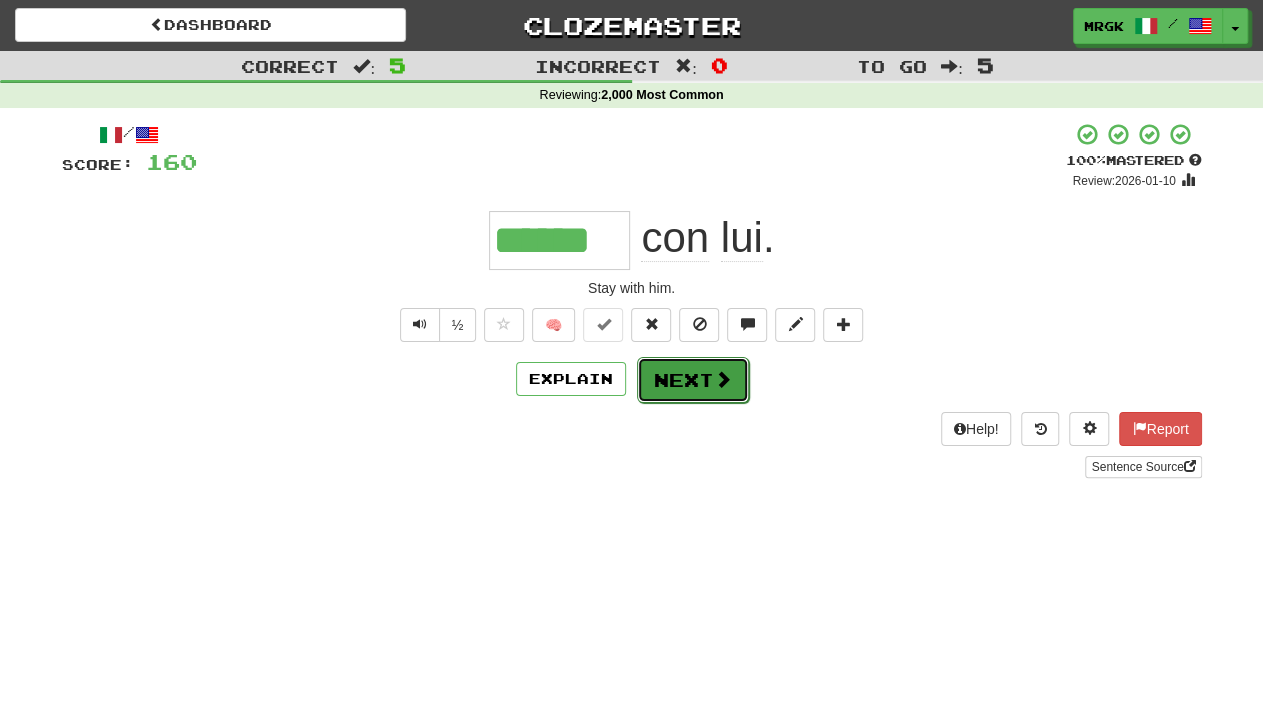 click on "Next" at bounding box center [693, 380] 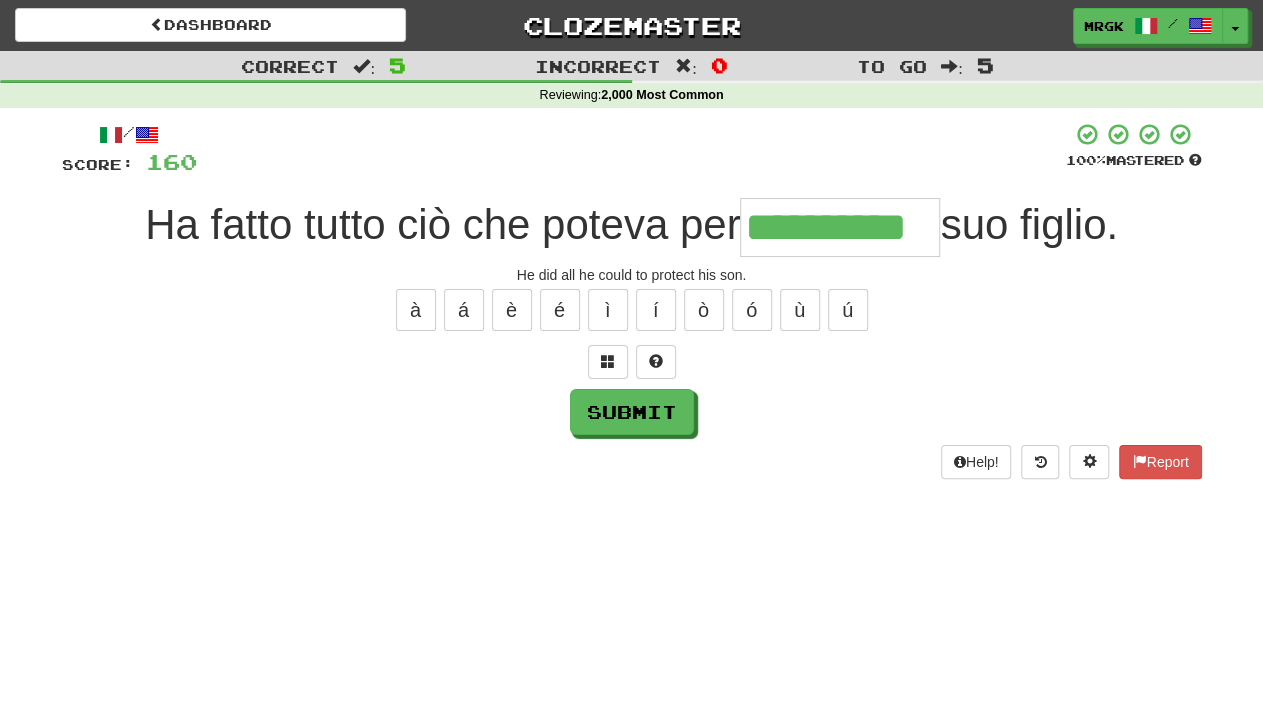 scroll, scrollTop: 0, scrollLeft: 11, axis: horizontal 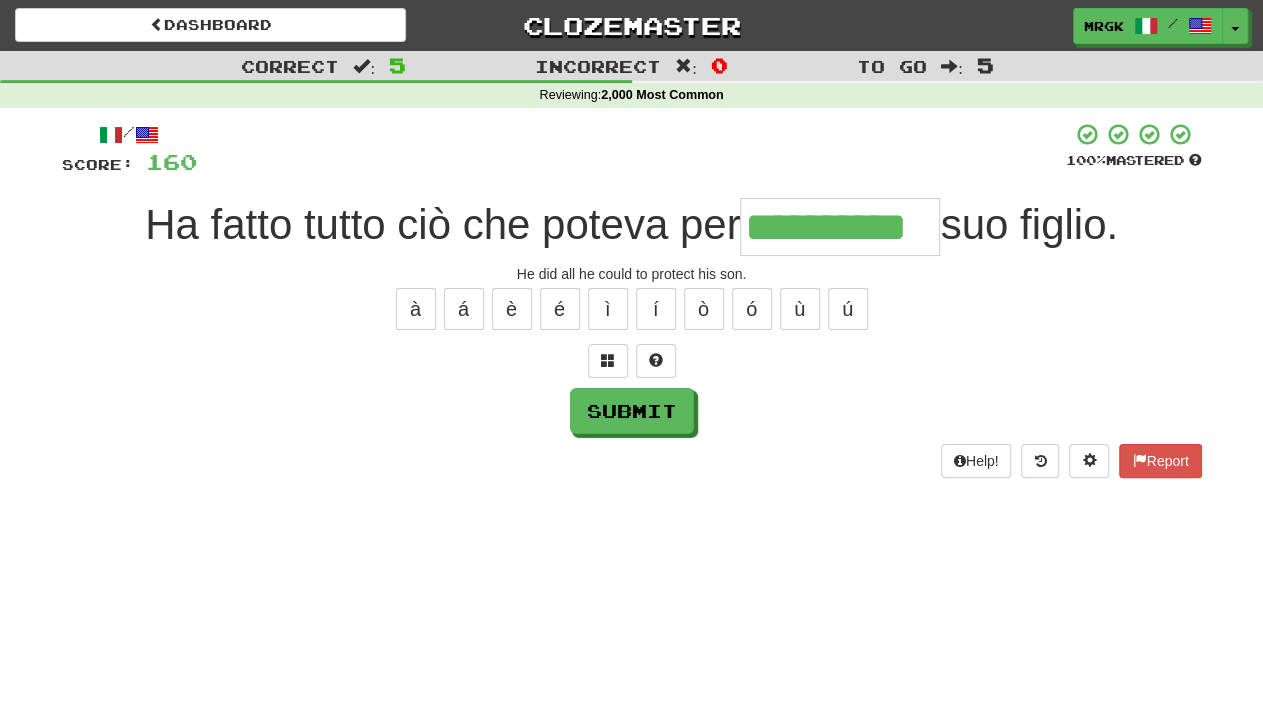 type on "**********" 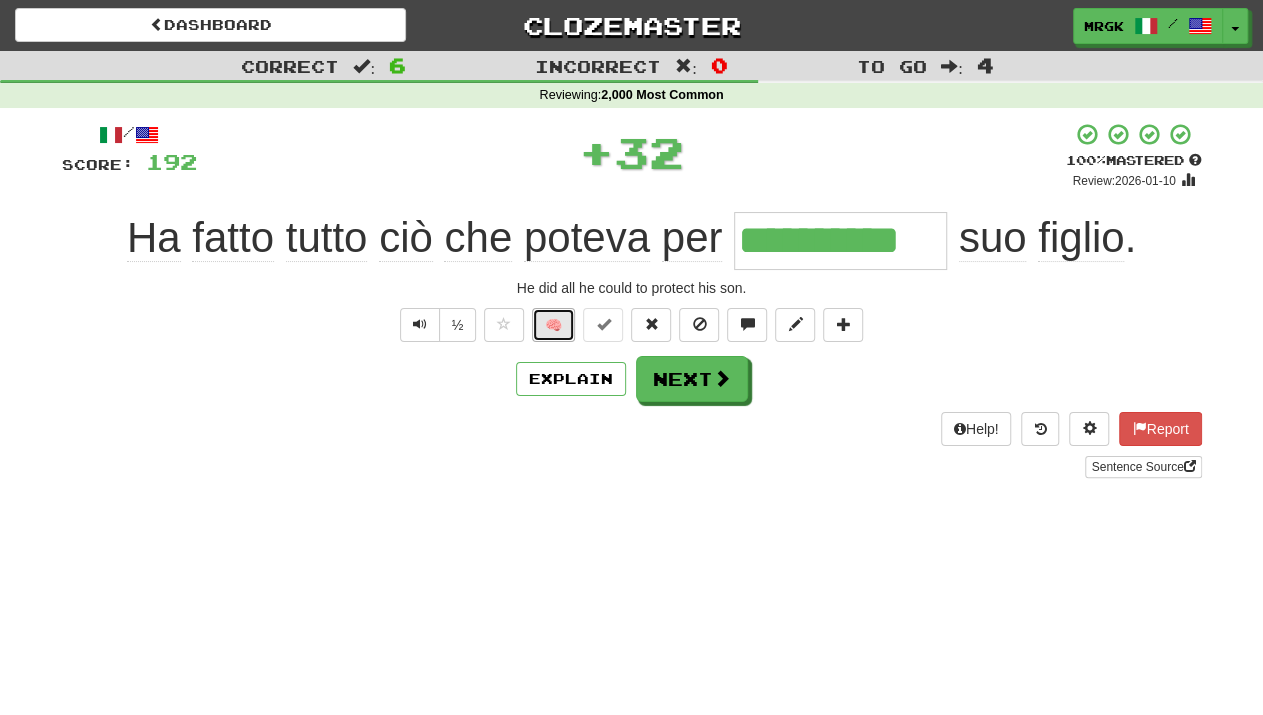 click on "🧠" at bounding box center (553, 325) 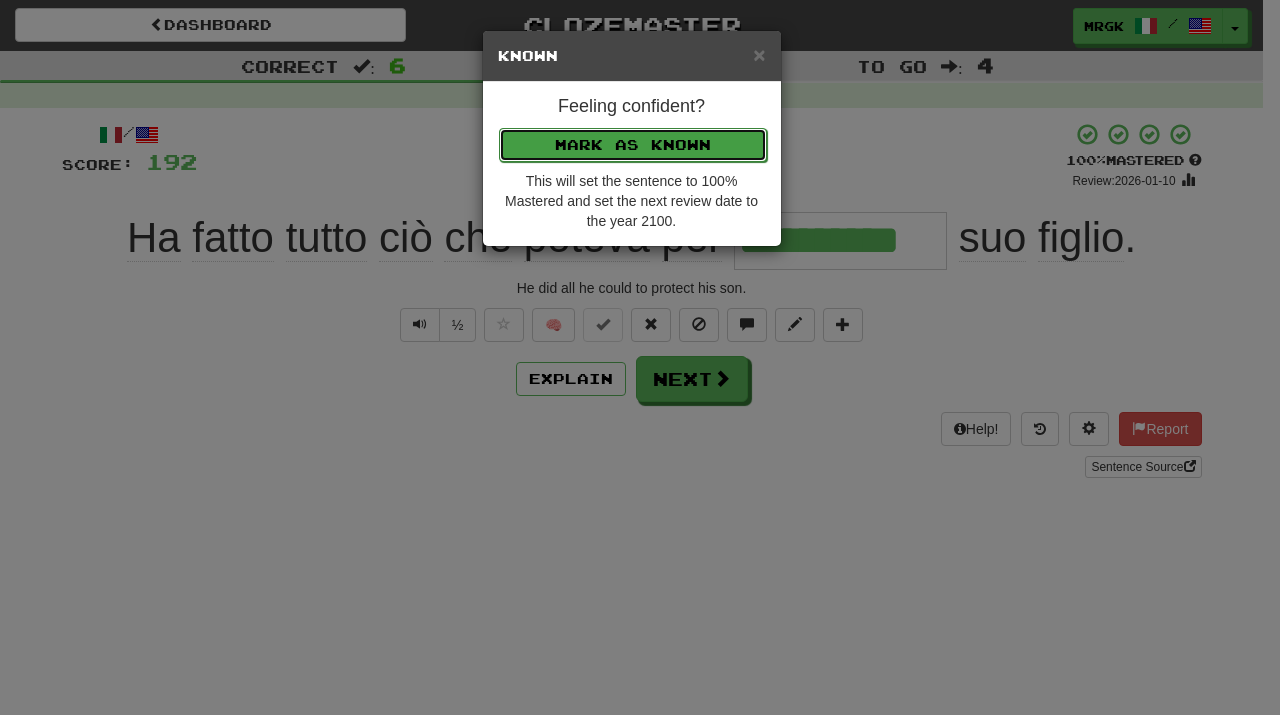 click on "Mark as Known" at bounding box center [633, 145] 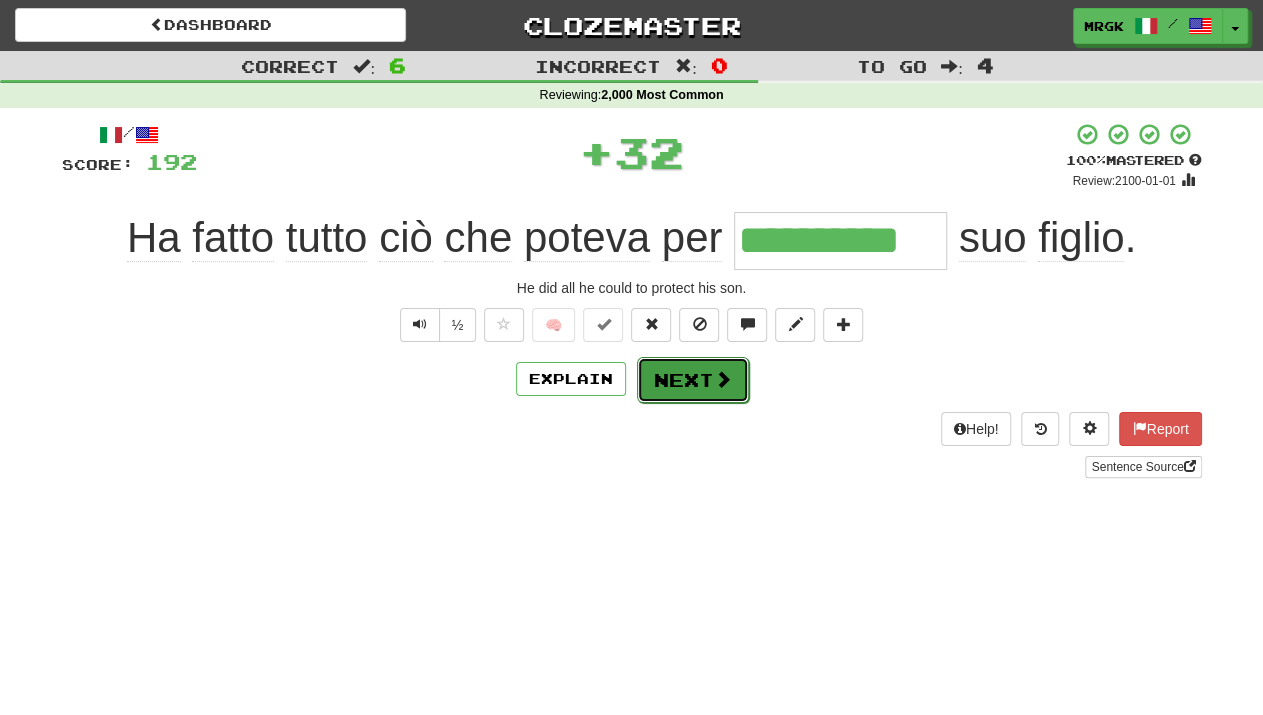 click on "Next" at bounding box center [693, 380] 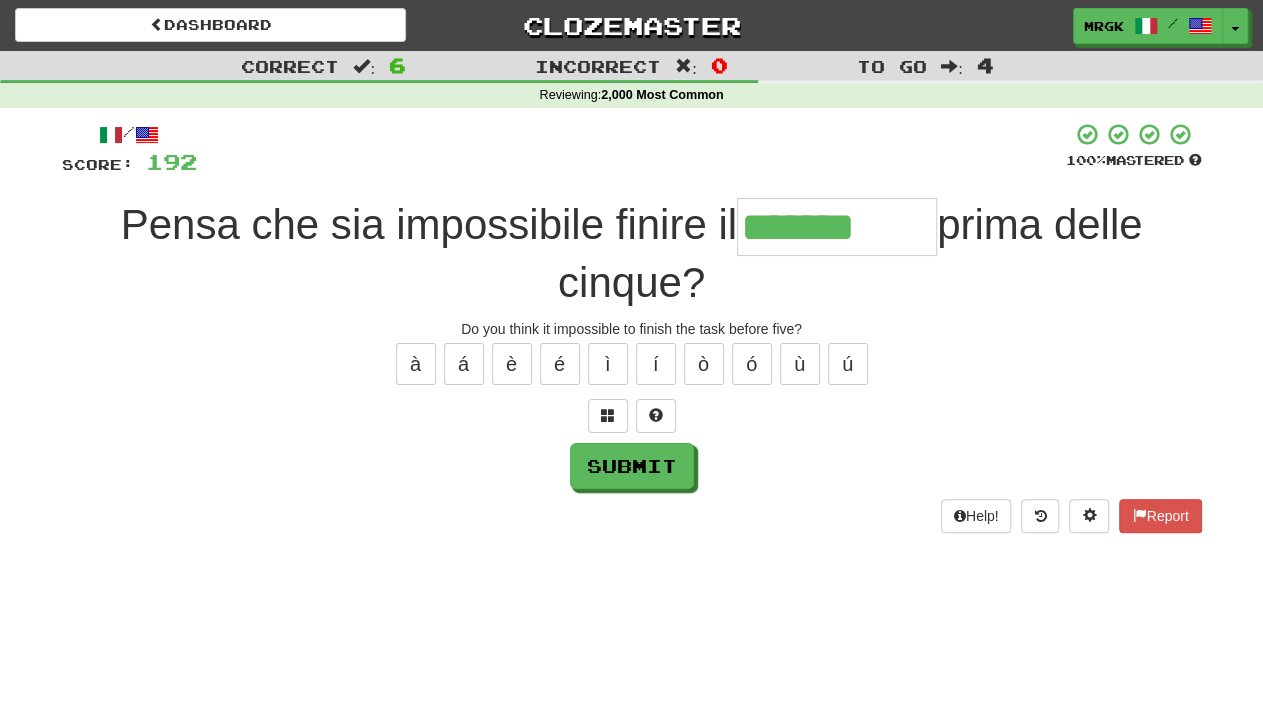 type on "*******" 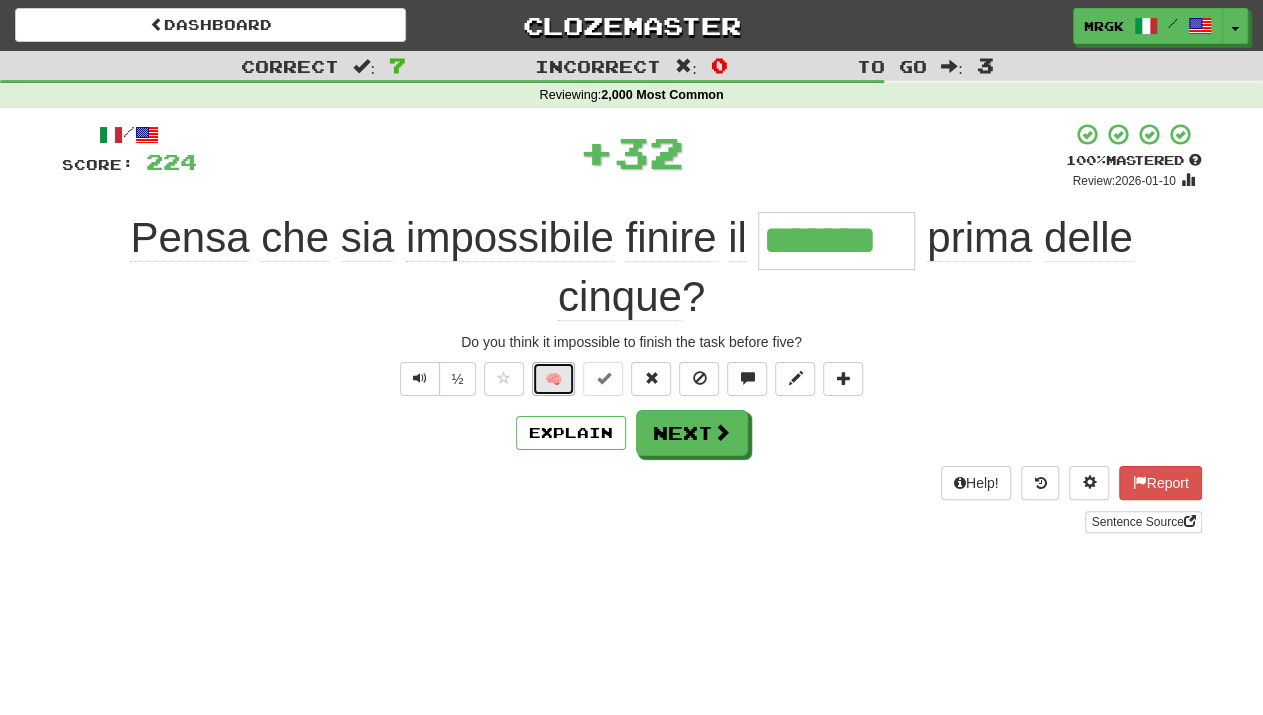 click on "🧠" at bounding box center [553, 379] 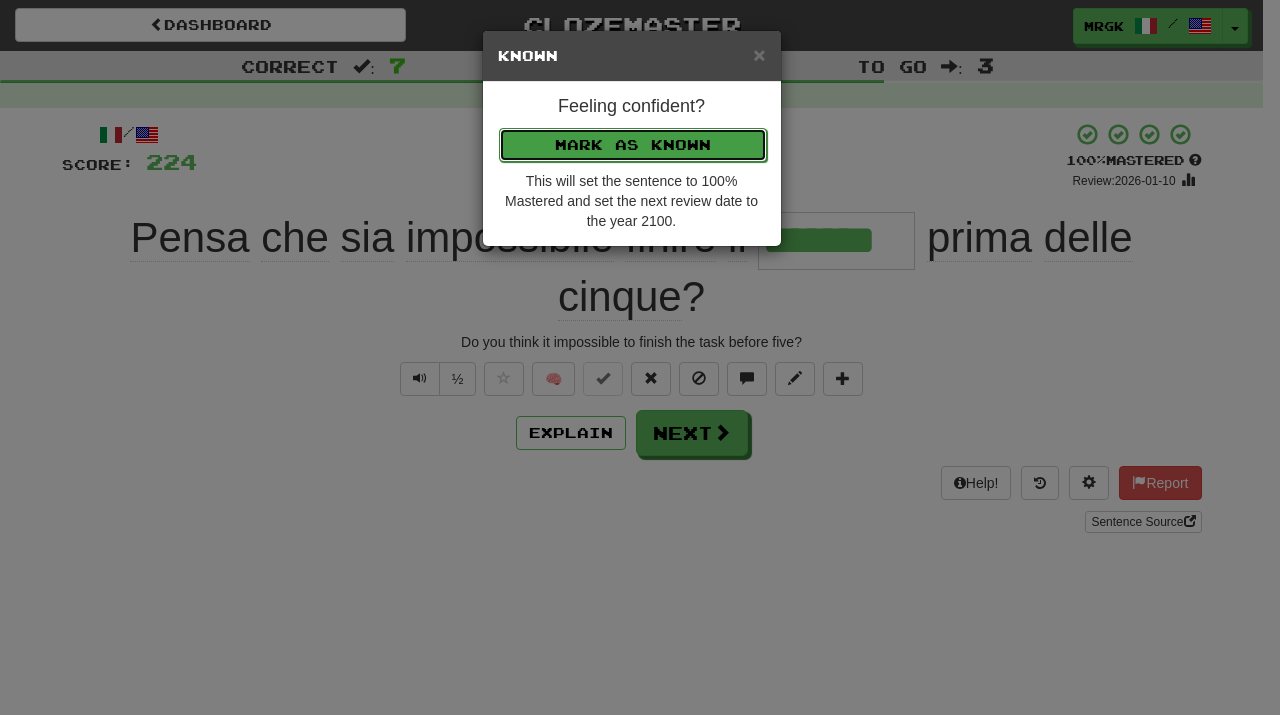 click on "Mark as Known" at bounding box center (633, 145) 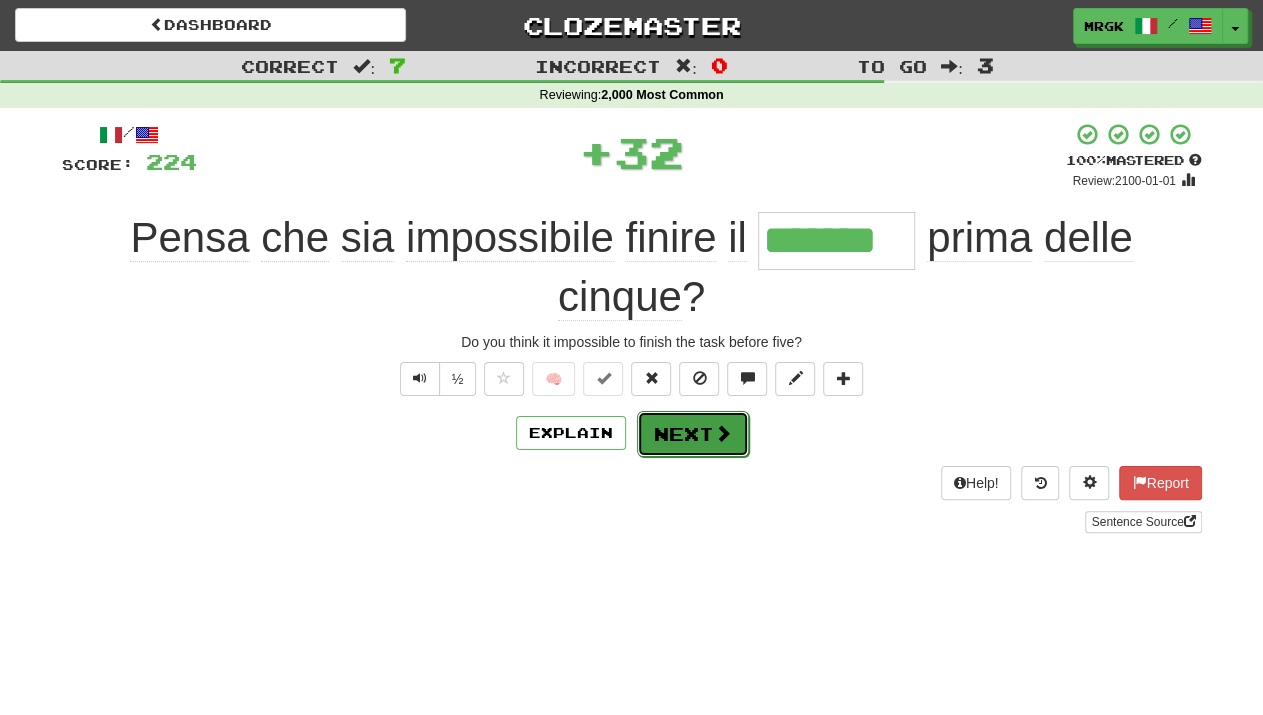click on "Next" at bounding box center [693, 434] 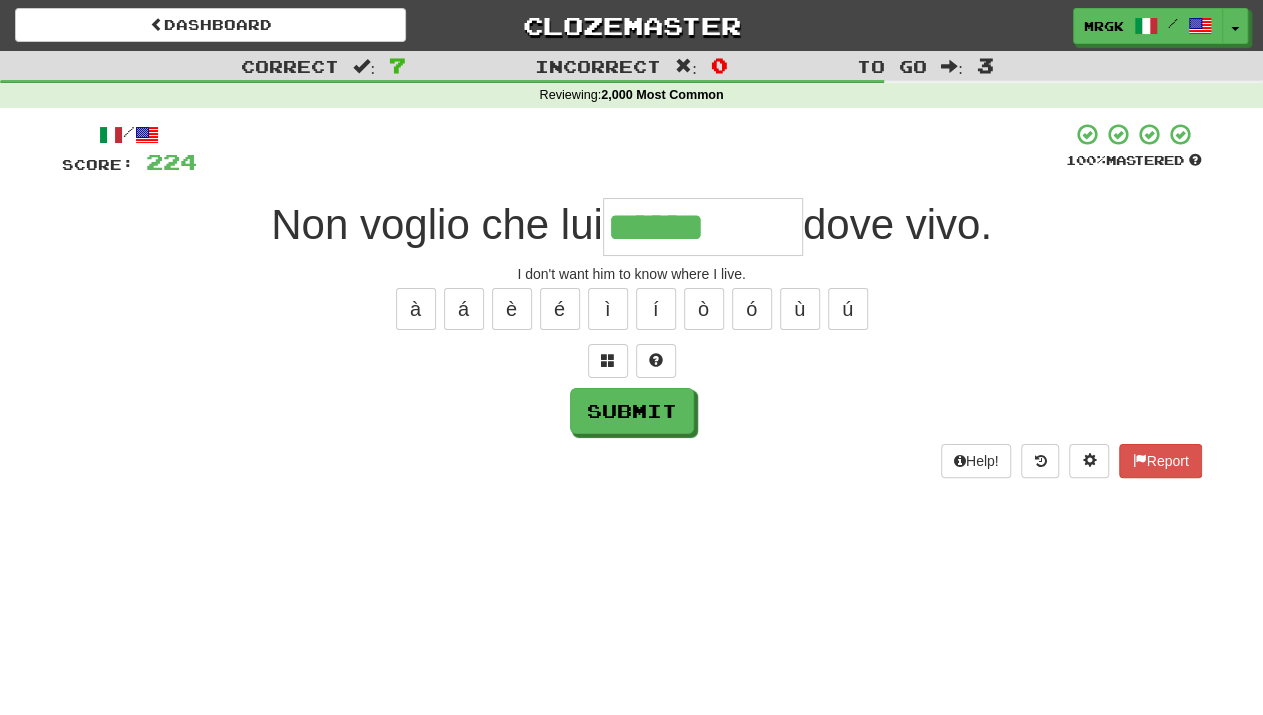 type on "******" 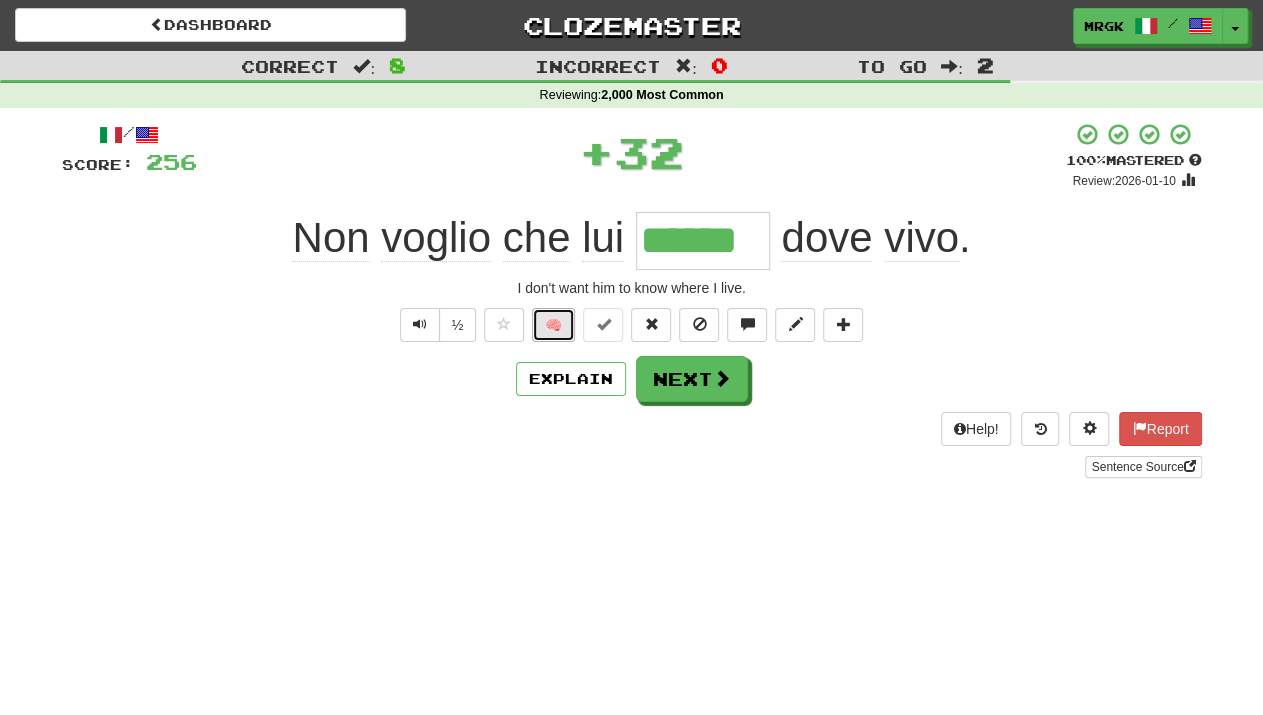 click on "🧠" at bounding box center (553, 325) 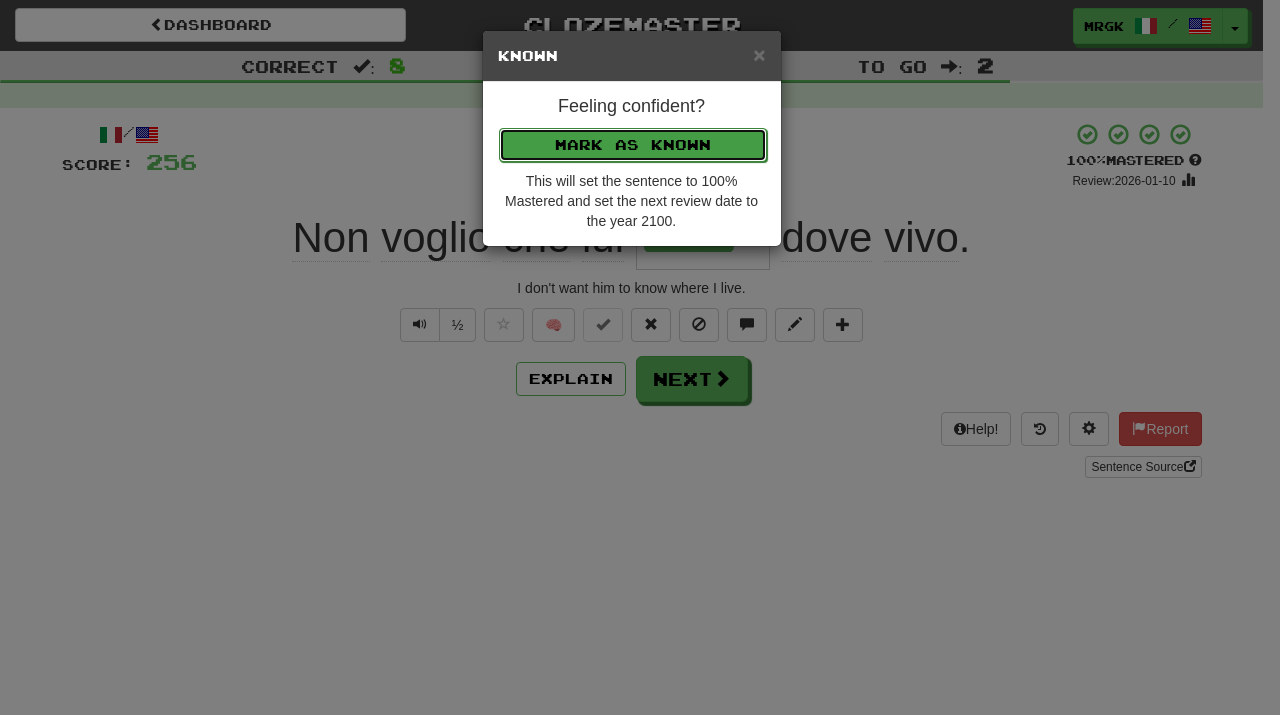 click on "Mark as Known" at bounding box center (633, 145) 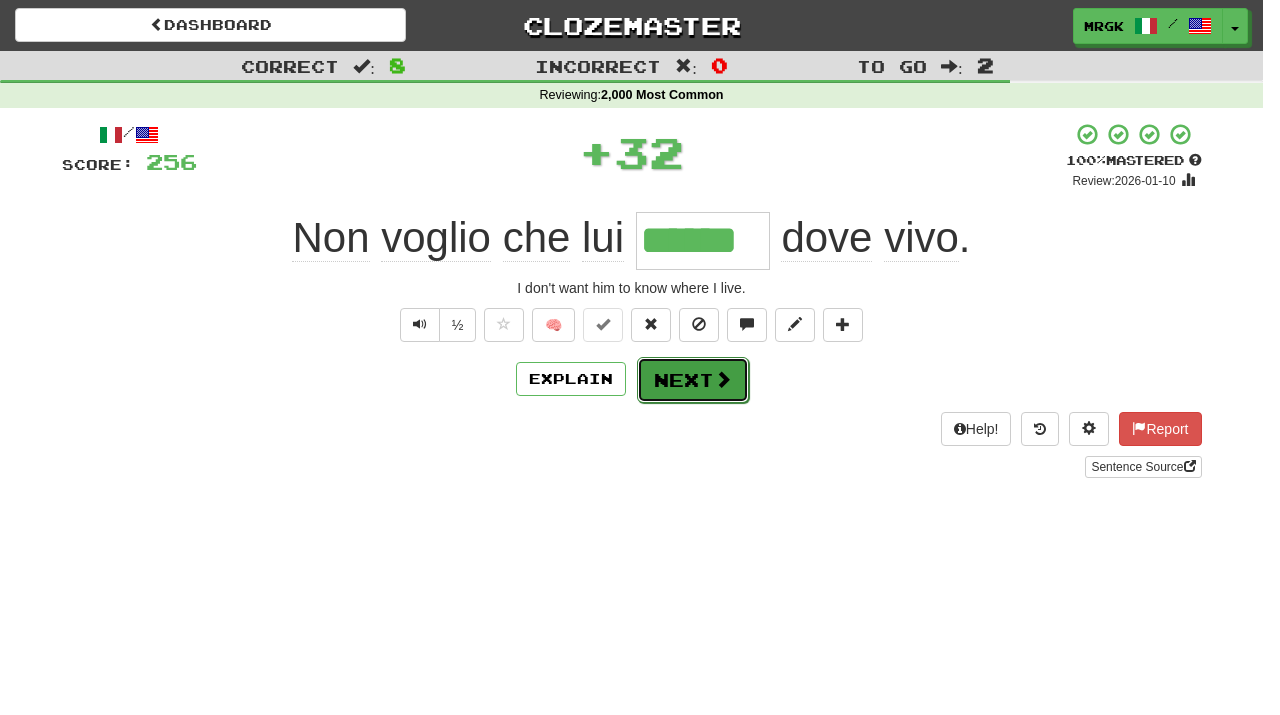 click on "Next" at bounding box center (693, 380) 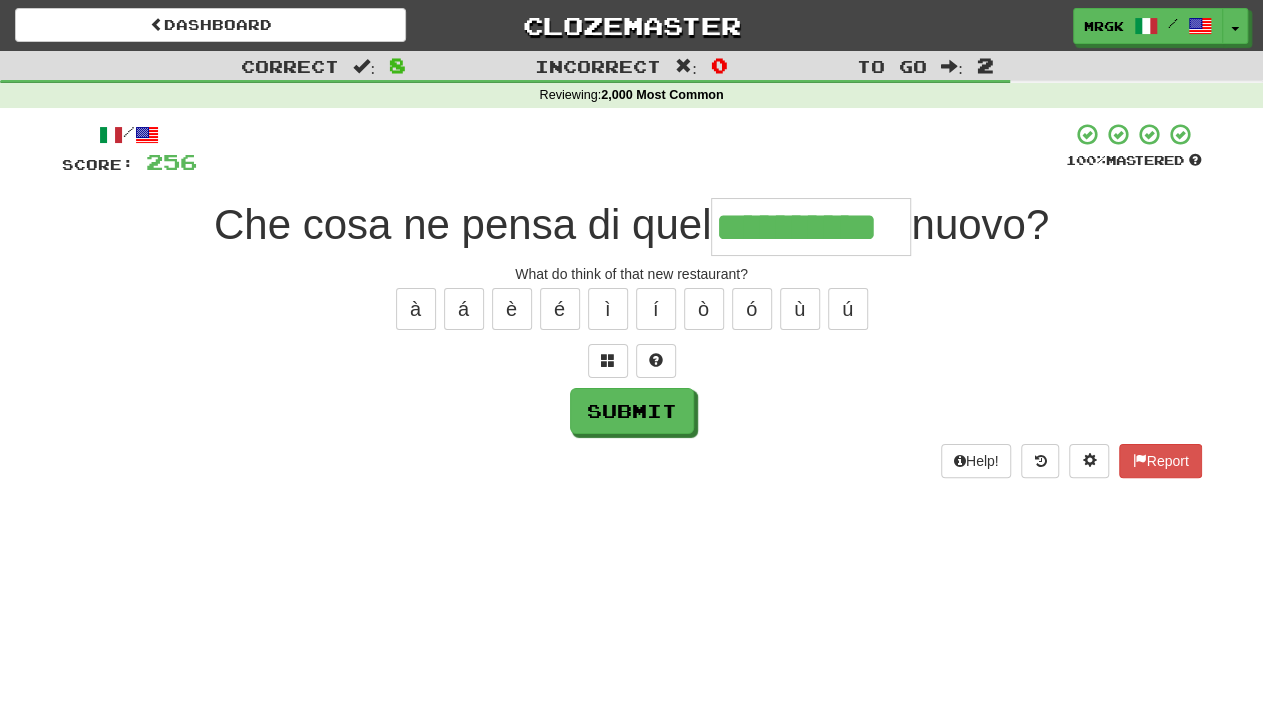 type on "**********" 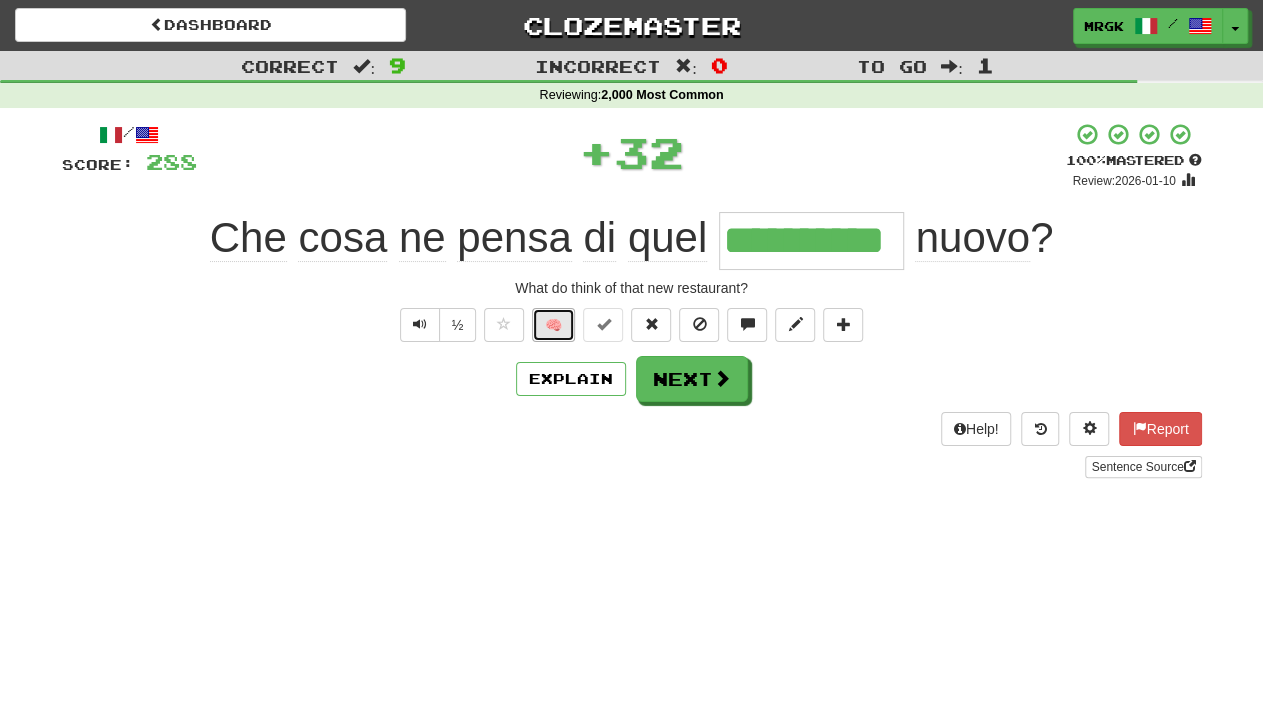 click on "🧠" at bounding box center [553, 325] 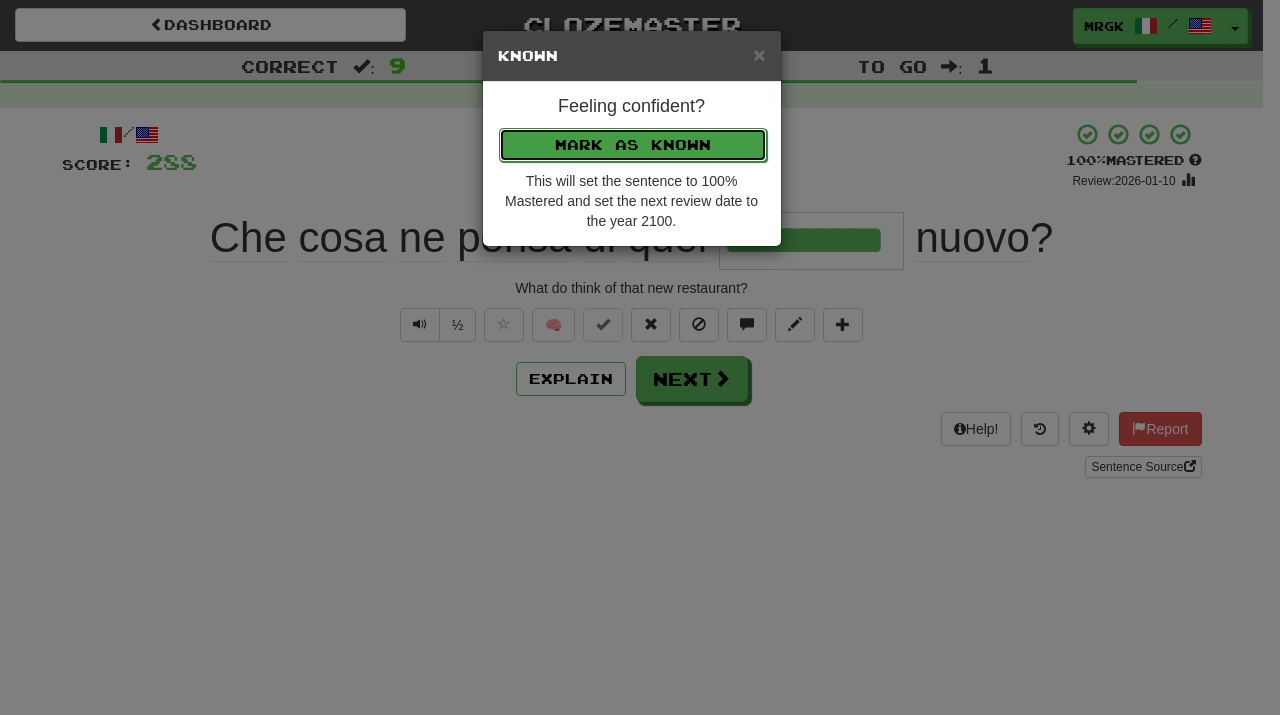 click on "Mark as Known" at bounding box center (633, 145) 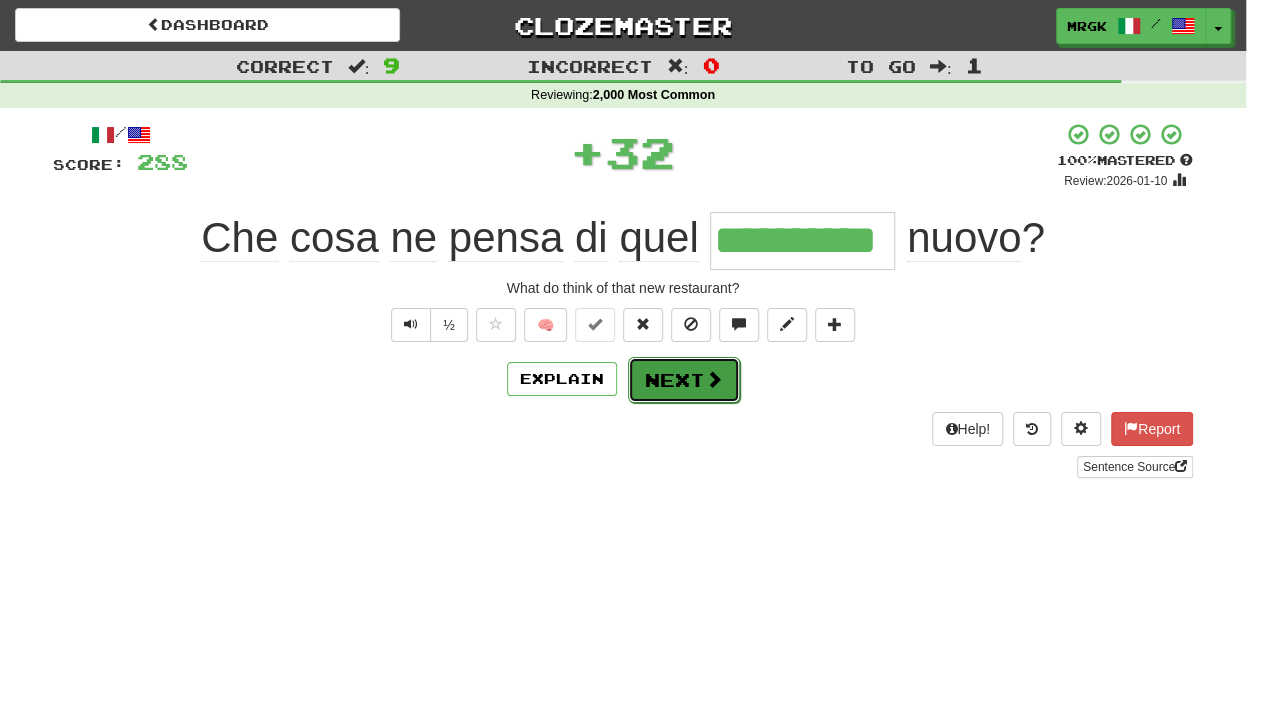 click on "Next" at bounding box center [684, 380] 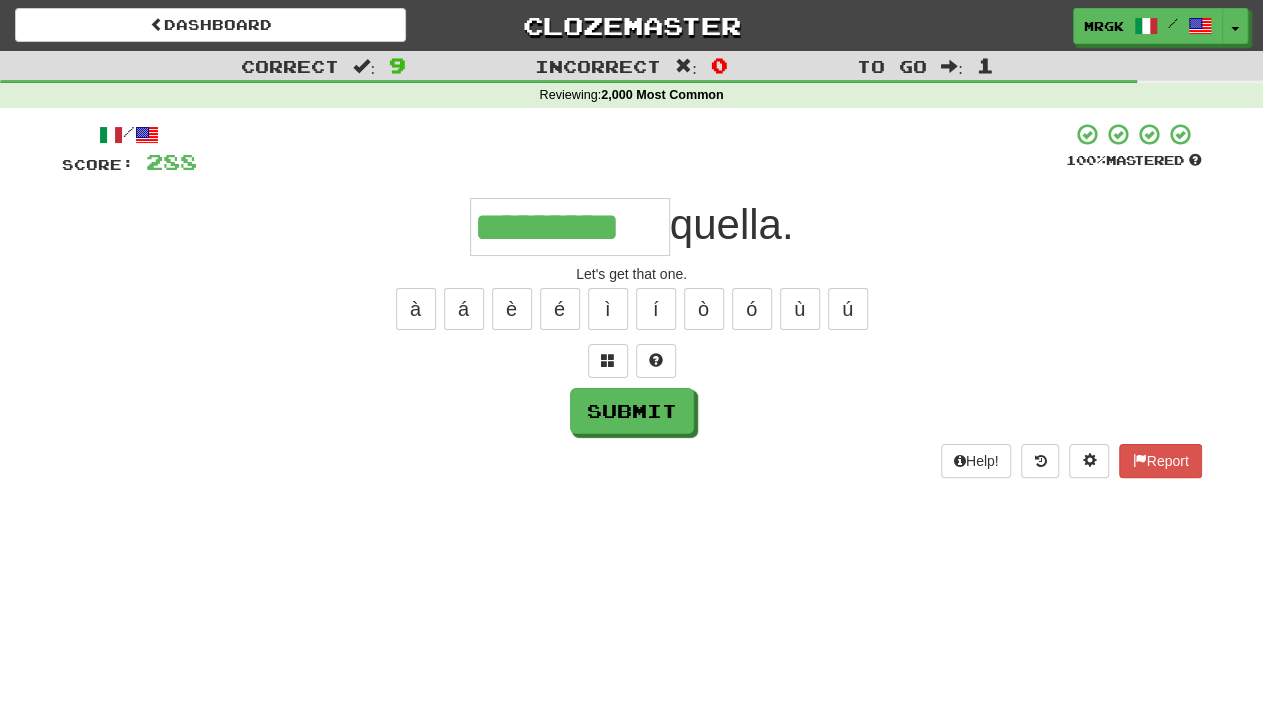 scroll, scrollTop: 0, scrollLeft: 6, axis: horizontal 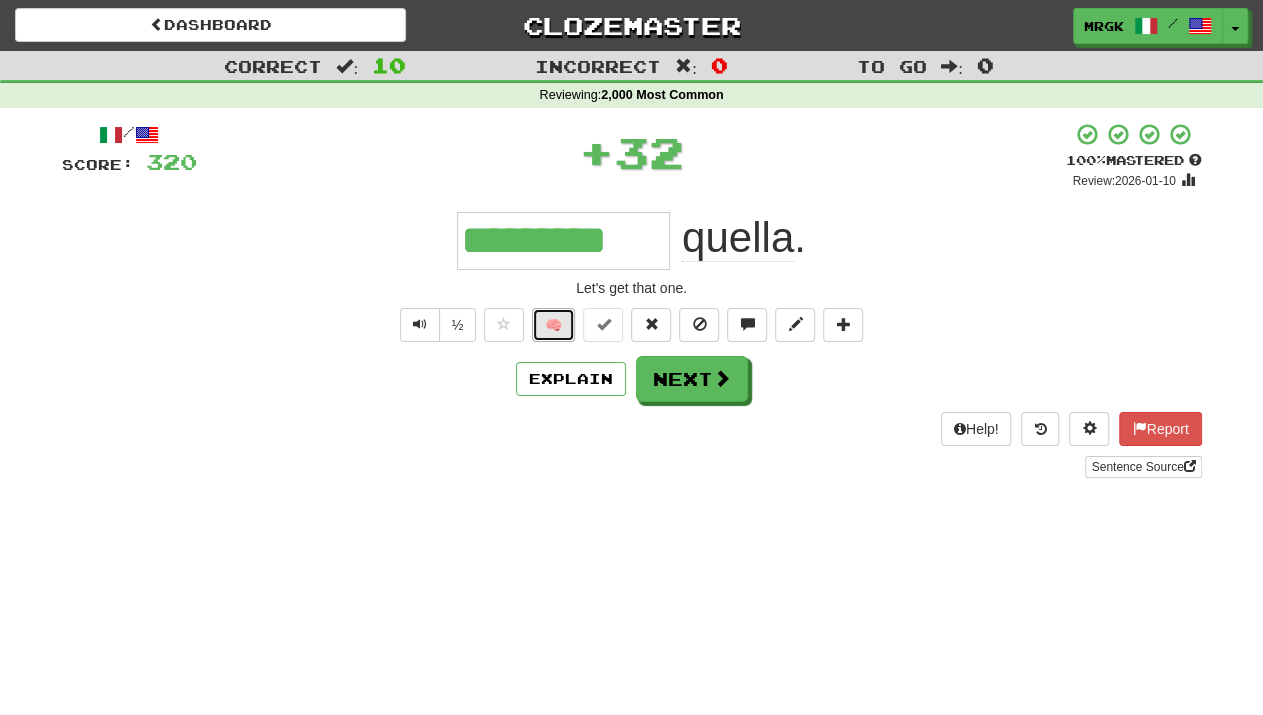 click on "🧠" at bounding box center [553, 325] 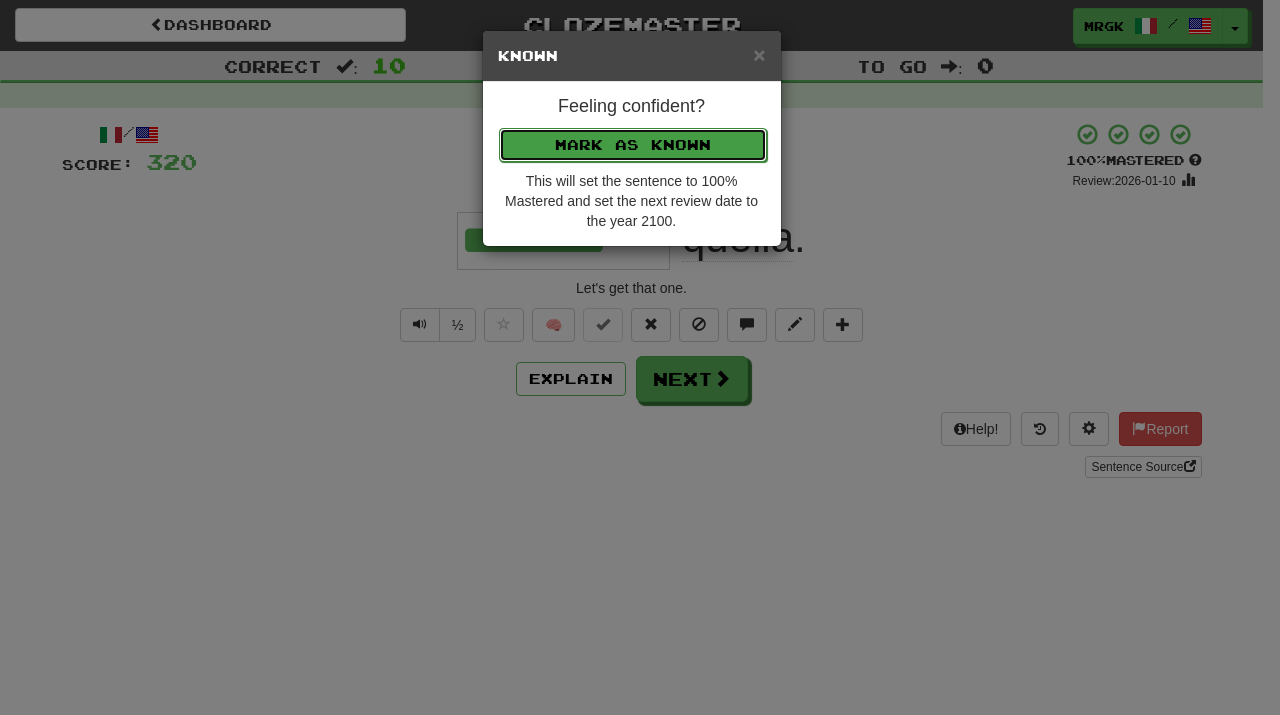 click on "Mark as Known" at bounding box center [633, 145] 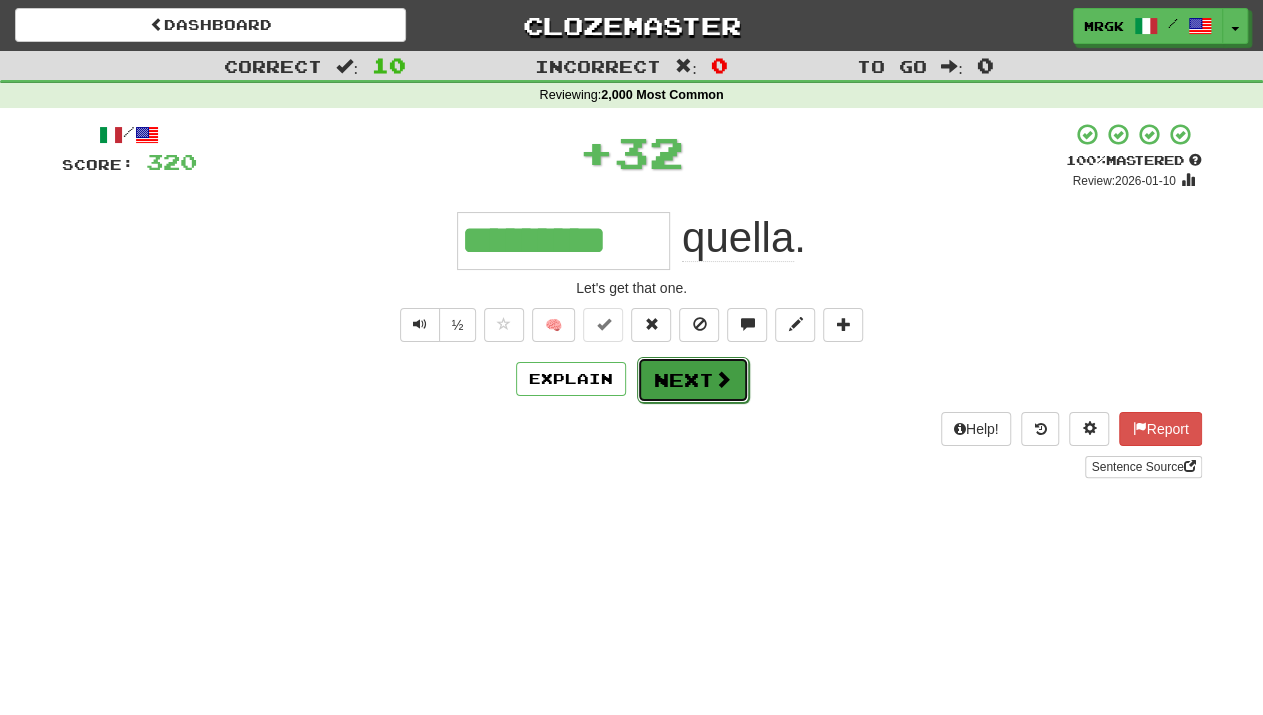 click on "Next" at bounding box center [693, 380] 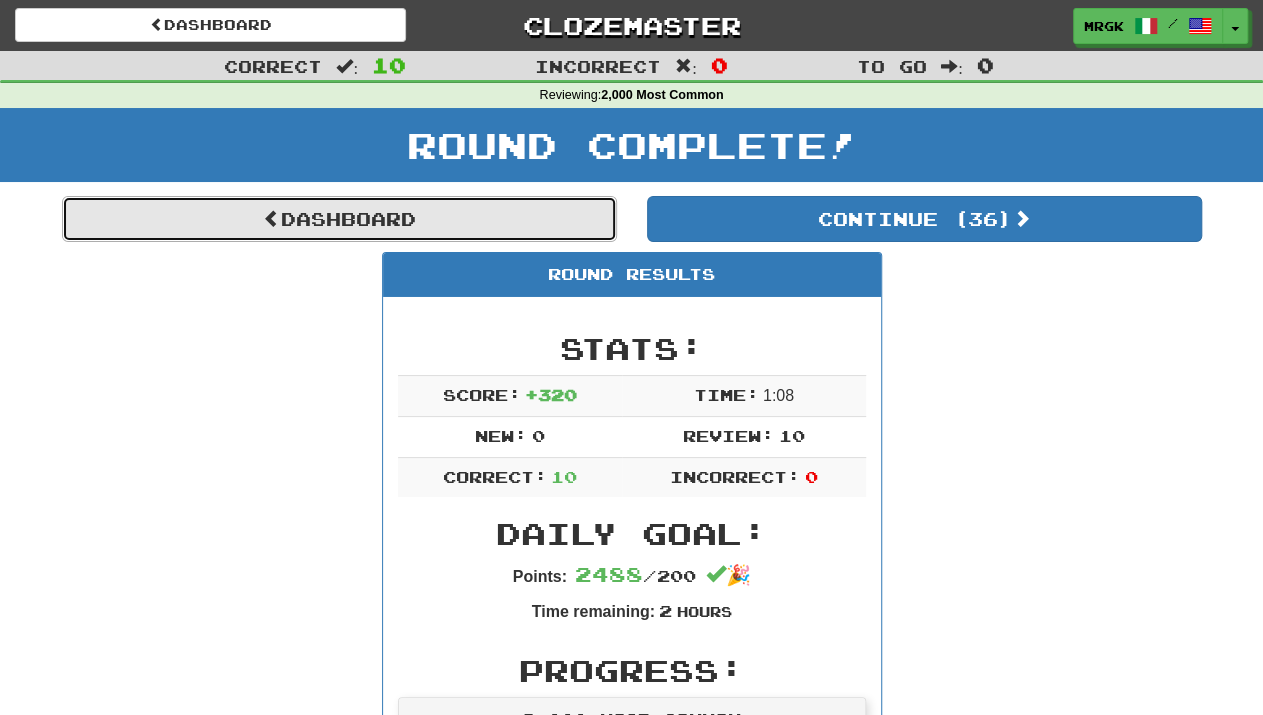 click on "Dashboard" at bounding box center [339, 219] 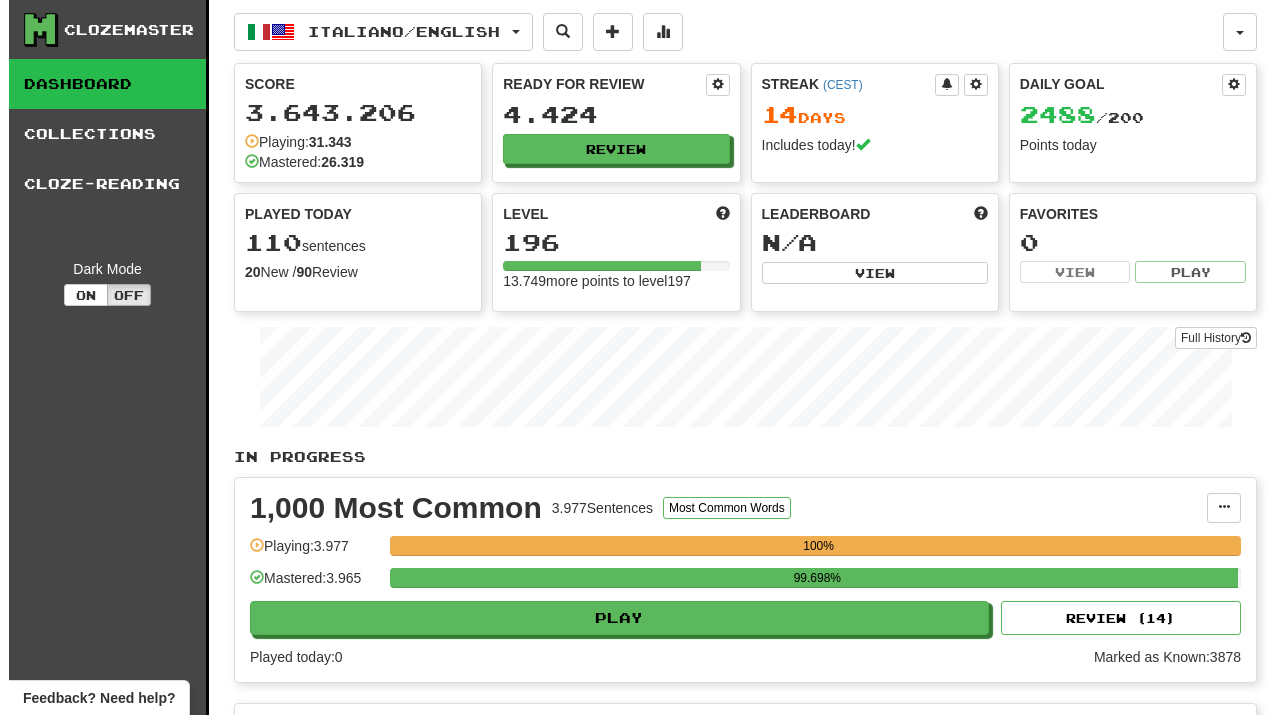 scroll, scrollTop: 0, scrollLeft: 0, axis: both 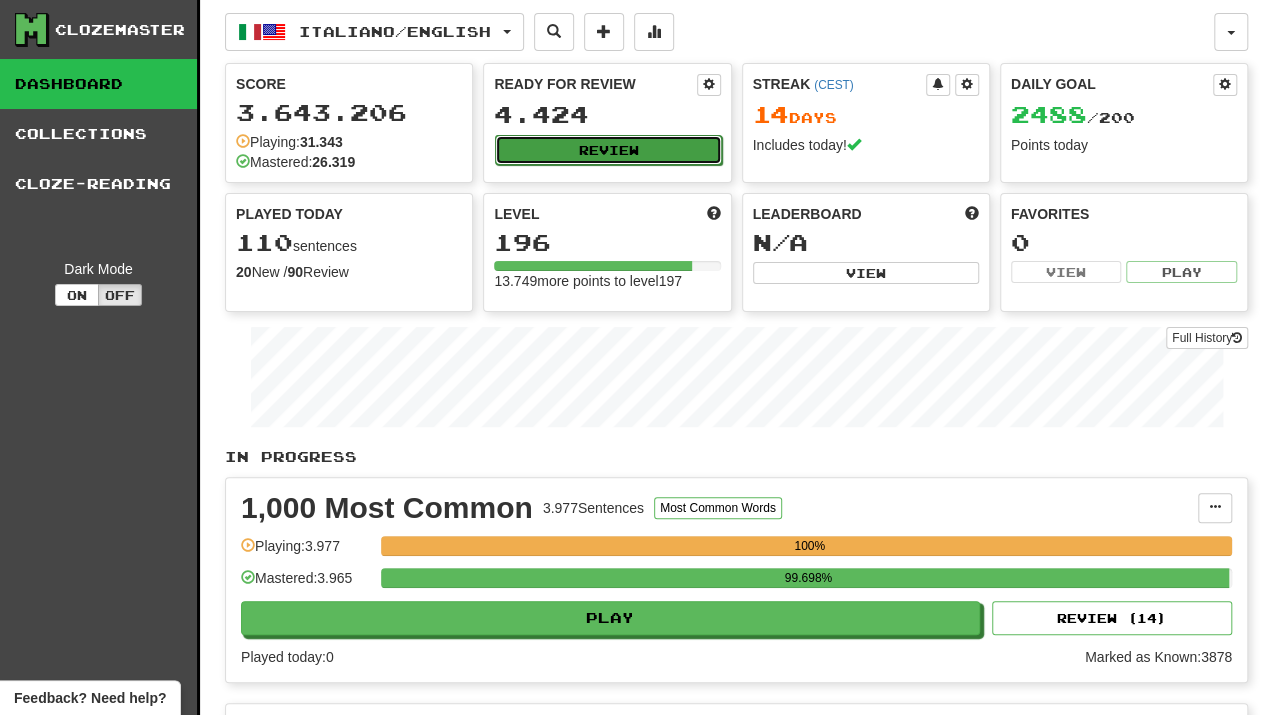 click on "Review" at bounding box center [608, 150] 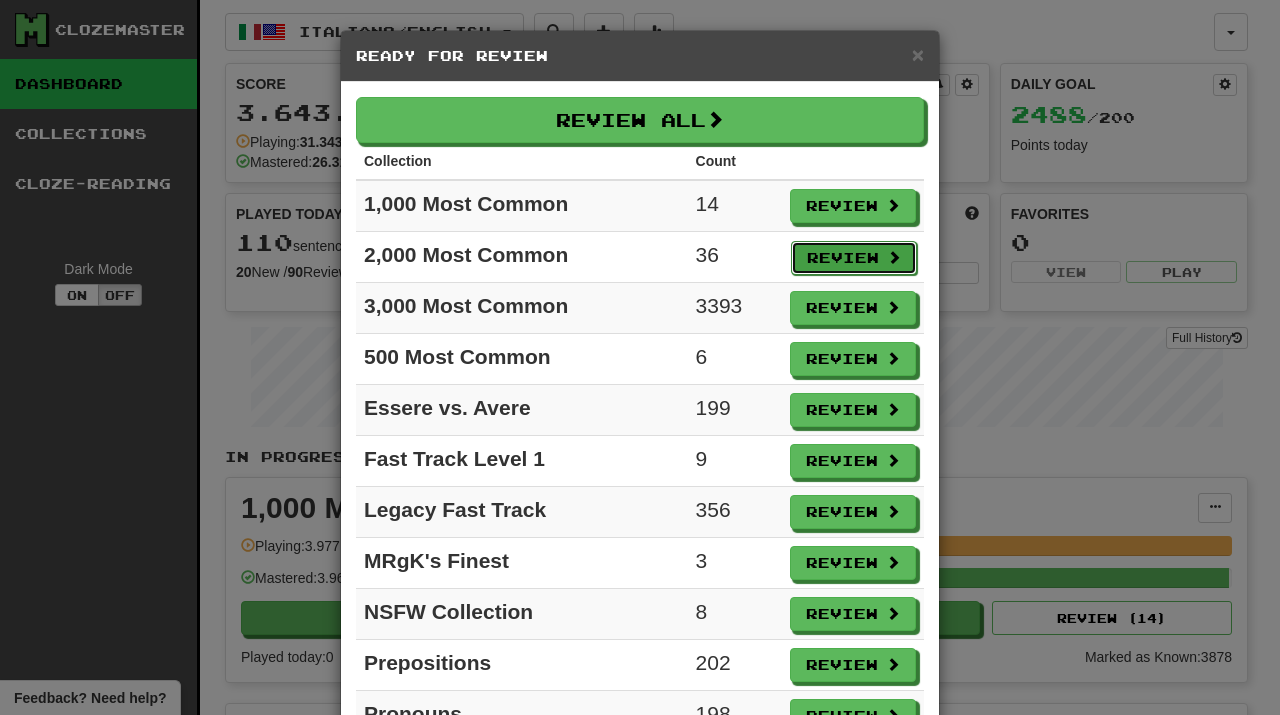 click on "Review" at bounding box center [854, 258] 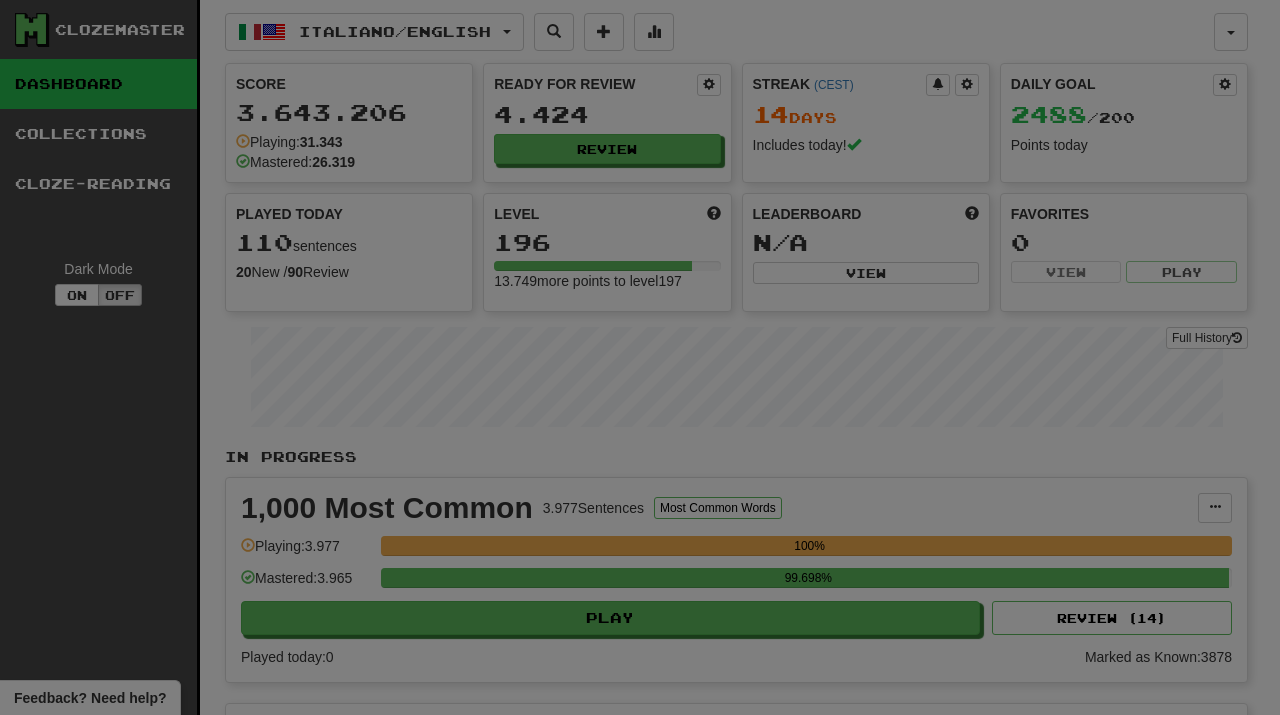 select on "**" 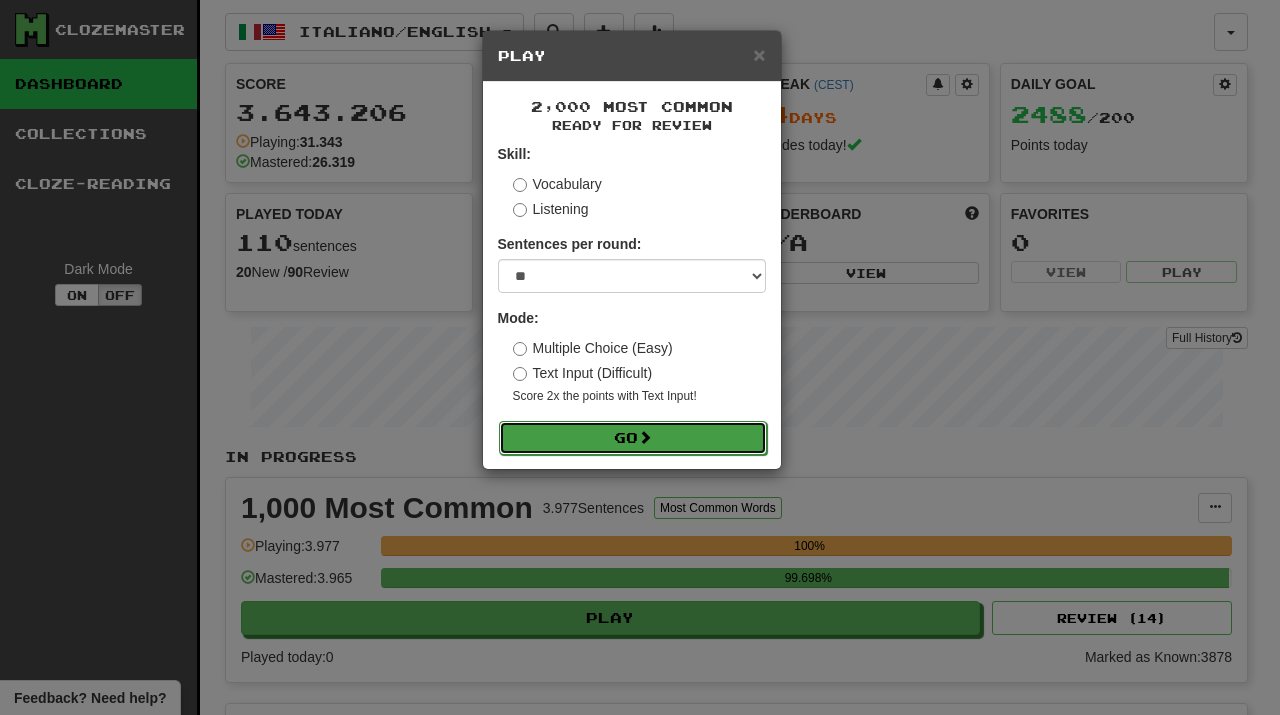 click on "Go" at bounding box center (633, 438) 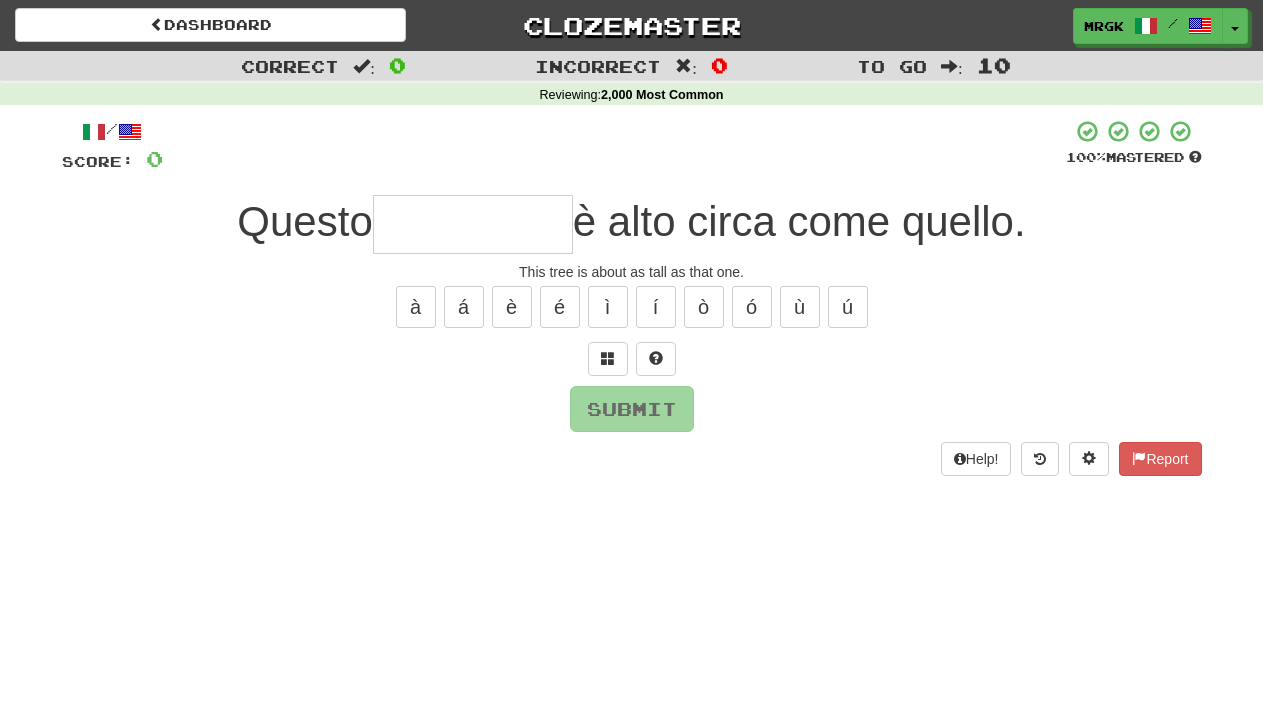 scroll, scrollTop: 0, scrollLeft: 0, axis: both 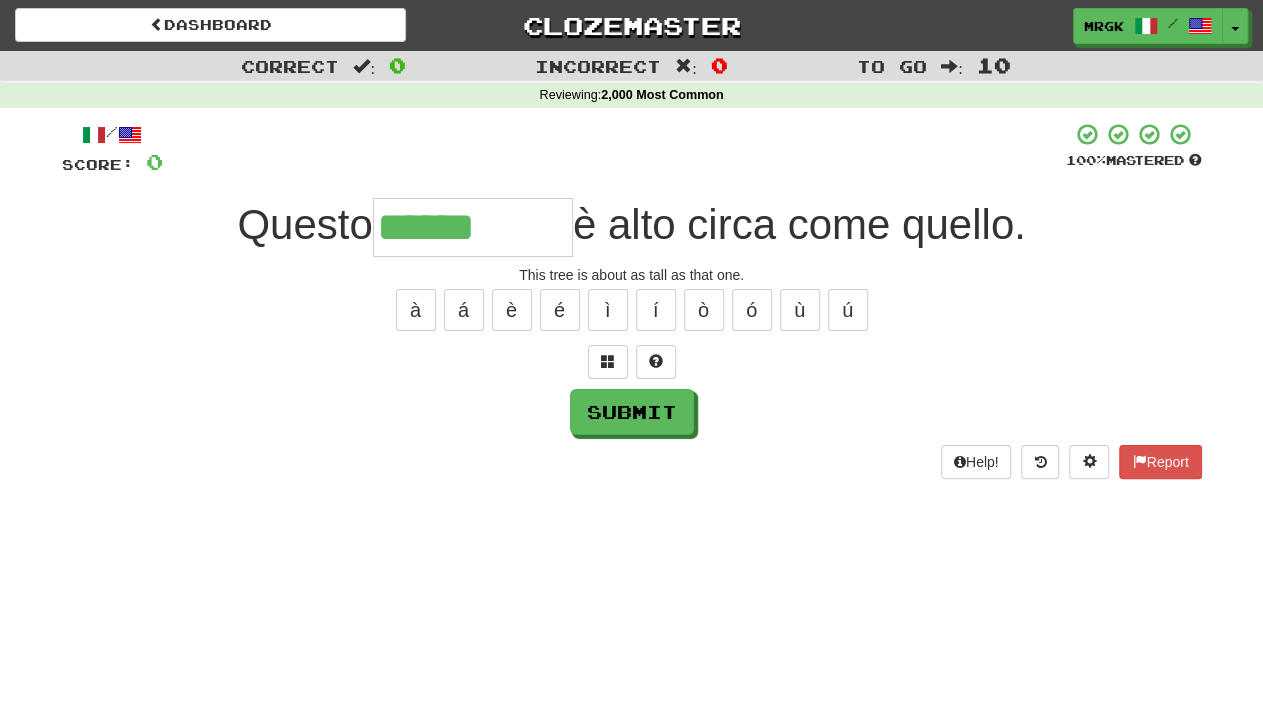 type on "******" 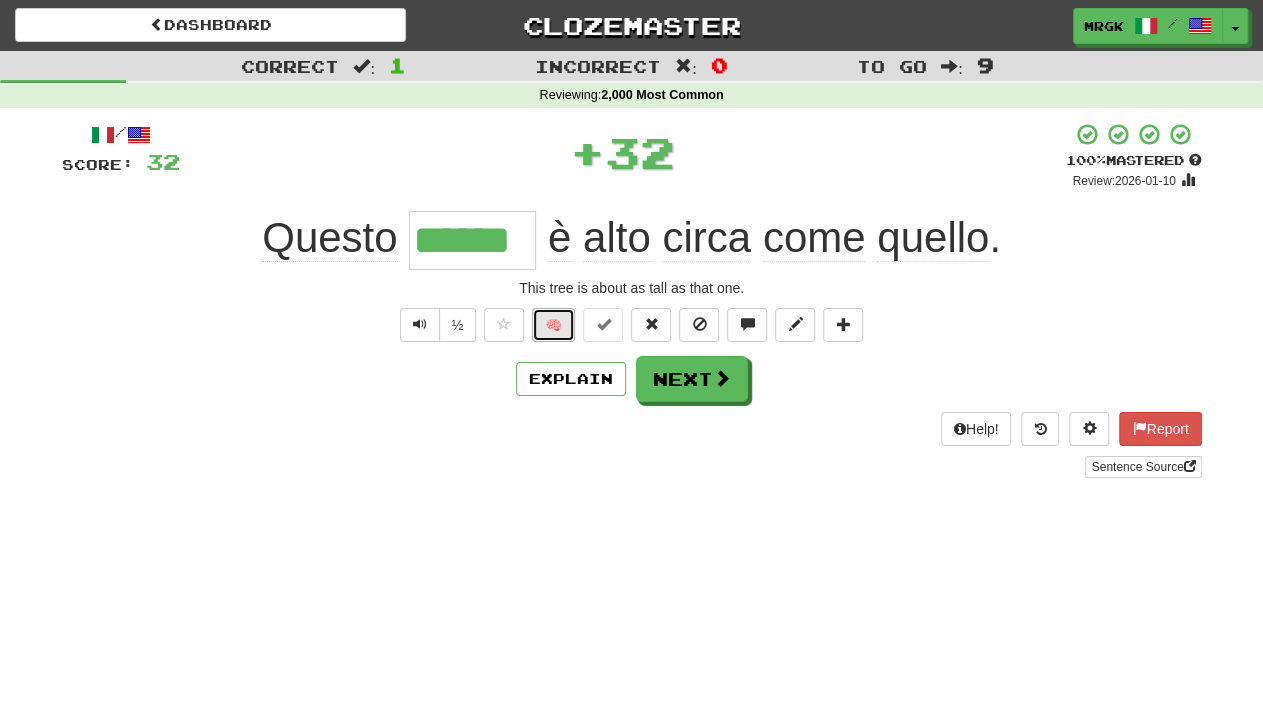 click on "🧠" at bounding box center (553, 325) 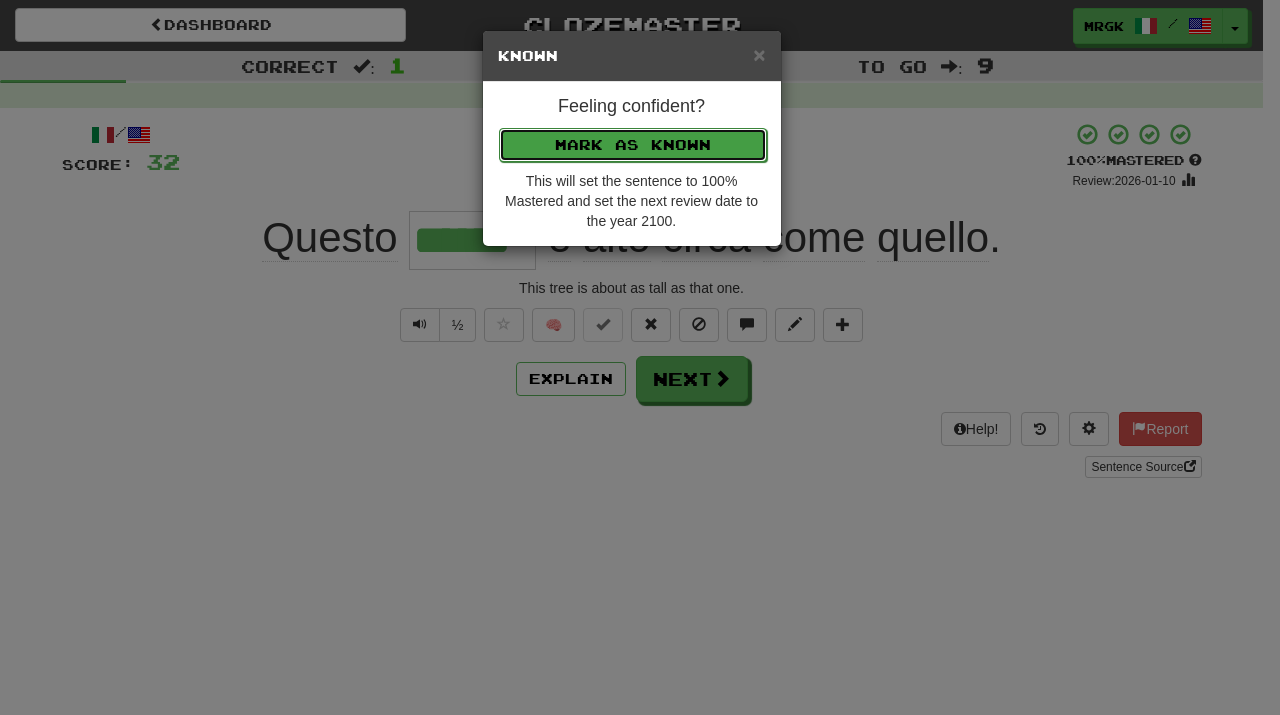 click on "Mark as Known" at bounding box center [633, 145] 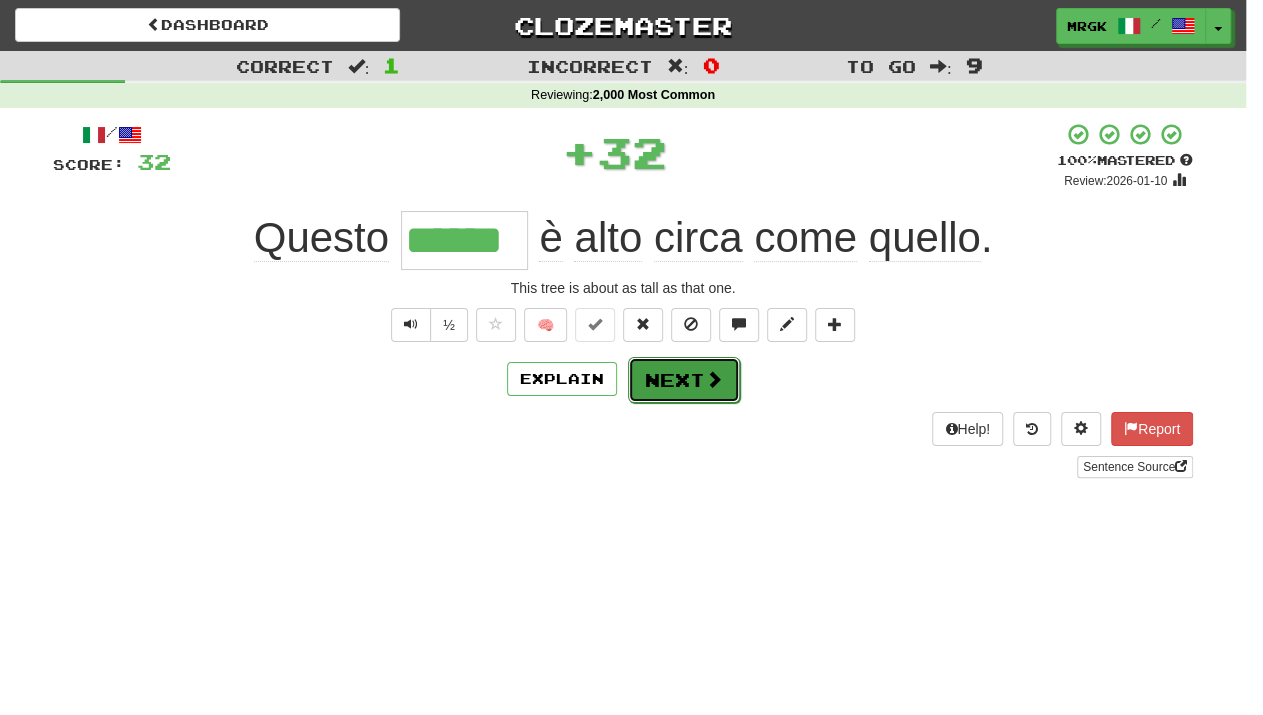 click at bounding box center (714, 379) 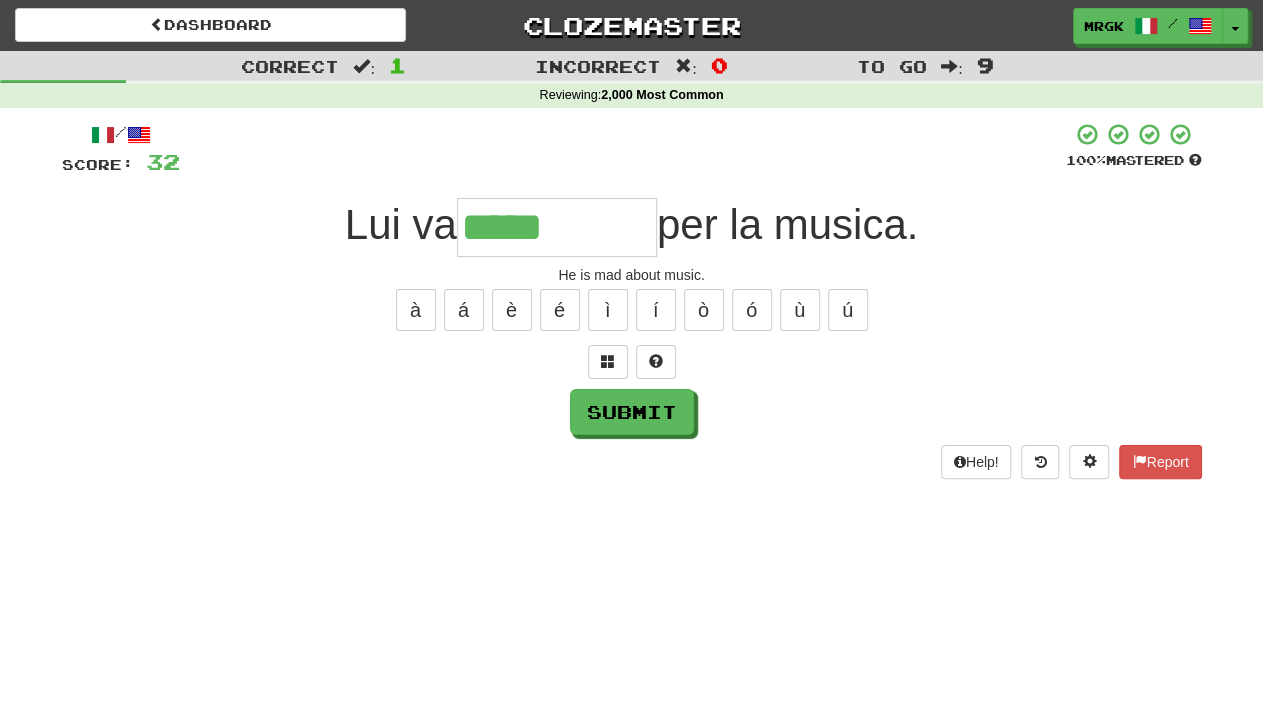 type on "*****" 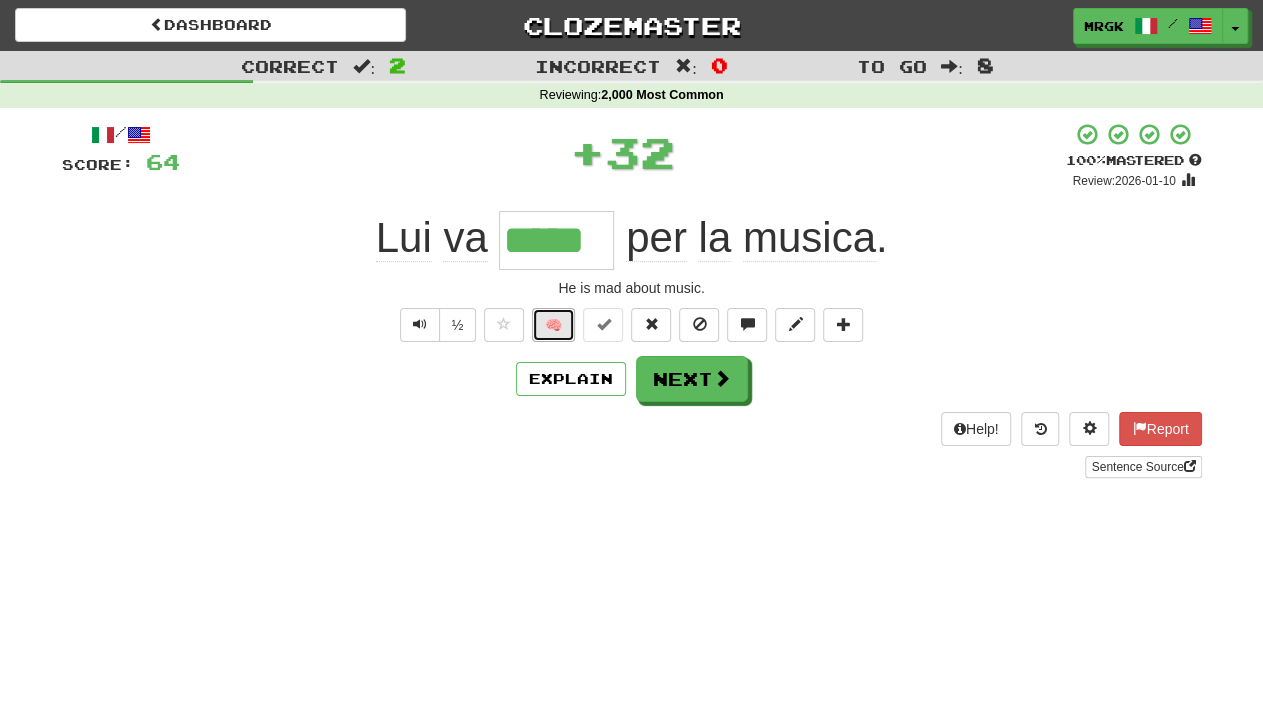 click on "🧠" at bounding box center (553, 325) 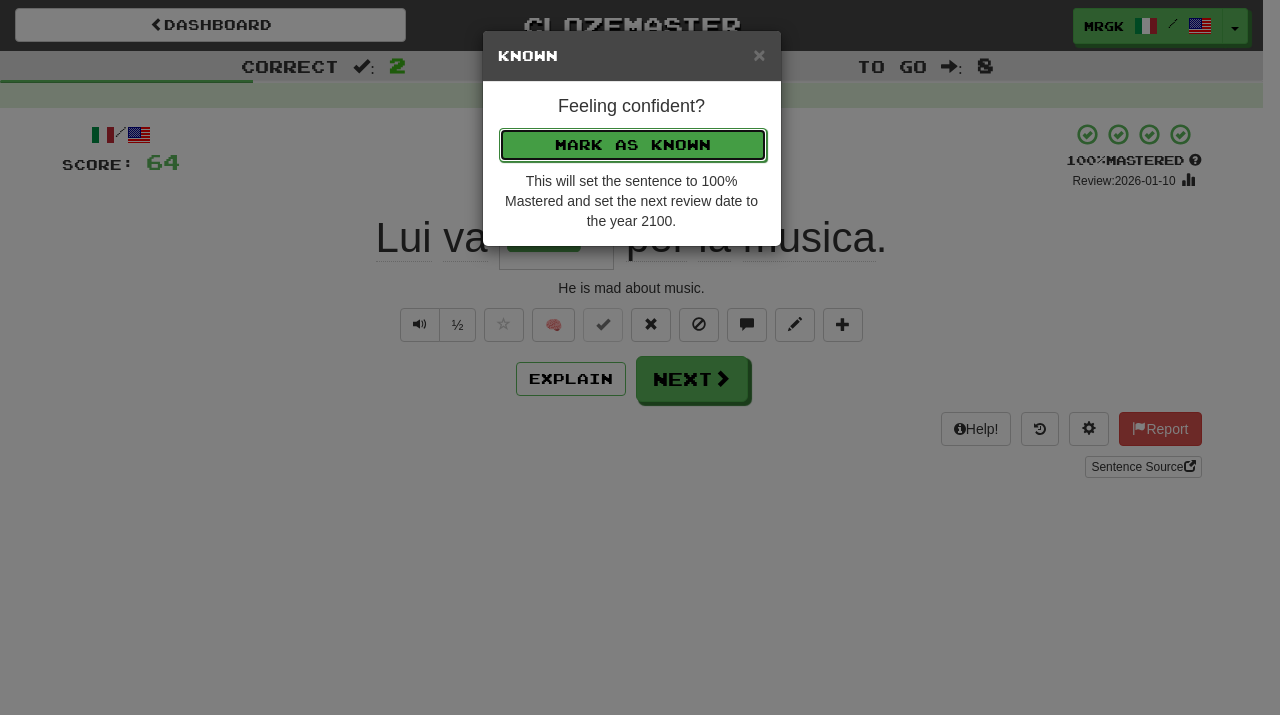 click on "Mark as Known" at bounding box center [633, 145] 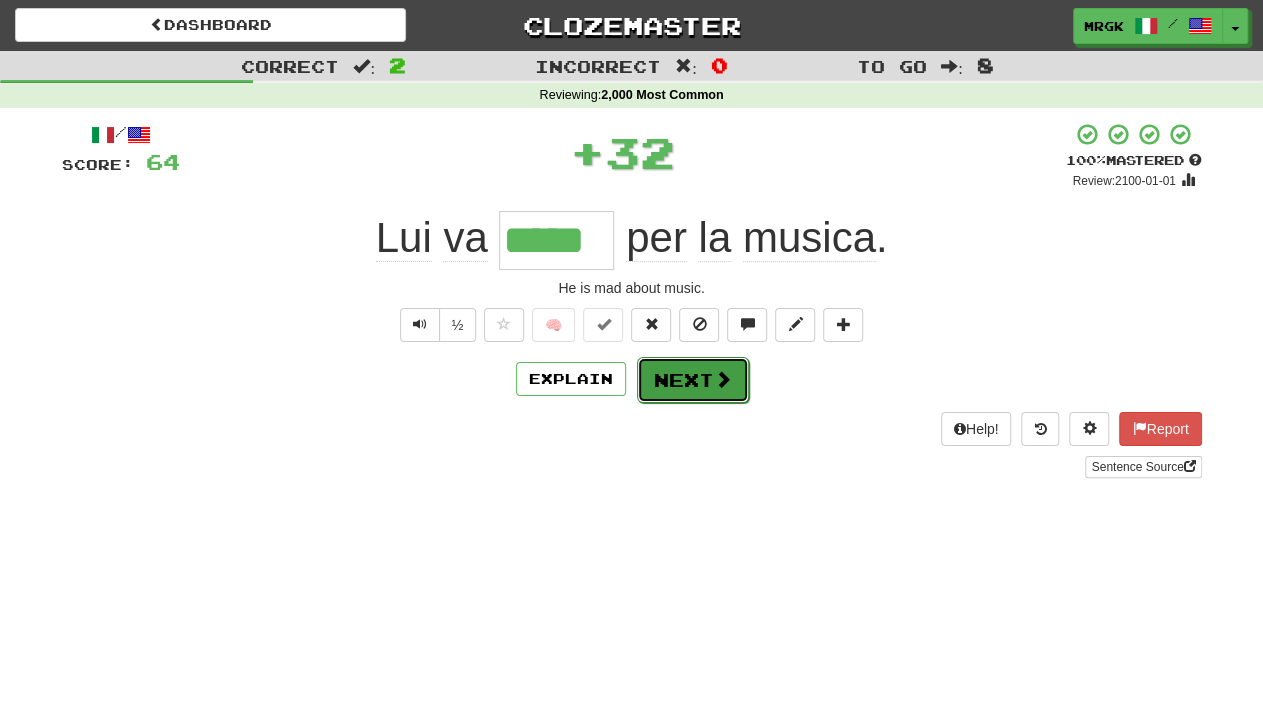 click on "Next" at bounding box center [693, 380] 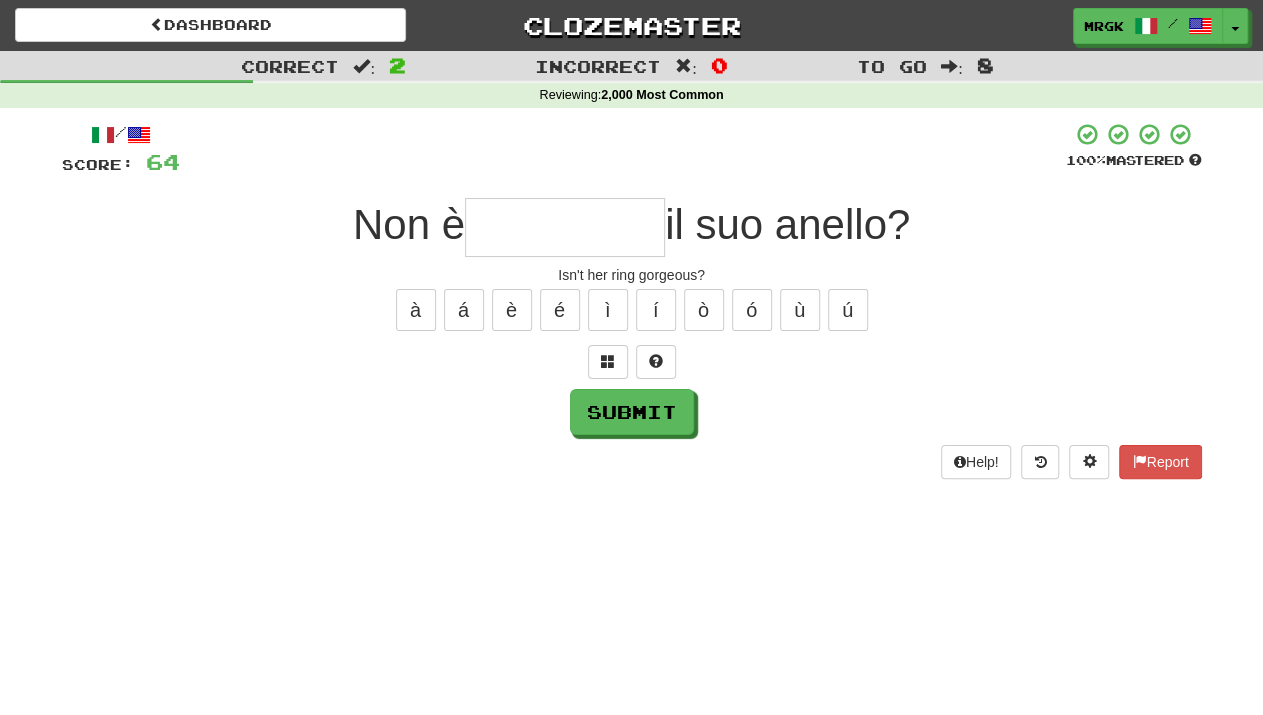 type on "*" 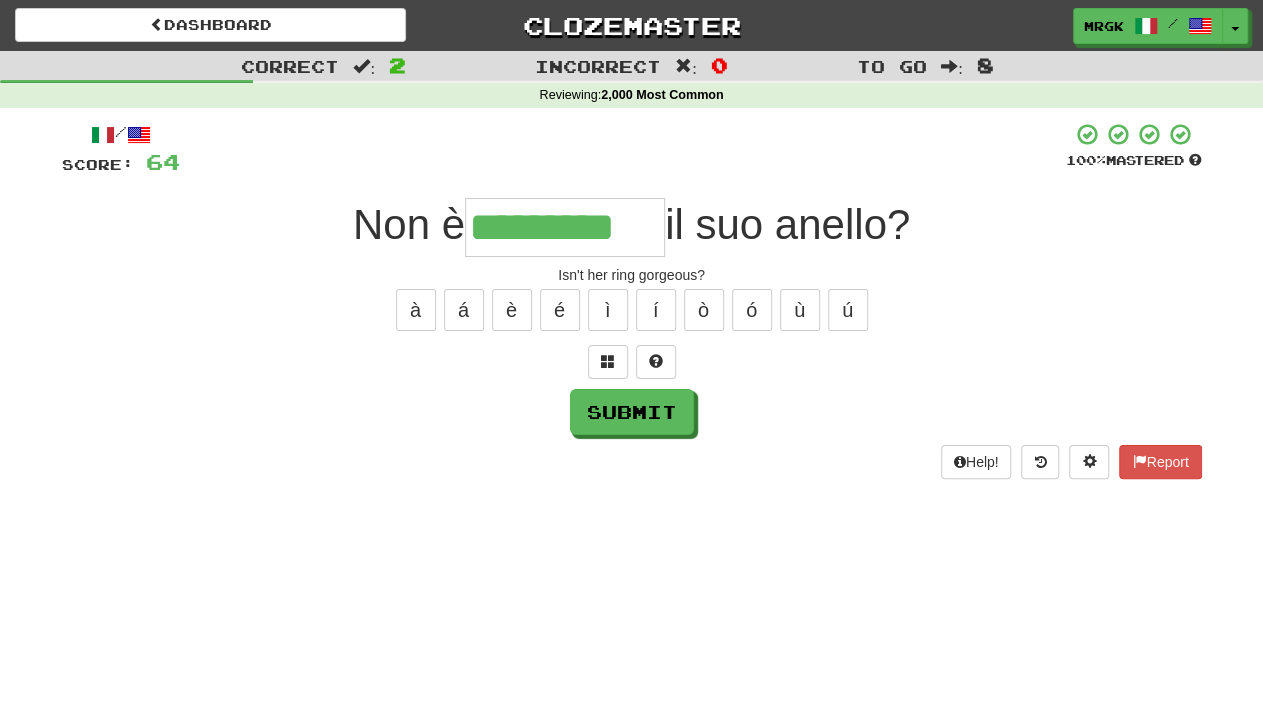 type on "*********" 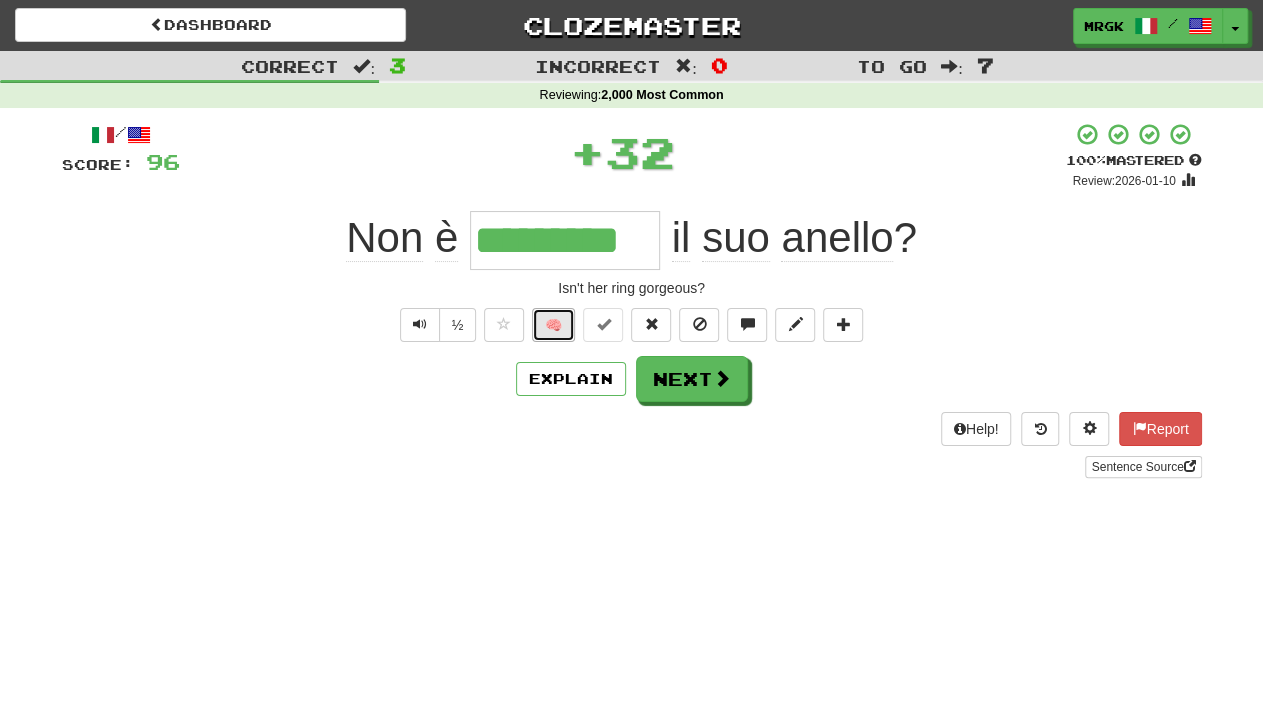 click on "🧠" at bounding box center (553, 325) 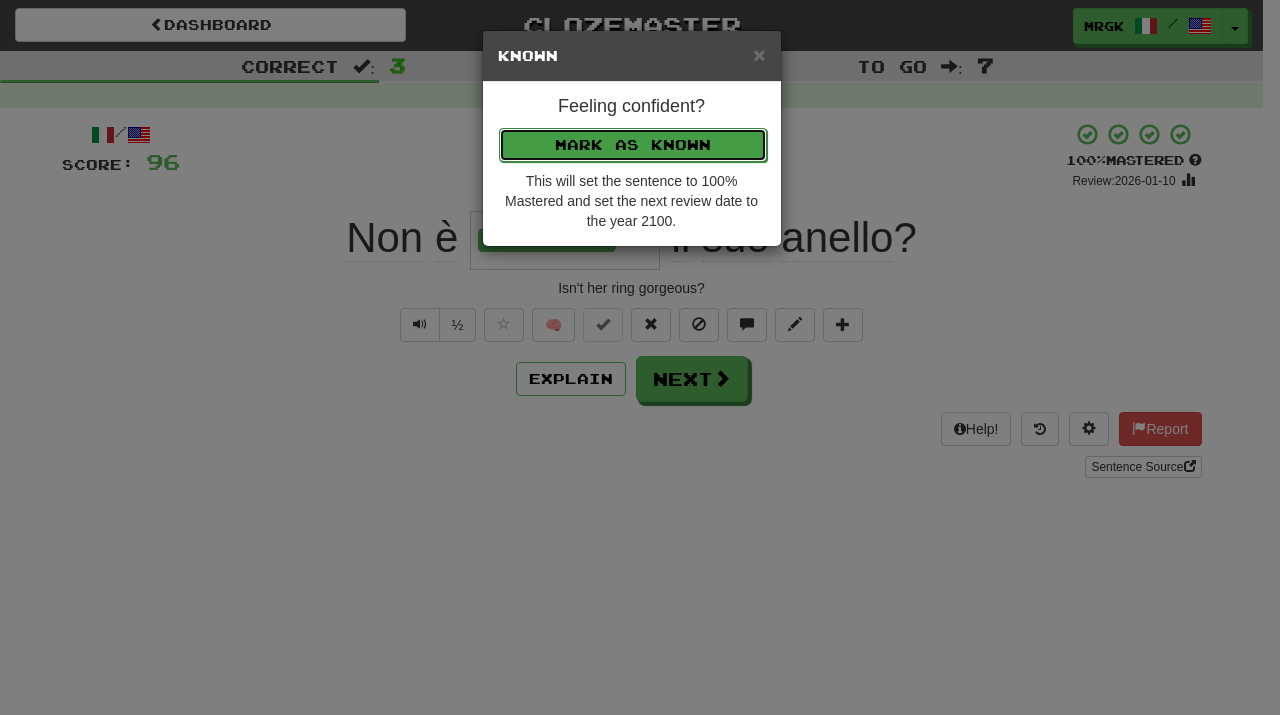 click on "Mark as Known" at bounding box center [633, 145] 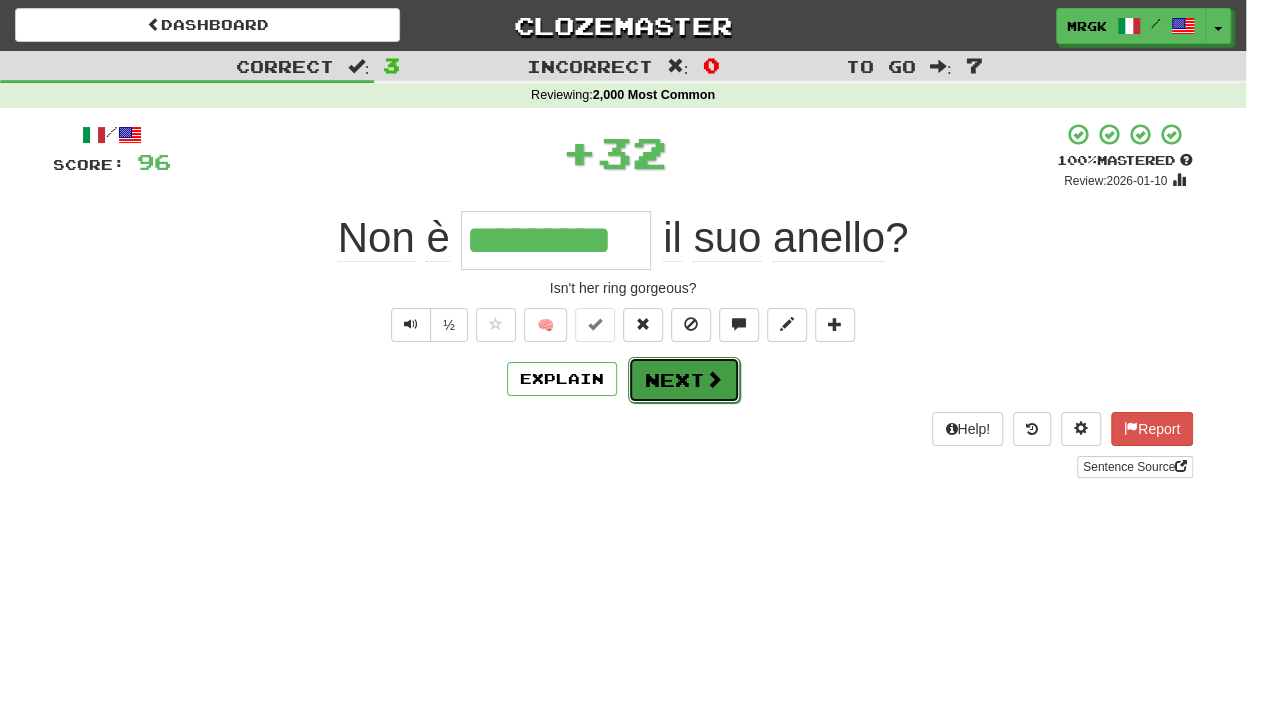 click on "Next" at bounding box center [684, 380] 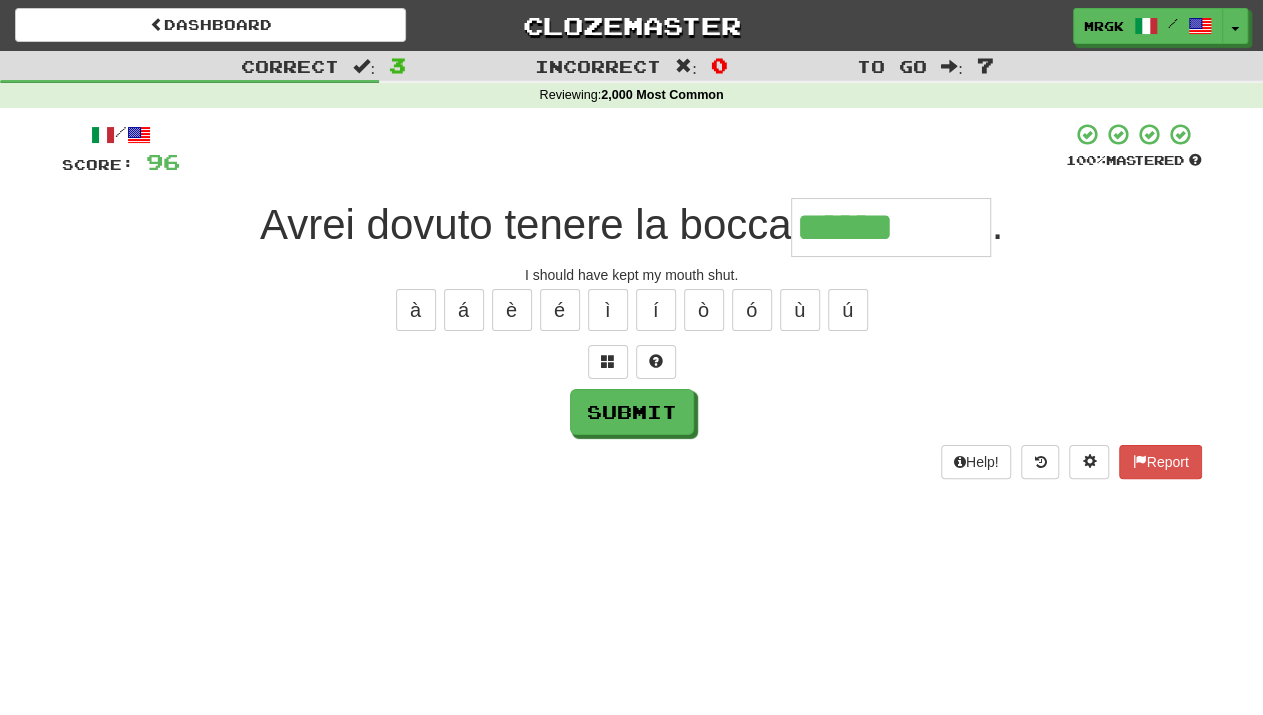 type on "******" 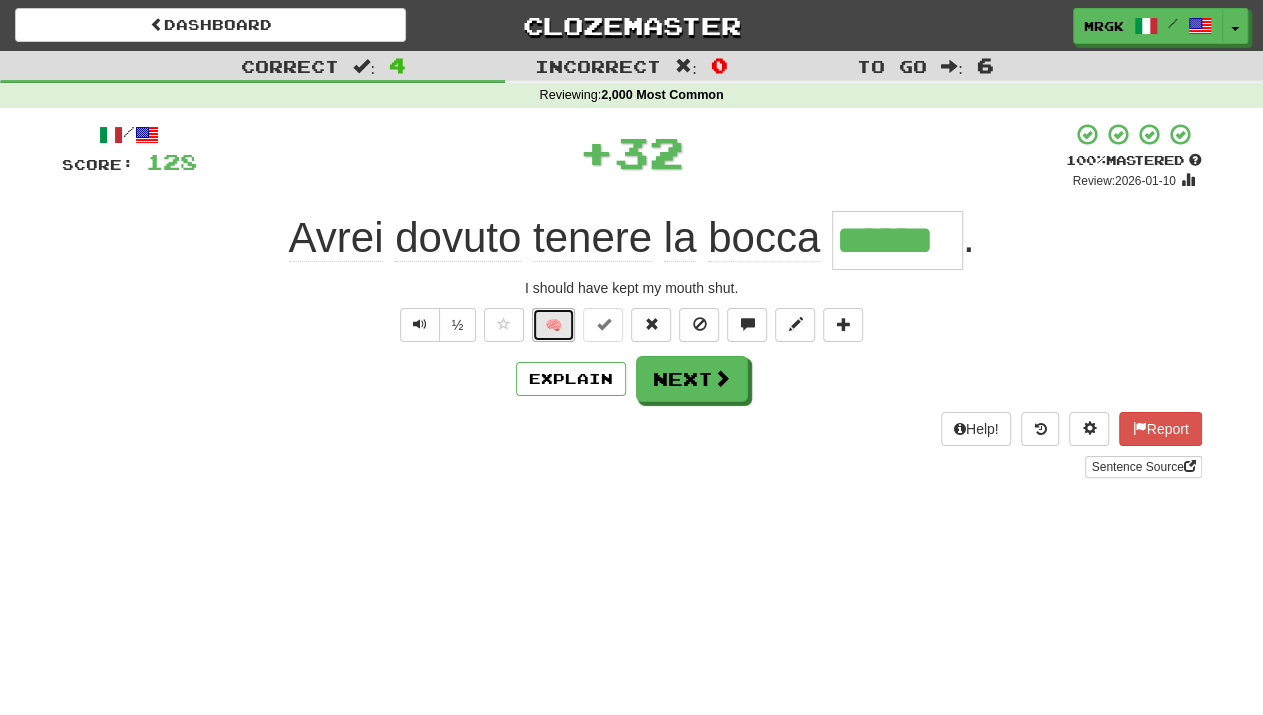 click on "🧠" at bounding box center [553, 325] 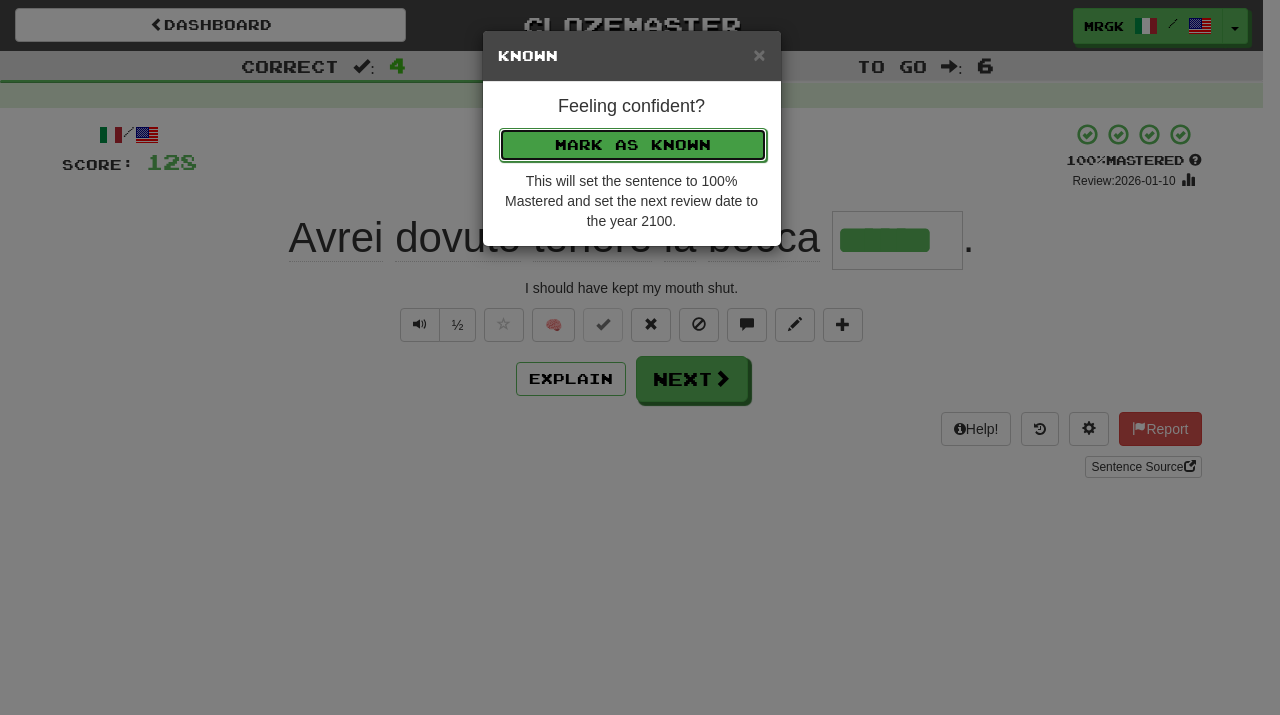 click on "Mark as Known" at bounding box center (633, 145) 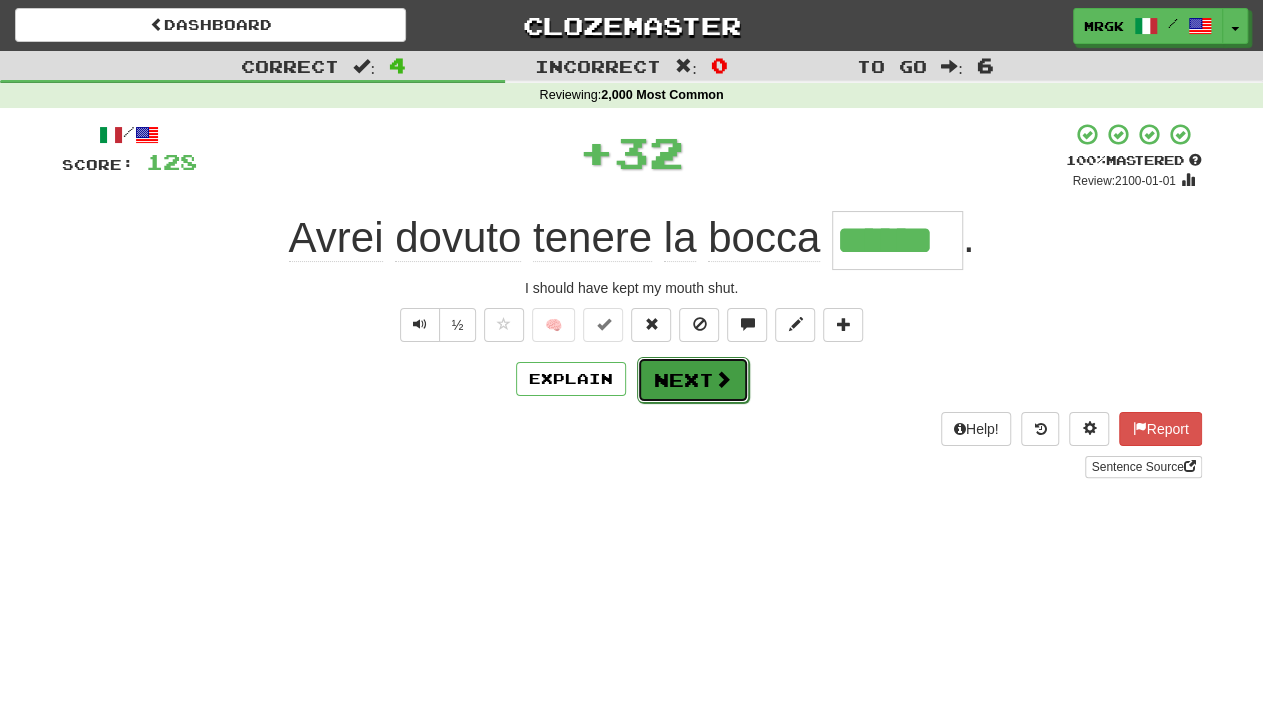 click on "Next" at bounding box center (693, 380) 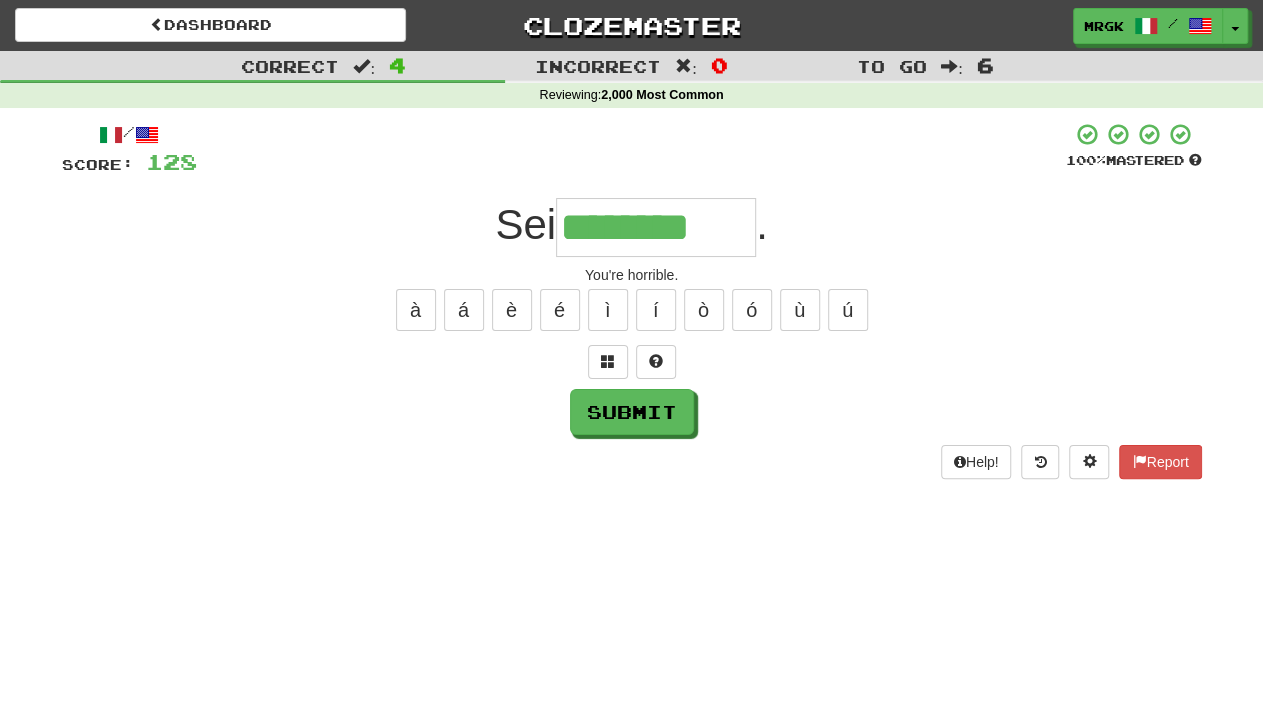type on "********" 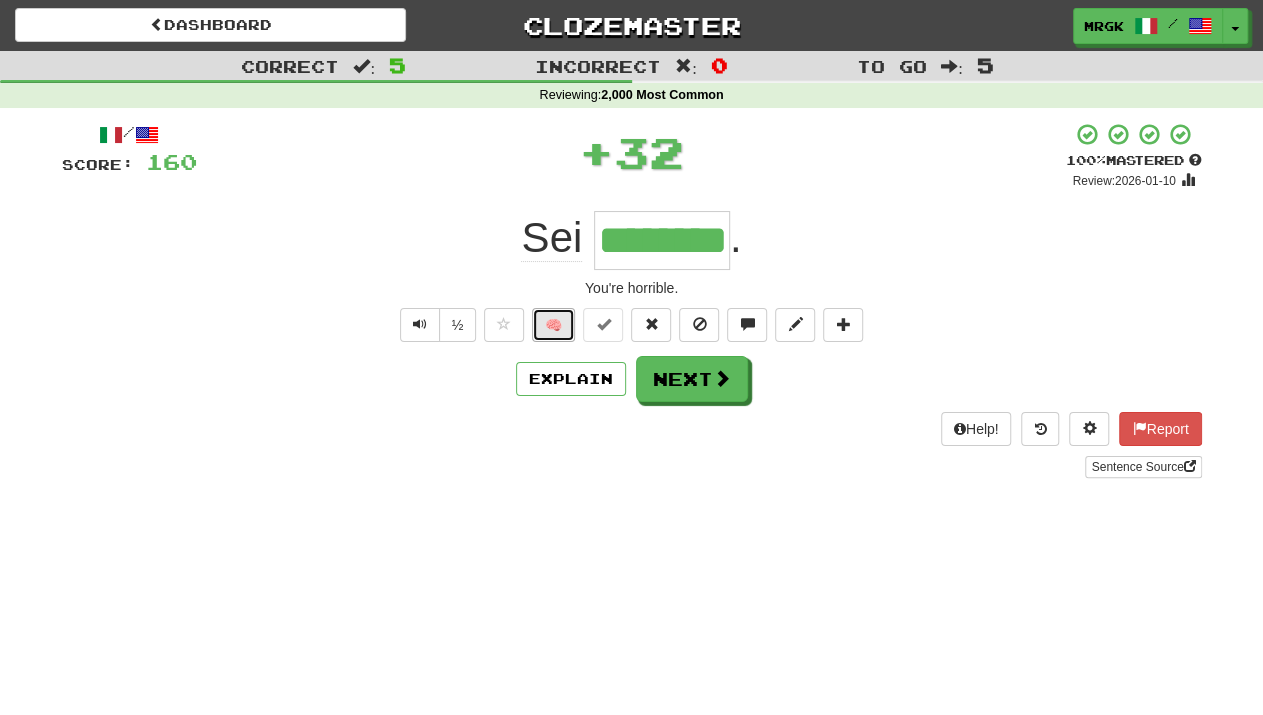 click on "🧠" at bounding box center (553, 325) 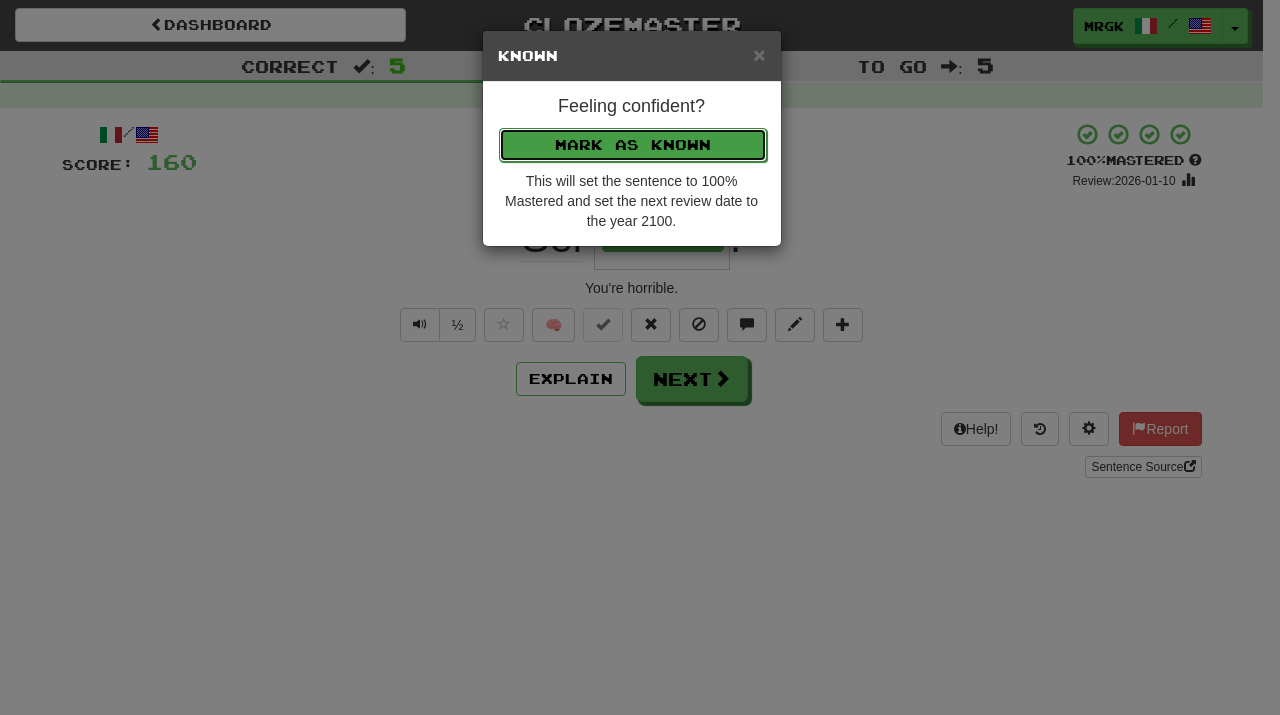 click on "Mark as Known" at bounding box center [633, 145] 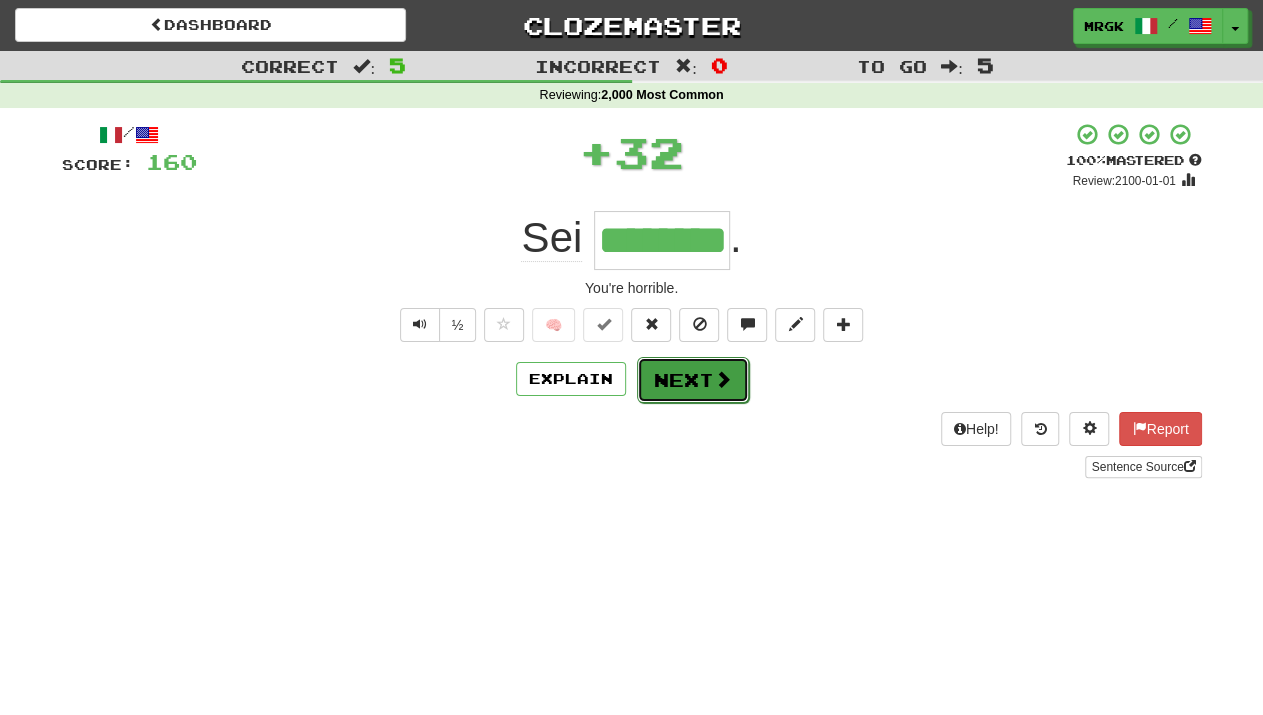 click on "Next" at bounding box center [693, 380] 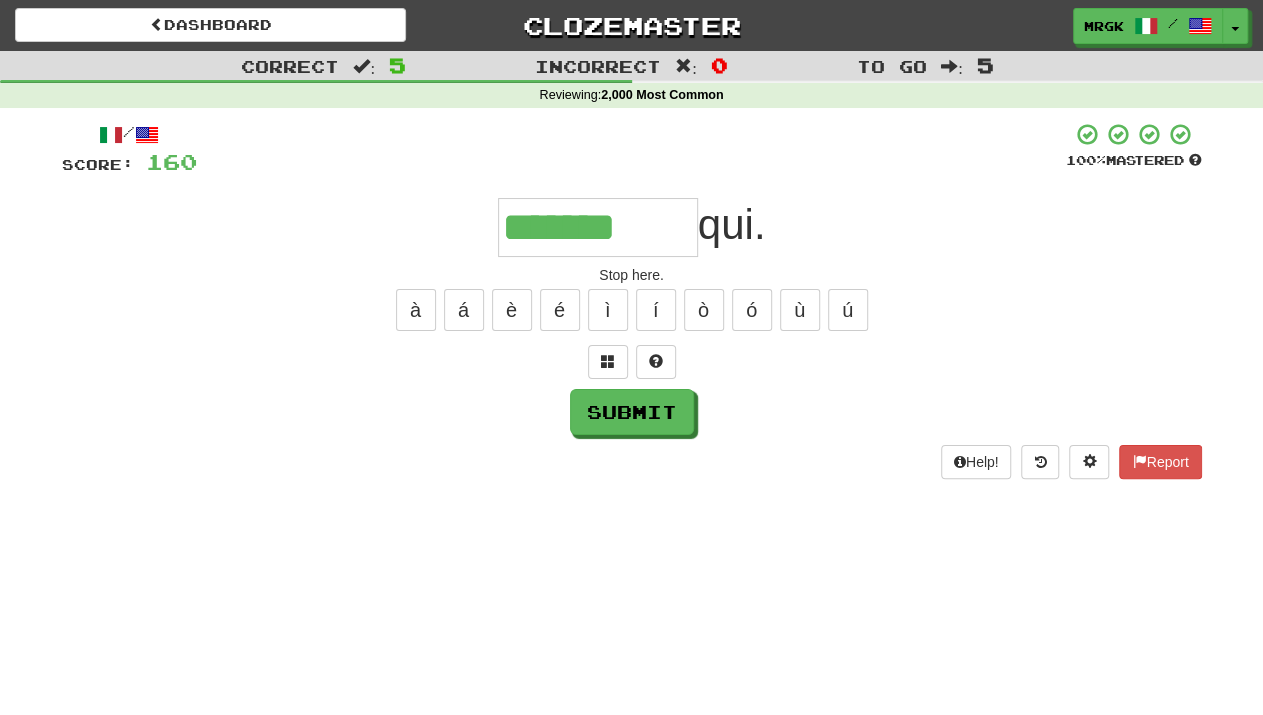 type on "*******" 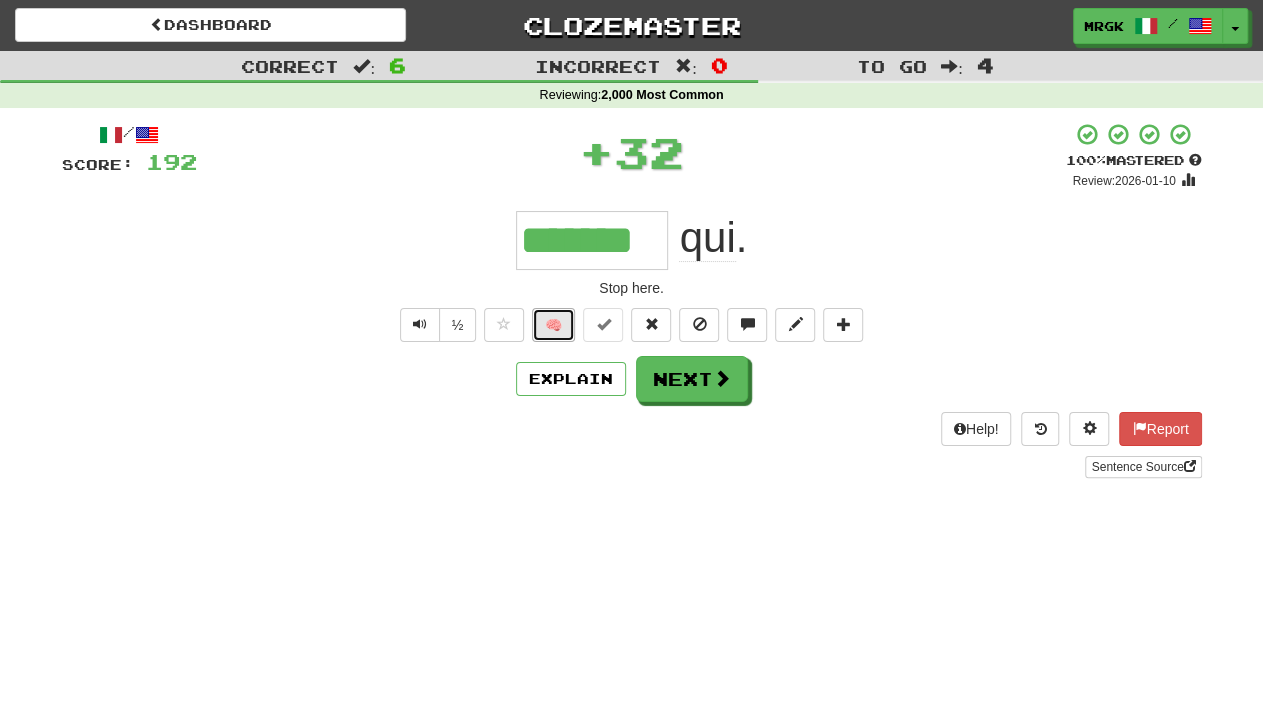 click on "🧠" at bounding box center [553, 325] 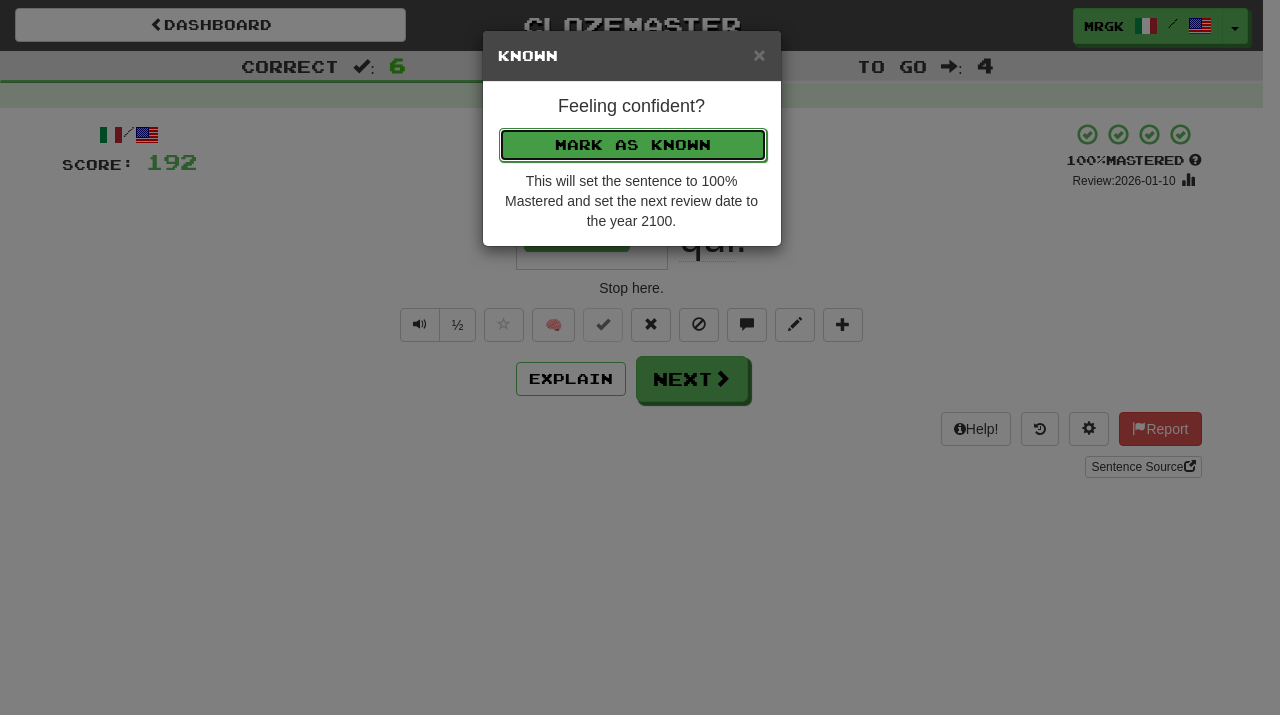 click on "Mark as Known" at bounding box center (633, 145) 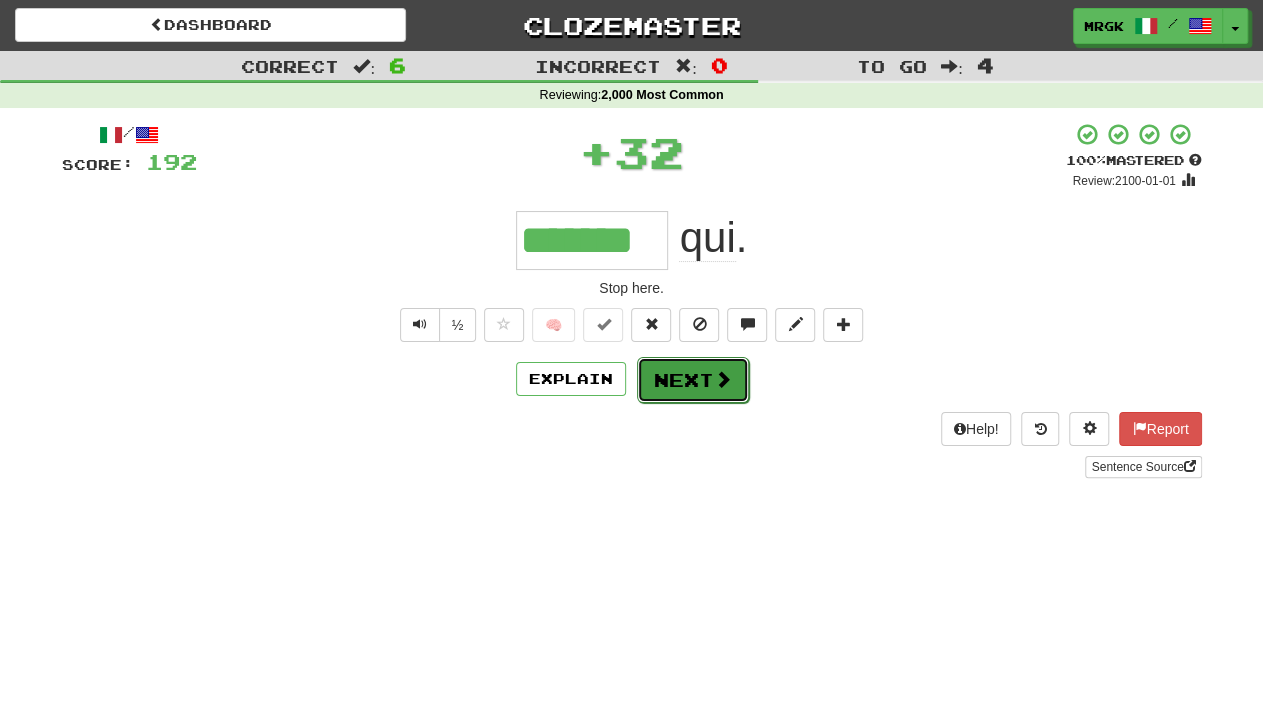 click on "Next" at bounding box center [693, 380] 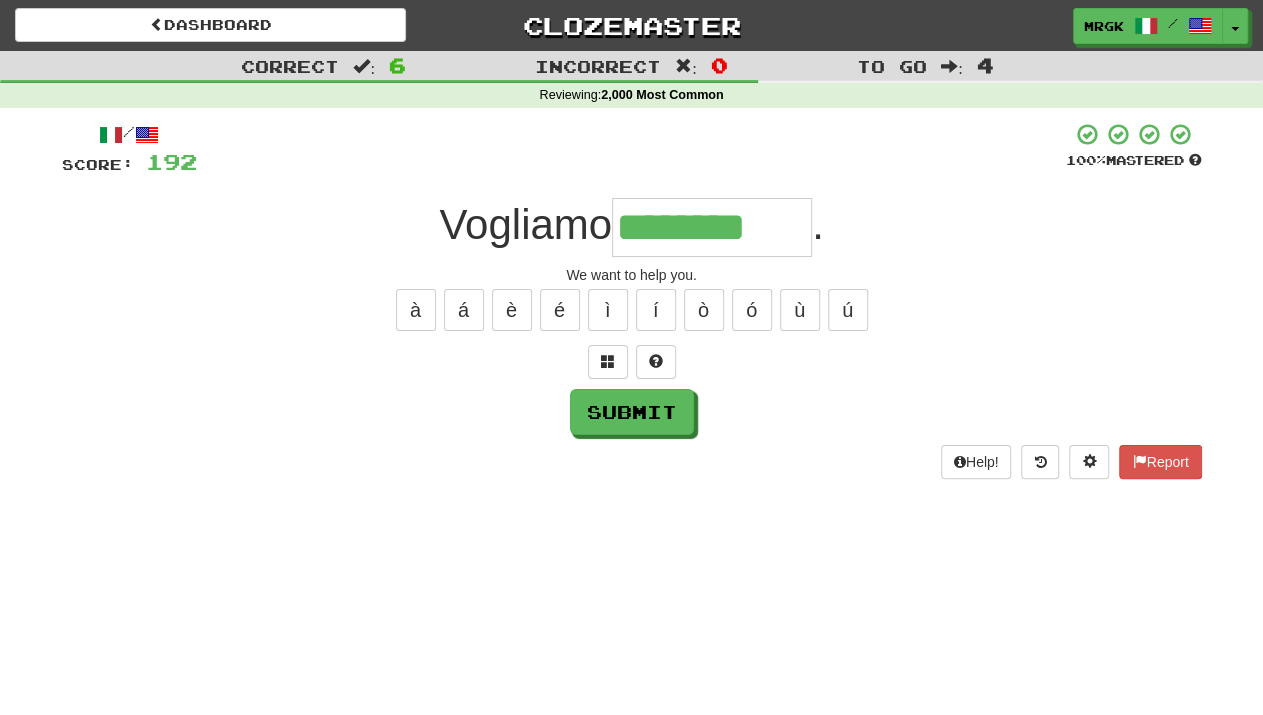 type on "********" 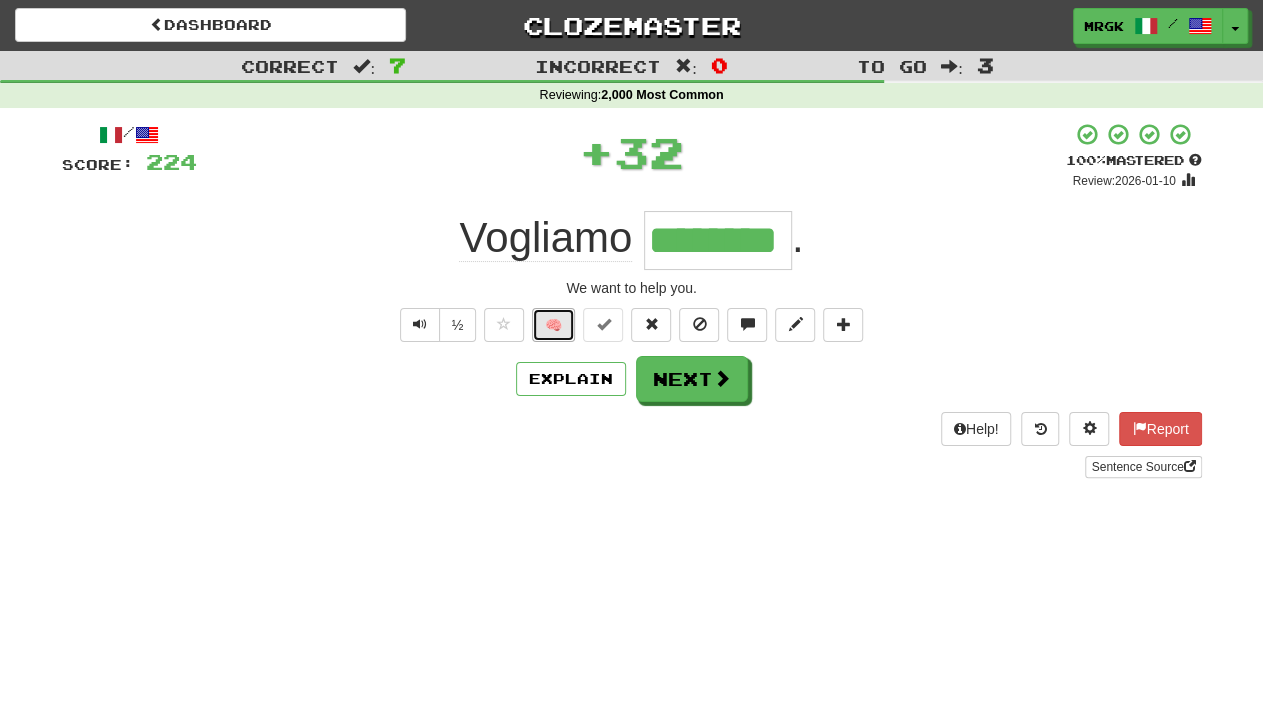 click on "🧠" at bounding box center [553, 325] 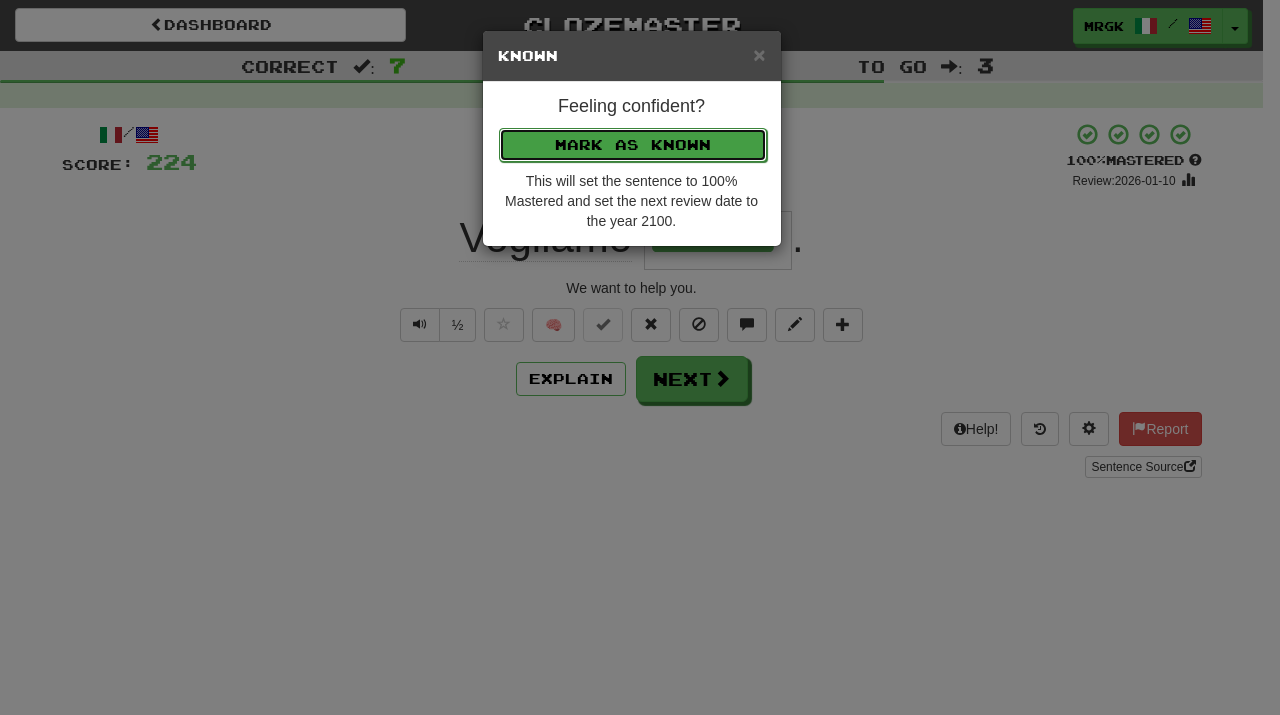 click on "Mark as Known" at bounding box center (633, 145) 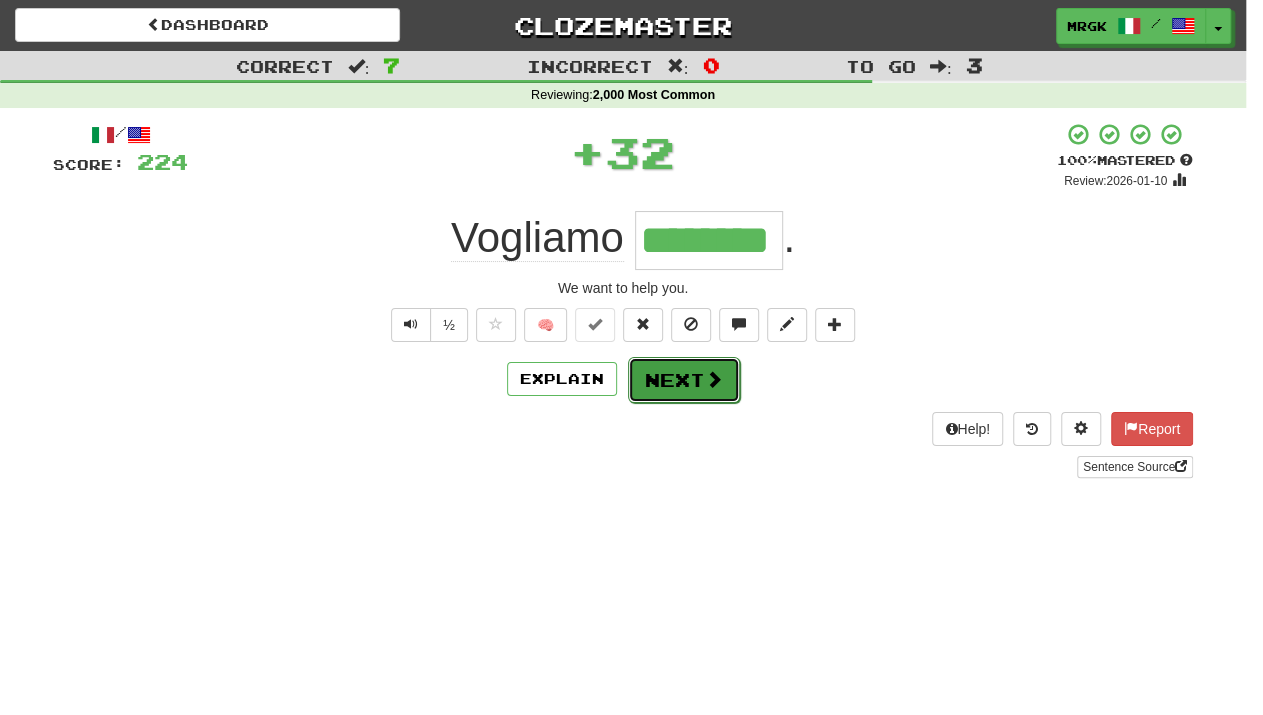 click on "Next" at bounding box center [684, 380] 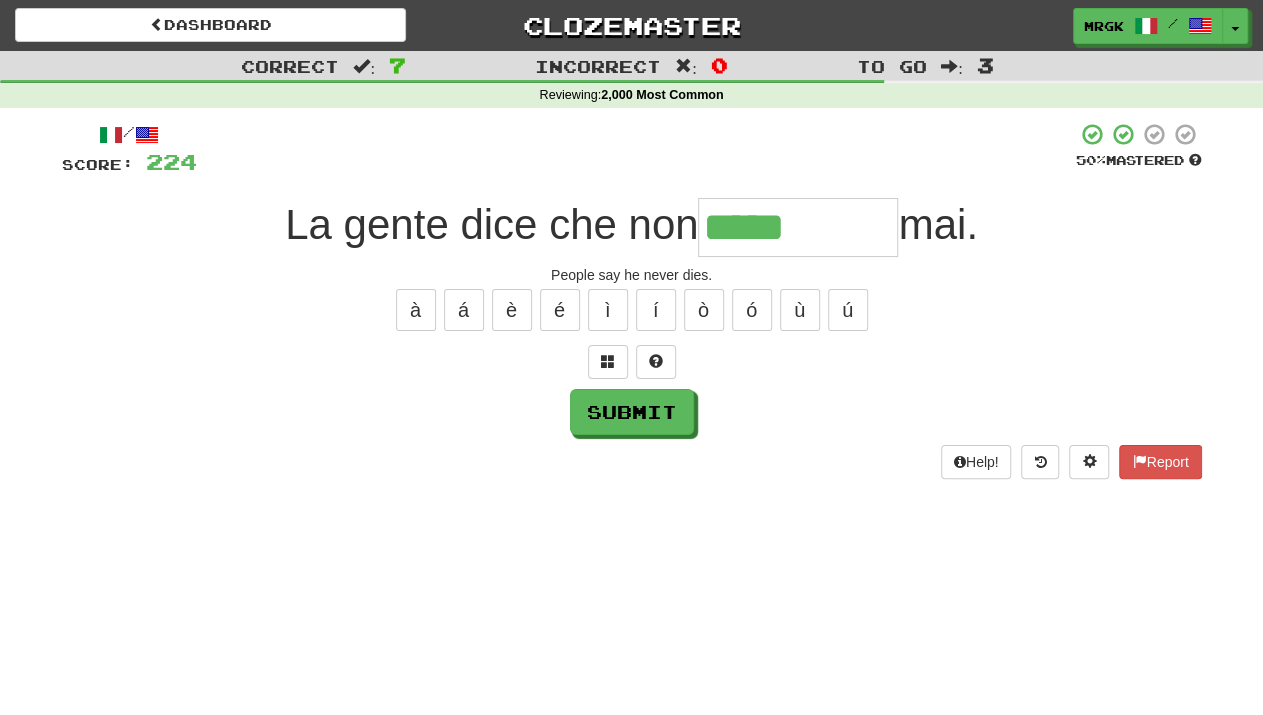 type on "*****" 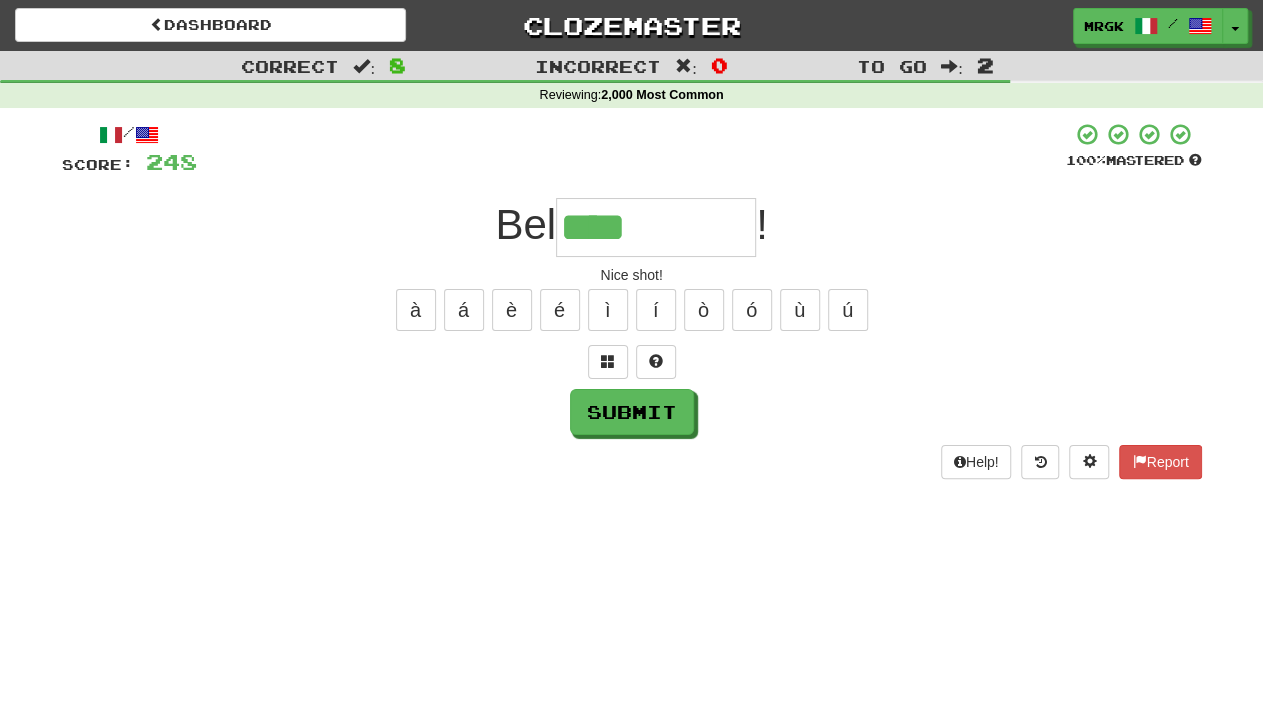 type on "****" 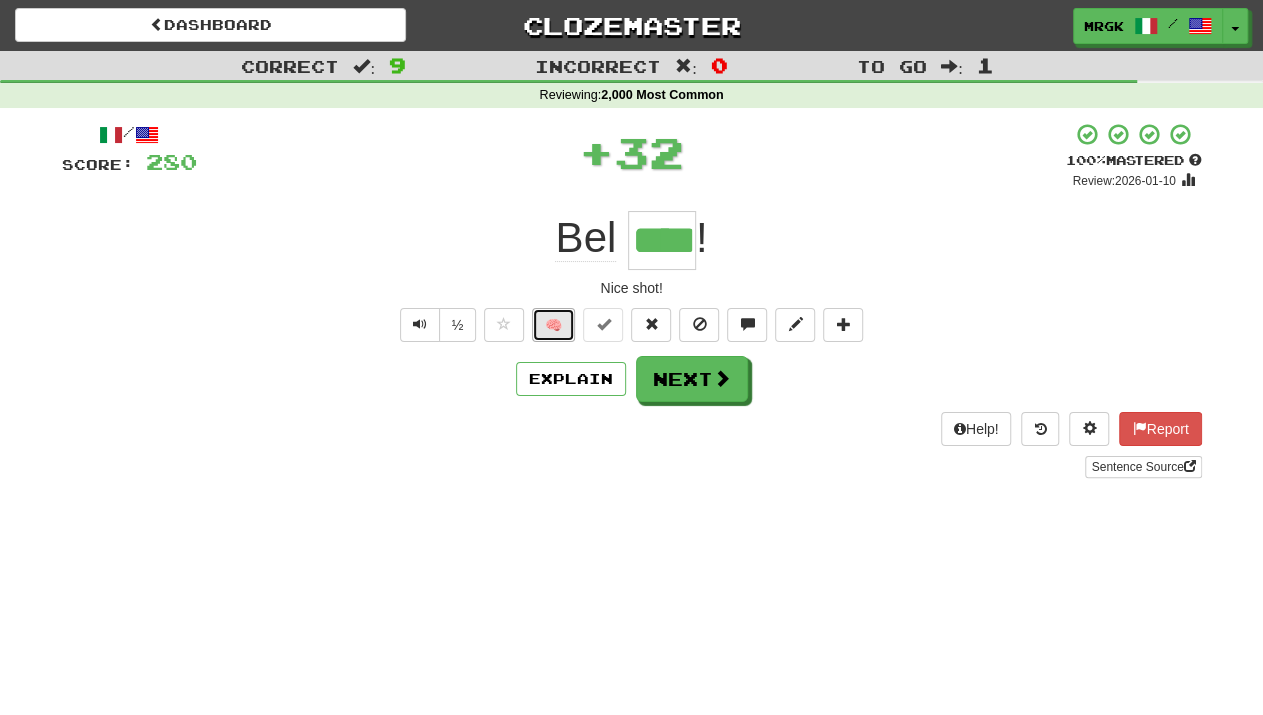 click on "🧠" at bounding box center (553, 325) 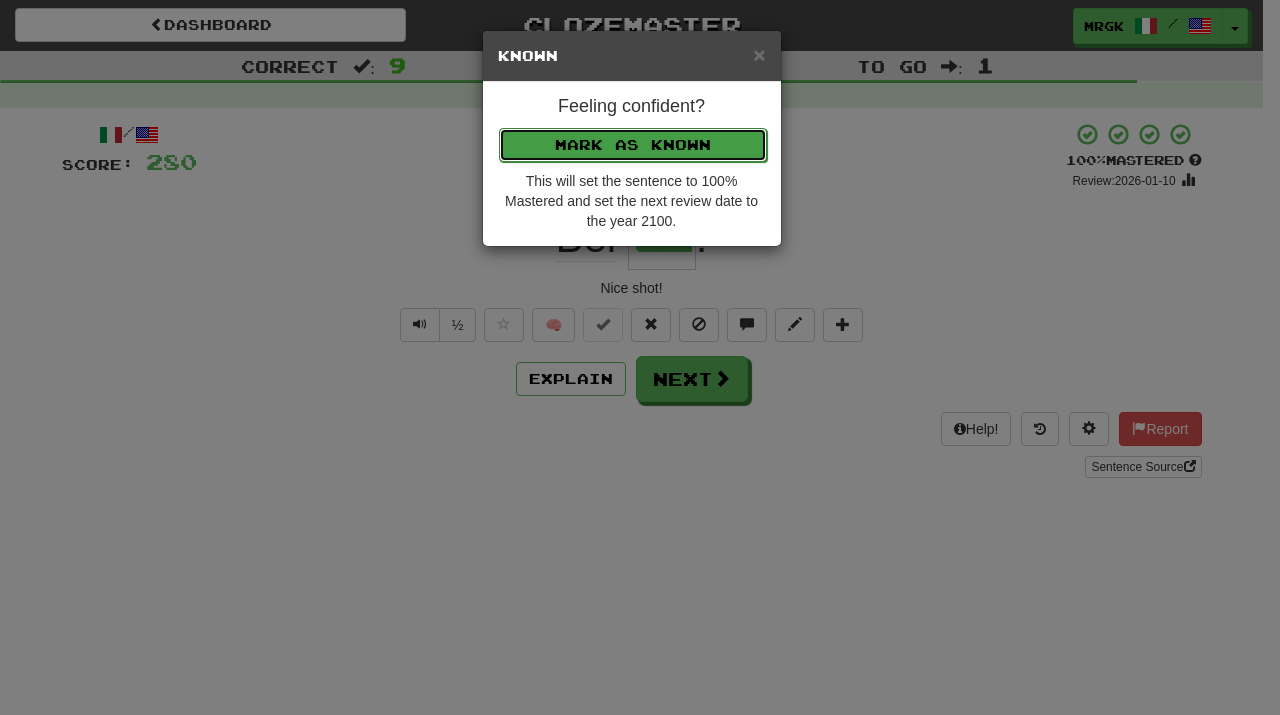 click on "Mark as Known" at bounding box center (633, 145) 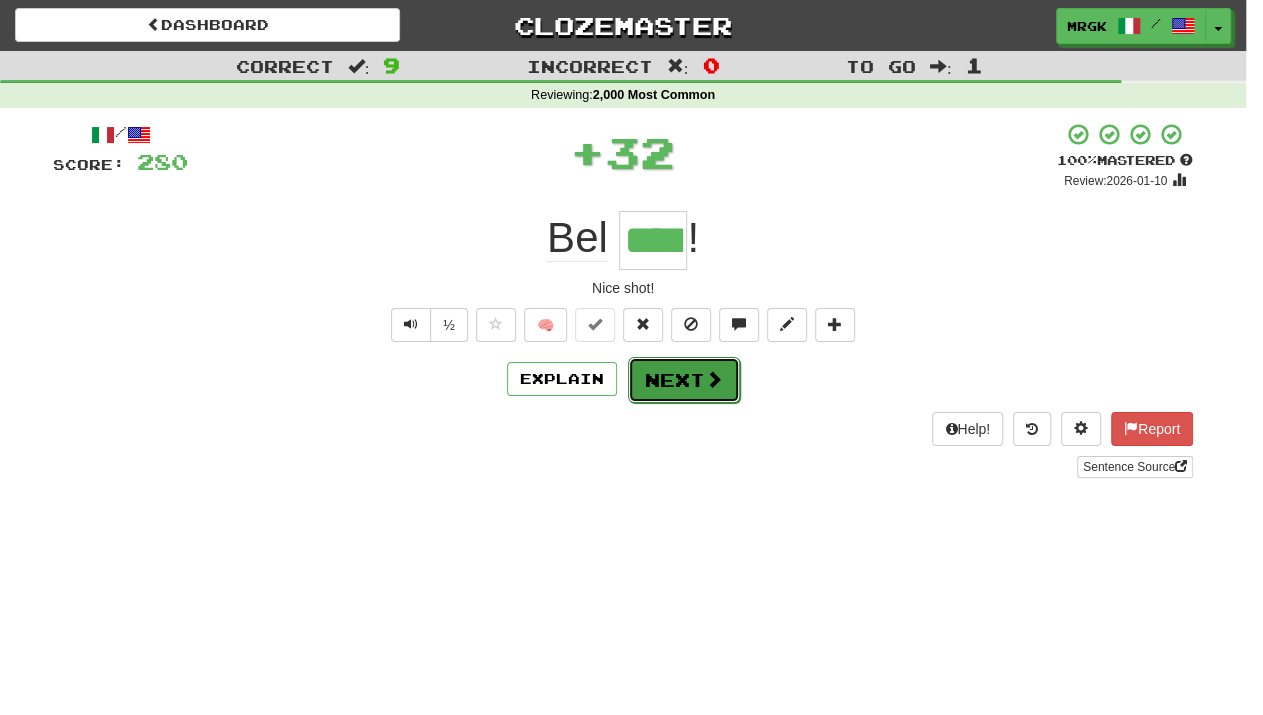 click on "Next" at bounding box center (684, 380) 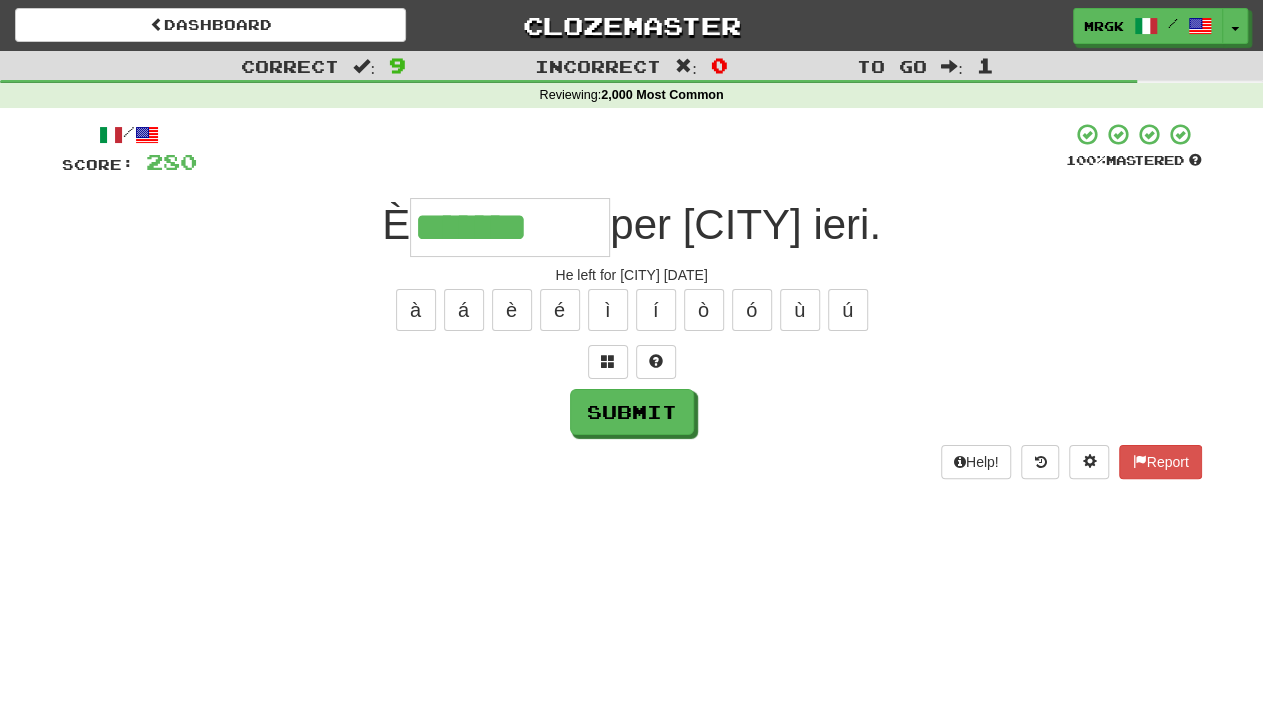 type on "*******" 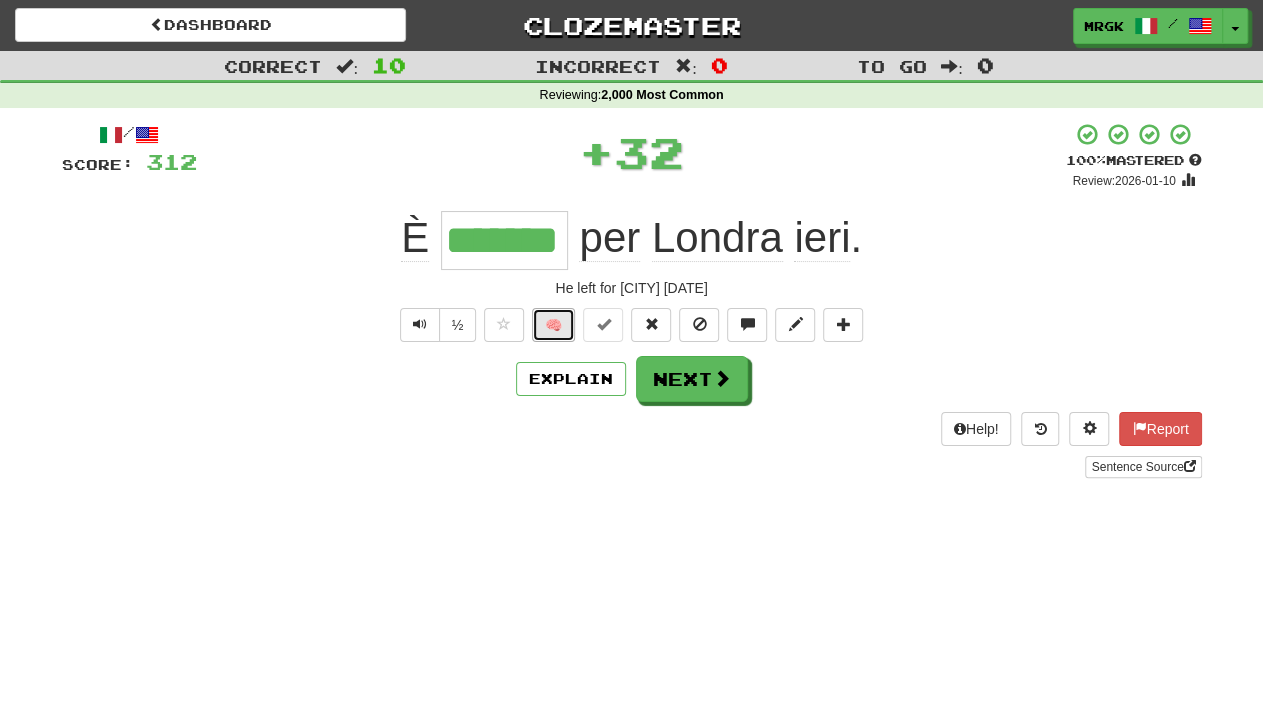 click on "🧠" at bounding box center (553, 325) 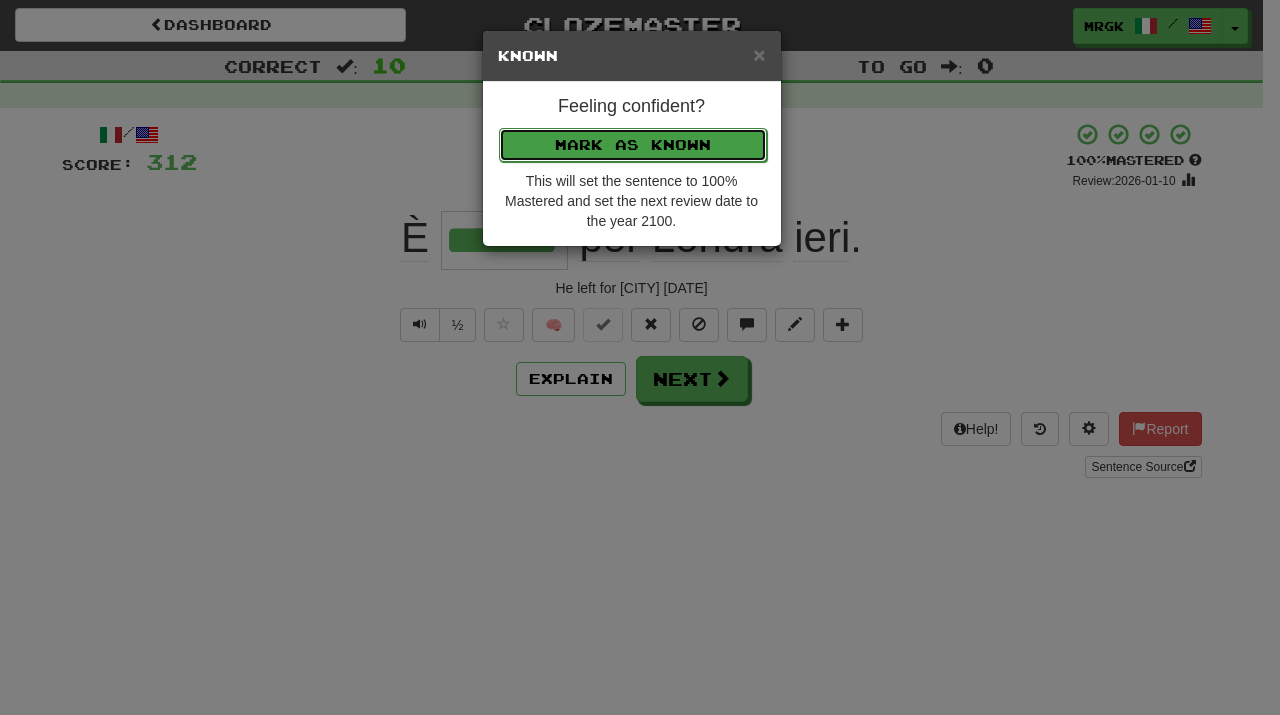 click on "Mark as Known" at bounding box center (633, 145) 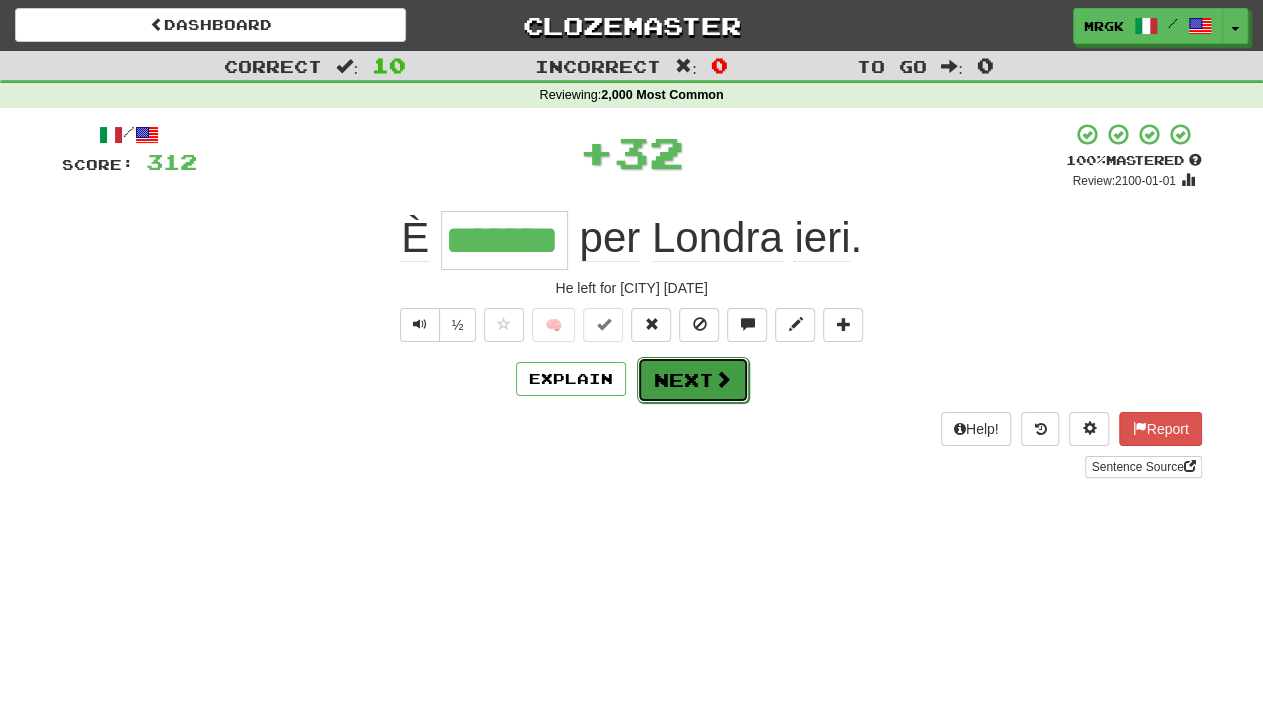 click on "Next" at bounding box center (693, 380) 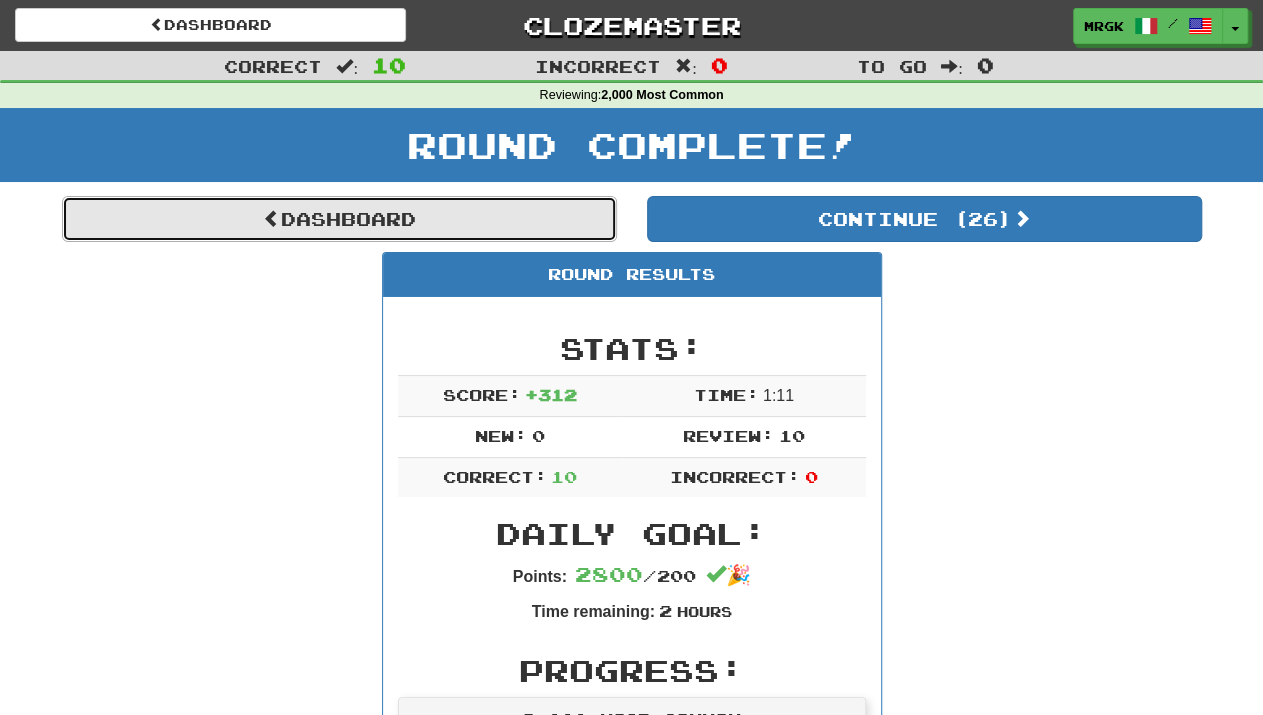 click on "Dashboard" at bounding box center (339, 219) 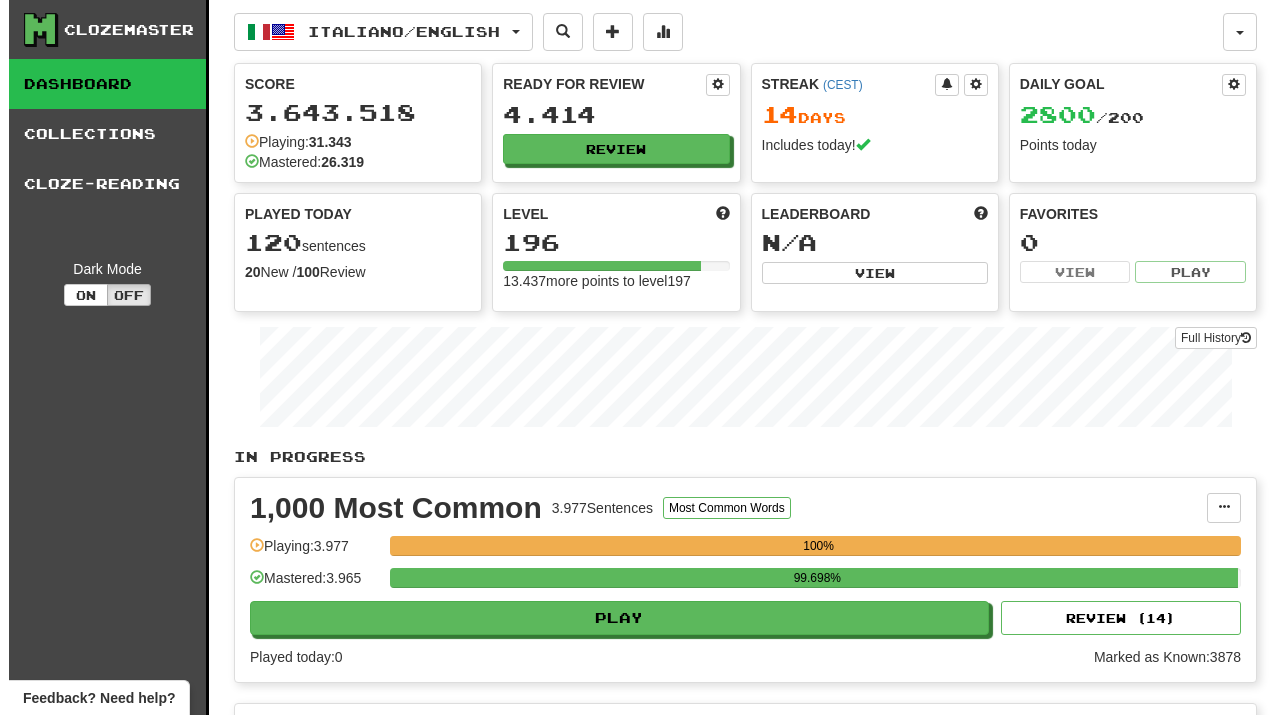 scroll, scrollTop: 0, scrollLeft: 0, axis: both 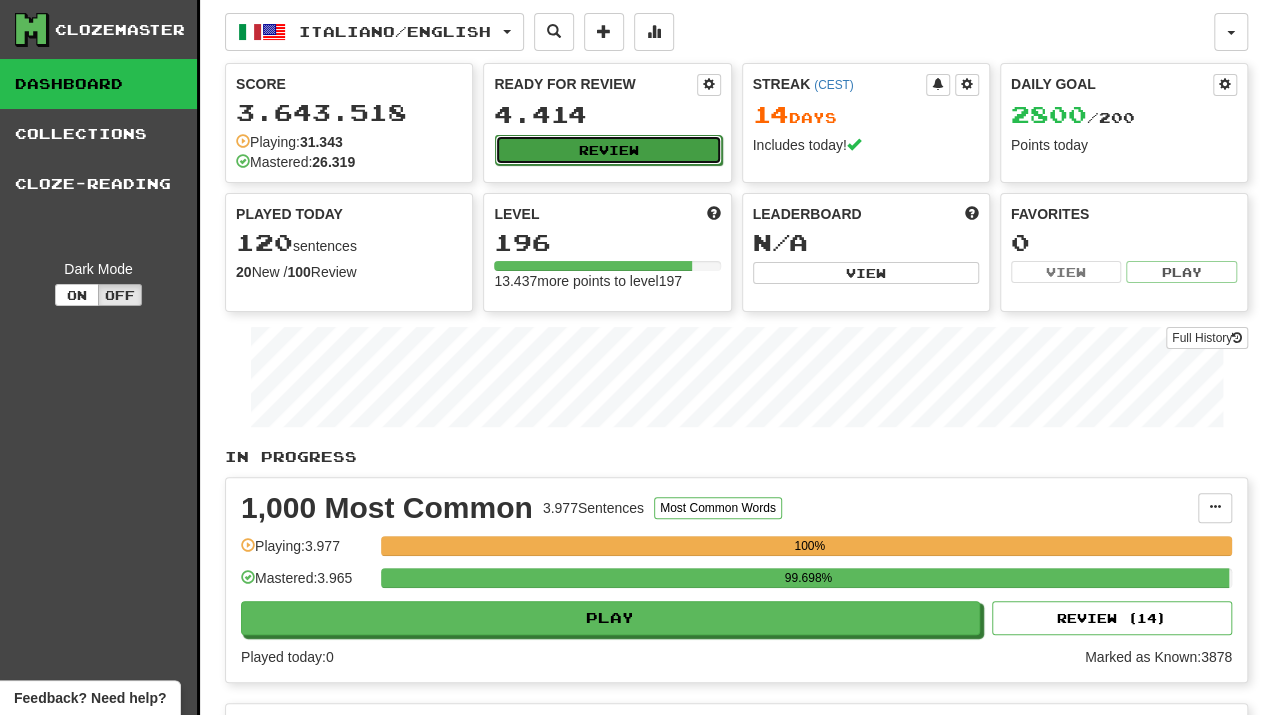 click on "Review" at bounding box center (608, 150) 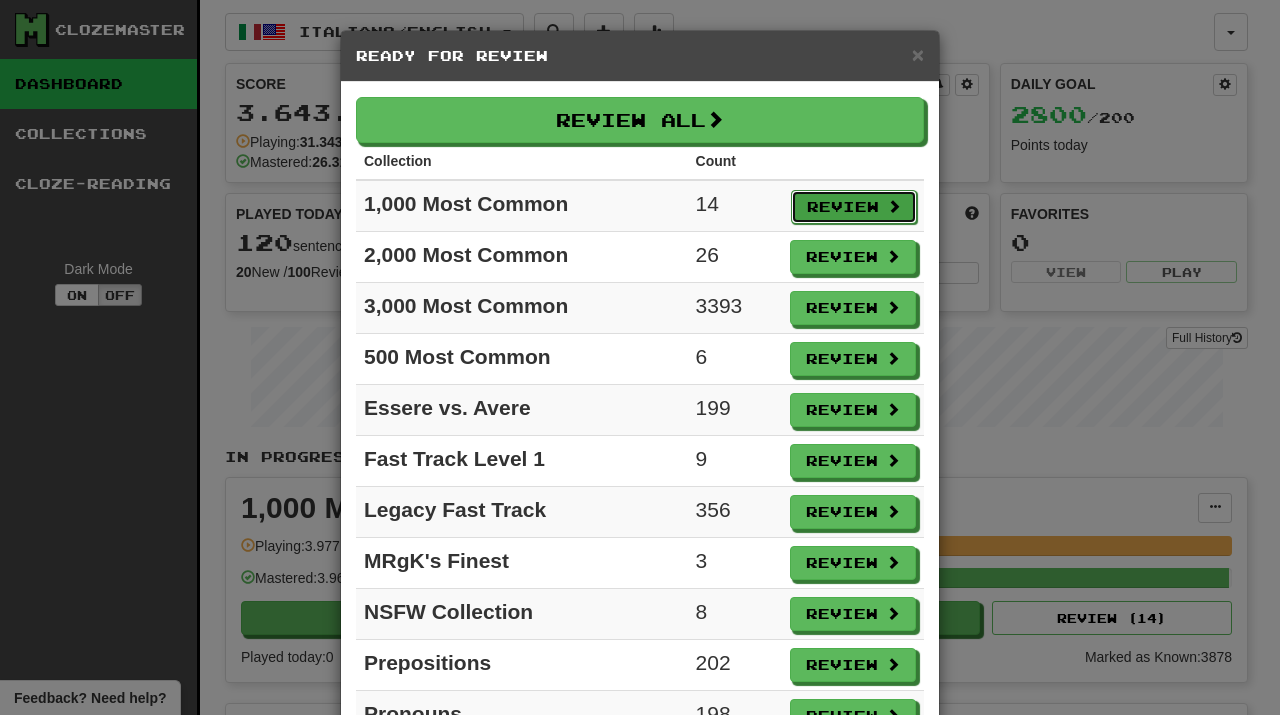 click on "Review" at bounding box center [854, 207] 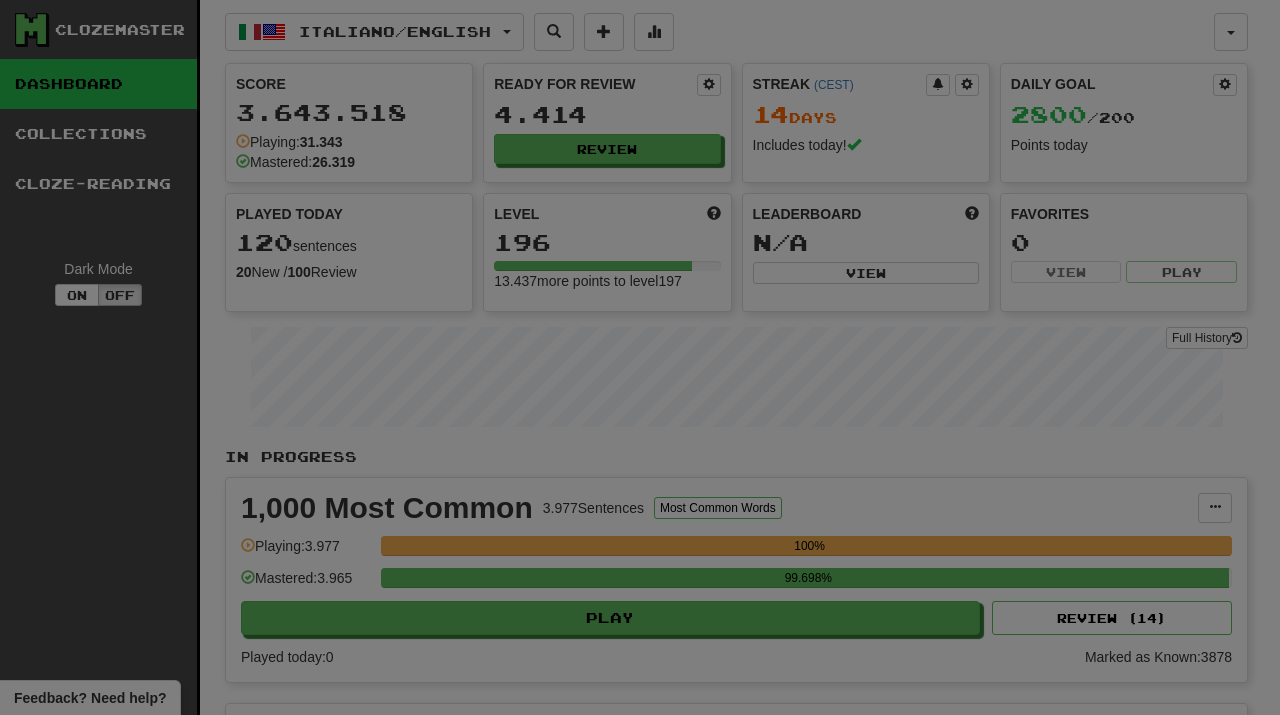 select on "**" 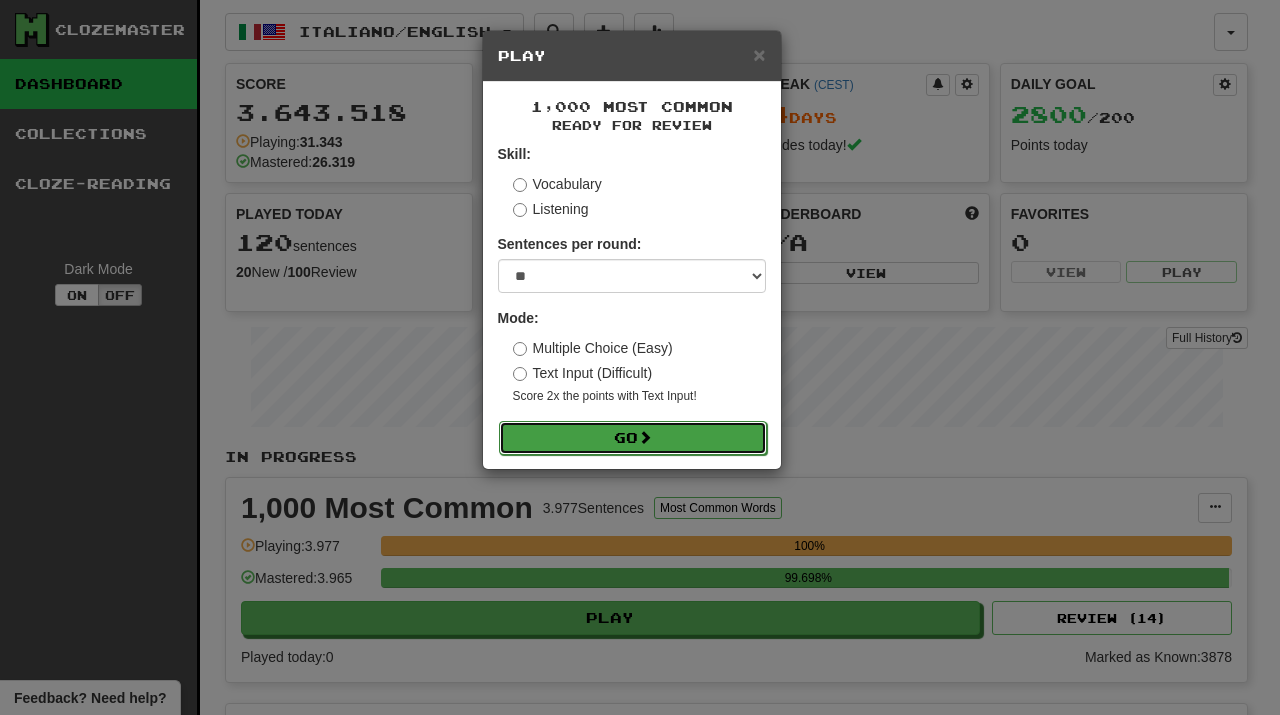 click on "Go" at bounding box center [633, 438] 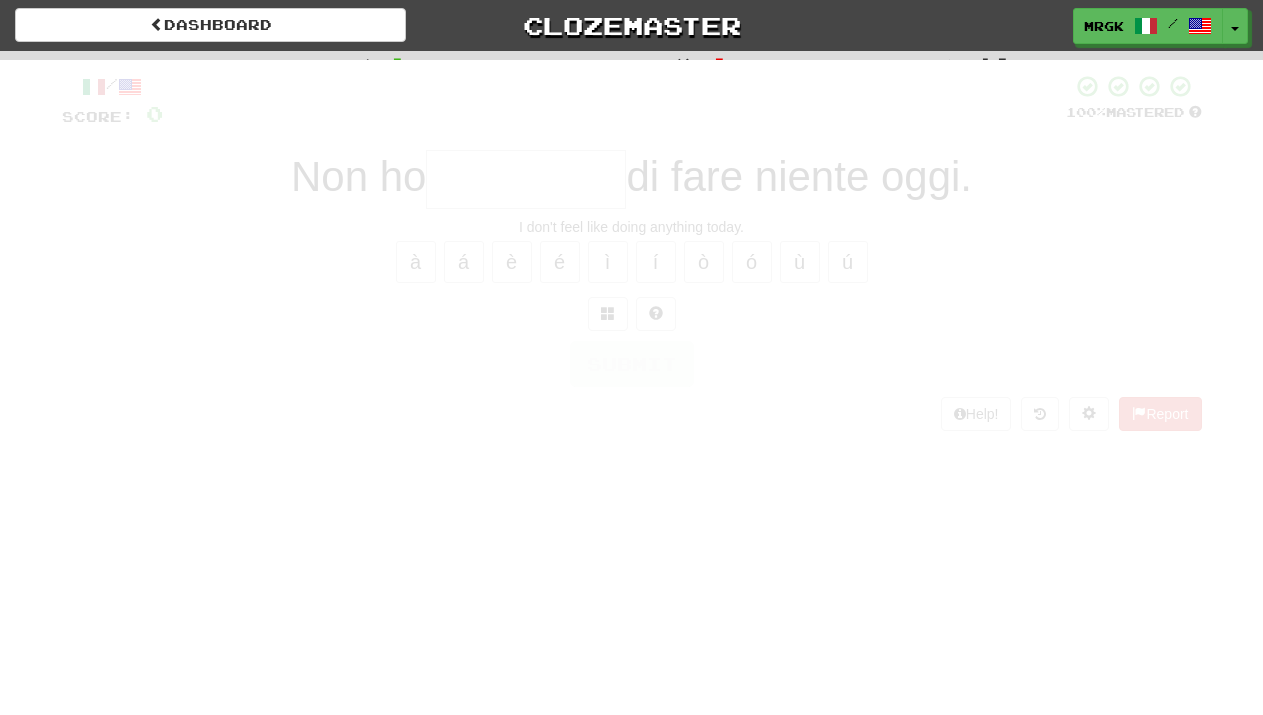 scroll, scrollTop: 0, scrollLeft: 0, axis: both 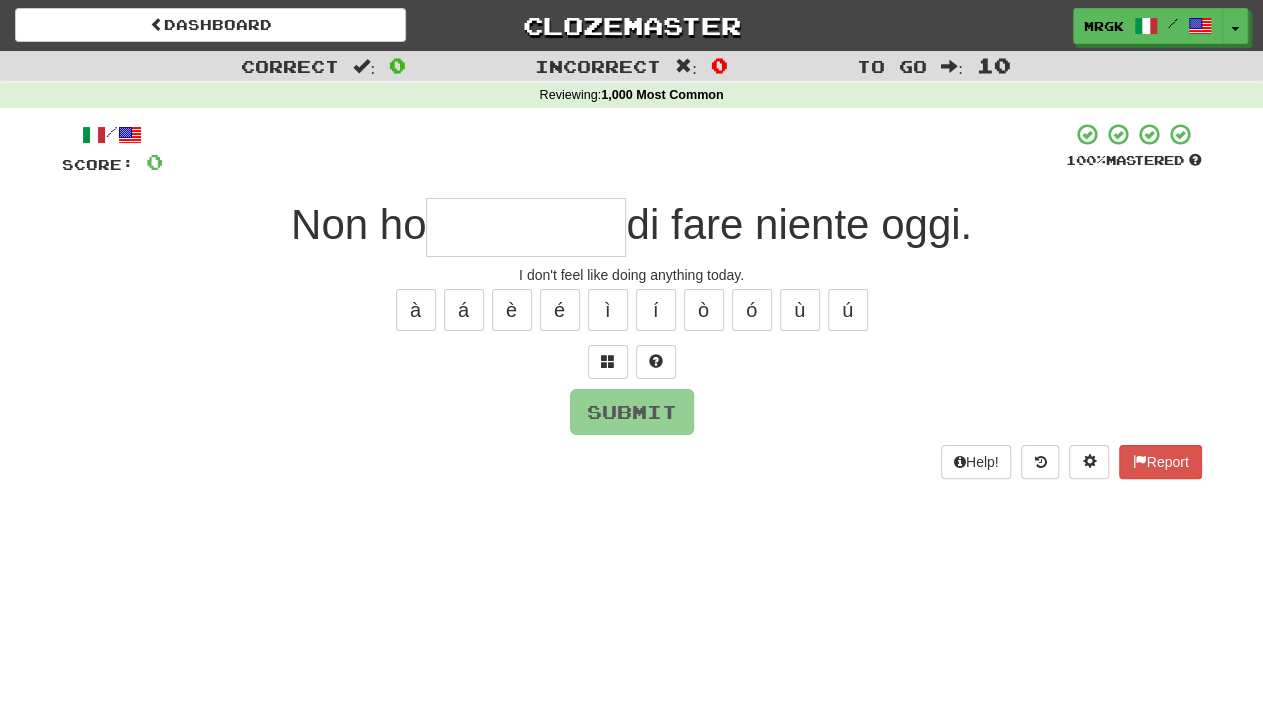 type on "*" 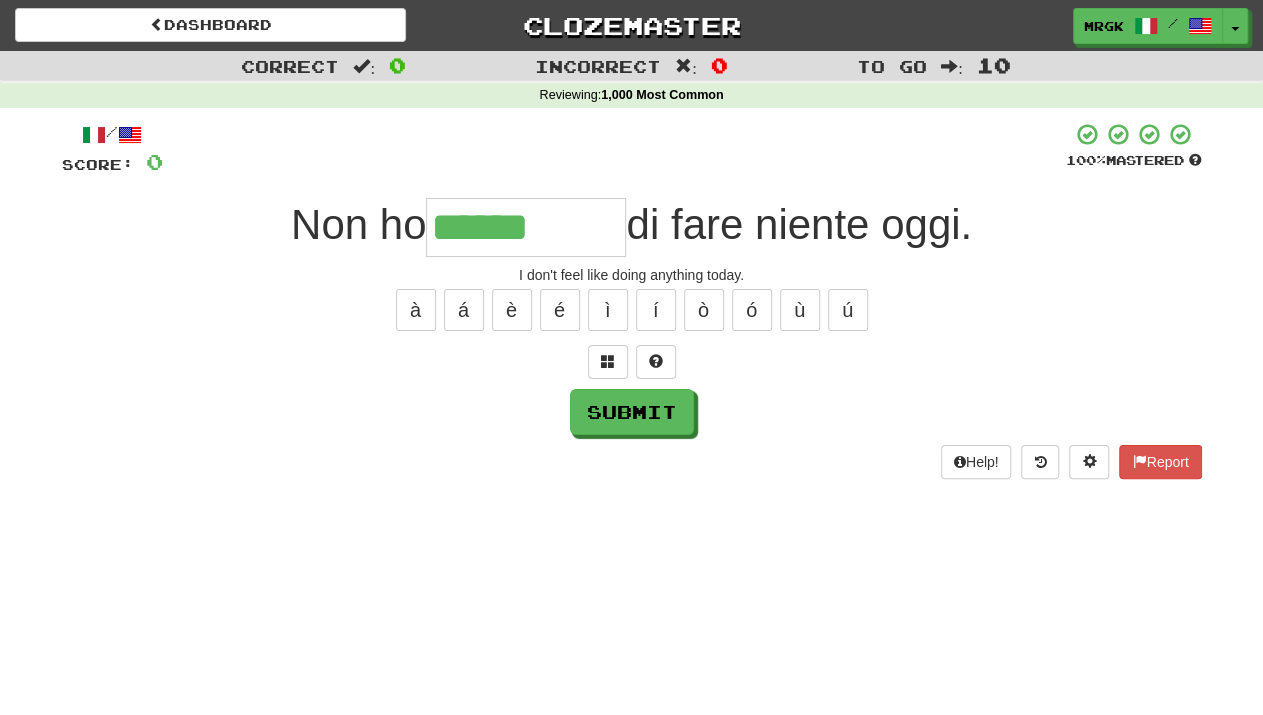 type on "******" 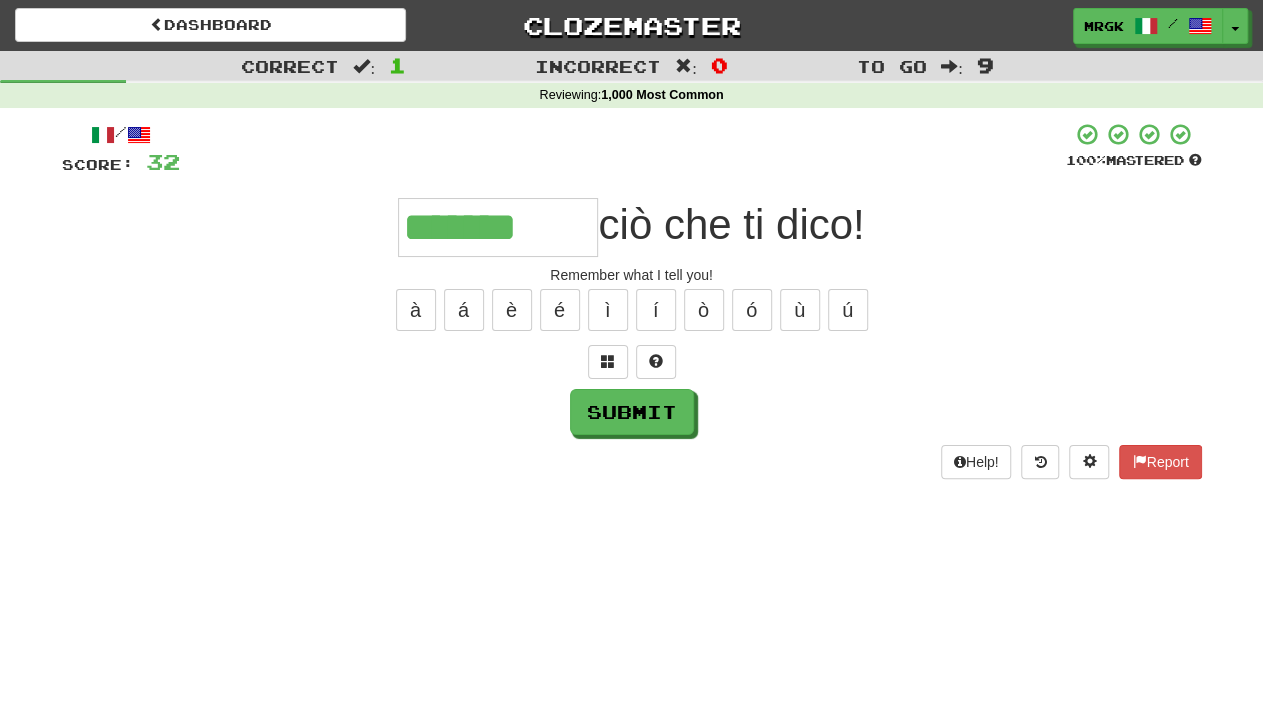 type on "*******" 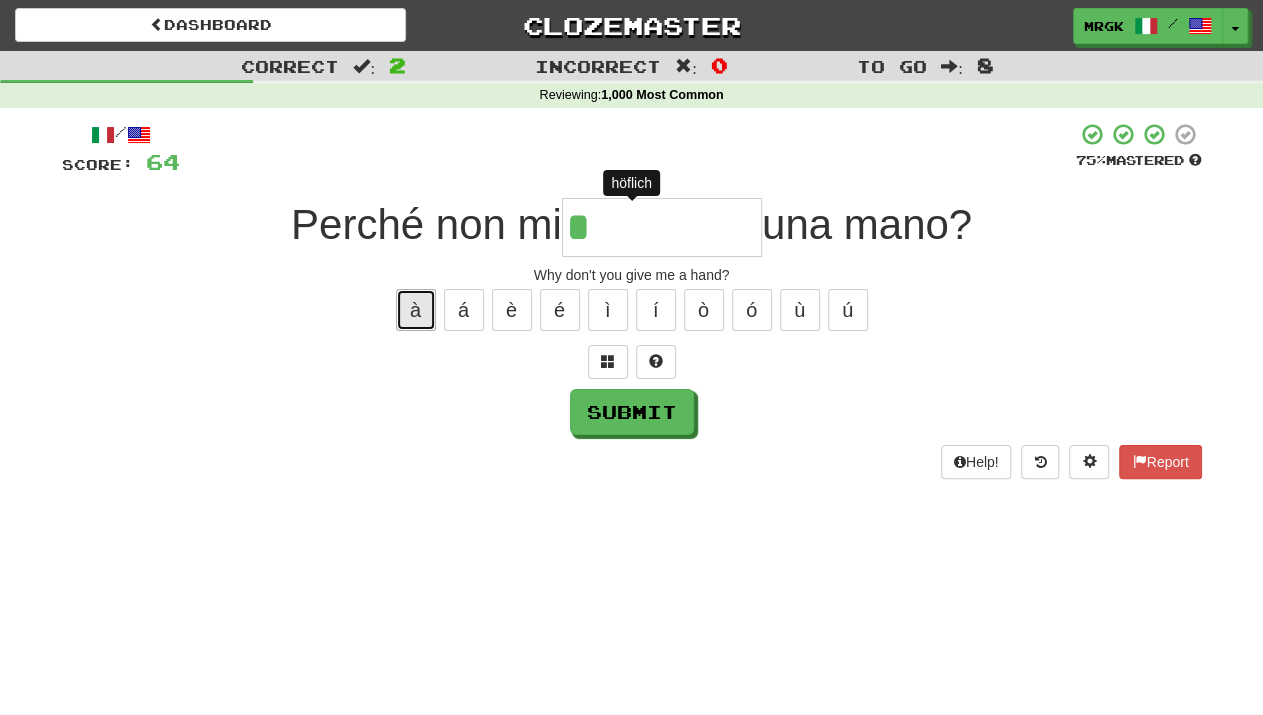 click on "à" at bounding box center [416, 310] 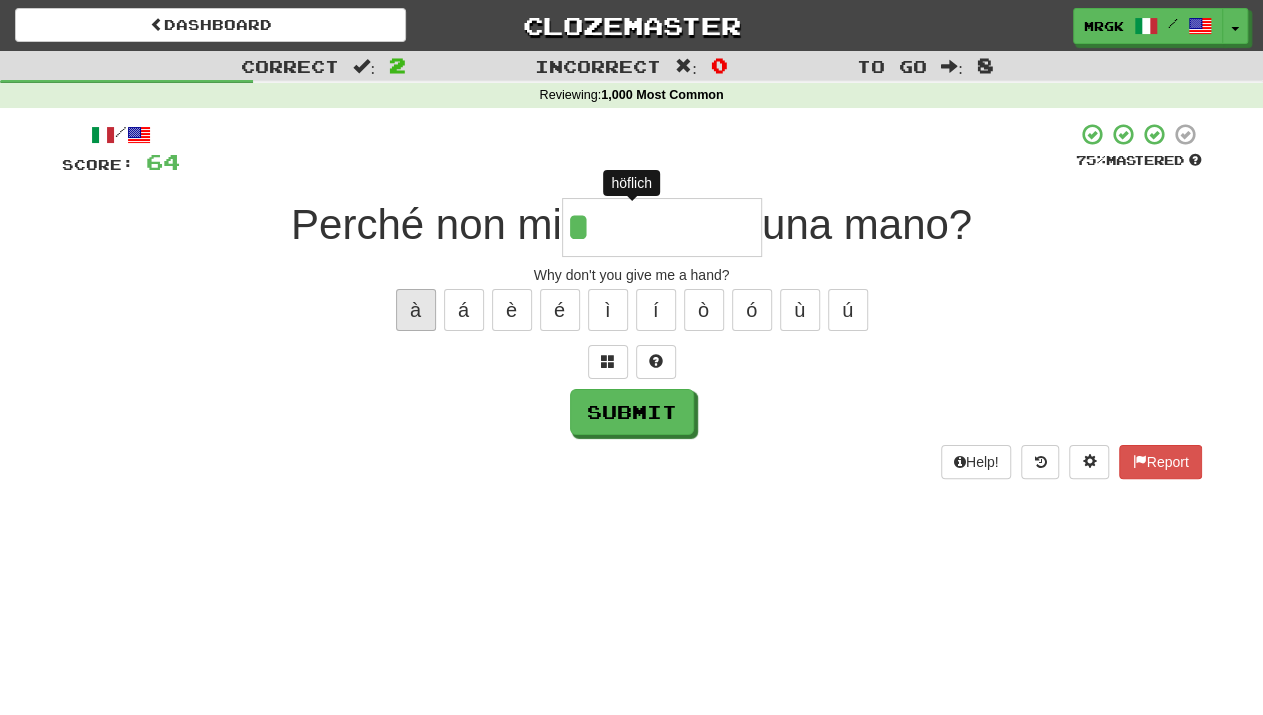type on "**" 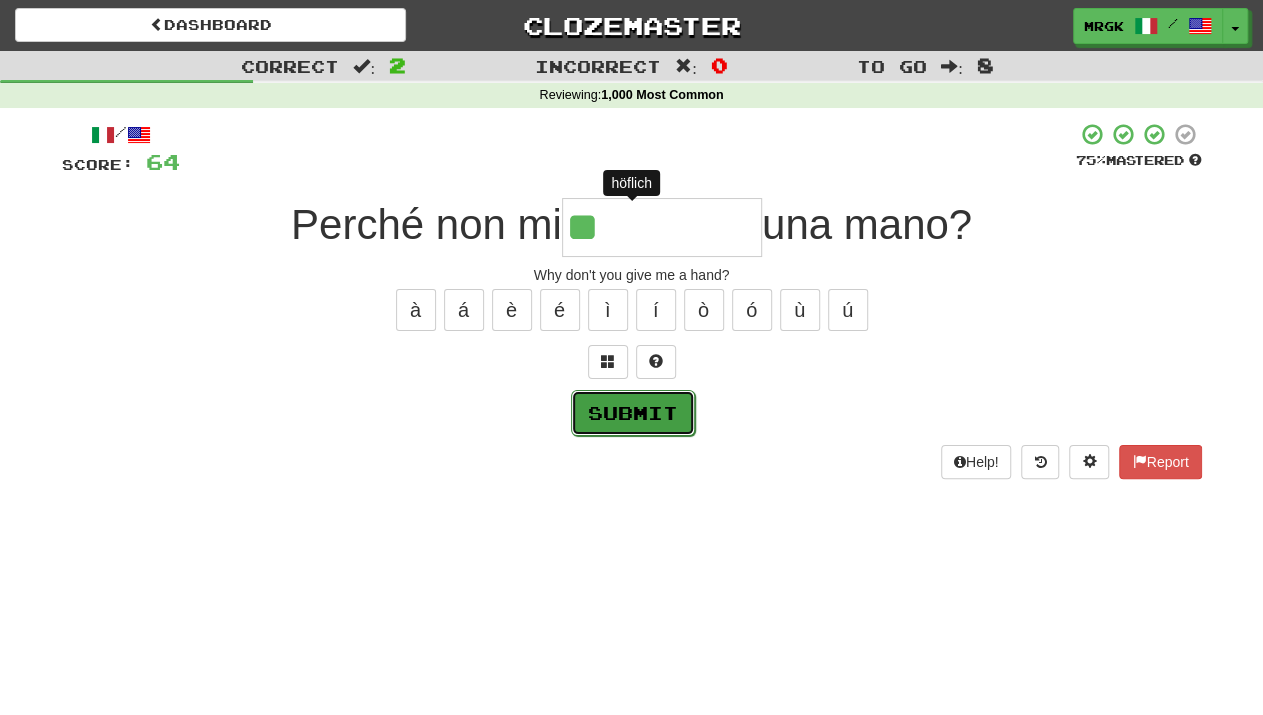 click on "Submit" at bounding box center (633, 413) 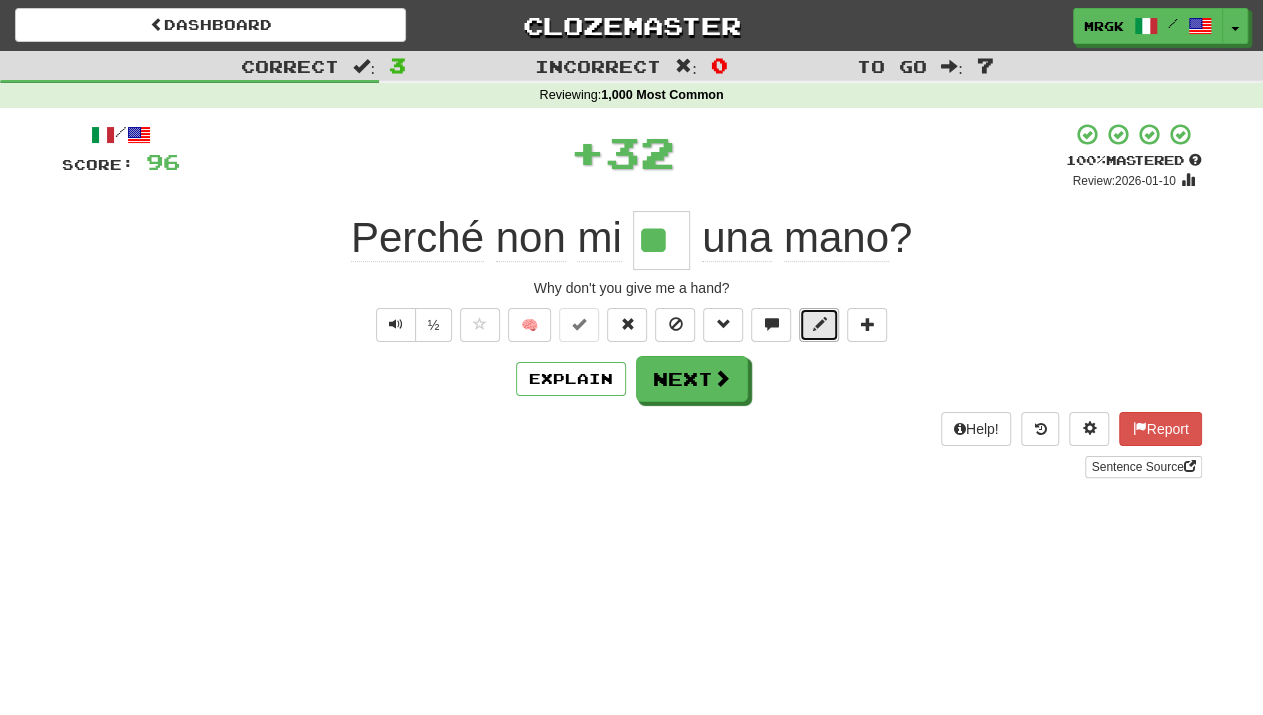 click at bounding box center [819, 324] 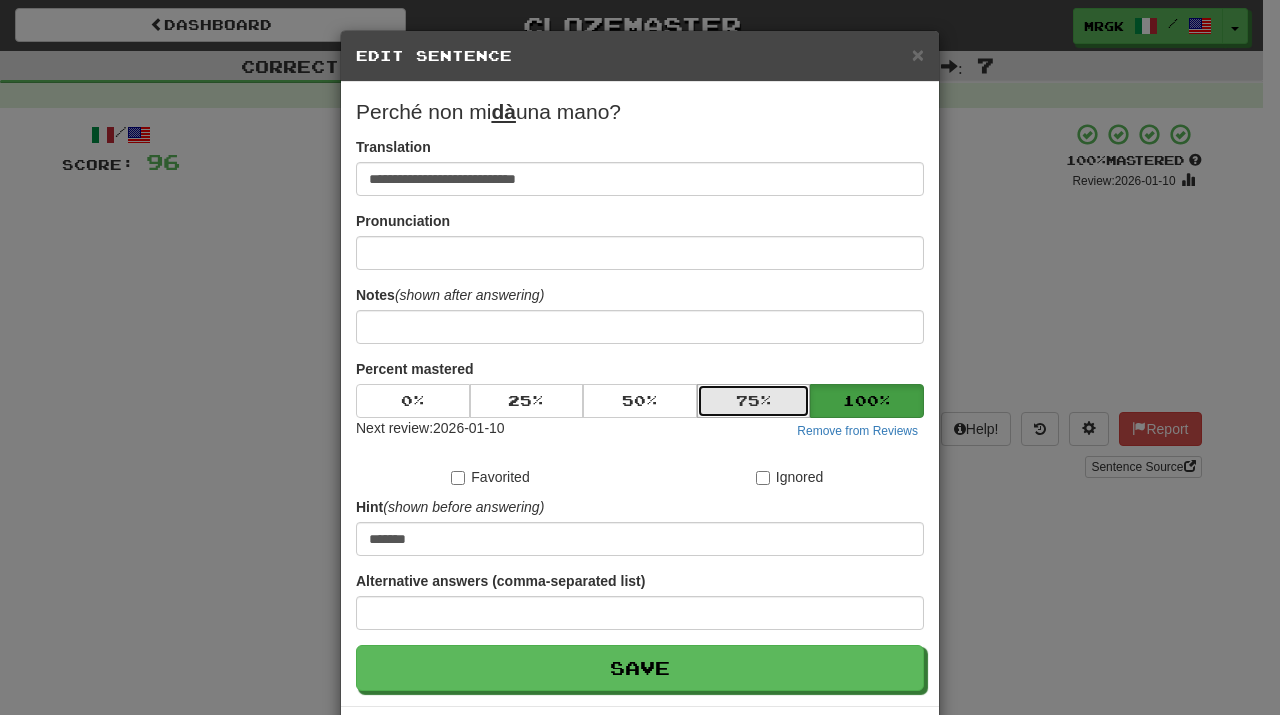 click on "75 %" at bounding box center [754, 401] 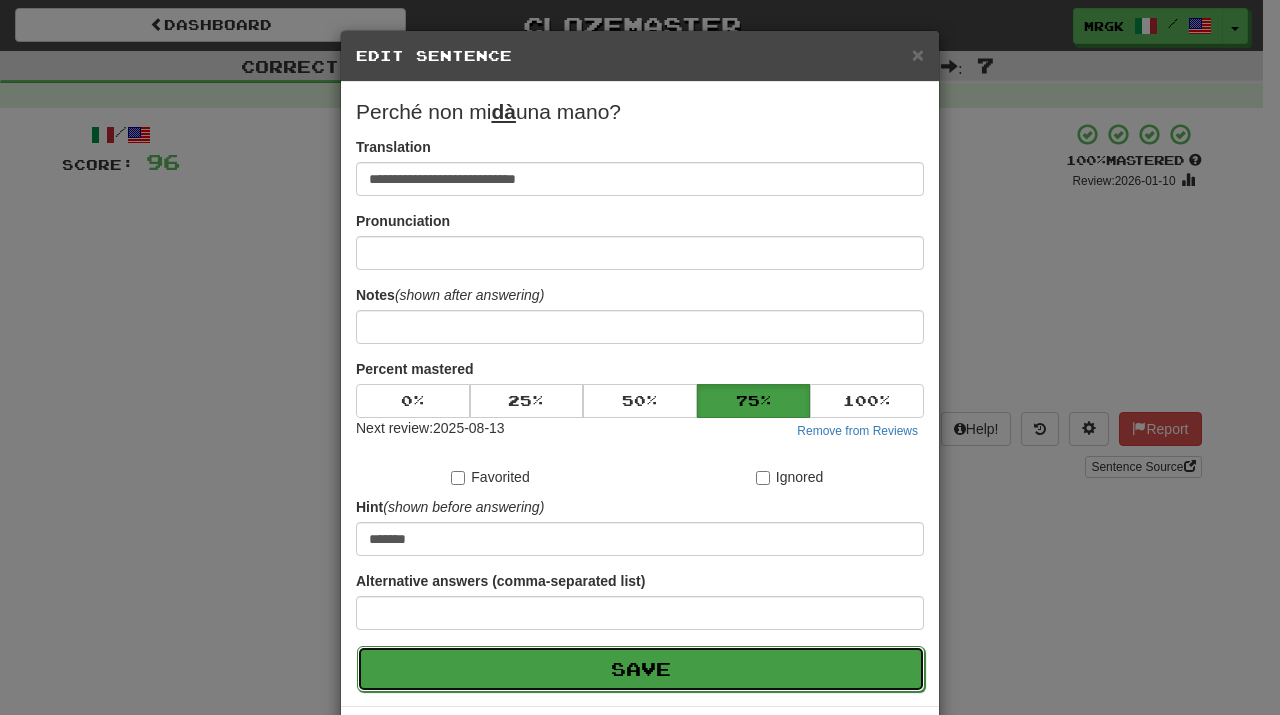 click on "Save" at bounding box center (641, 669) 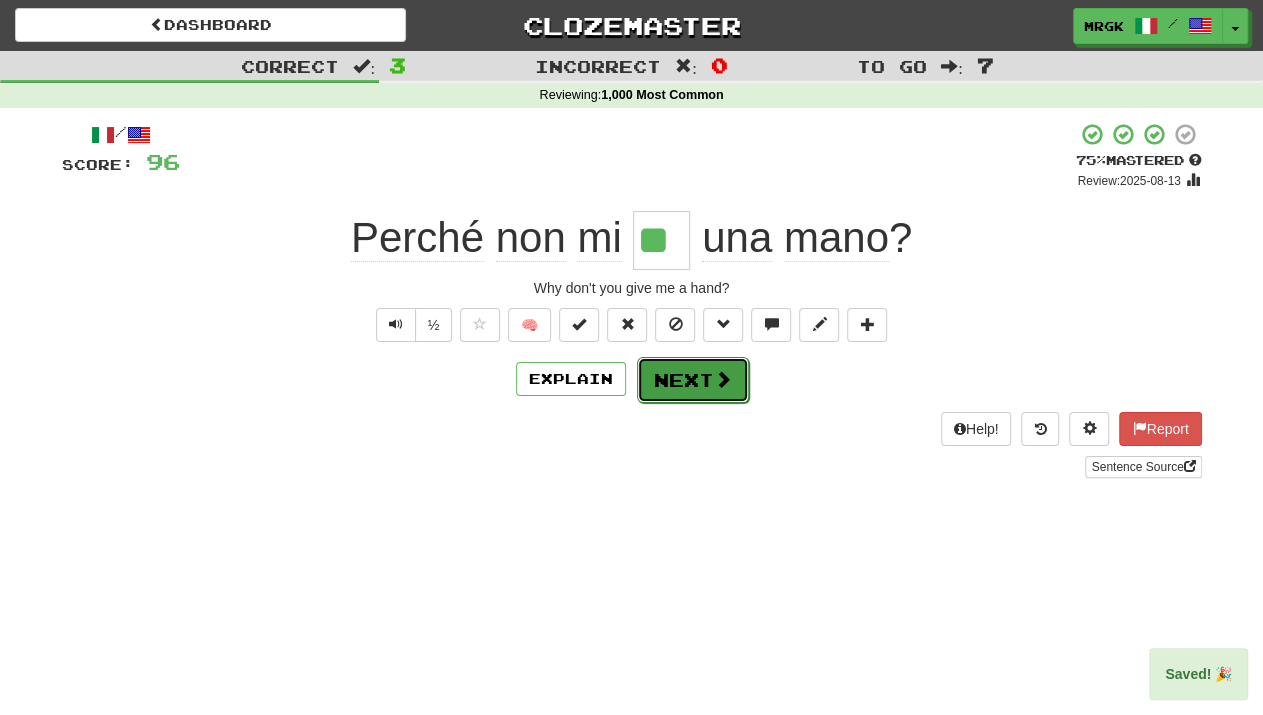 click on "Next" at bounding box center (693, 380) 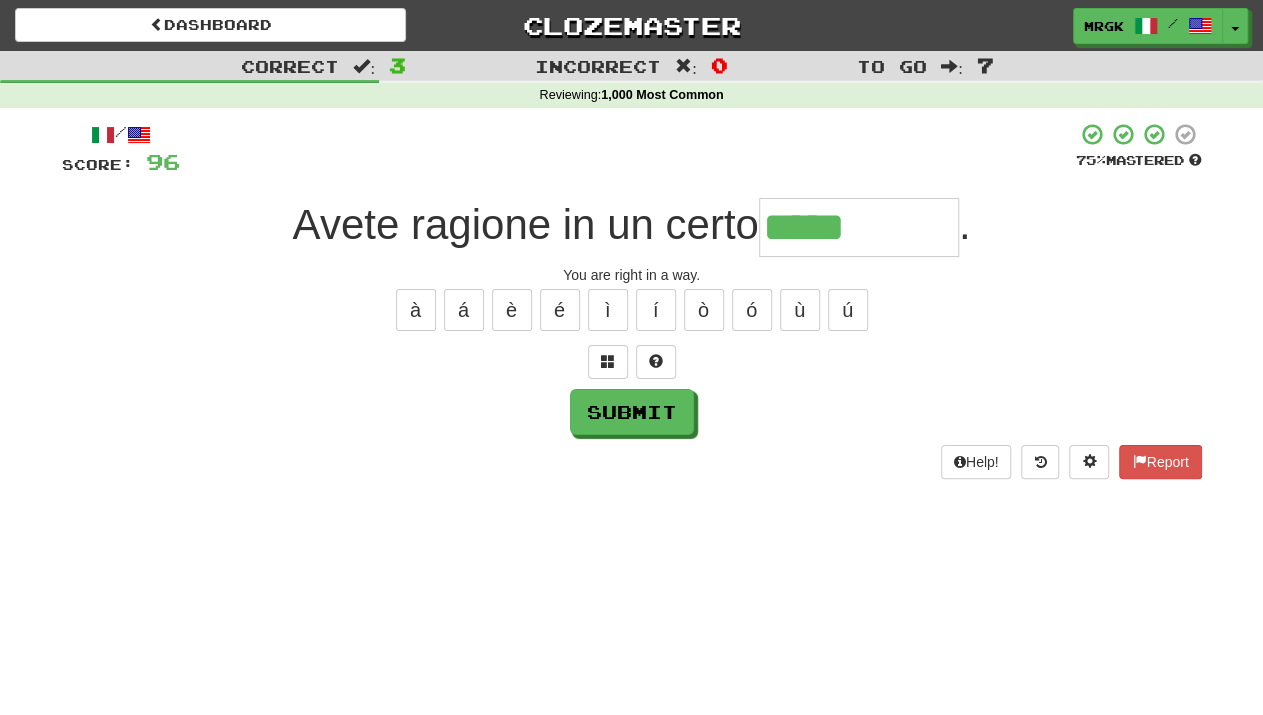 type on "*****" 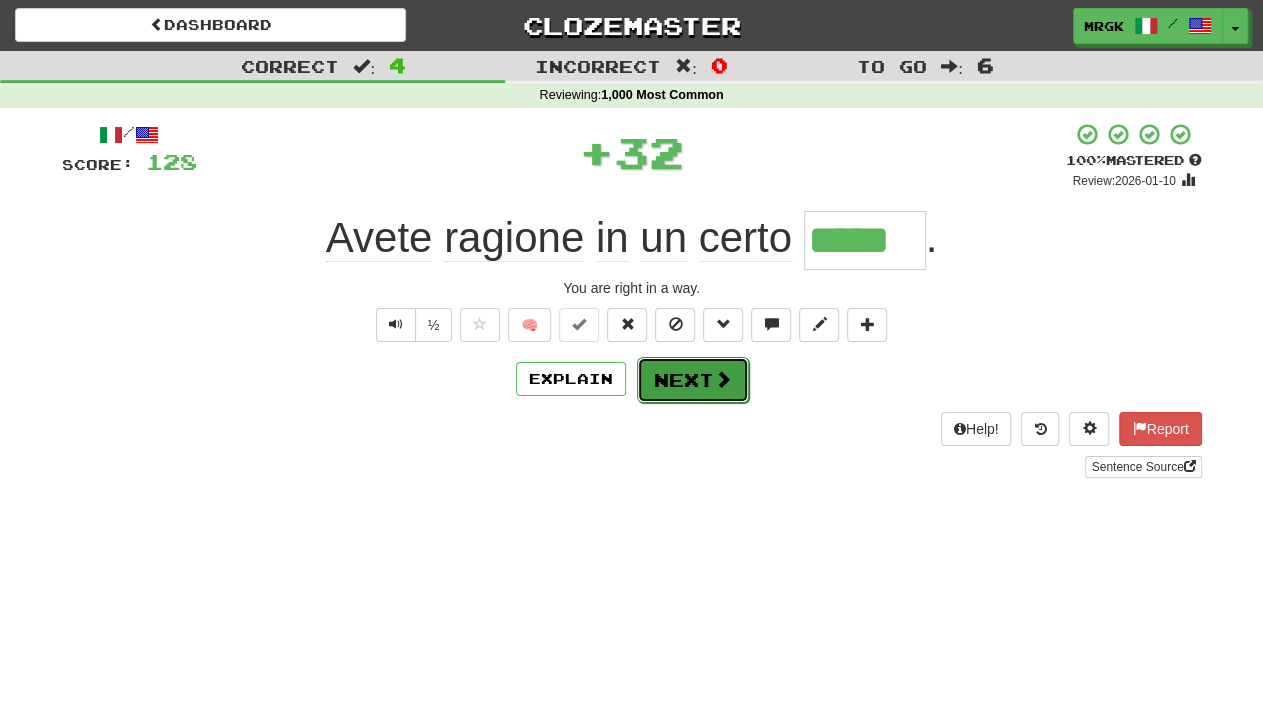 click at bounding box center [723, 379] 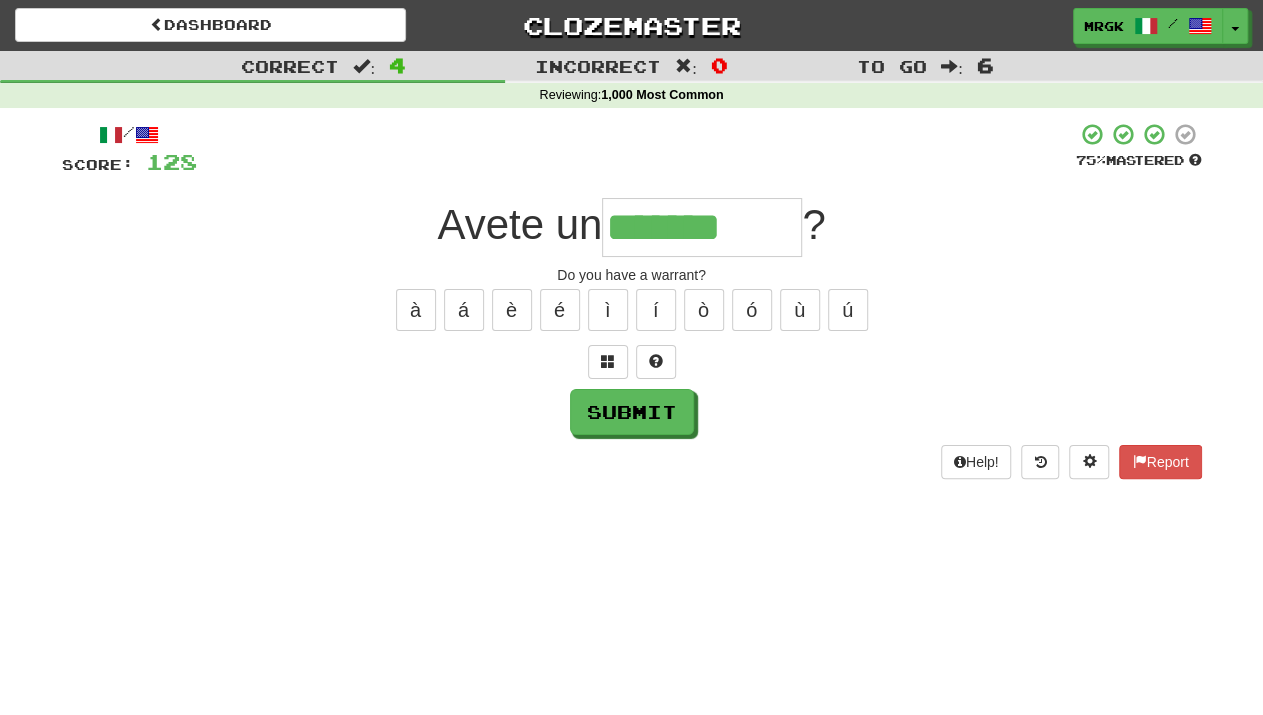 type on "*******" 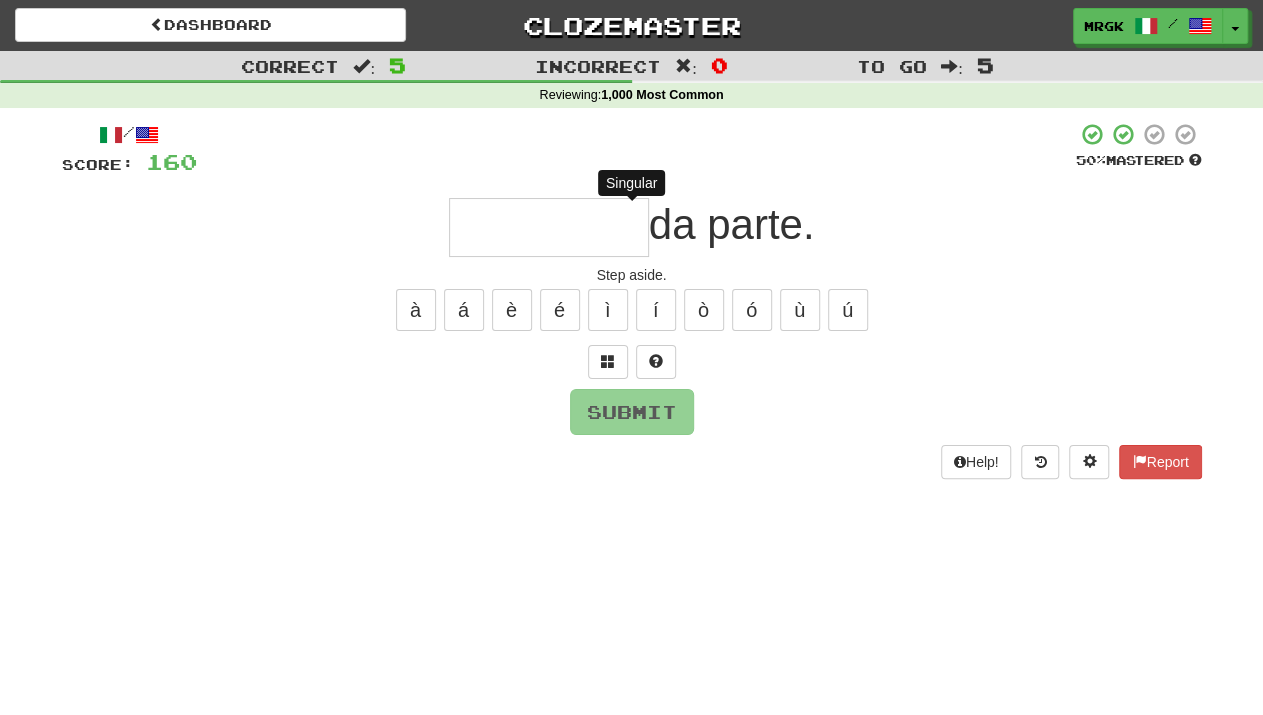 type on "*" 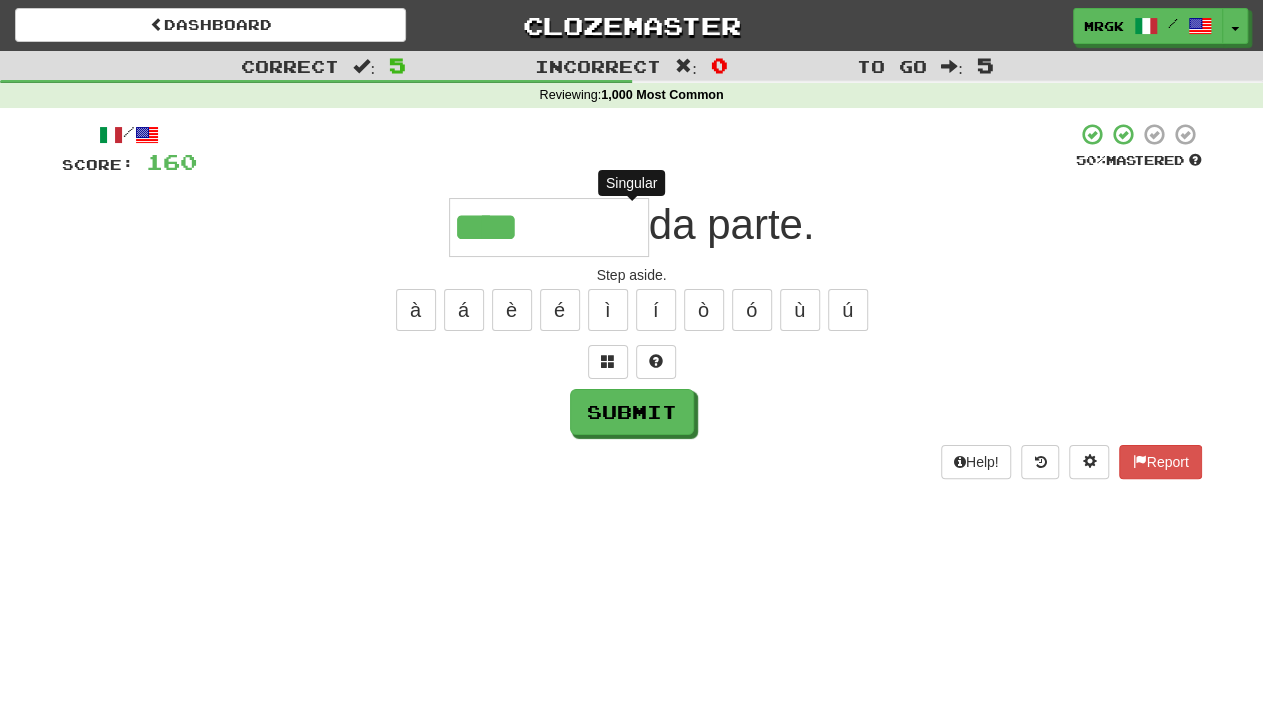 type on "*****" 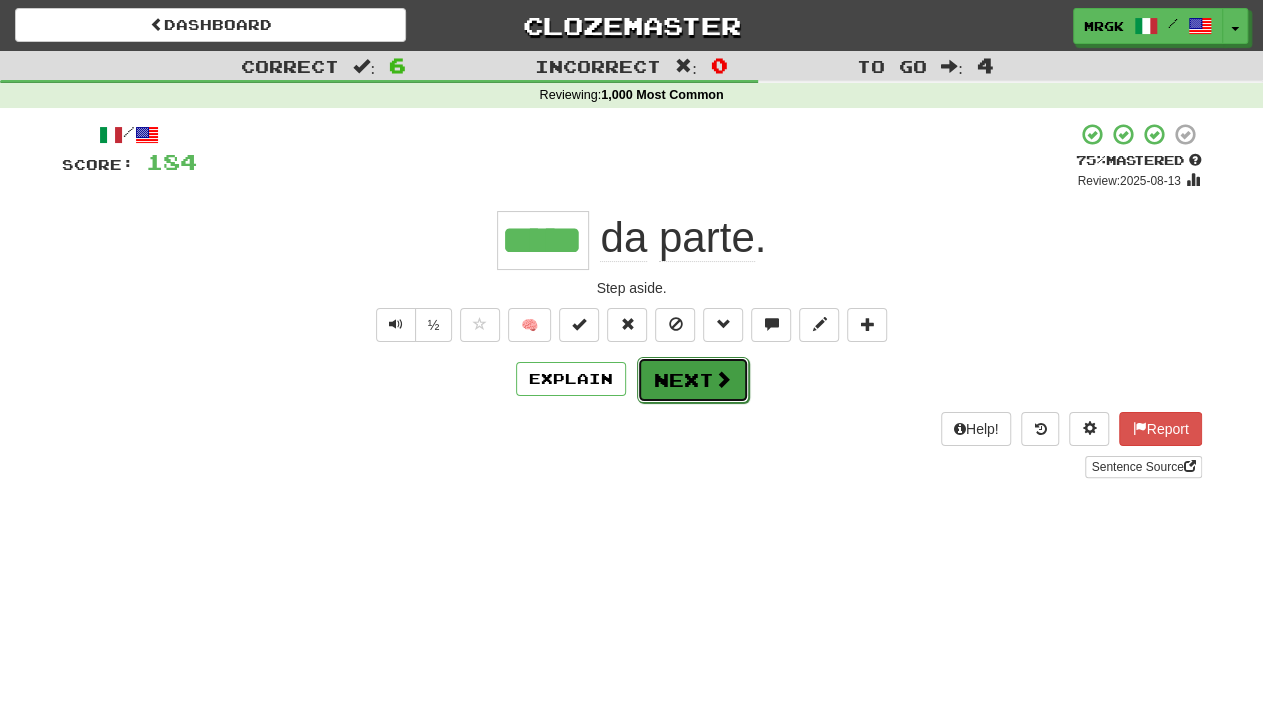 click on "Next" at bounding box center [693, 380] 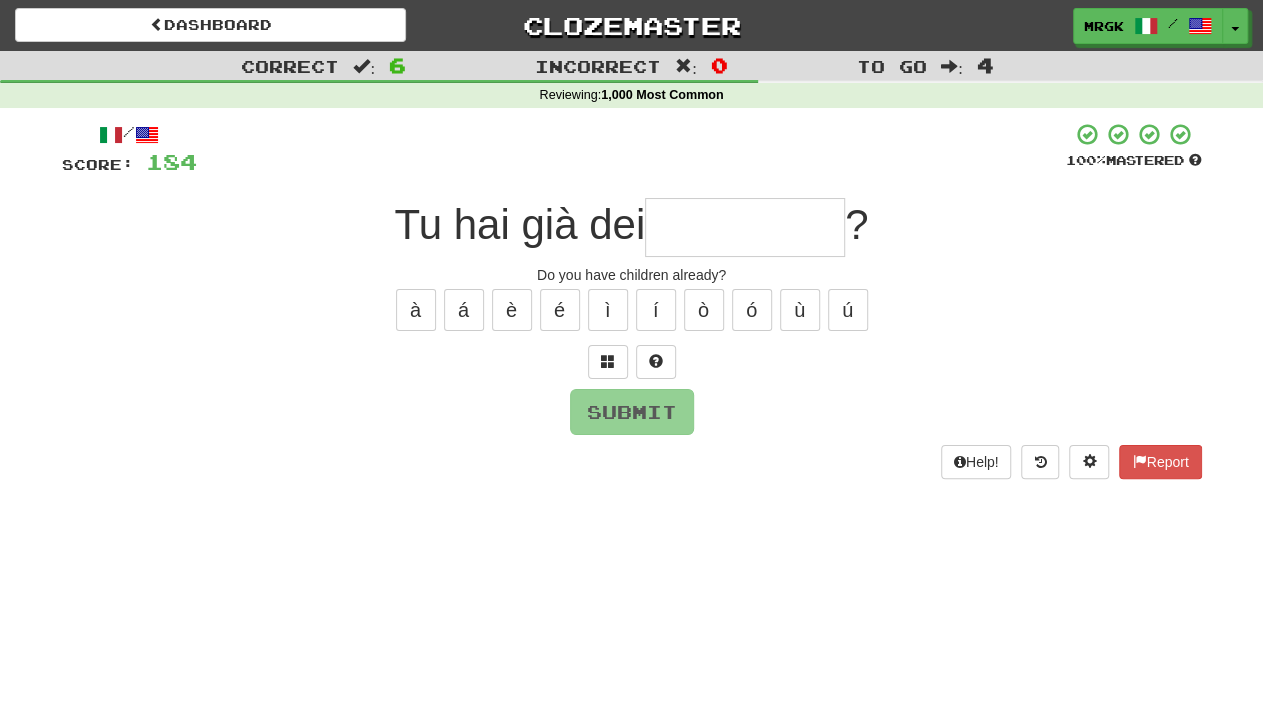 type on "*" 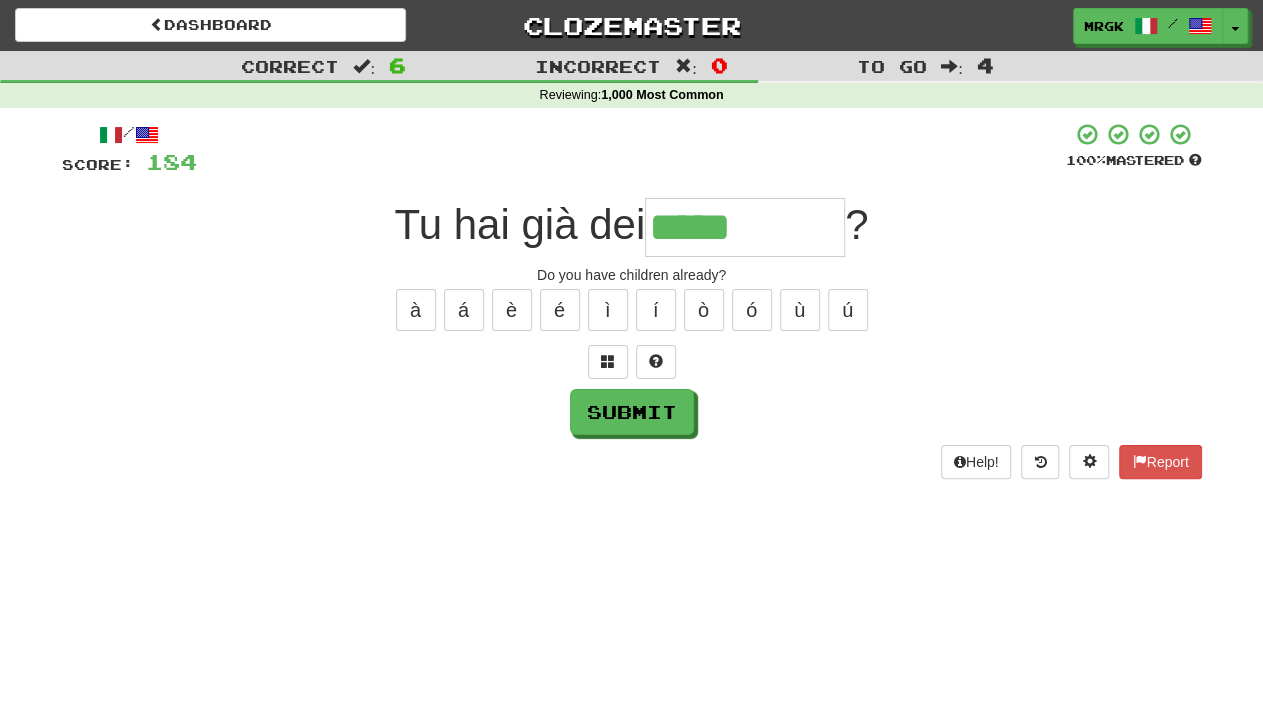 type on "*****" 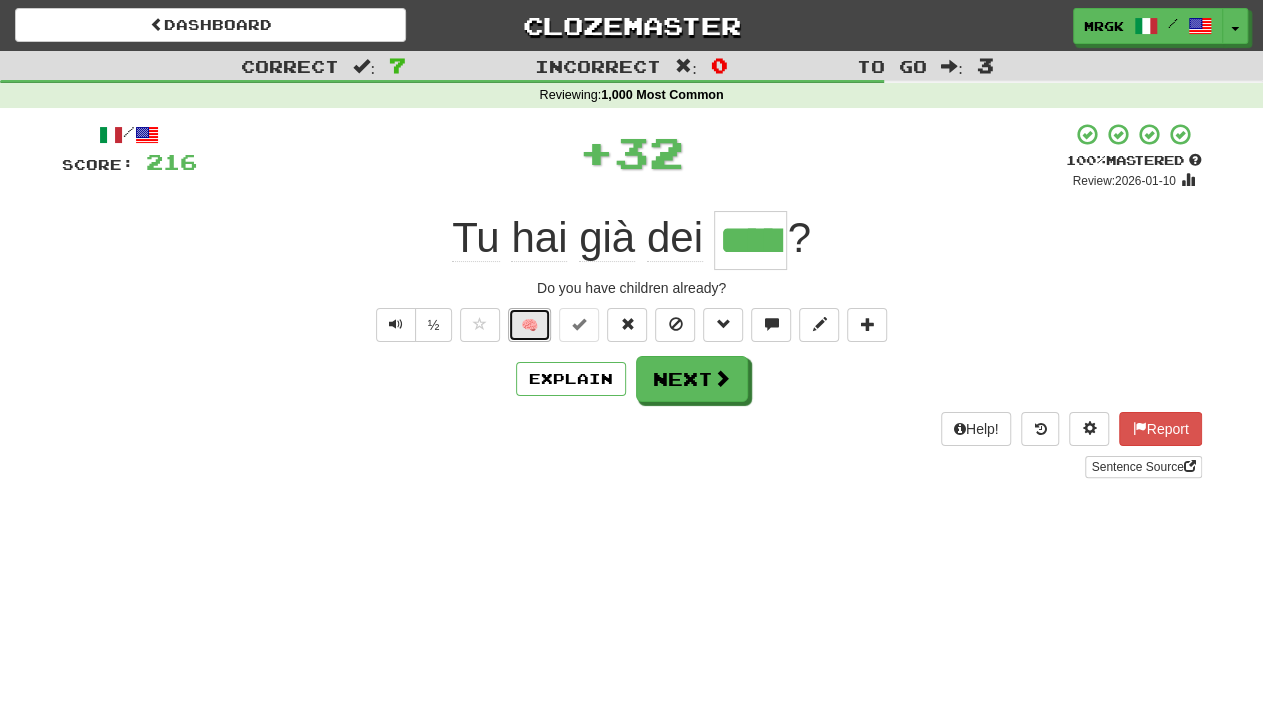 click on "🧠" at bounding box center (529, 325) 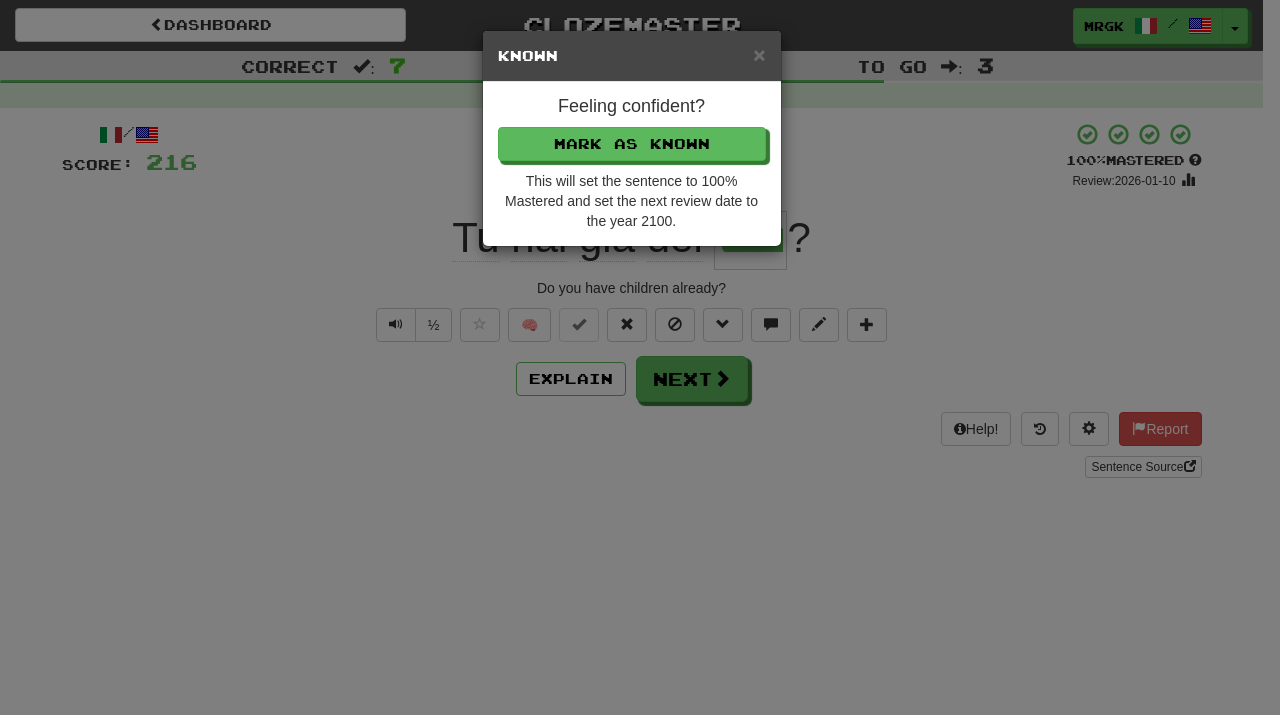 click on "Feeling confident? Mark as Known This will set the sentence to 100% Mastered and set the next review date to the year 2100." at bounding box center (632, 164) 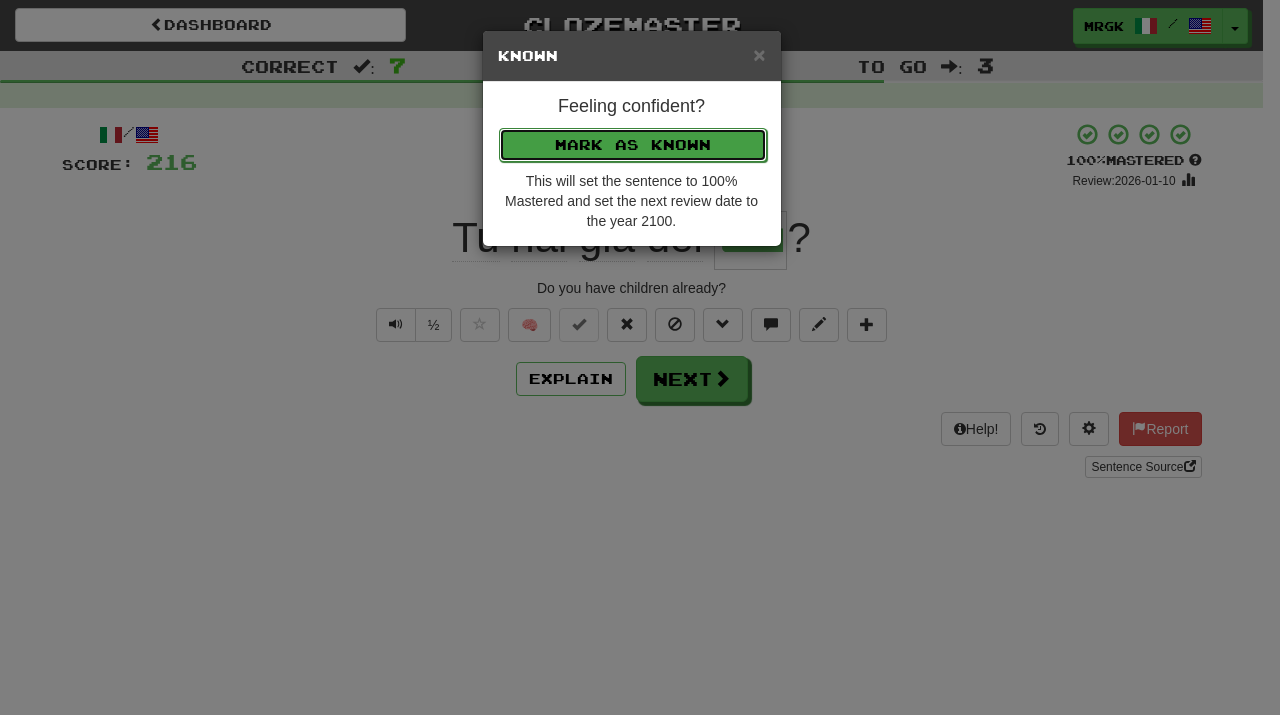 click on "Mark as Known" at bounding box center (633, 145) 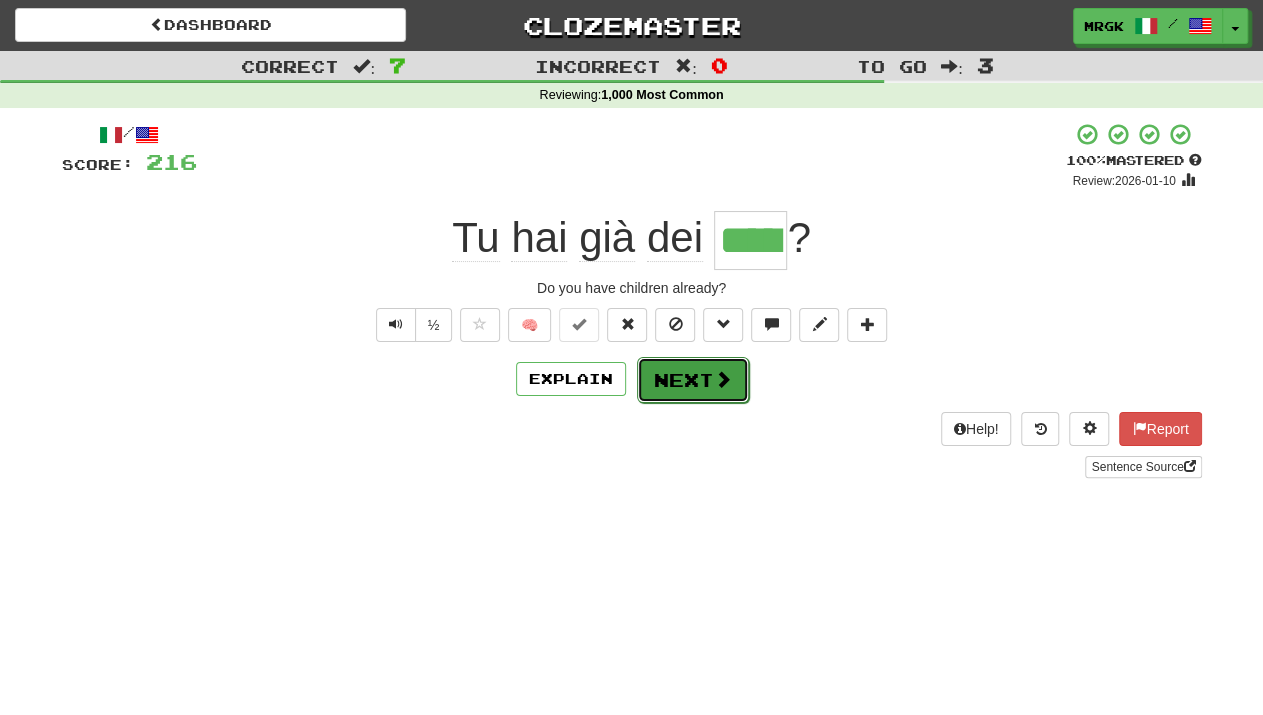 click on "Next" at bounding box center [693, 380] 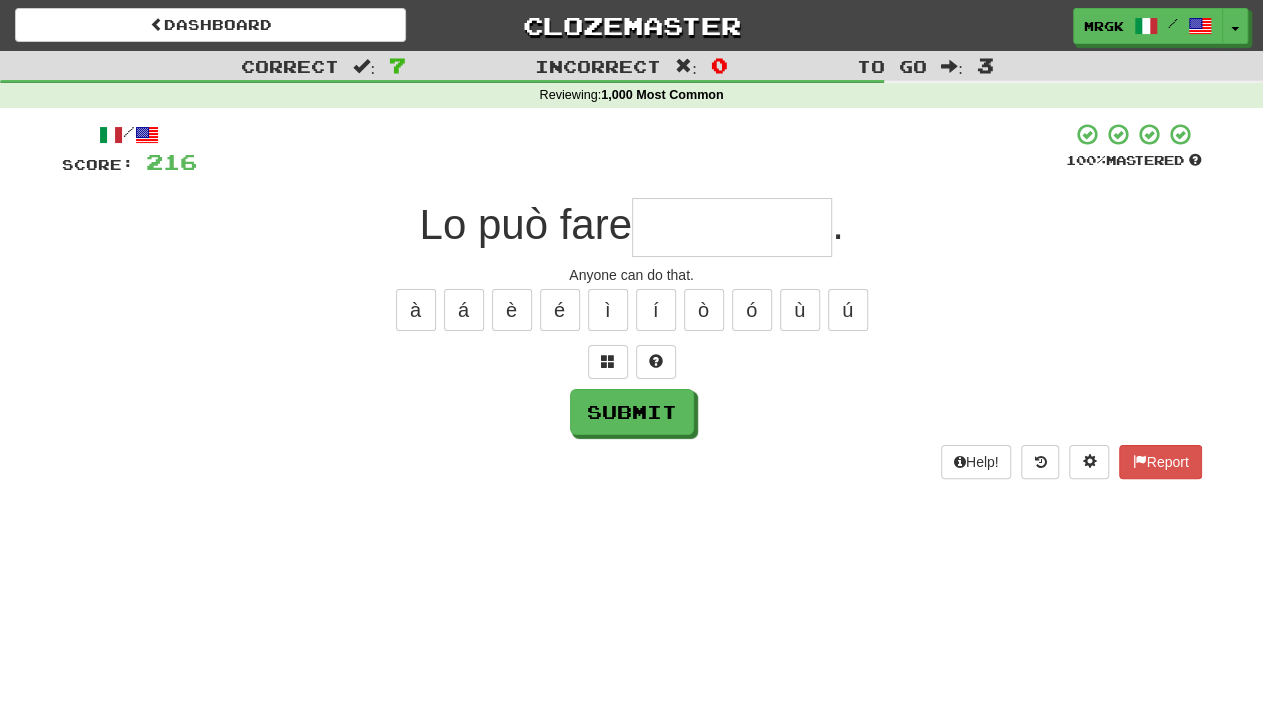 type on "*" 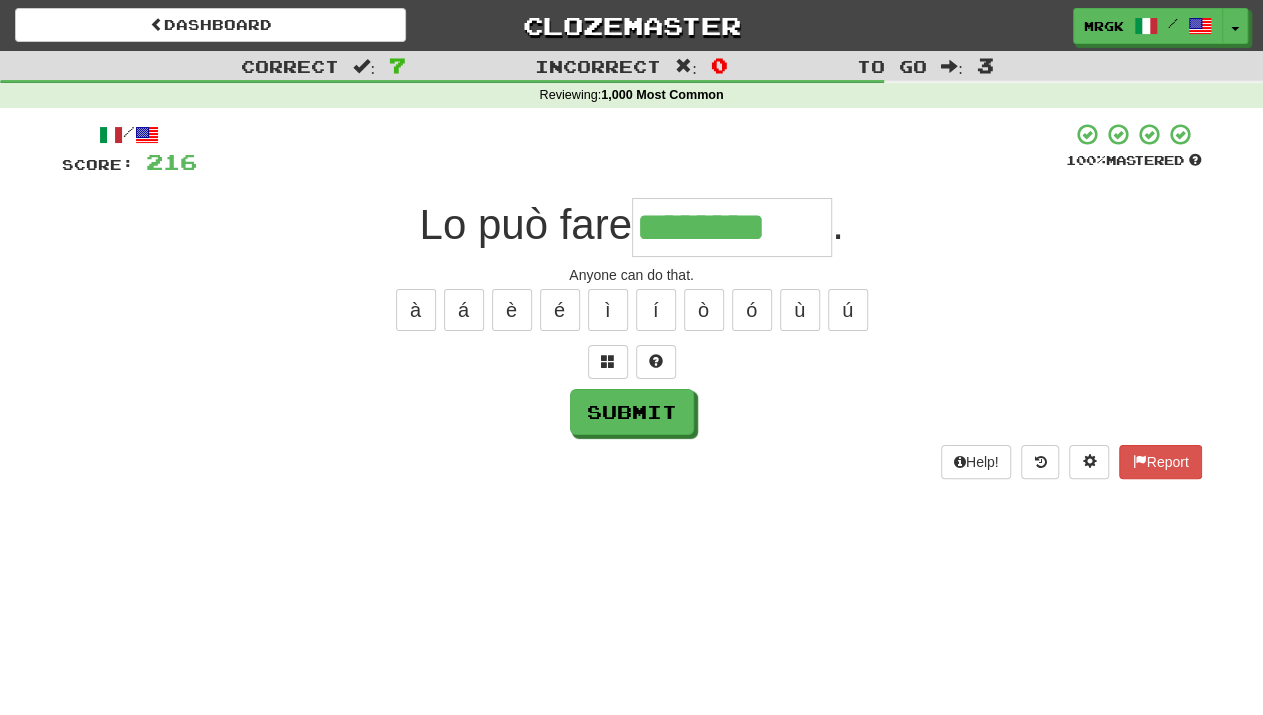 type on "********" 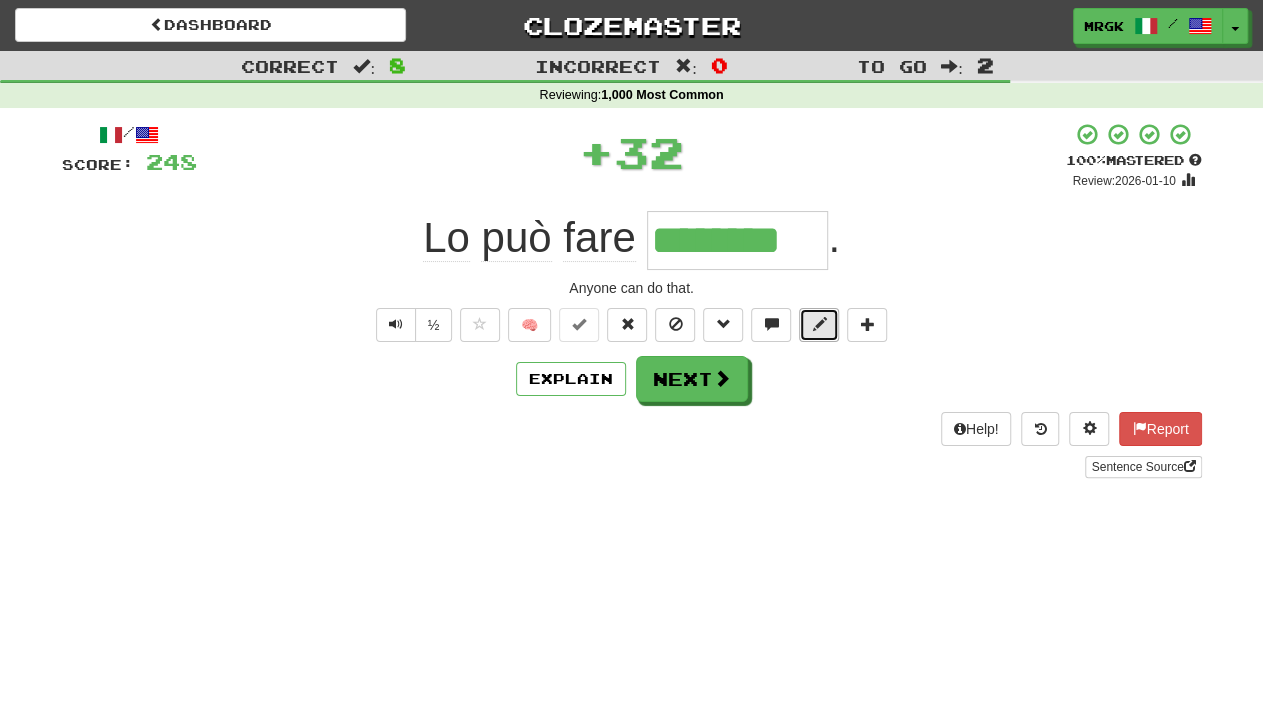 click at bounding box center (819, 324) 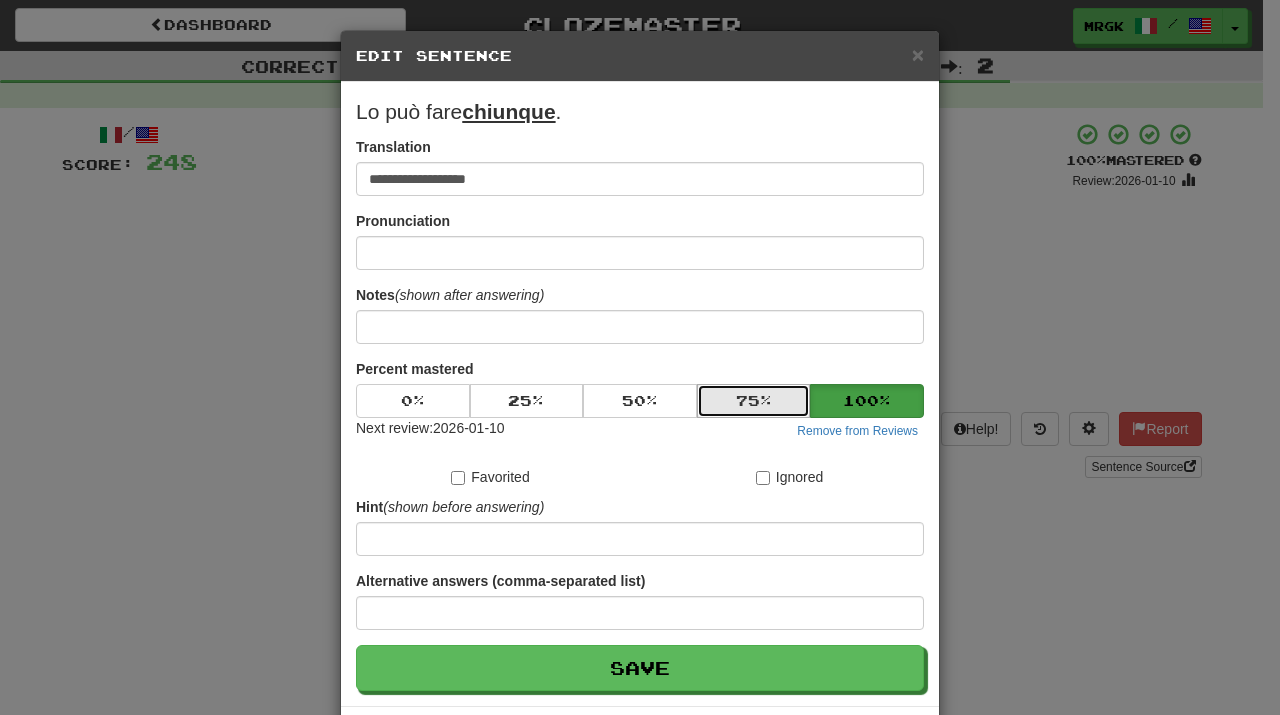 click on "75 %" at bounding box center (754, 401) 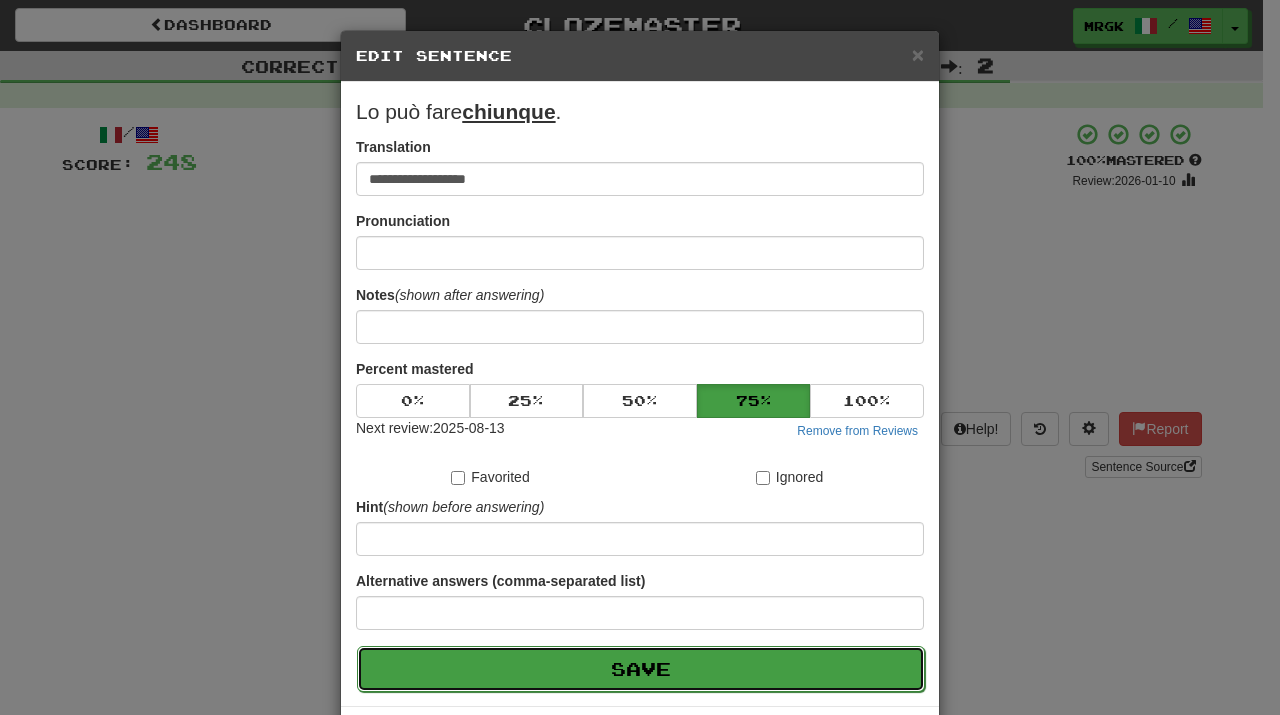 click on "Save" at bounding box center [641, 669] 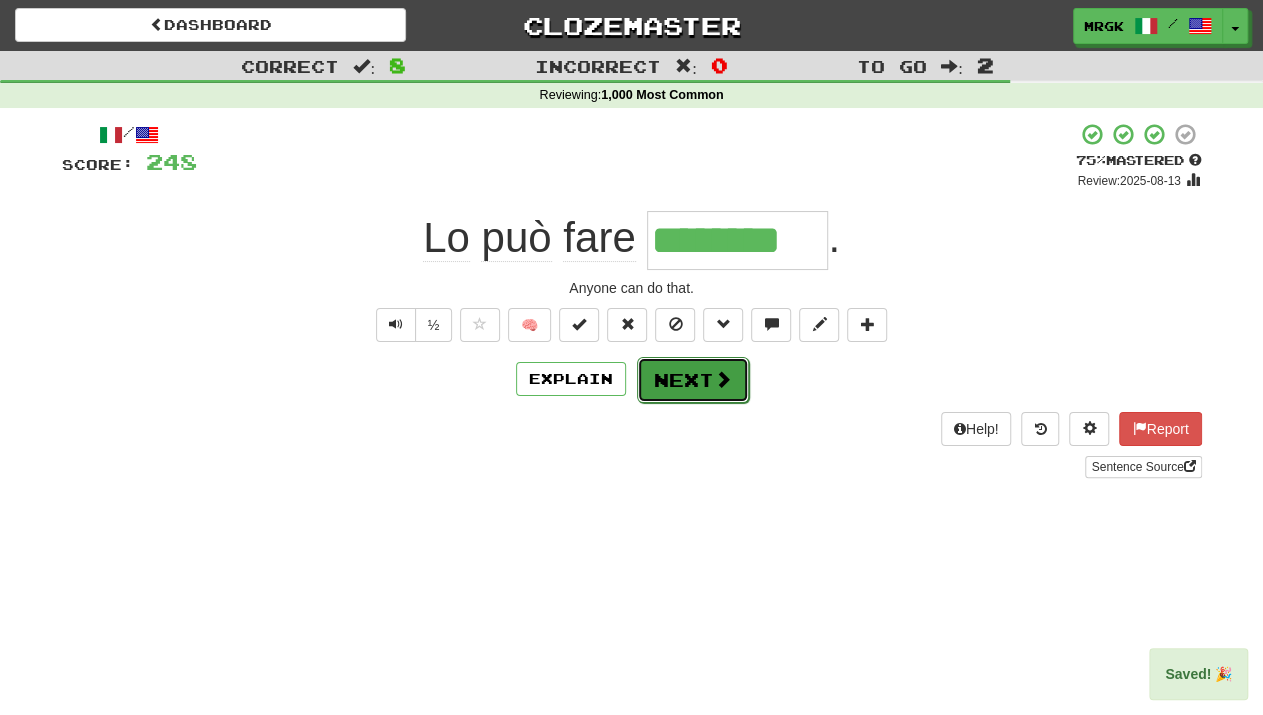 click on "Next" at bounding box center (693, 380) 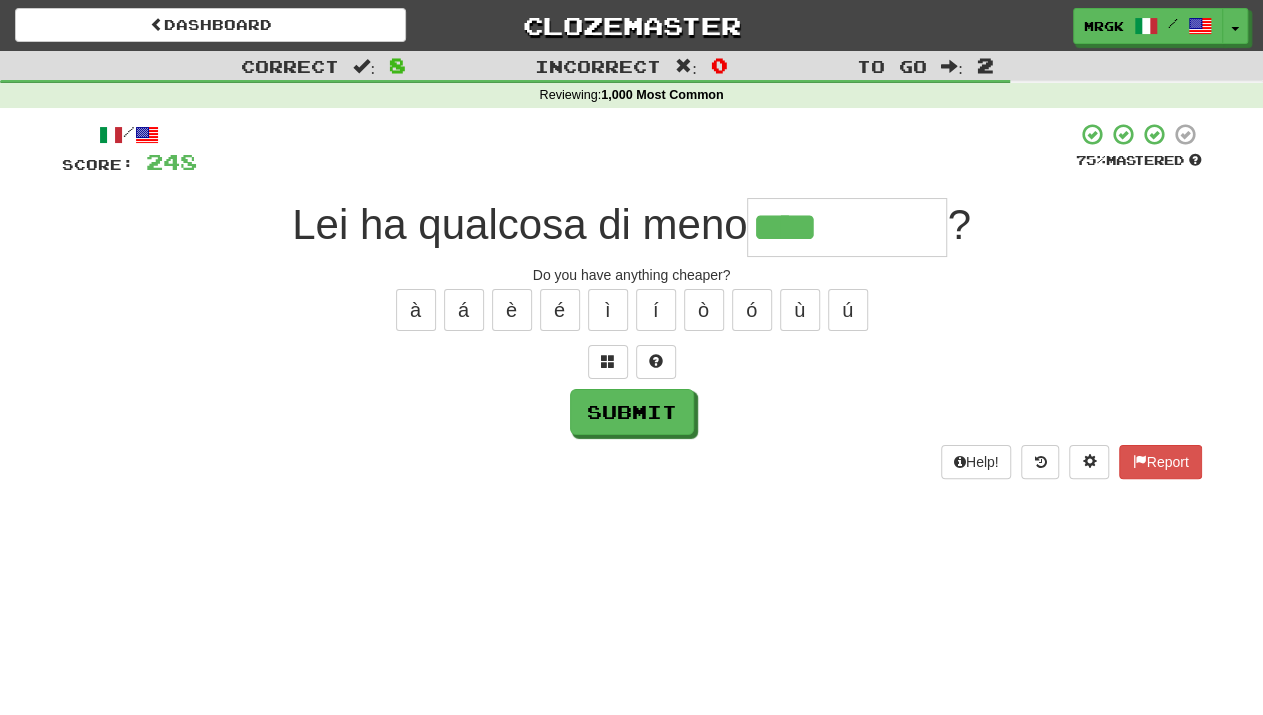 type on "****" 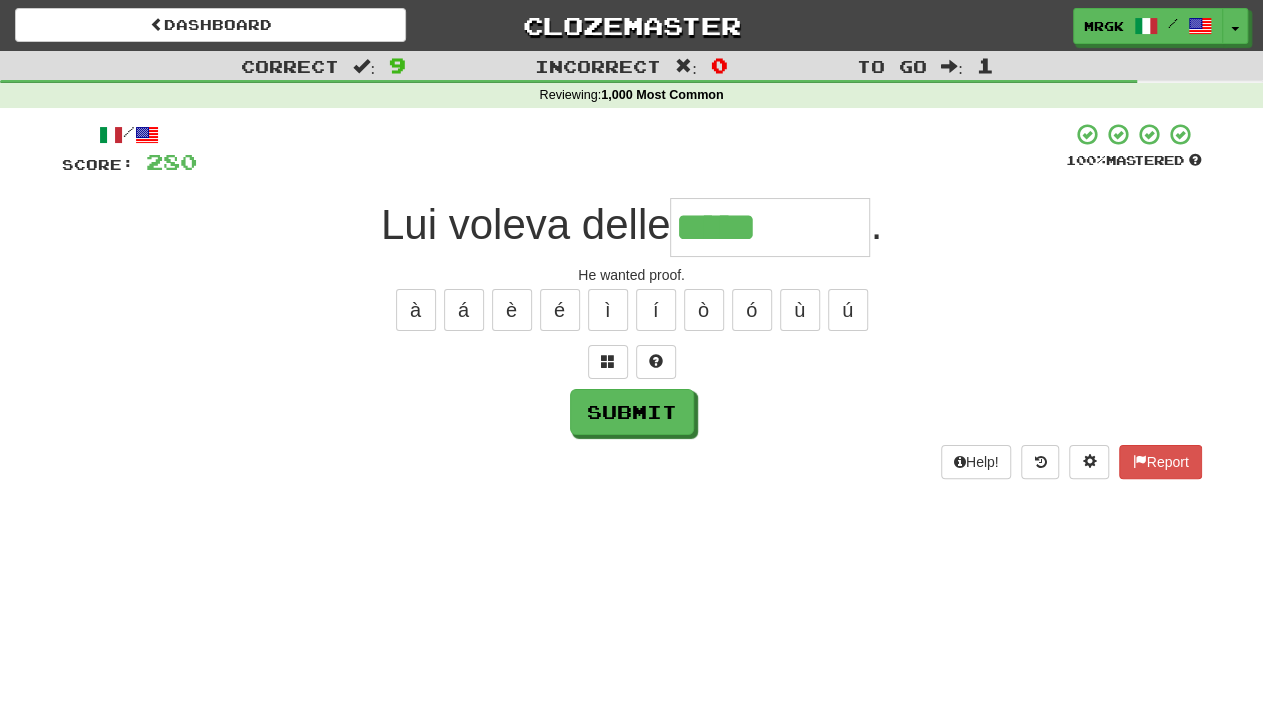type on "*****" 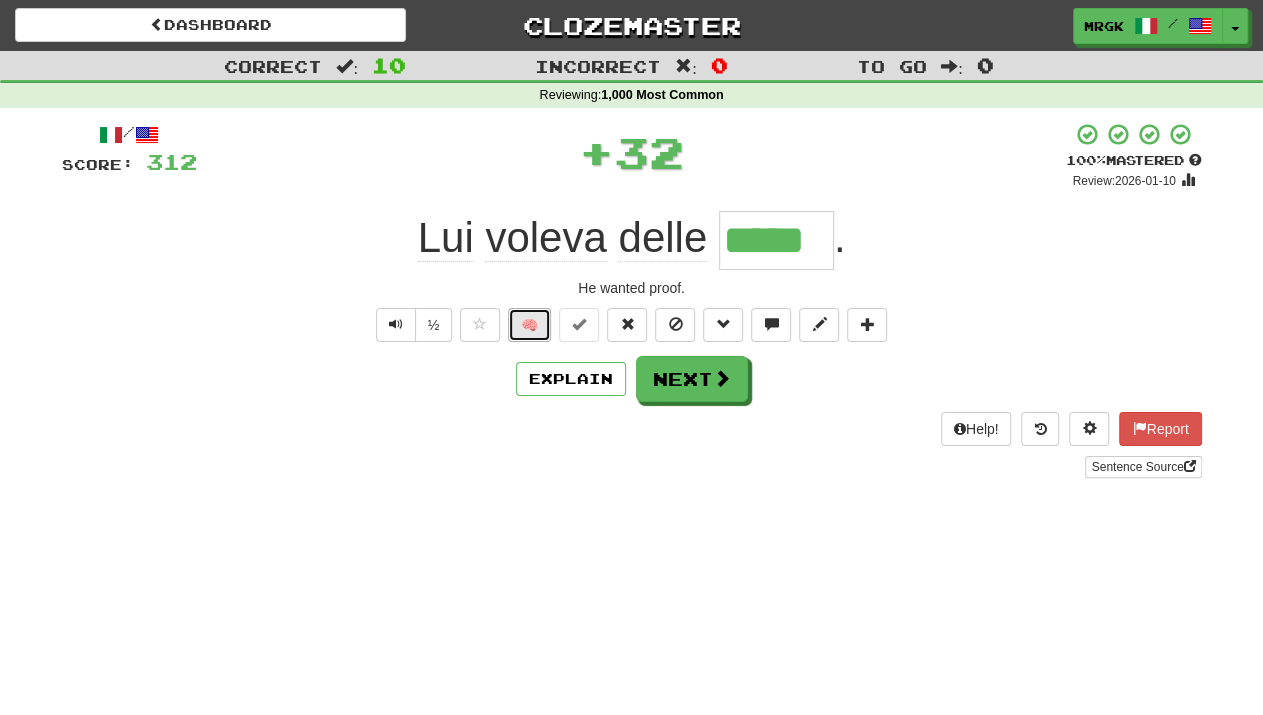click on "🧠" at bounding box center [529, 325] 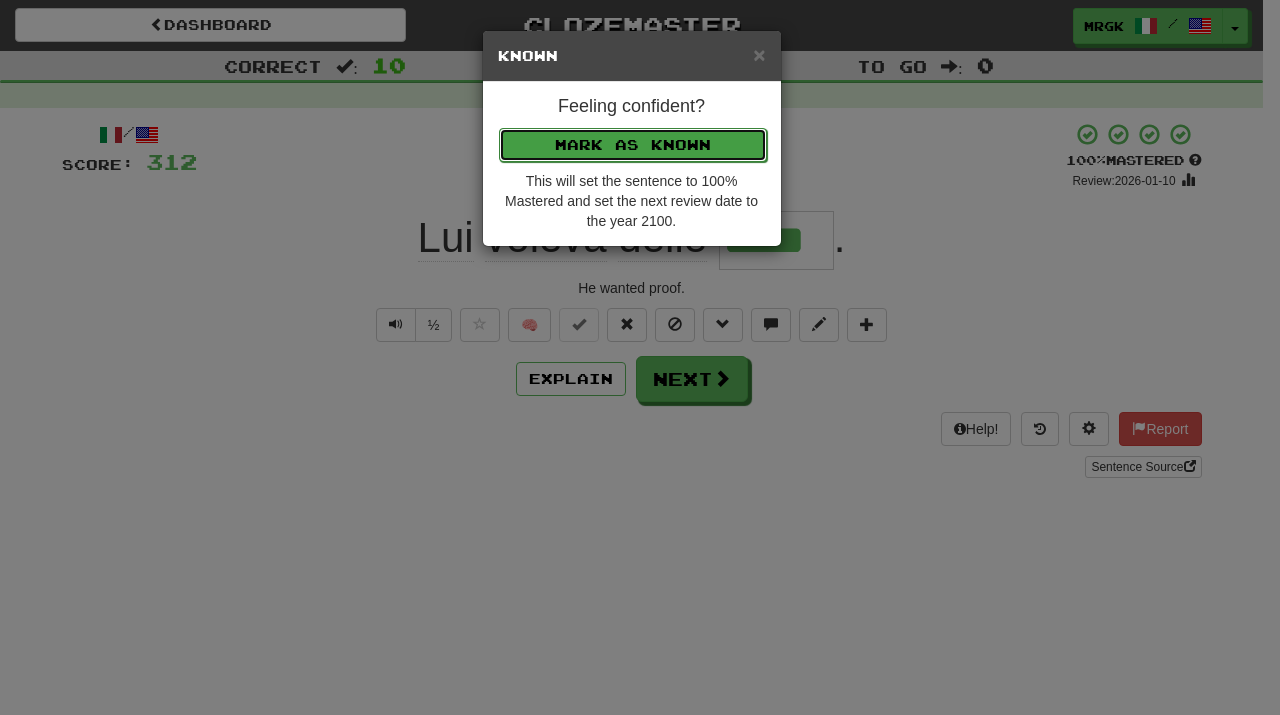 click on "Mark as Known" at bounding box center [633, 145] 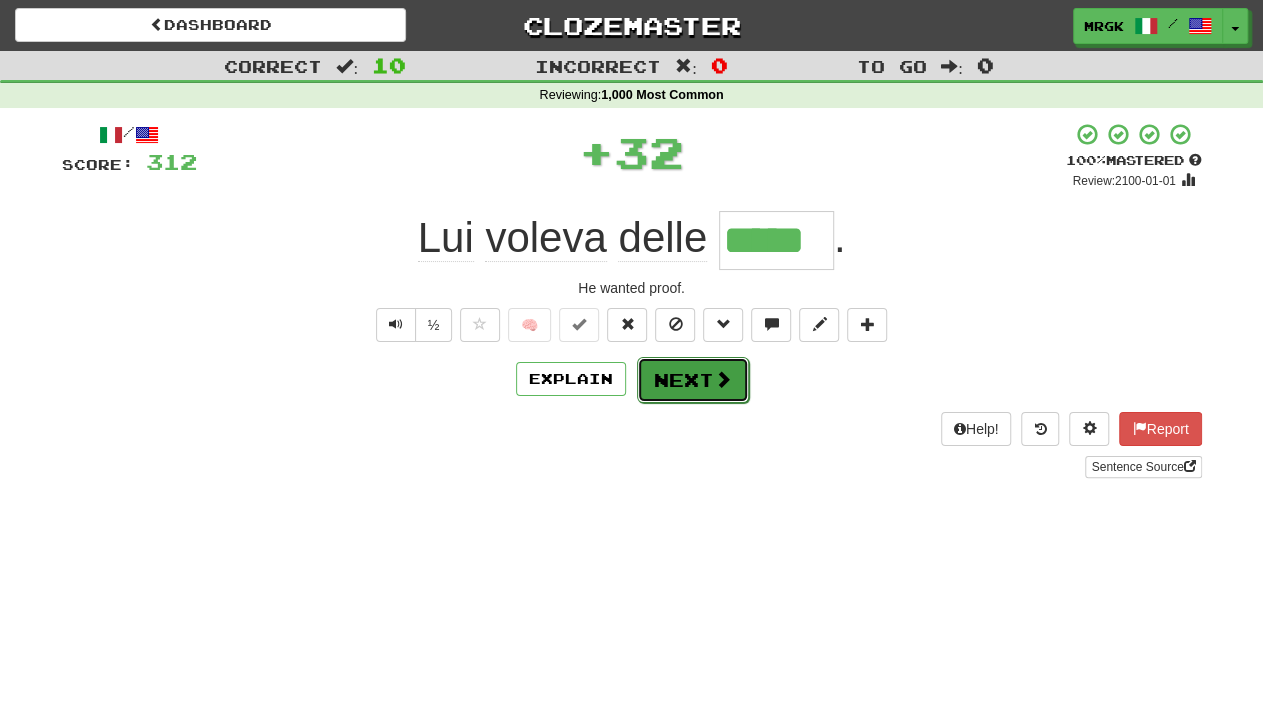 click at bounding box center (723, 379) 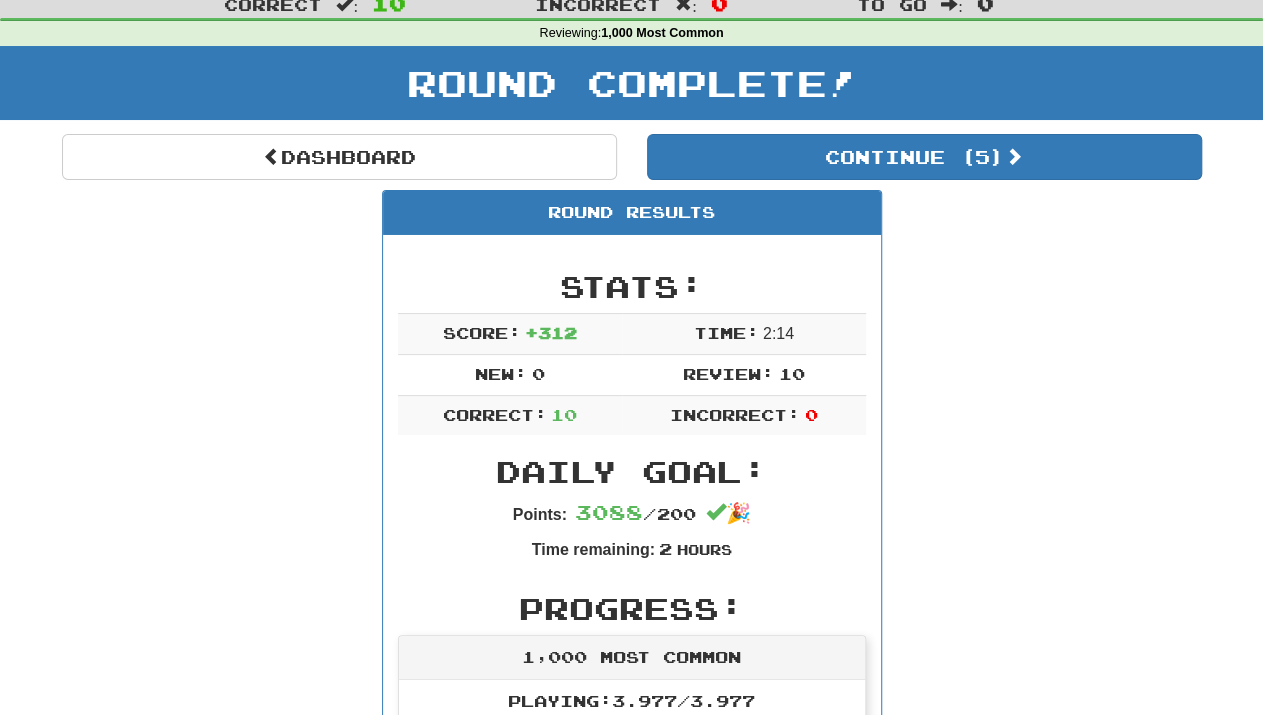 scroll, scrollTop: 0, scrollLeft: 0, axis: both 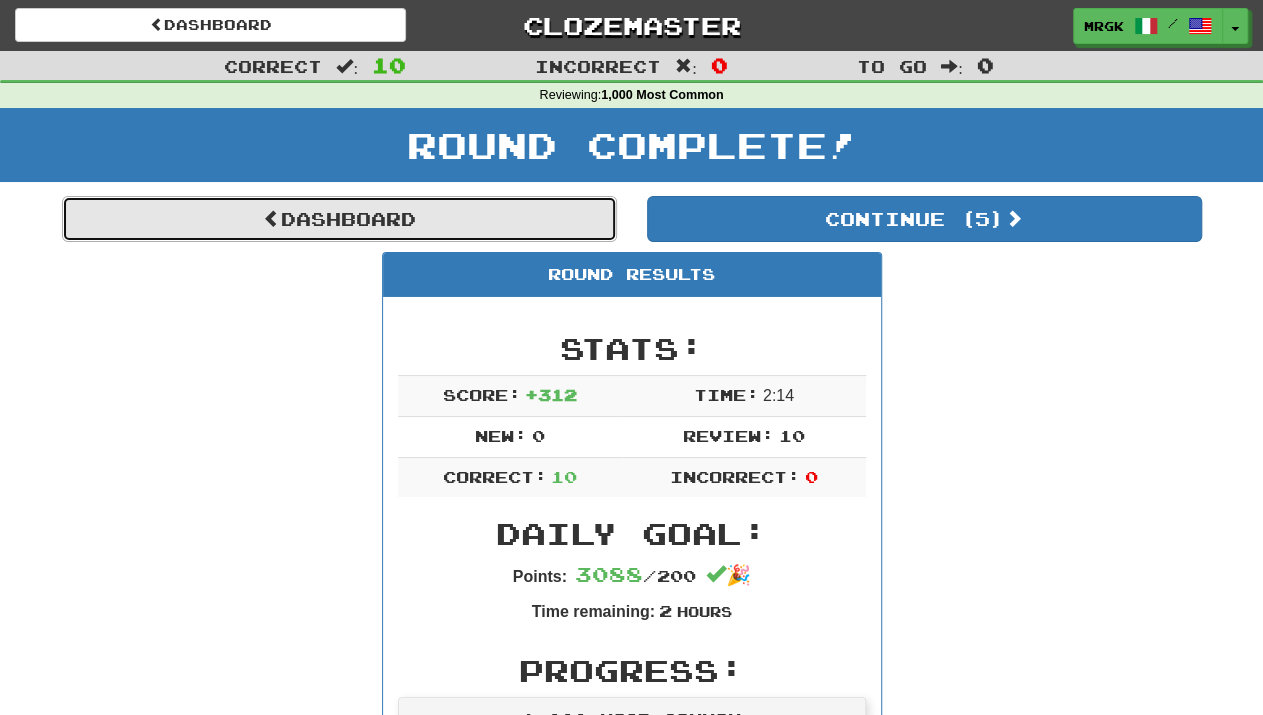 click on "Dashboard" at bounding box center [339, 219] 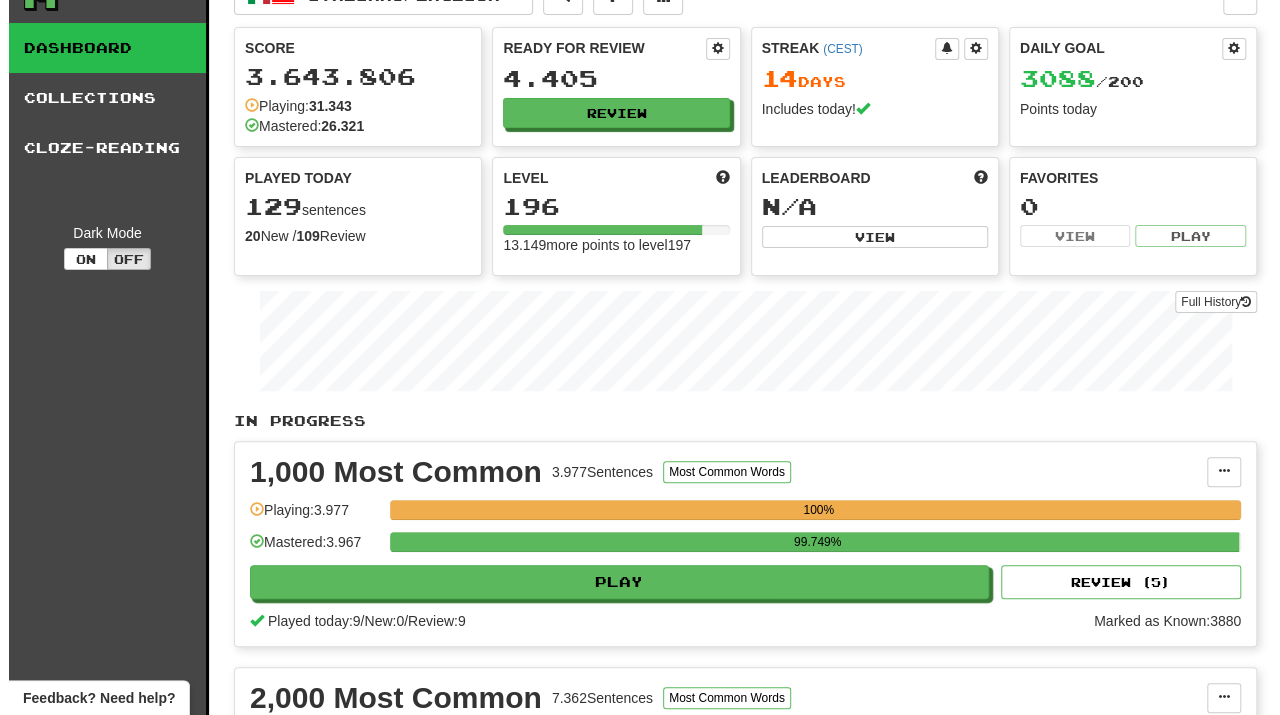 scroll, scrollTop: 0, scrollLeft: 0, axis: both 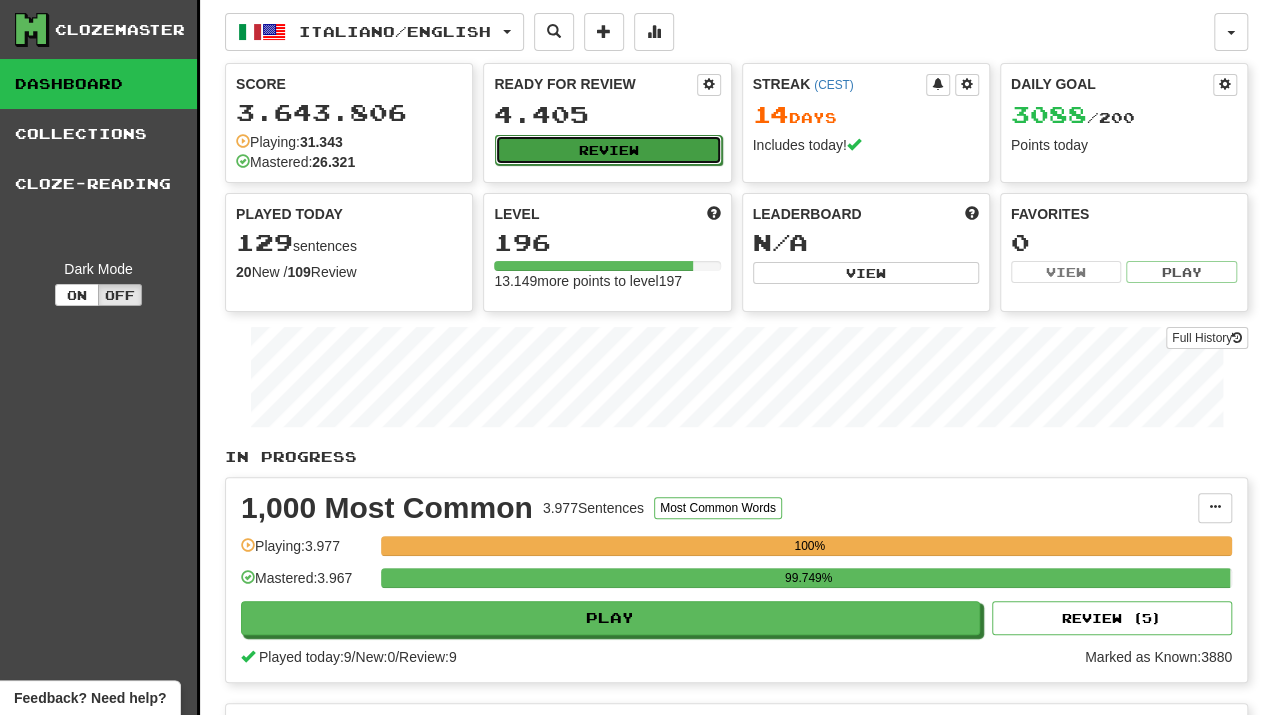 click on "Review" at bounding box center (608, 150) 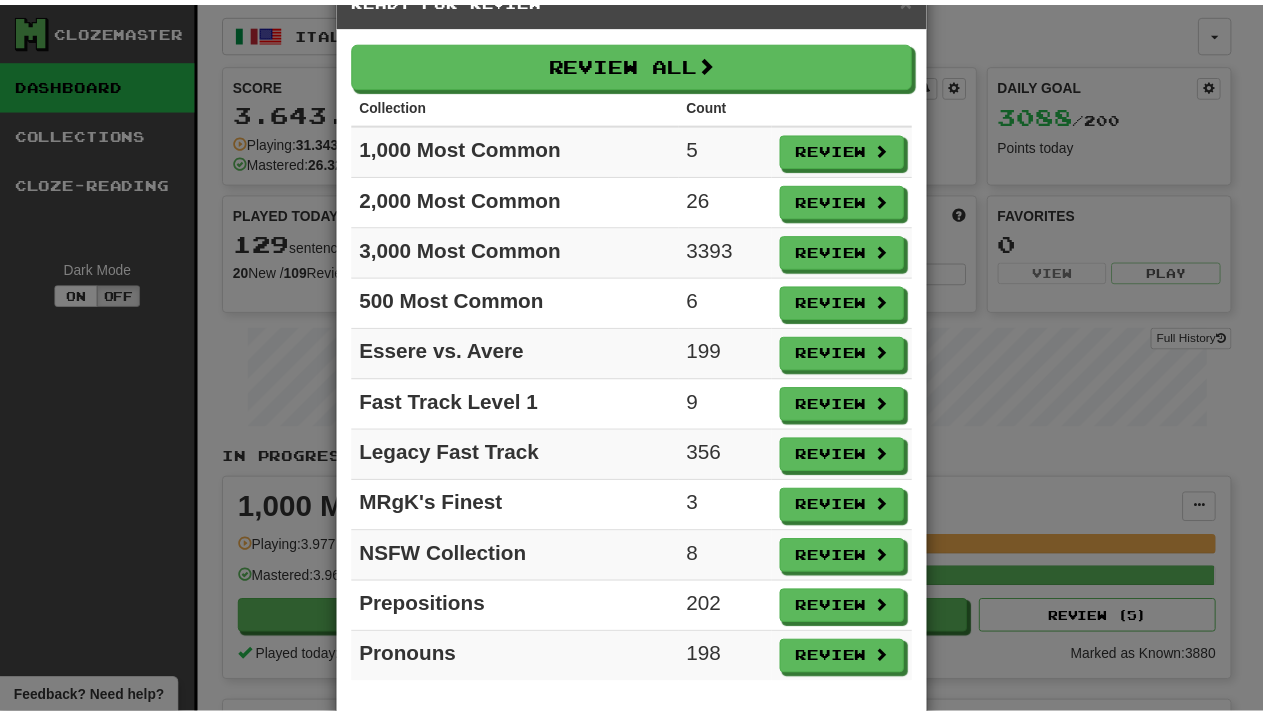 scroll, scrollTop: 58, scrollLeft: 0, axis: vertical 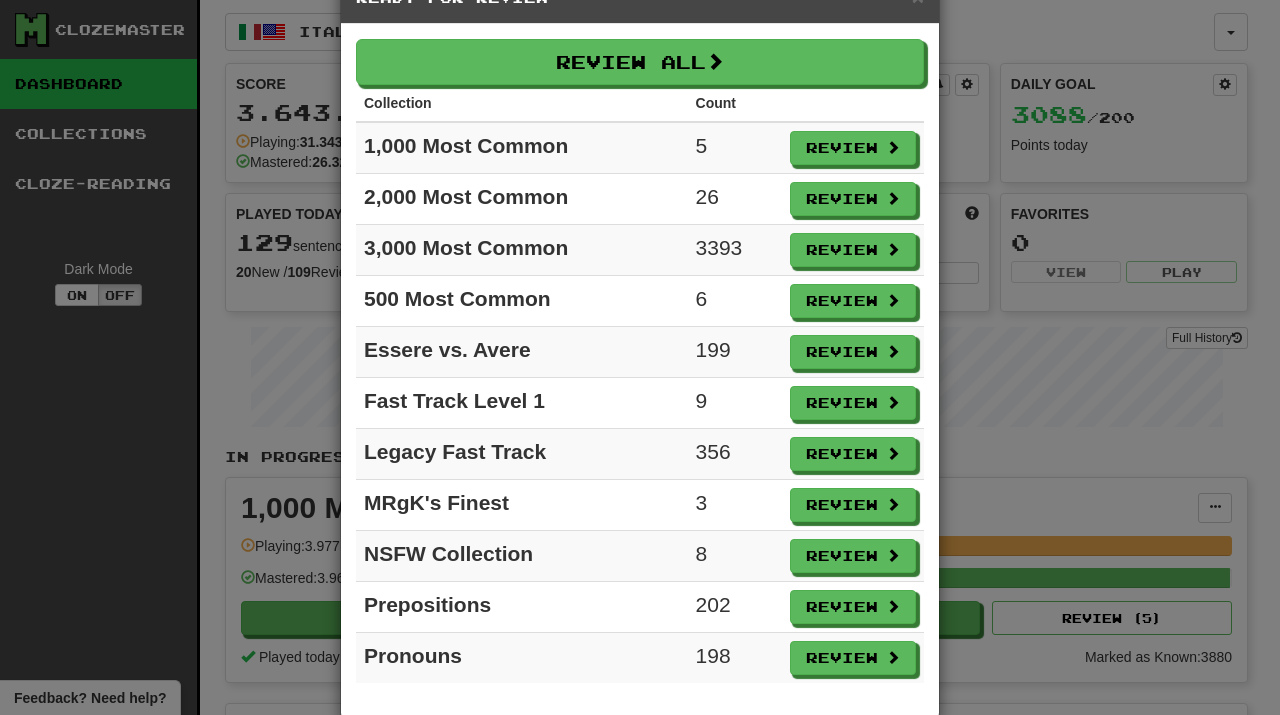 click on "× Ready for Review Review All  Collection Count 1,000 Most Common 5 Review 2,000 Most Common 26 Review 3,000 Most Common 3393 Review 500 Most Common 6 Review Essere vs. Avere 199 Review Fast Track Level 1 9 Review Legacy Fast Track 356 Review MRgK's Finest 3 Review NSFW Collection 8 Review Prepositions 202 Review Pronouns 198 Review" at bounding box center (640, 357) 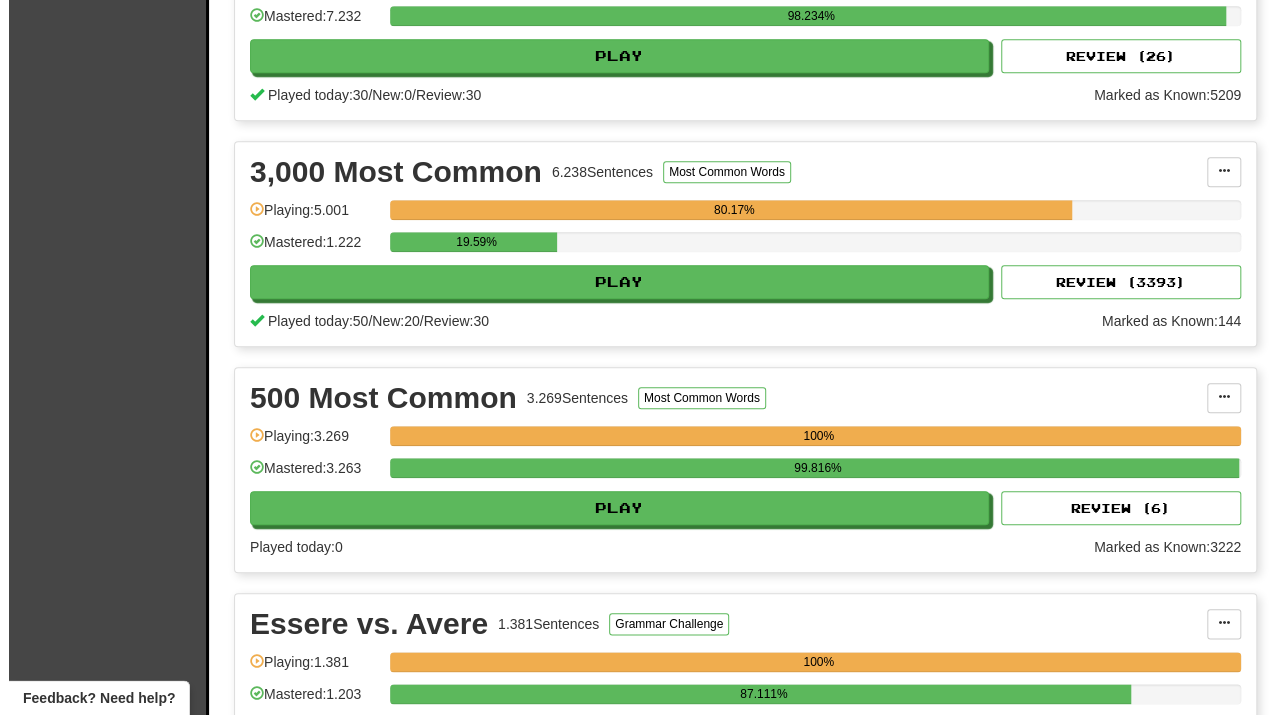 scroll, scrollTop: 790, scrollLeft: 0, axis: vertical 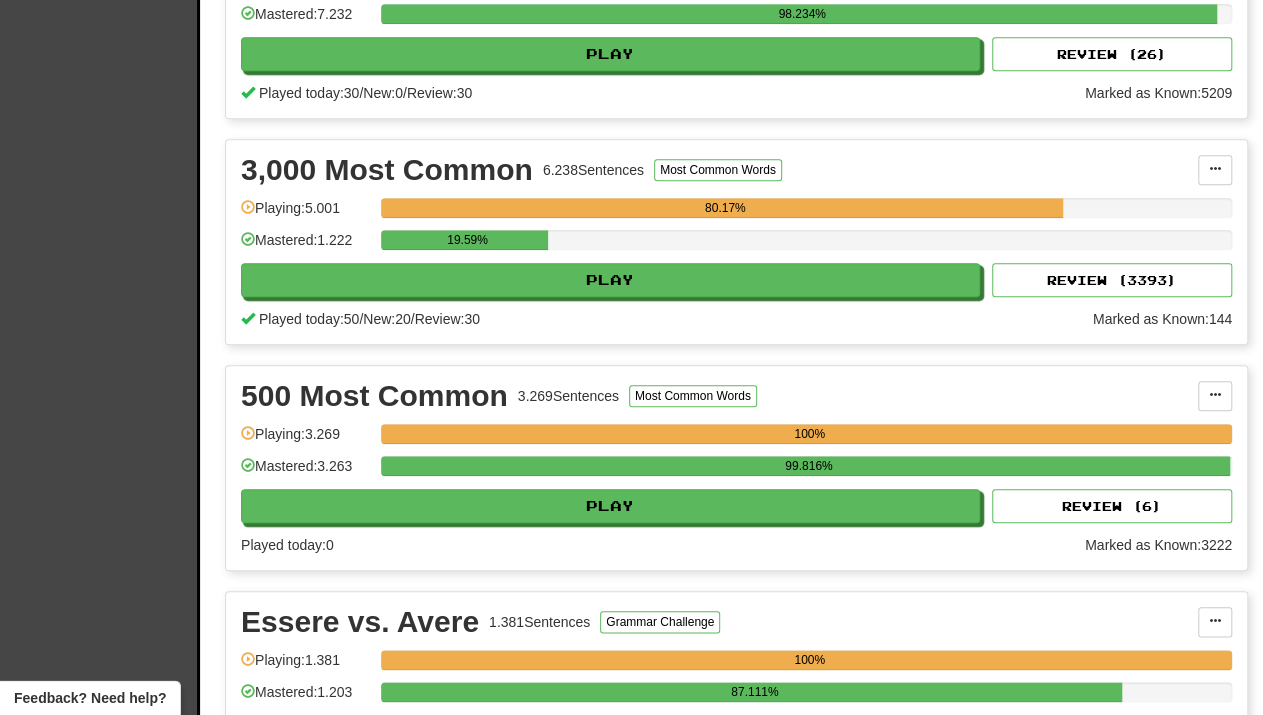 click on "19.59%" at bounding box center [806, 246] 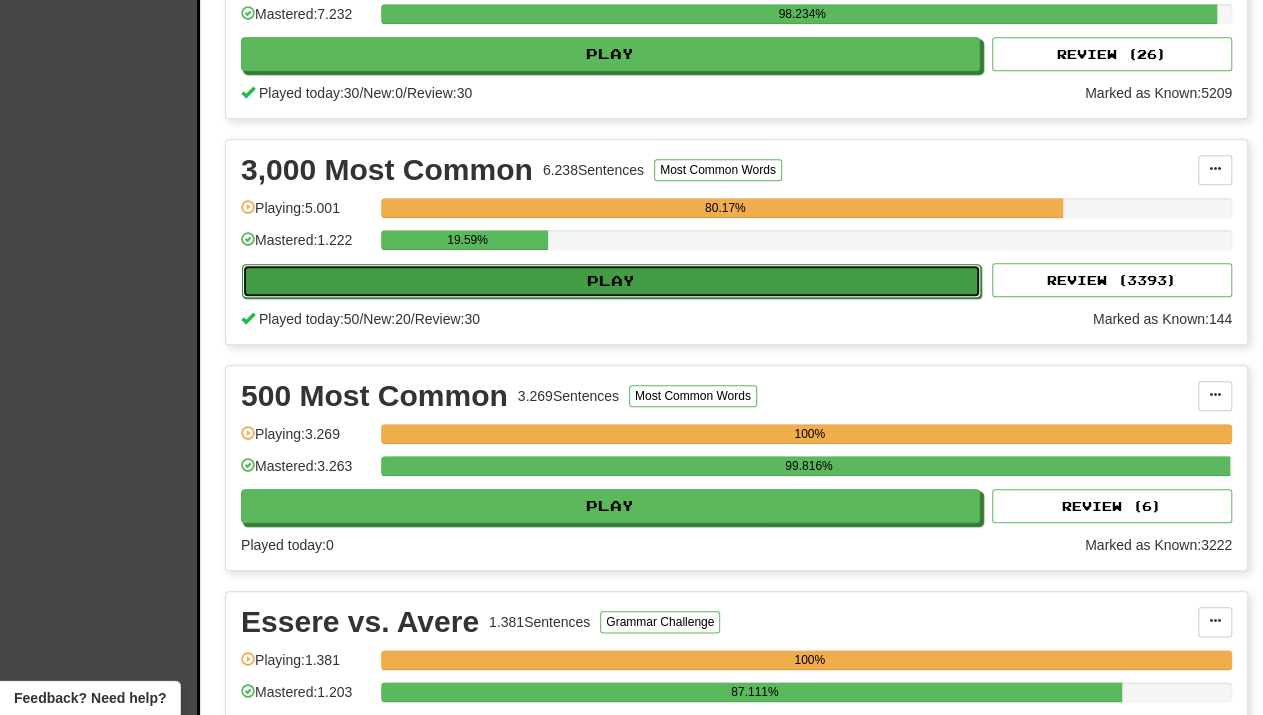 click on "Play" at bounding box center (611, 281) 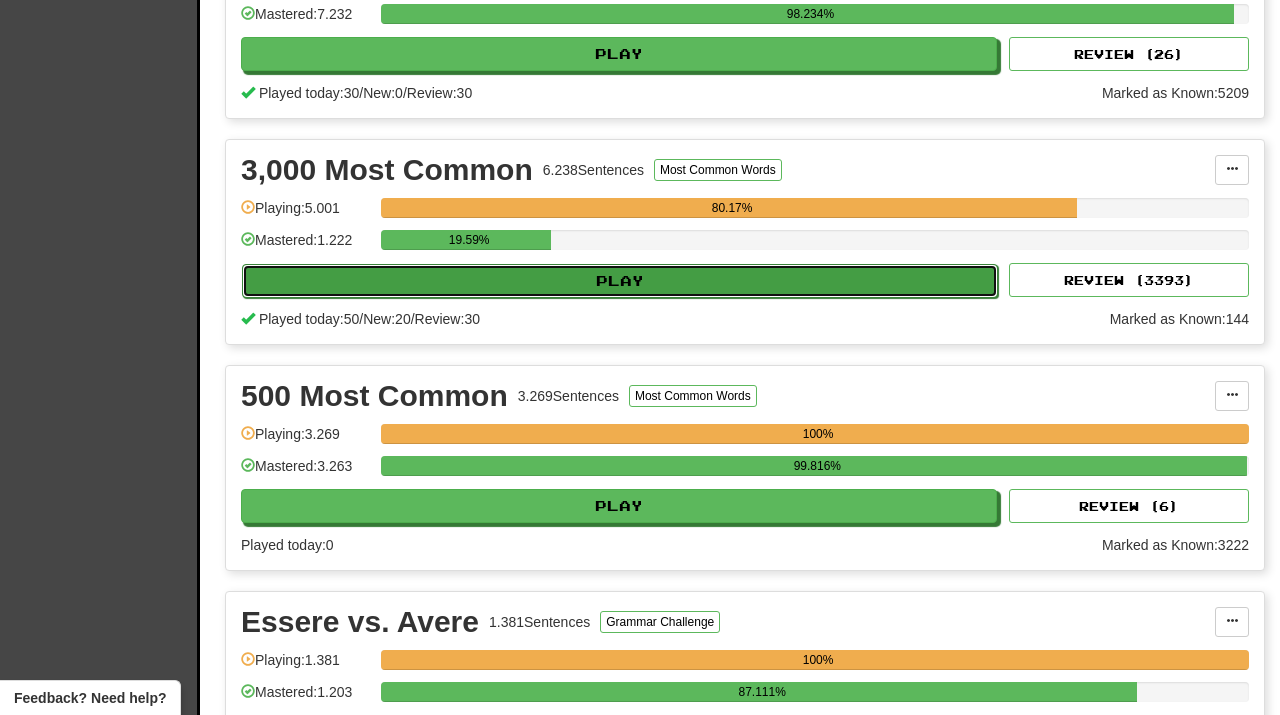 select on "**" 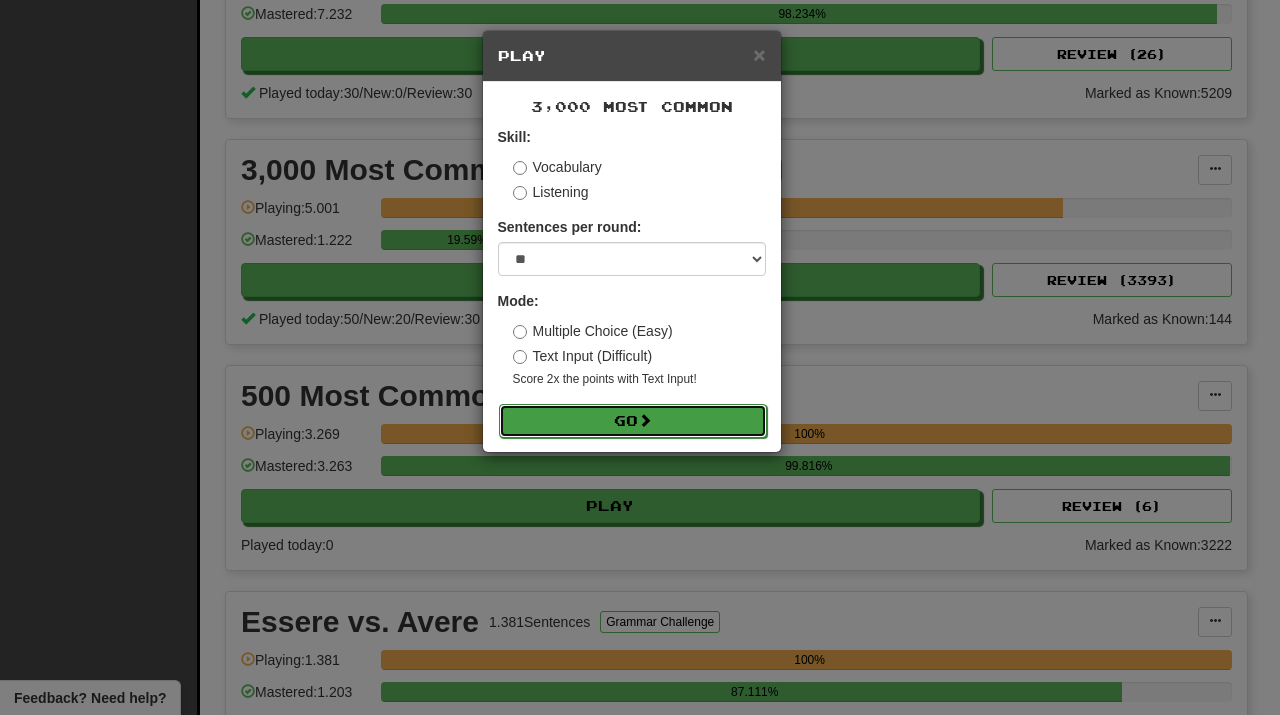 click on "Go" at bounding box center [633, 421] 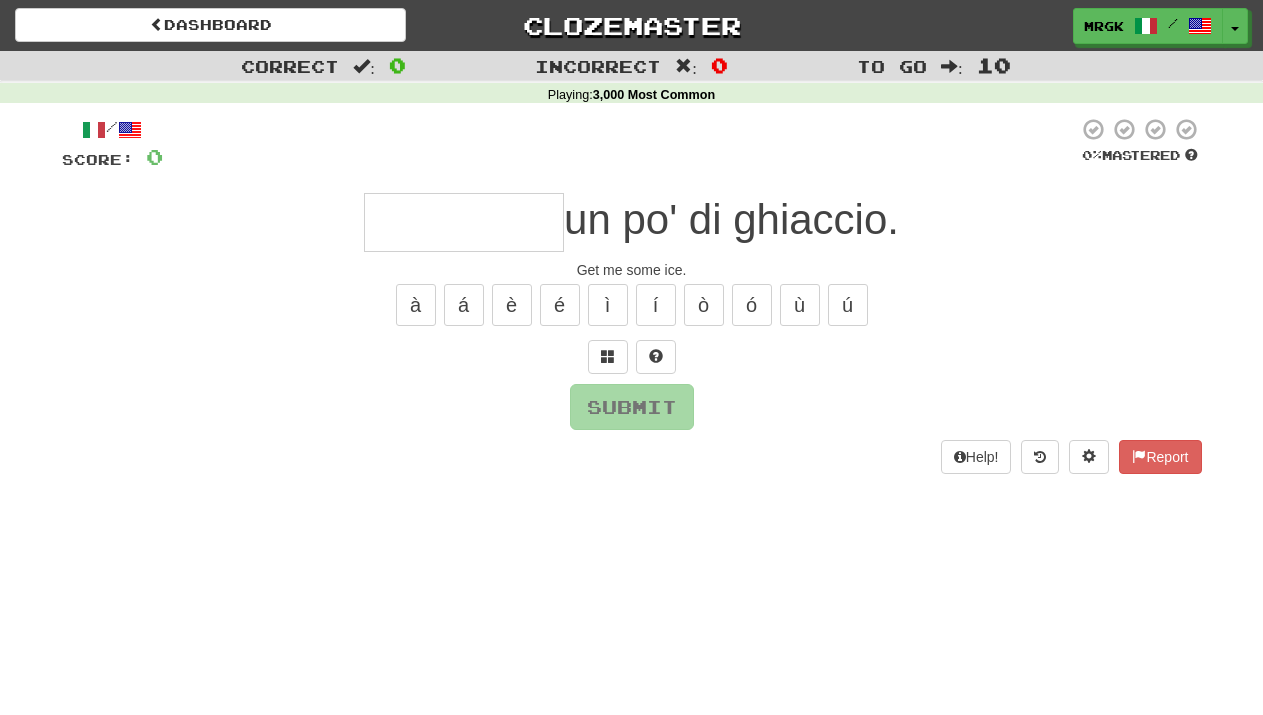 scroll, scrollTop: 0, scrollLeft: 0, axis: both 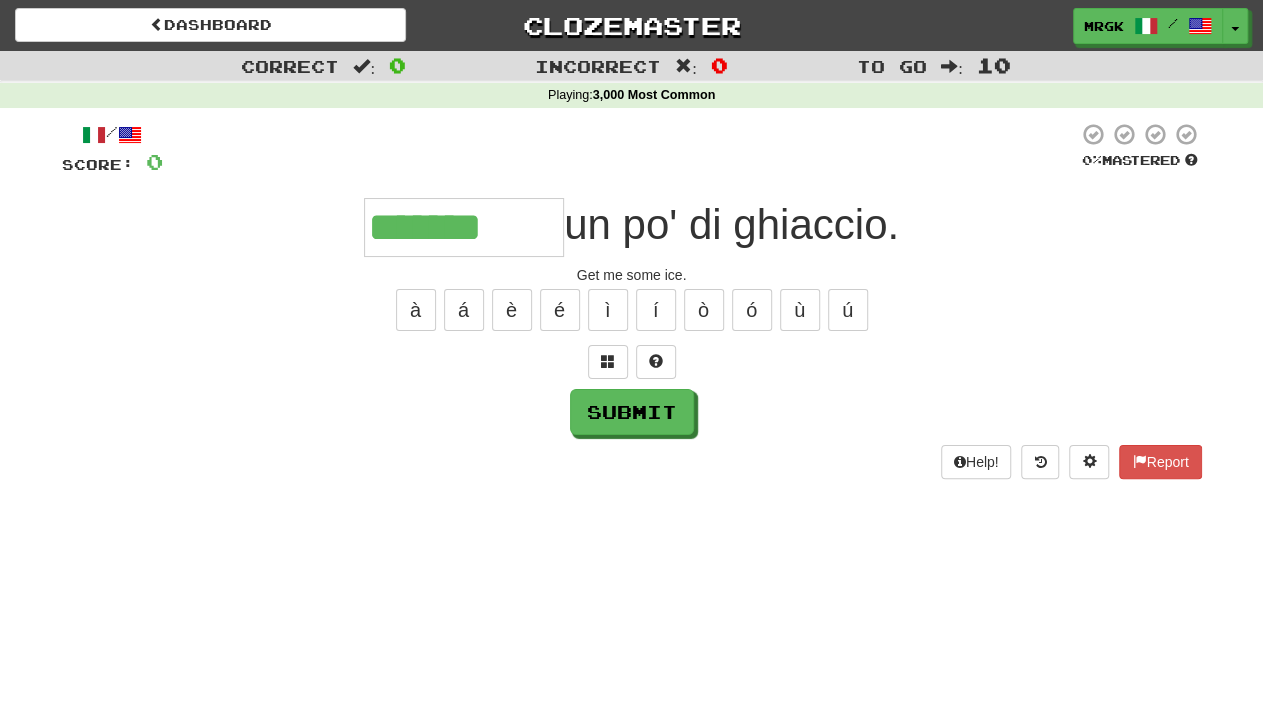 type on "*******" 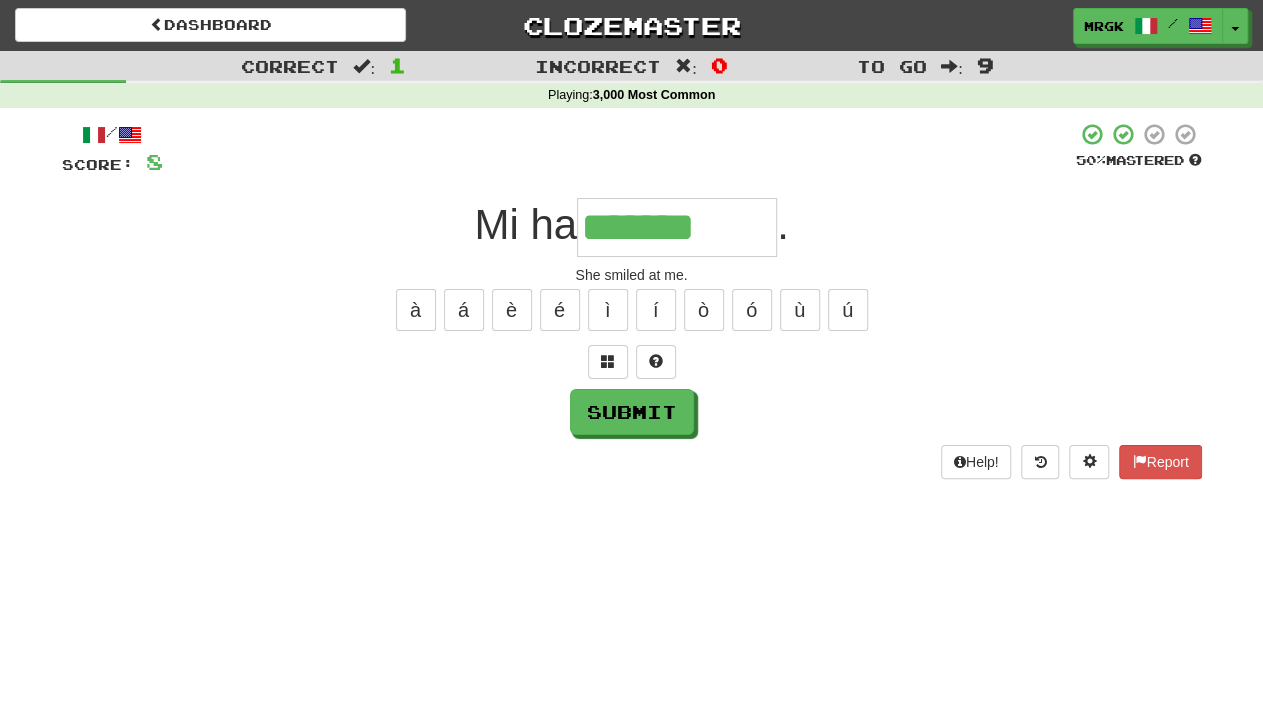 type on "*******" 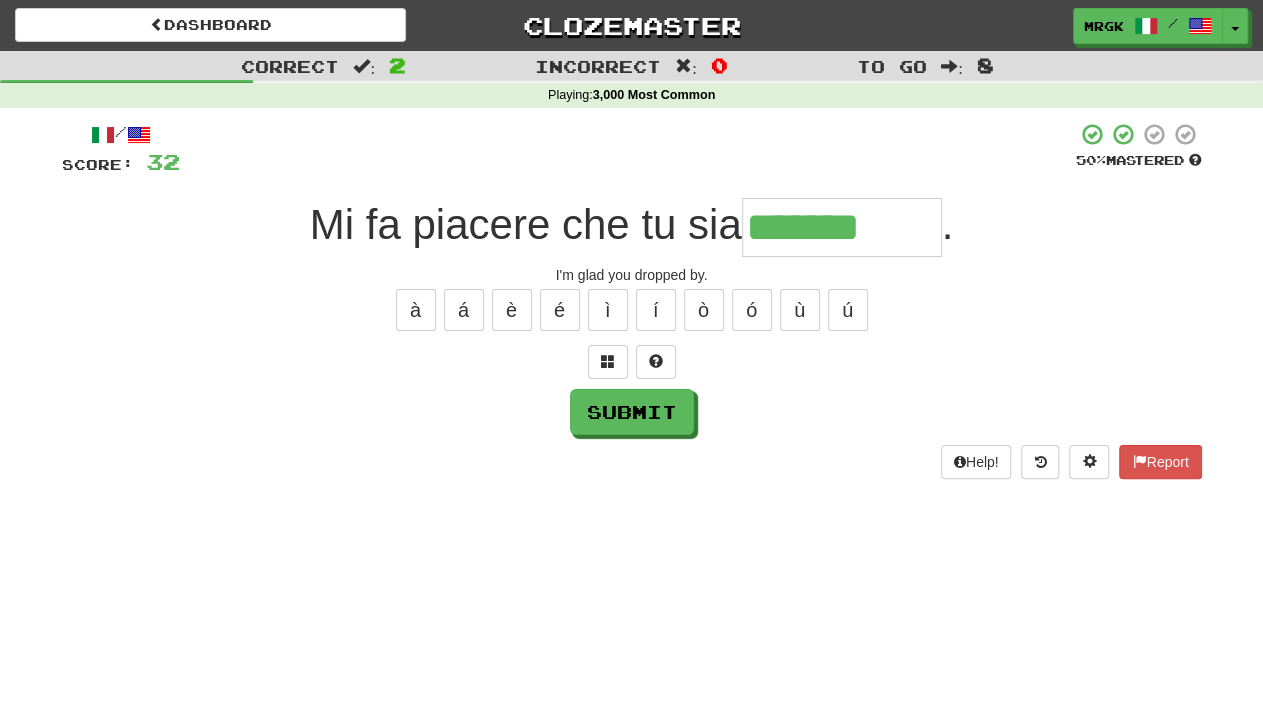 type on "*******" 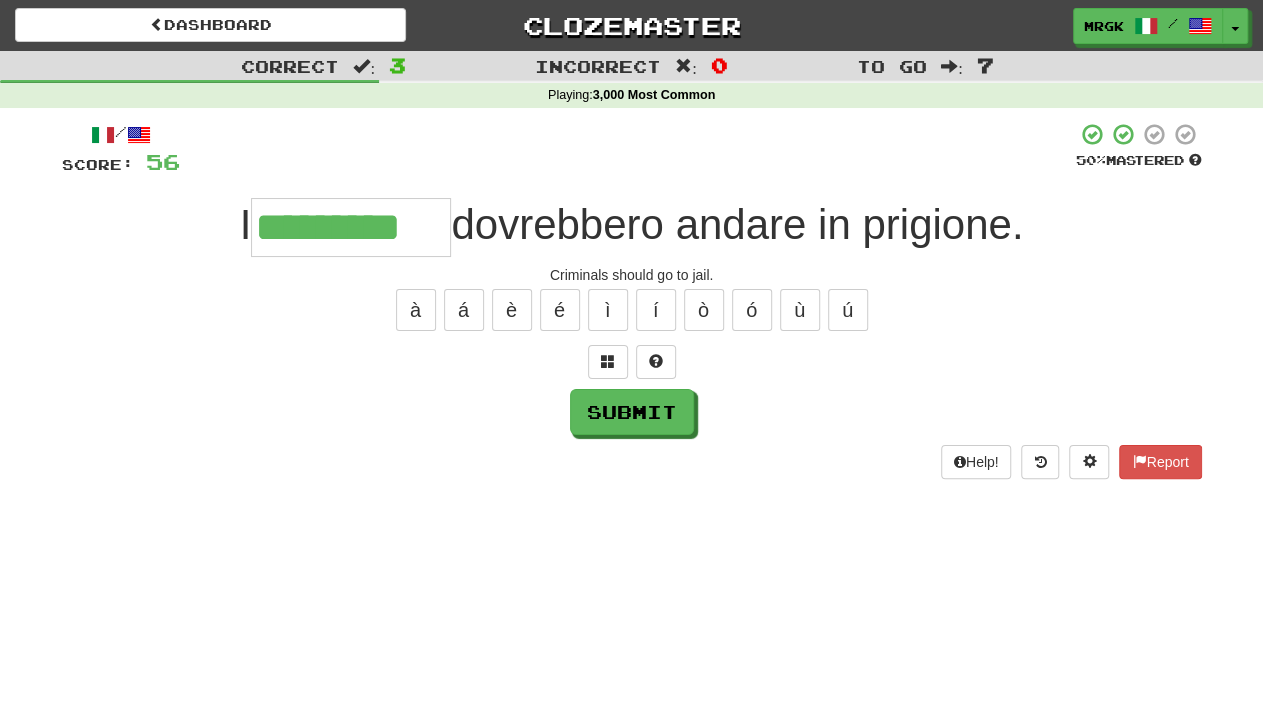 type on "*********" 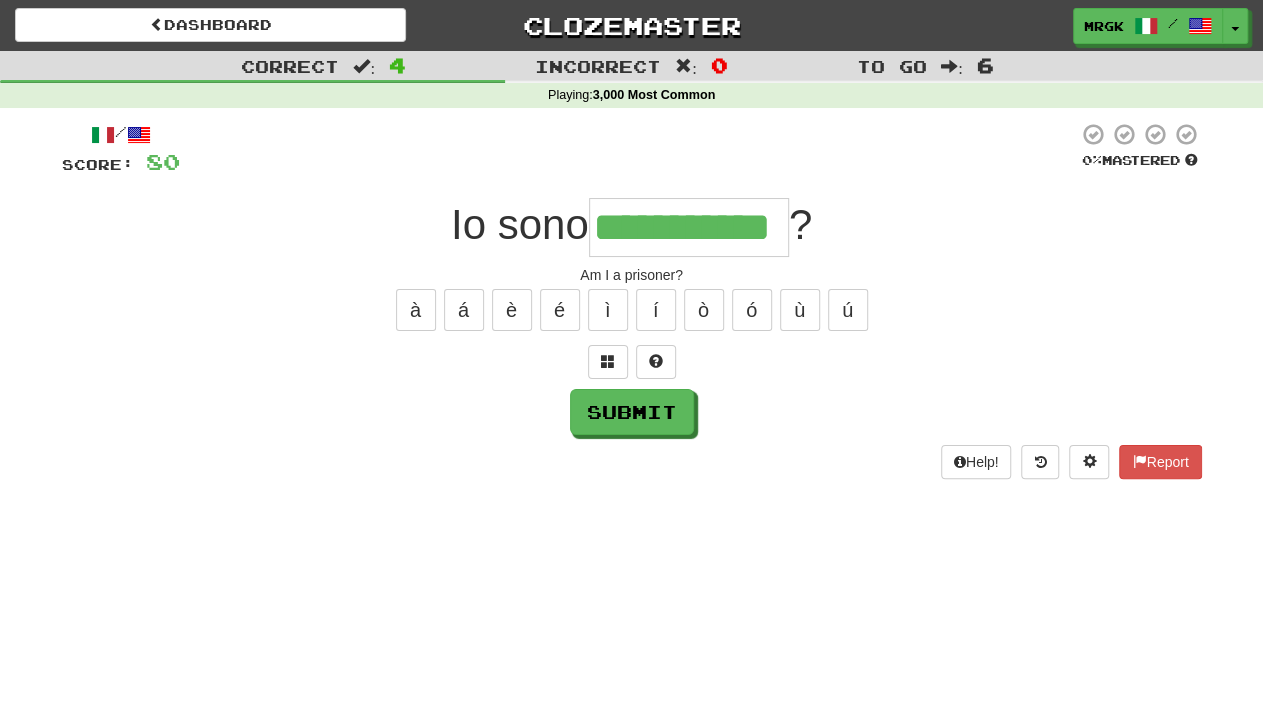 scroll, scrollTop: 0, scrollLeft: 3, axis: horizontal 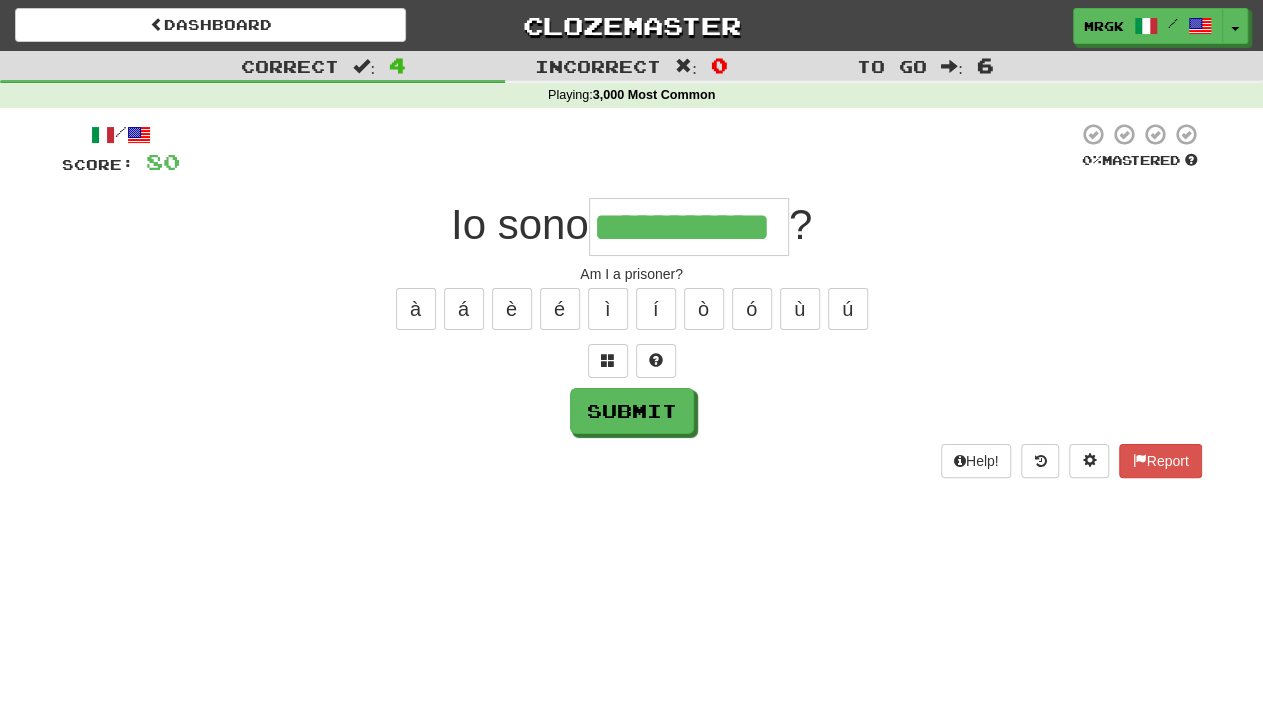 type on "**********" 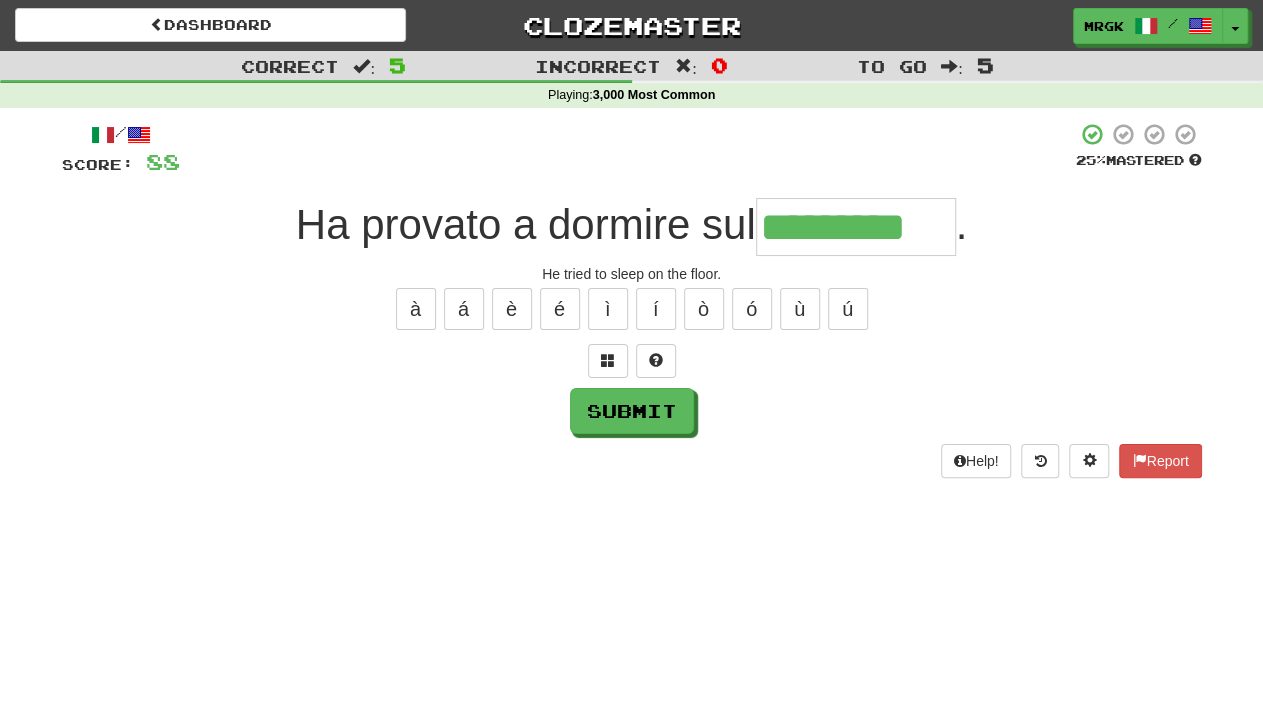 scroll, scrollTop: 0, scrollLeft: 1, axis: horizontal 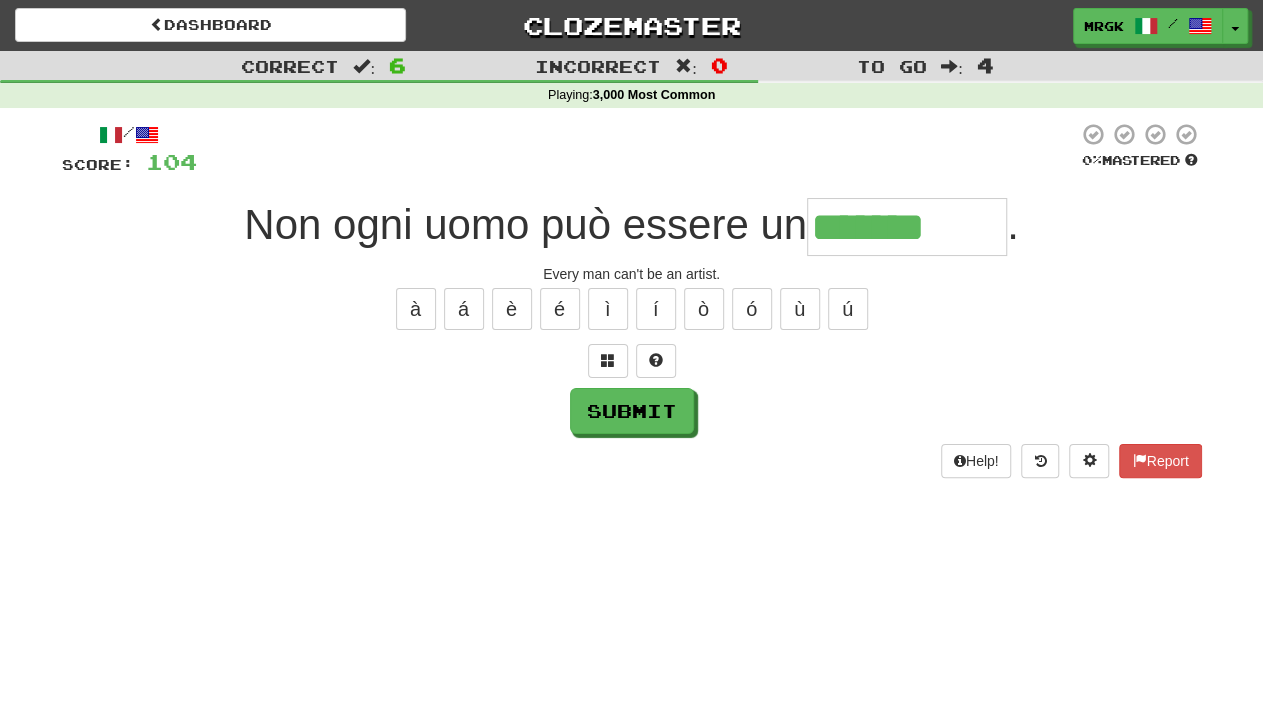 type on "*******" 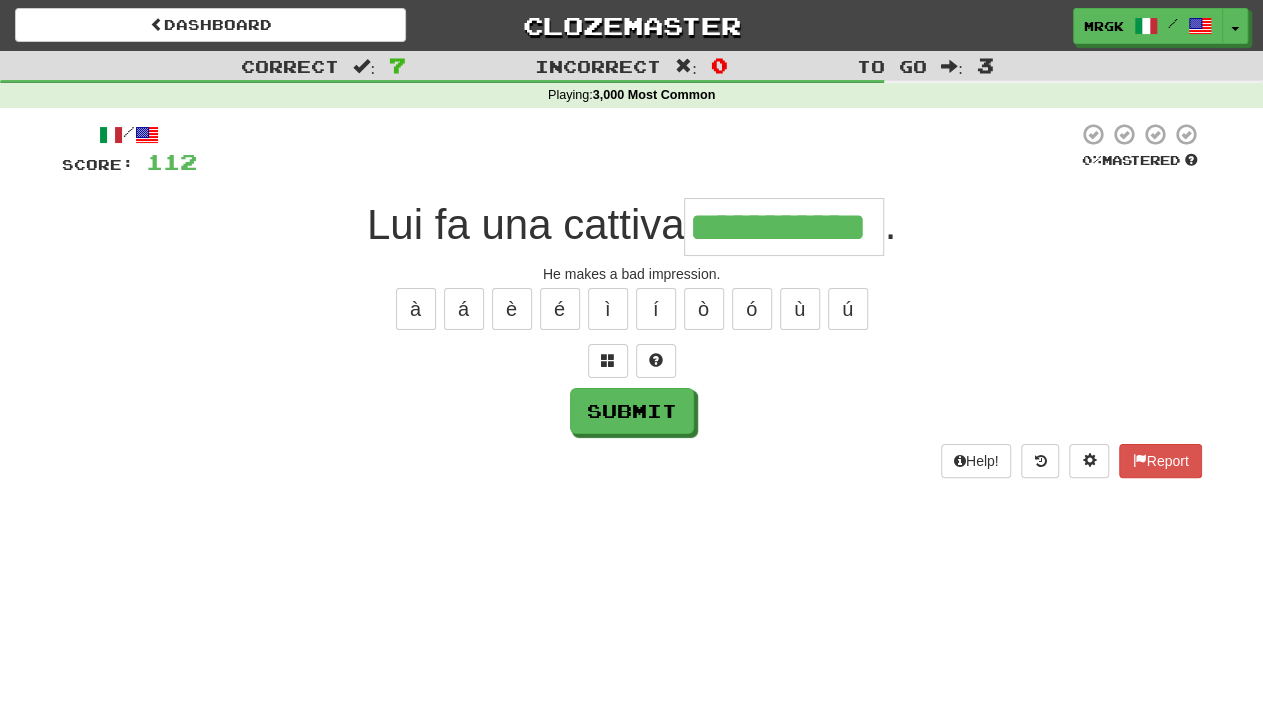 scroll, scrollTop: 0, scrollLeft: 34, axis: horizontal 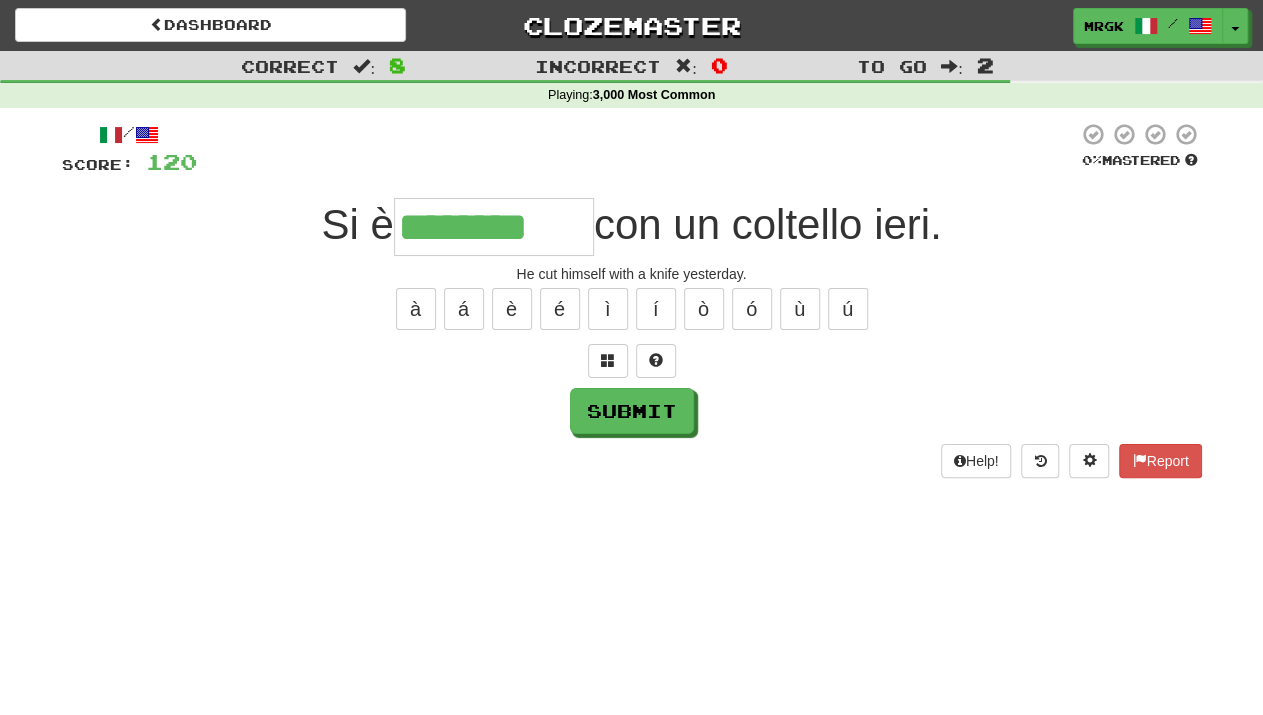 type on "********" 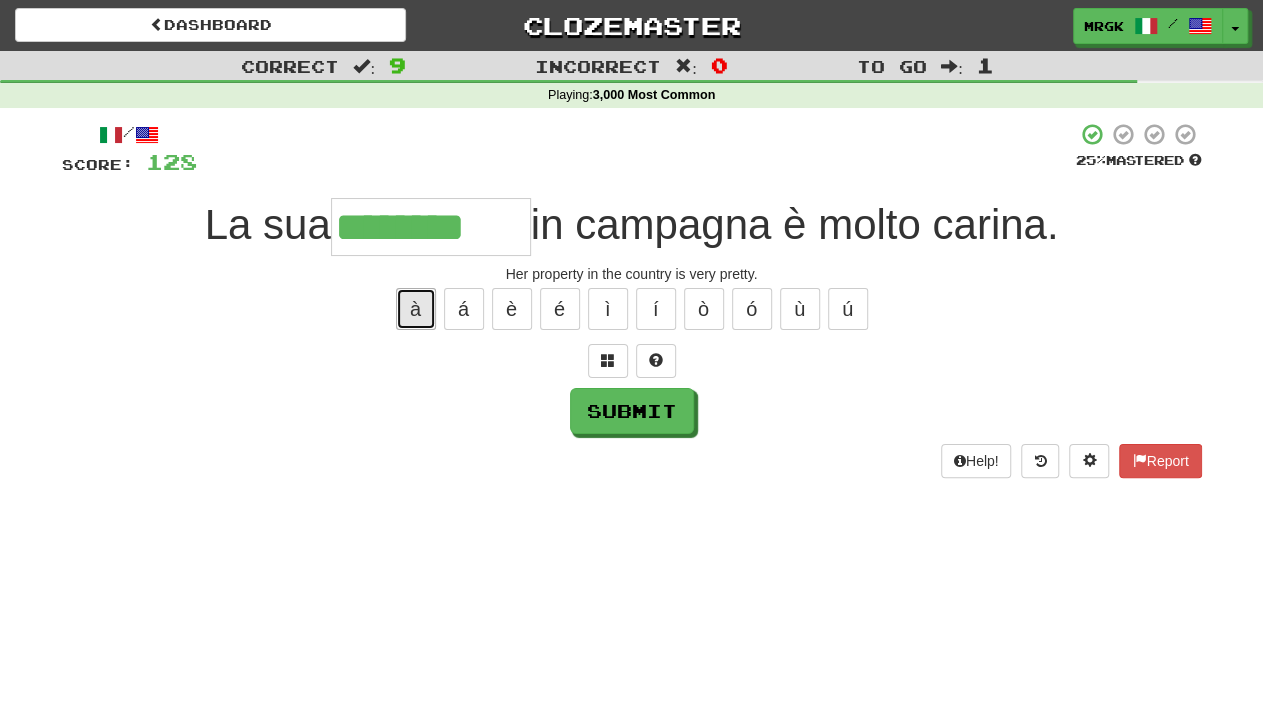 click on "à" at bounding box center (416, 309) 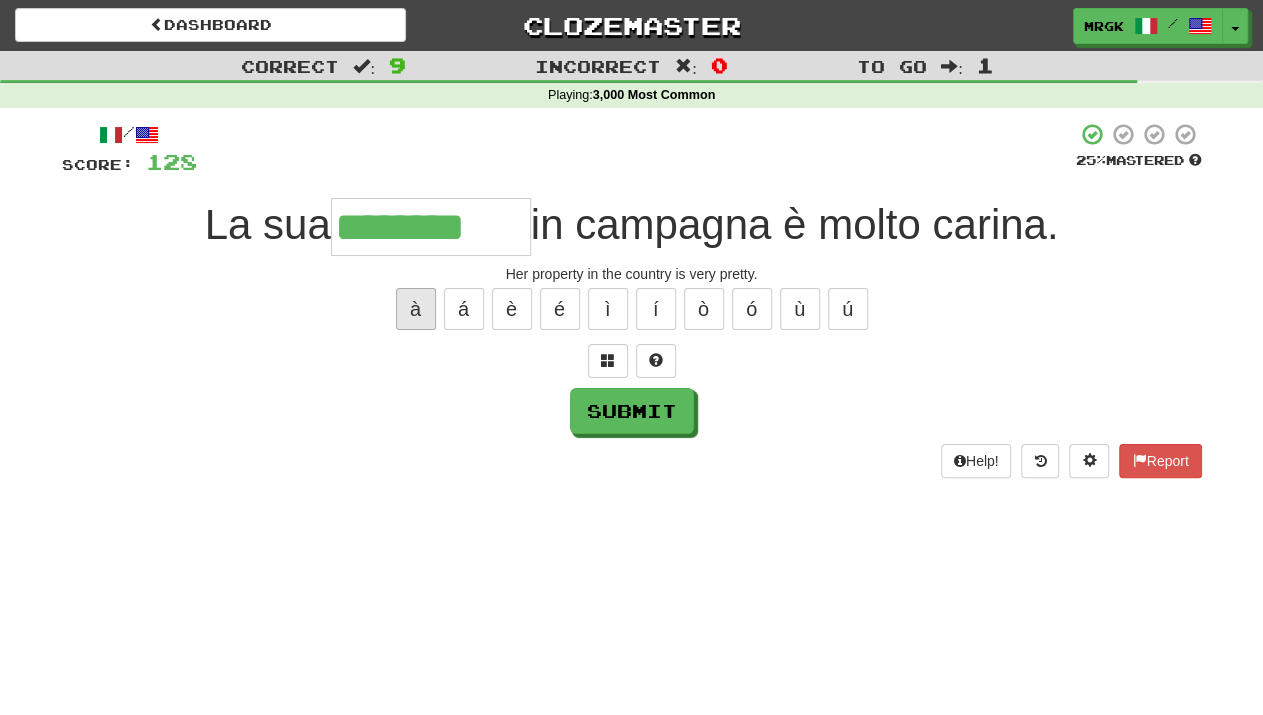 type on "*********" 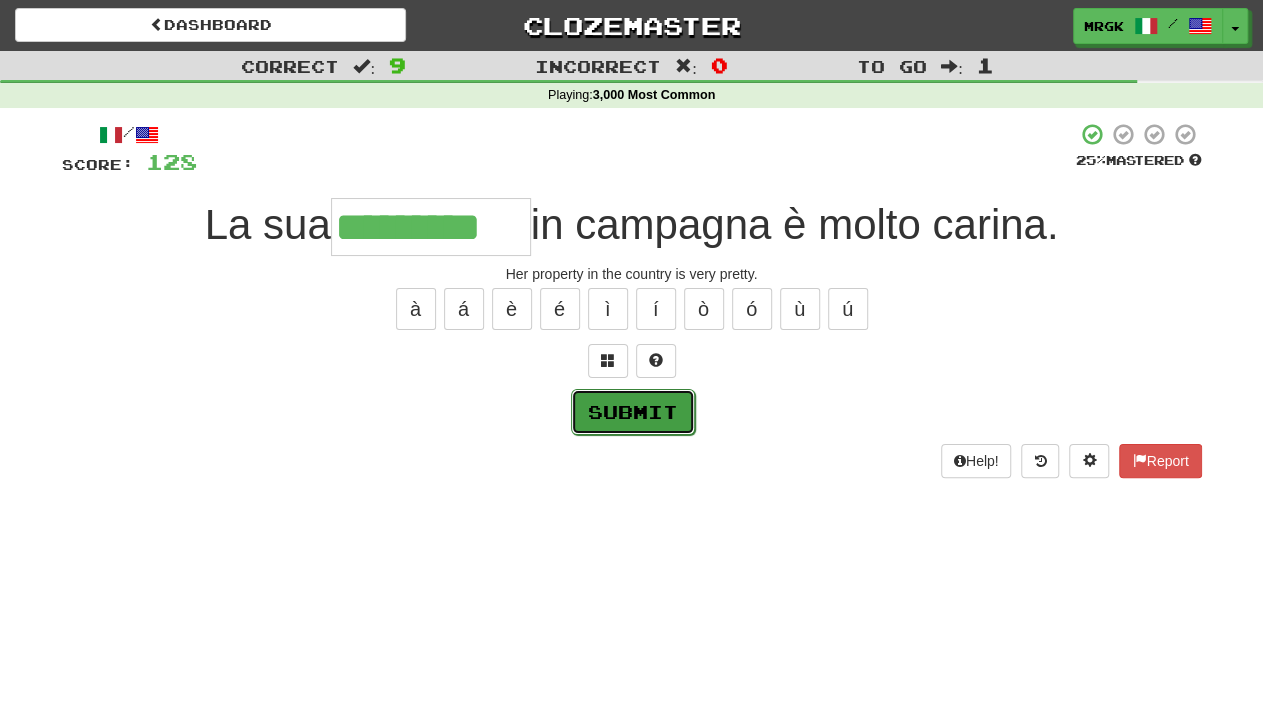 click on "Submit" at bounding box center [633, 412] 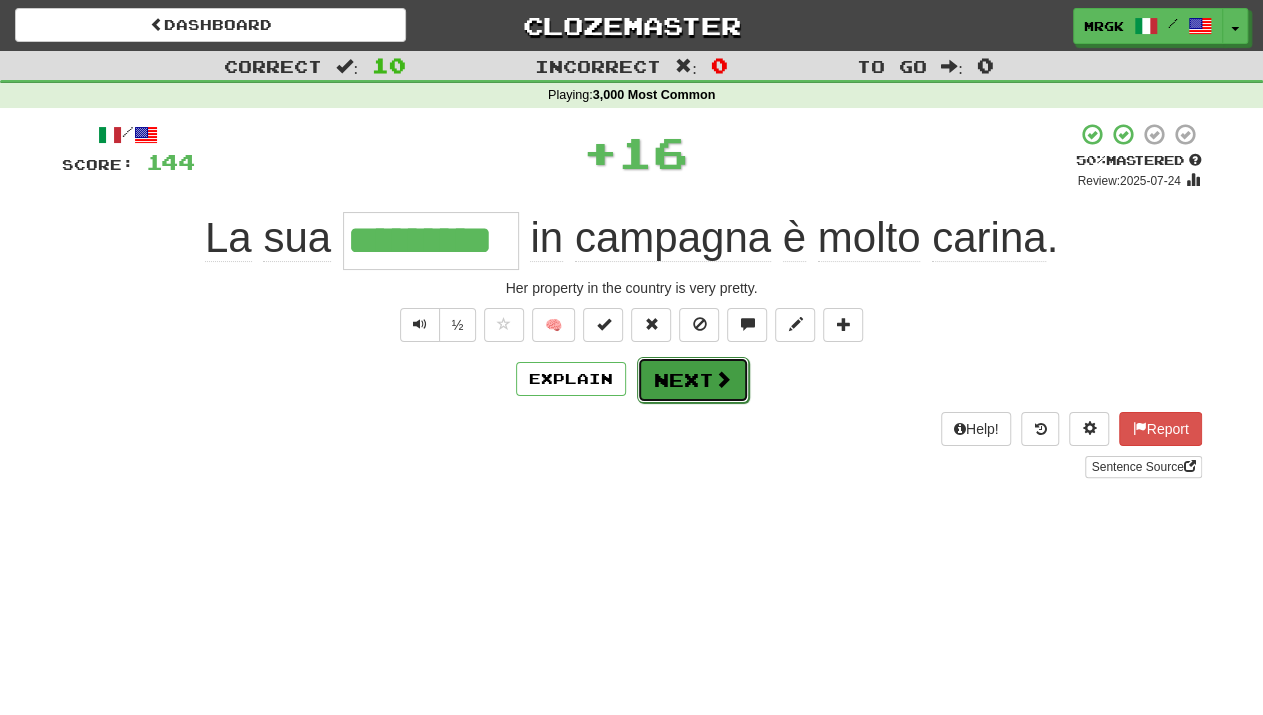 click on "Next" at bounding box center (693, 380) 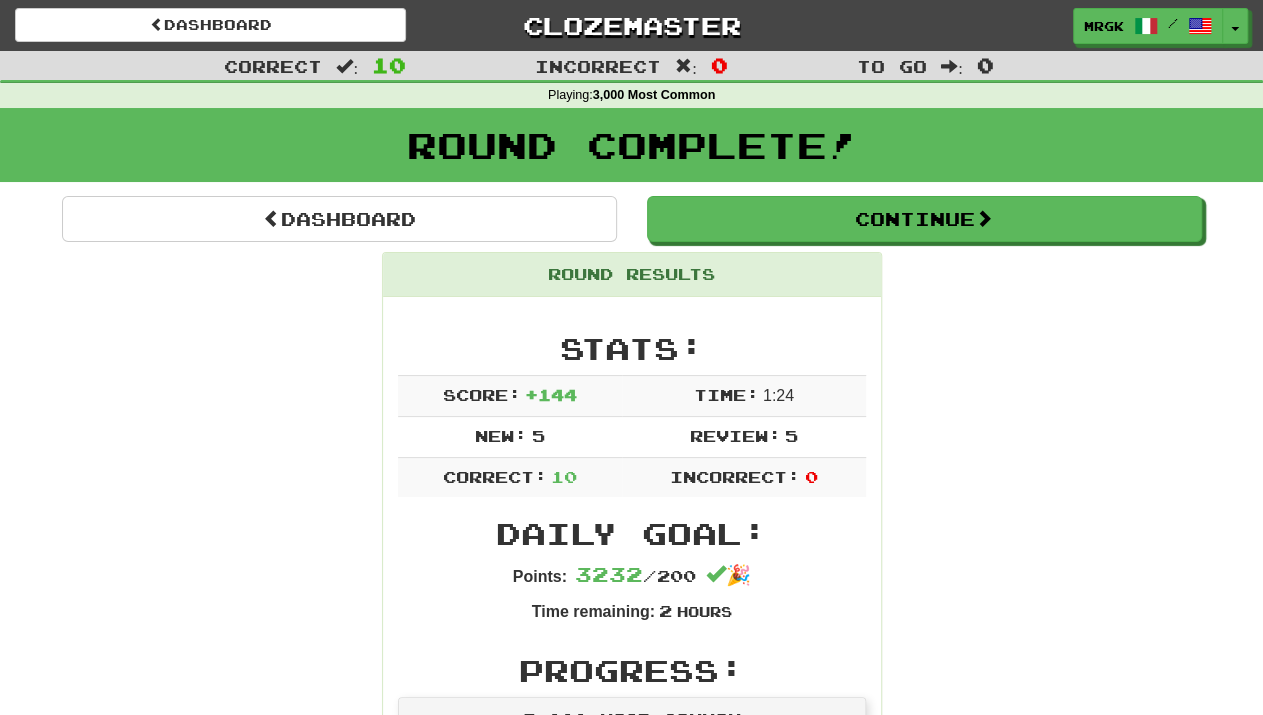 click on "Round Results Stats: Score:   + 144 Time:   1 : 24 New:   5 Review:   5 Correct:   10 Incorrect:   0 Daily Goal: Points:   3232  /  200  🎉 Time remaining: 2   Hours Progress: 3,000 Most Common Playing:  5.006  /  6.238 + 5 80.17% 80.25% Mastered:  1.222  /  6.238 19.59% Ready for Review:  3388  /  Level:  196 13.005  points to level  197  - keep going! Sentences:  Report Portami  un po' di ghiaccio. Get me some ice.  Report Mi ha  sorriso . She smiled at me.  Report Mi fa piacere che tu sia  passata . I'm glad you dropped by.  Report I  criminali  dovrebbero andare in prigione. Criminals should go to jail.  Report Io sono  prigioniero ? Am I a prisoner?  Report Ha provato a dormire sul  pavimento . He tried to sleep on the floor.  Report Non ogni uomo può essere un  artista . Every man can't be an artist.  Report Lui fa una cattiva  impressione . He makes a bad impression.  Report Si è  tagliato  con un coltello ieri. He cut himself with a knife yesterday.  Report La sua  proprietà" at bounding box center (632, 1168) 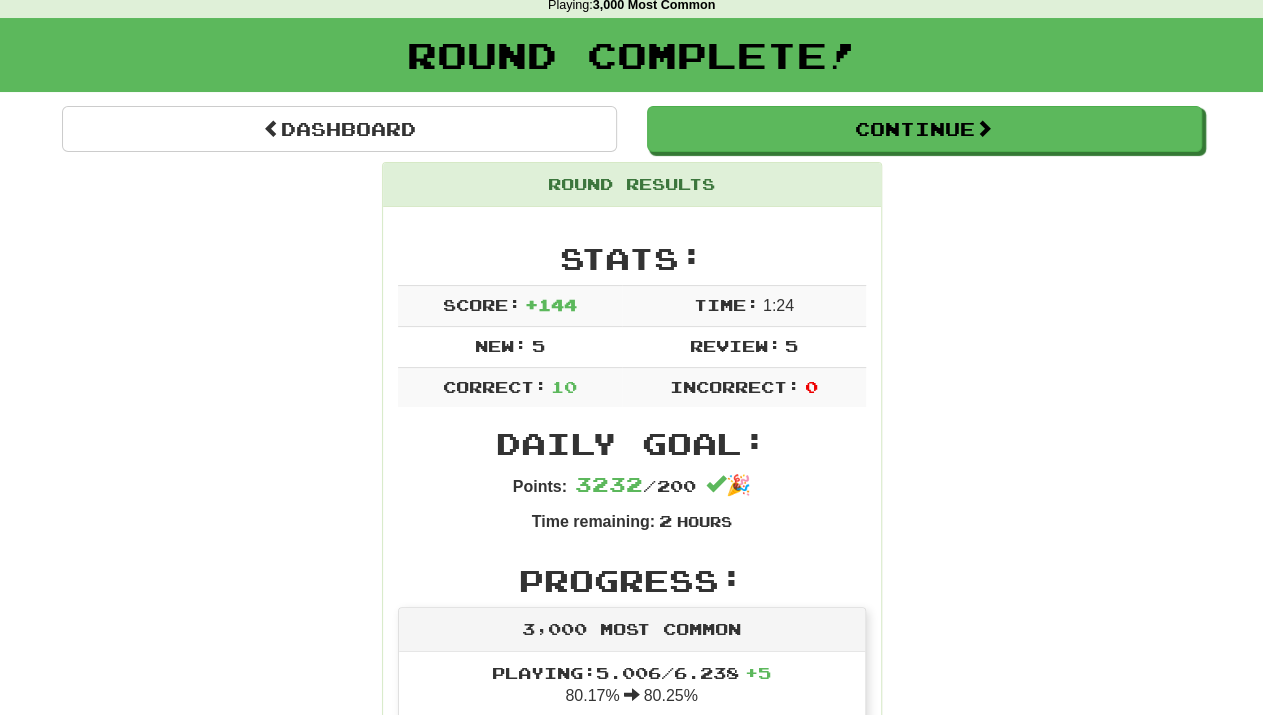 scroll, scrollTop: 89, scrollLeft: 0, axis: vertical 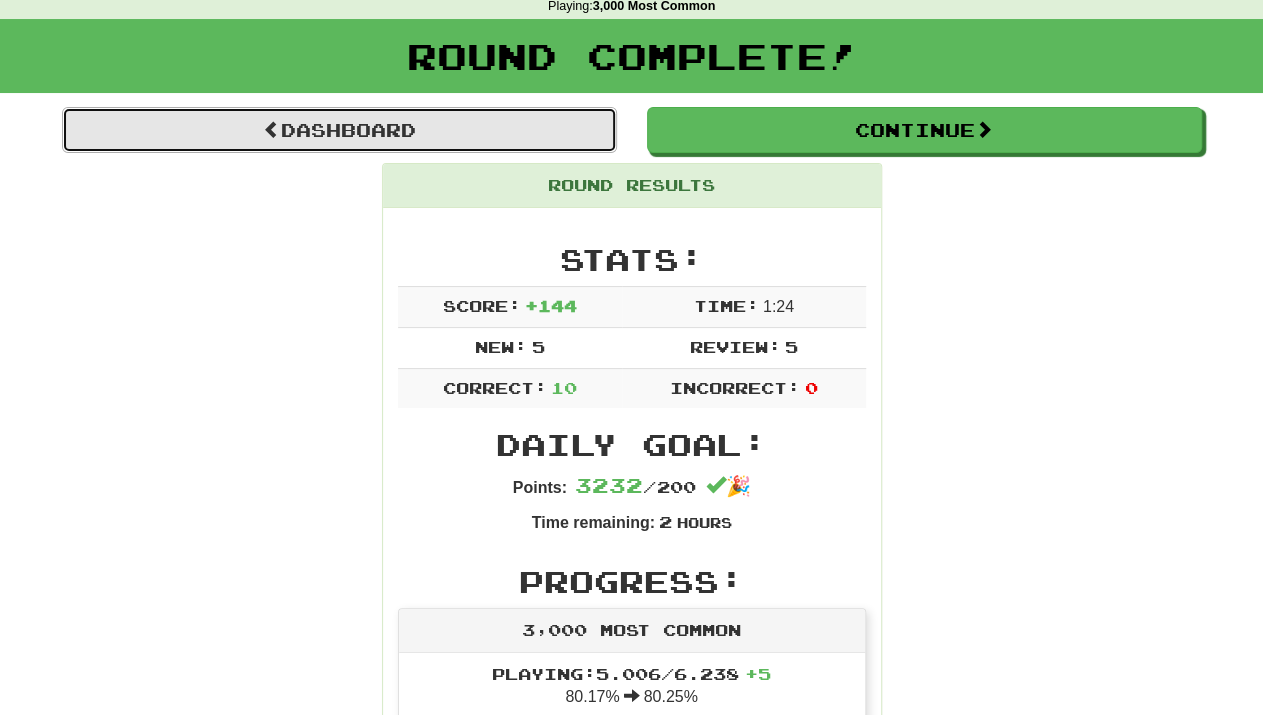 click on "Dashboard" at bounding box center (339, 130) 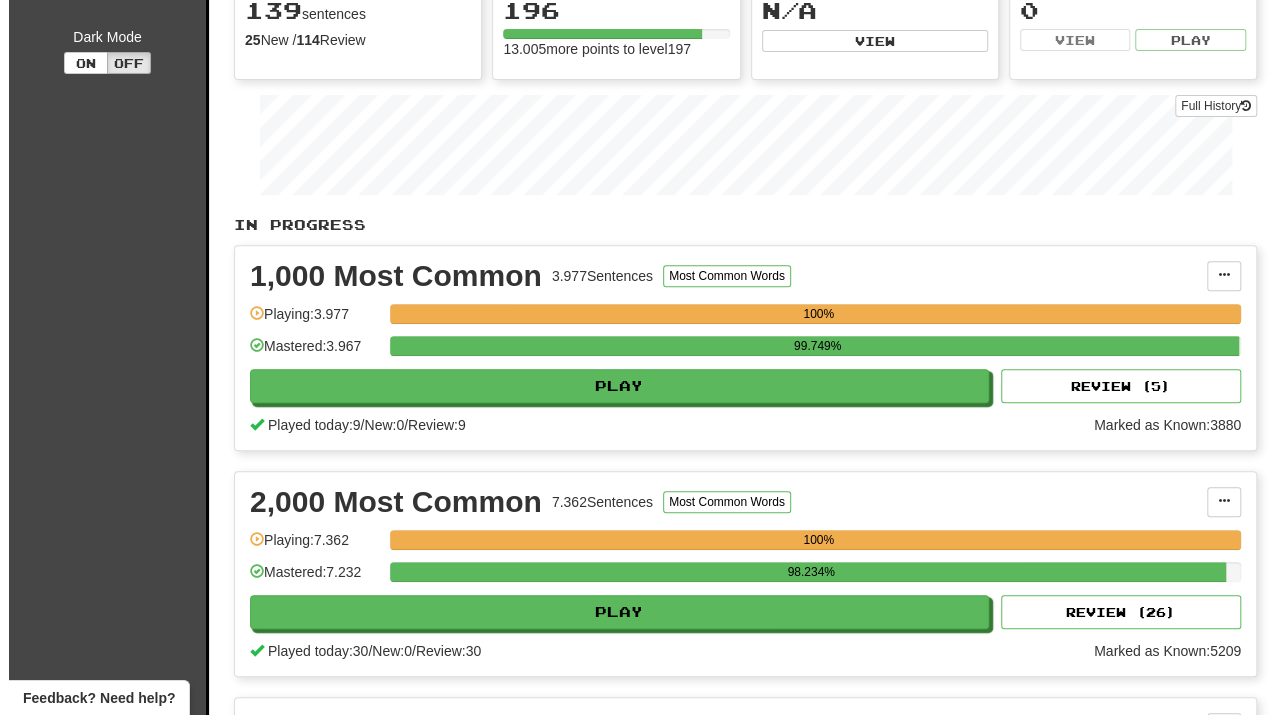 scroll, scrollTop: 0, scrollLeft: 0, axis: both 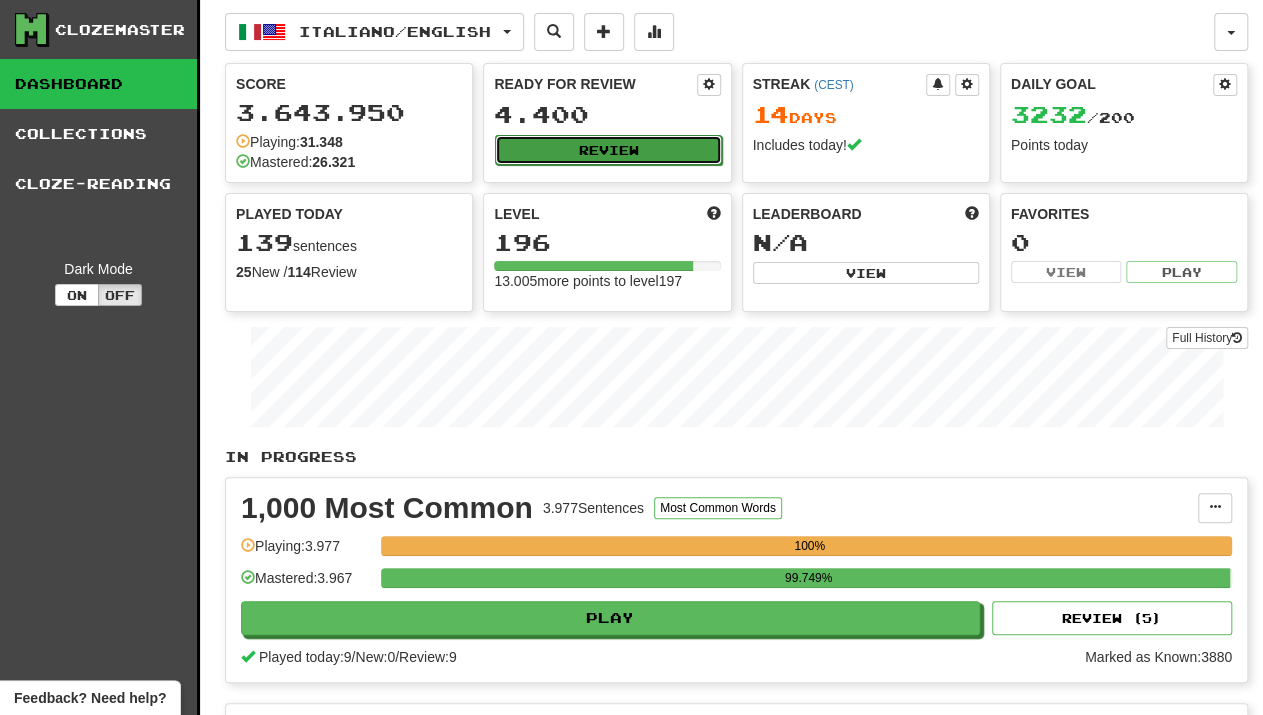 click on "Review" at bounding box center (608, 150) 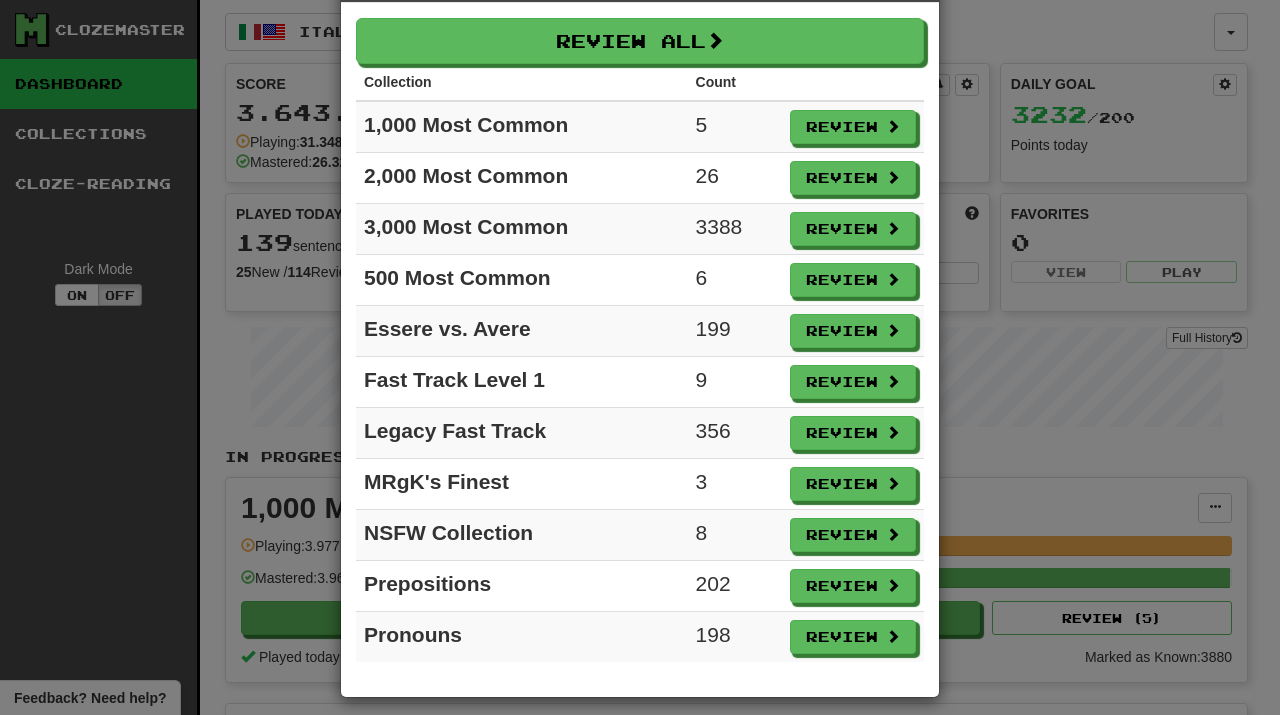 scroll, scrollTop: 0, scrollLeft: 0, axis: both 